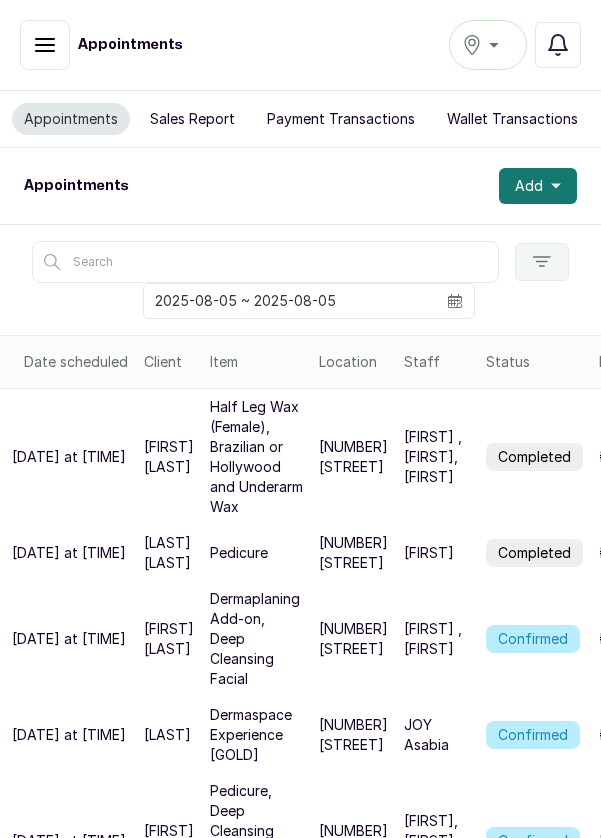 scroll, scrollTop: 0, scrollLeft: 0, axis: both 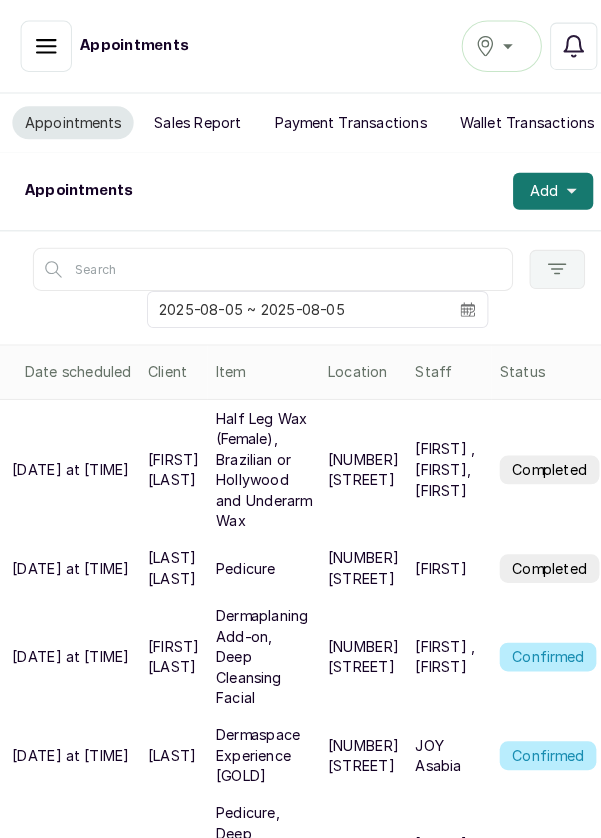 click 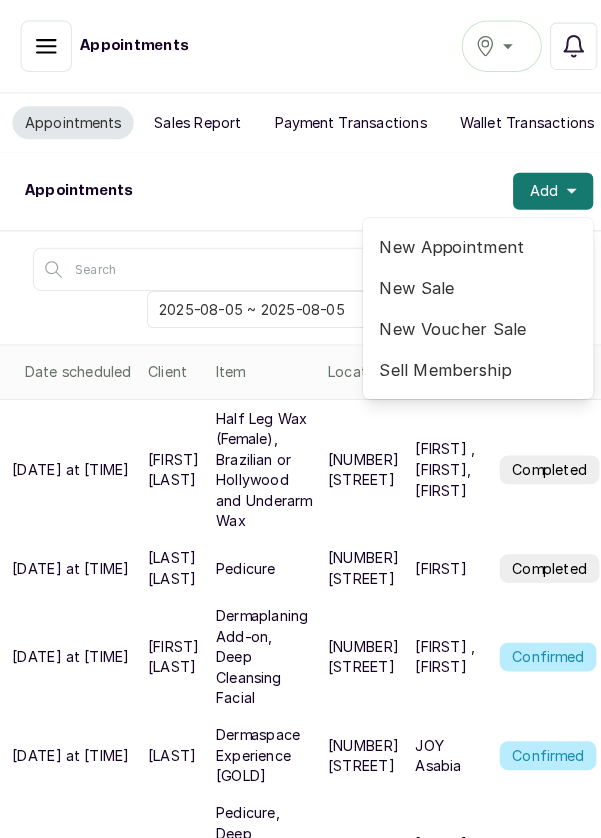 click on "New Appointment" at bounding box center (465, 240) 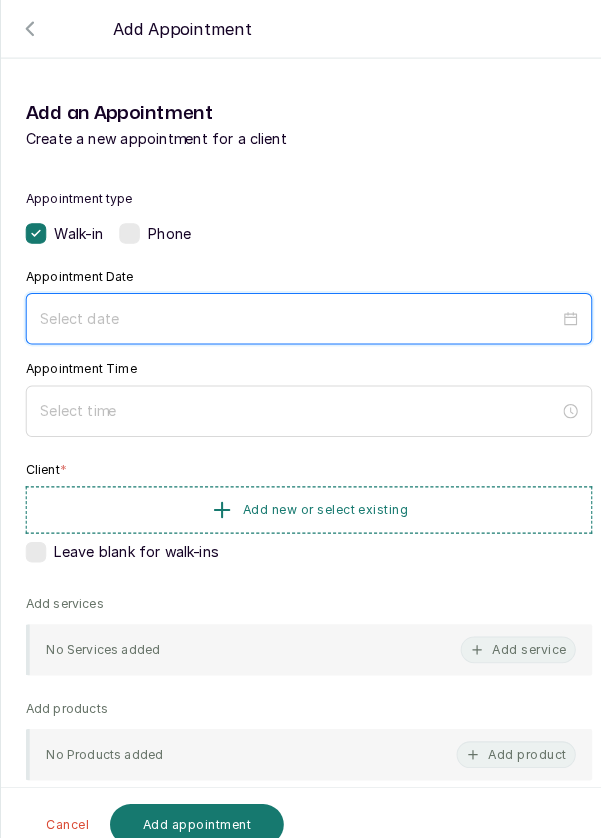 click at bounding box center [291, 310] 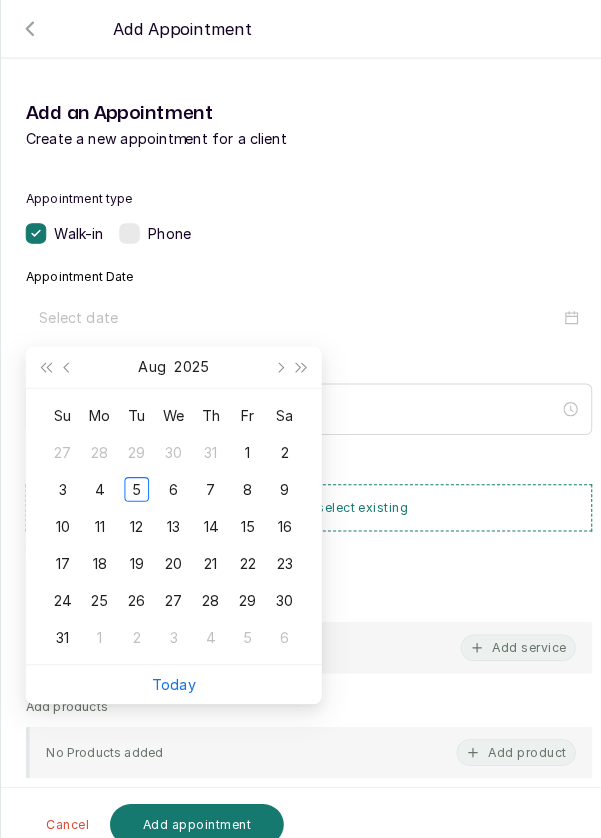 click on "5" at bounding box center [133, 476] 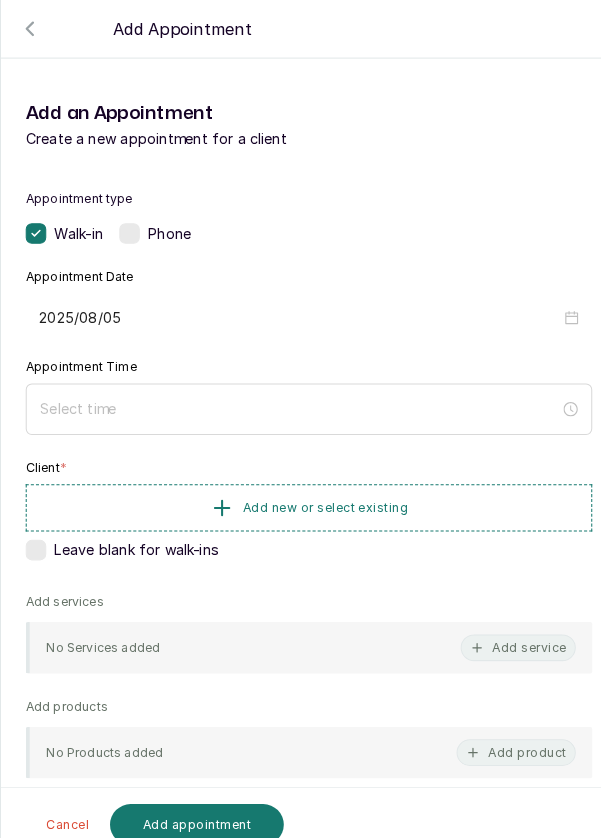 type on "2025/08/05" 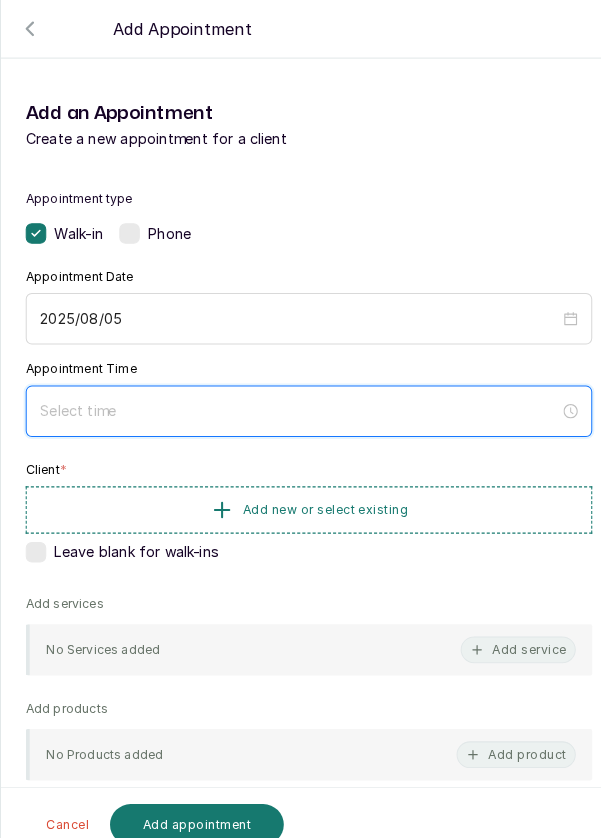 click at bounding box center (291, 400) 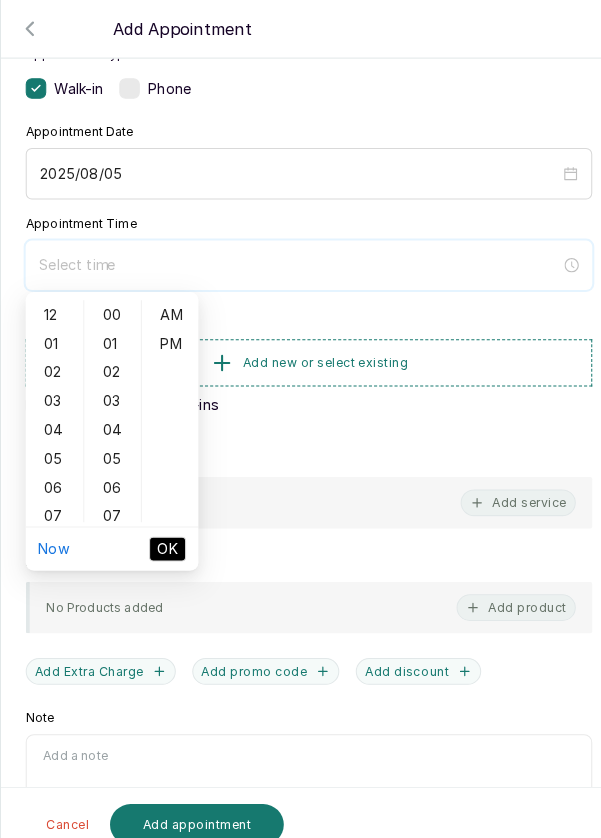 scroll, scrollTop: 154, scrollLeft: 0, axis: vertical 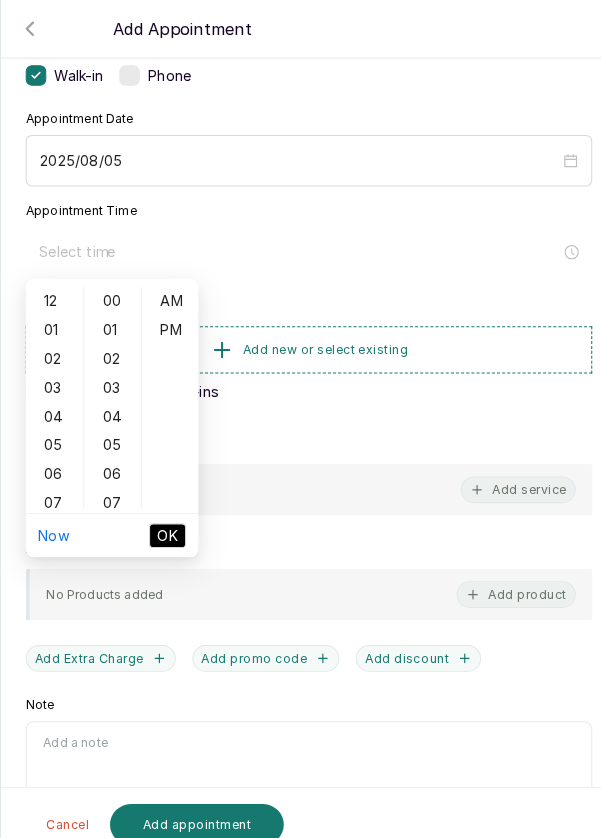 click on "03" at bounding box center (53, 377) 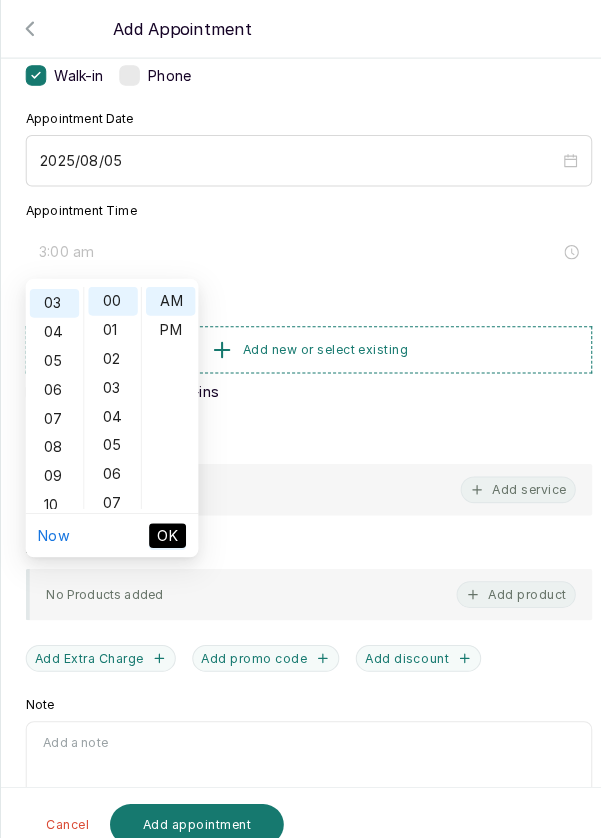 scroll, scrollTop: 84, scrollLeft: 0, axis: vertical 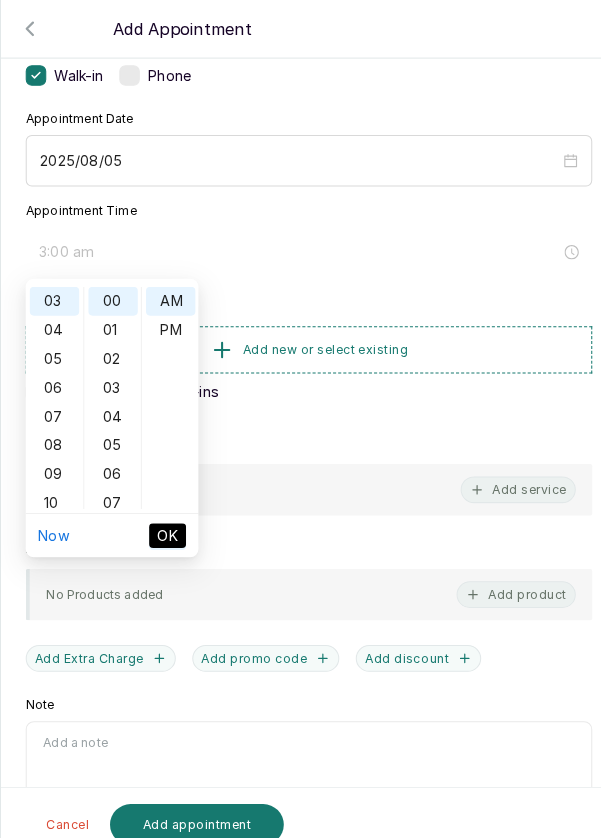 click on "PM" at bounding box center (166, 321) 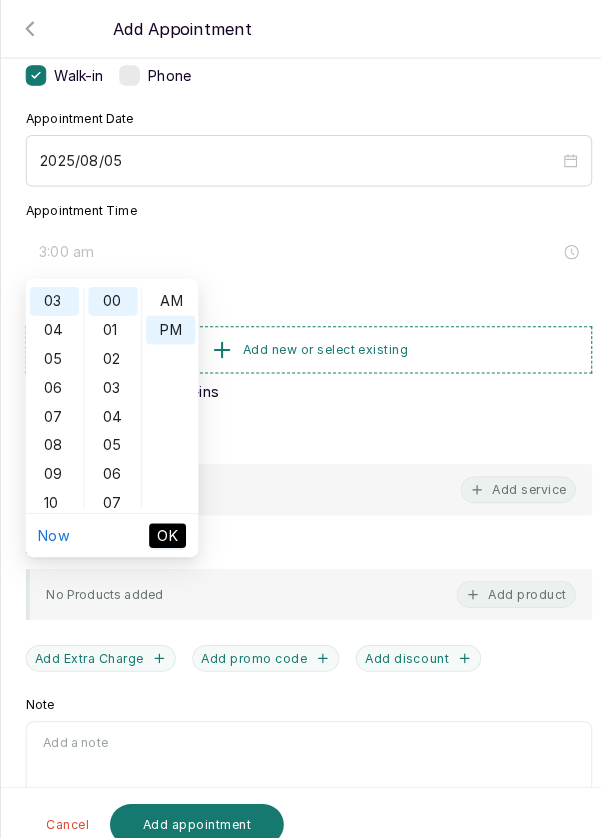 type on "3:00 pm" 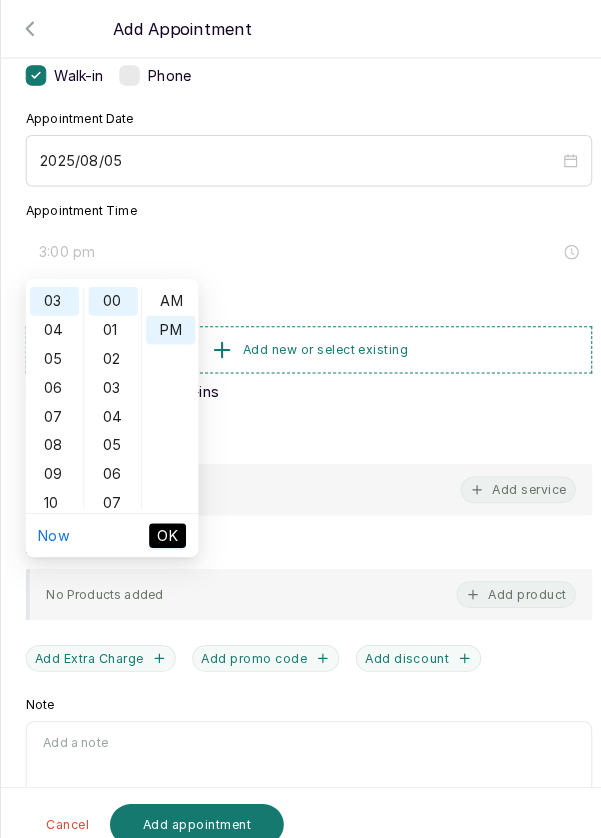 click on "OK" at bounding box center (163, 521) 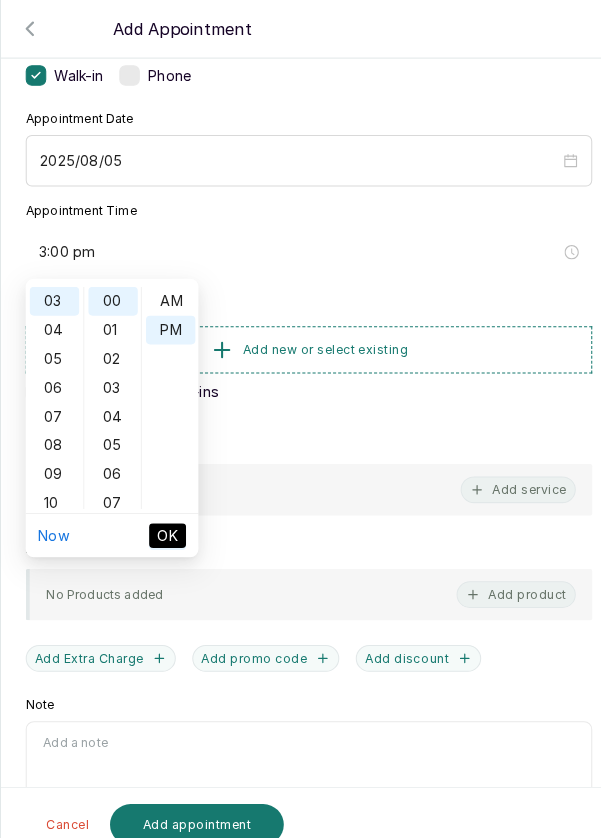 scroll, scrollTop: 162, scrollLeft: 0, axis: vertical 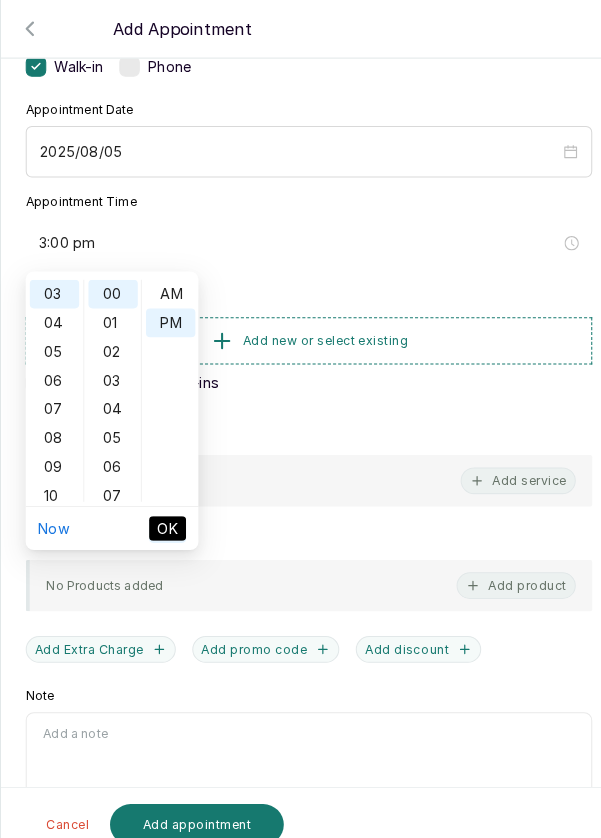 click on "OK" at bounding box center [163, 514] 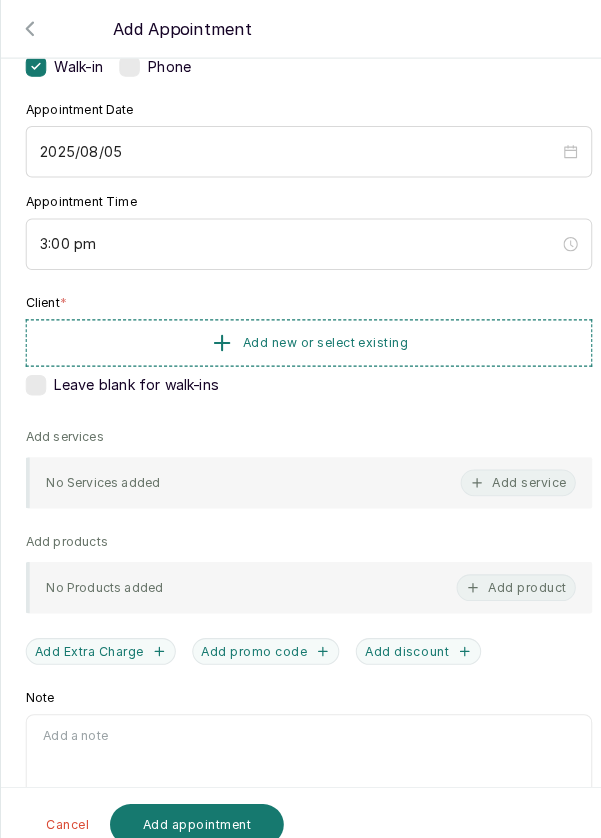 click on "Add new or select existing" at bounding box center [300, 334] 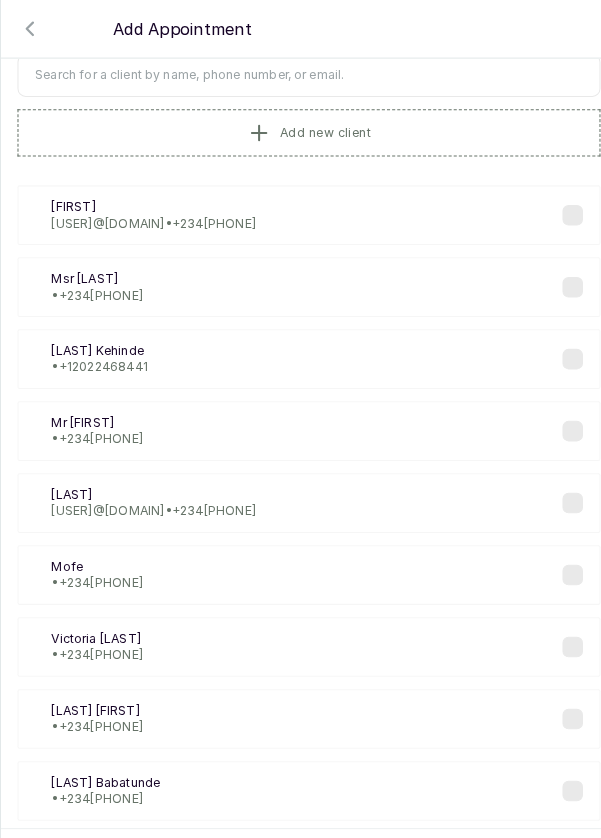 scroll, scrollTop: 0, scrollLeft: 0, axis: both 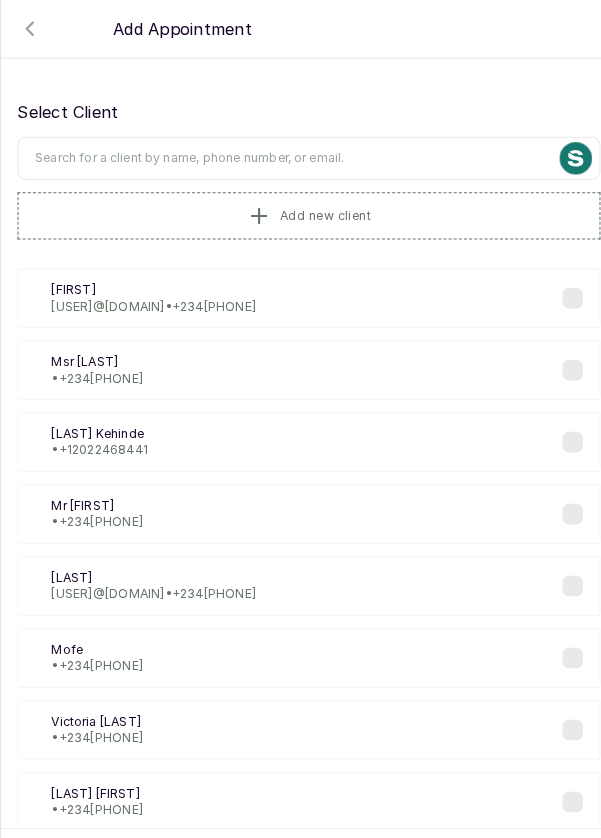click at bounding box center [300, 154] 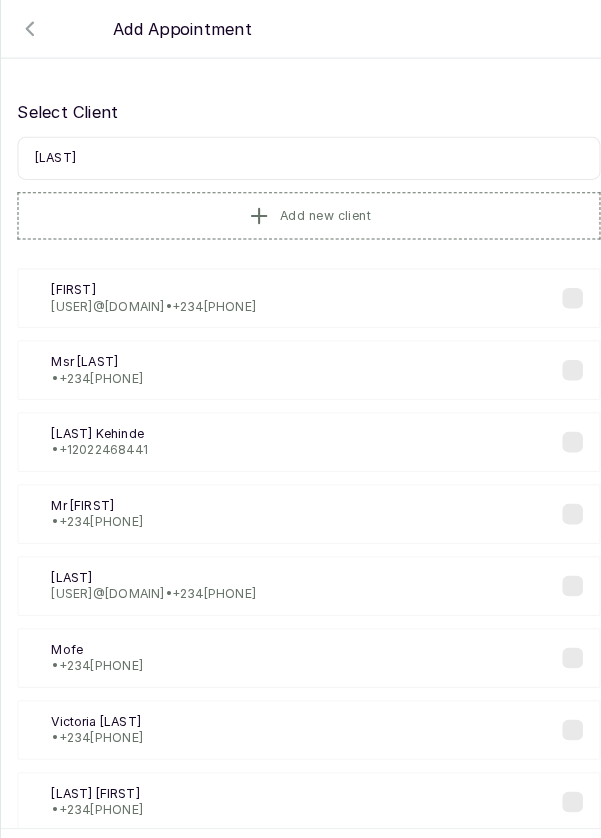 type on "Duroti" 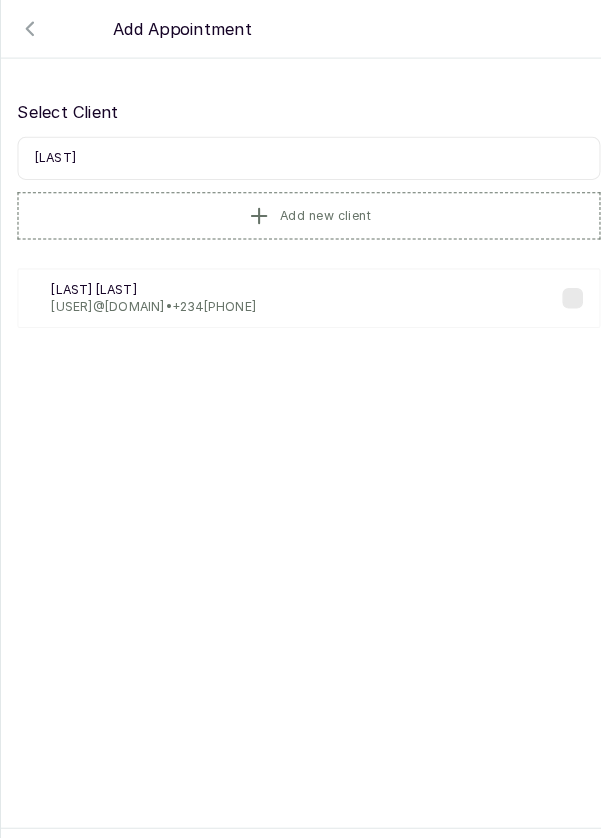 click on "Iduroti   Abiola" at bounding box center [149, 282] 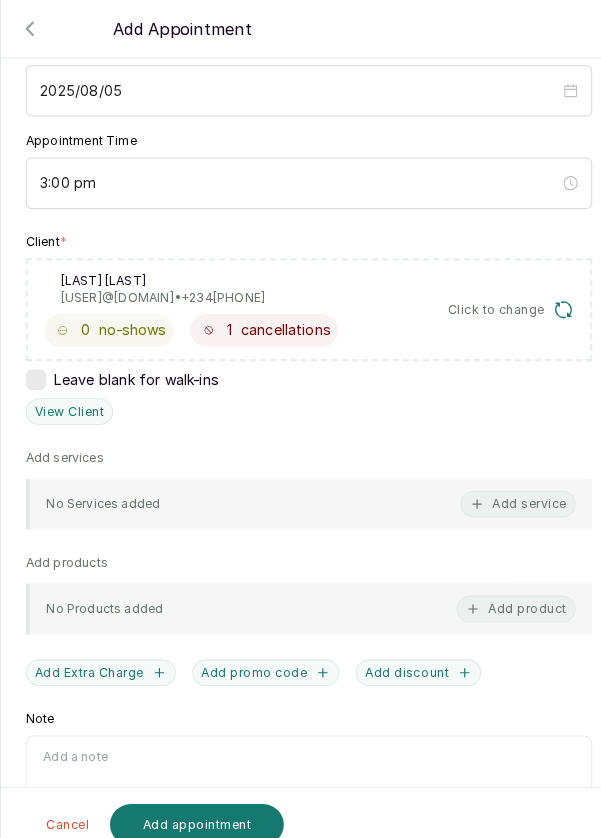 scroll, scrollTop: 242, scrollLeft: 0, axis: vertical 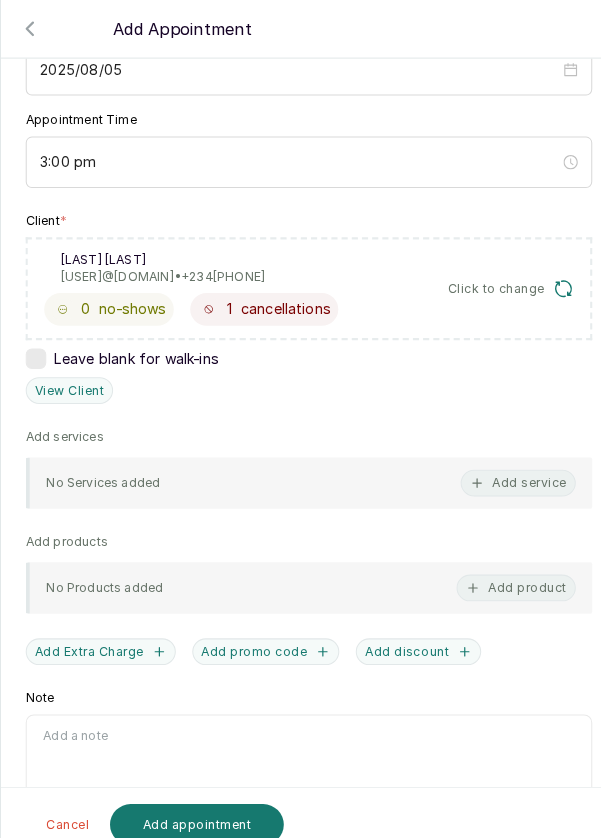 click on "Add service" at bounding box center [504, 470] 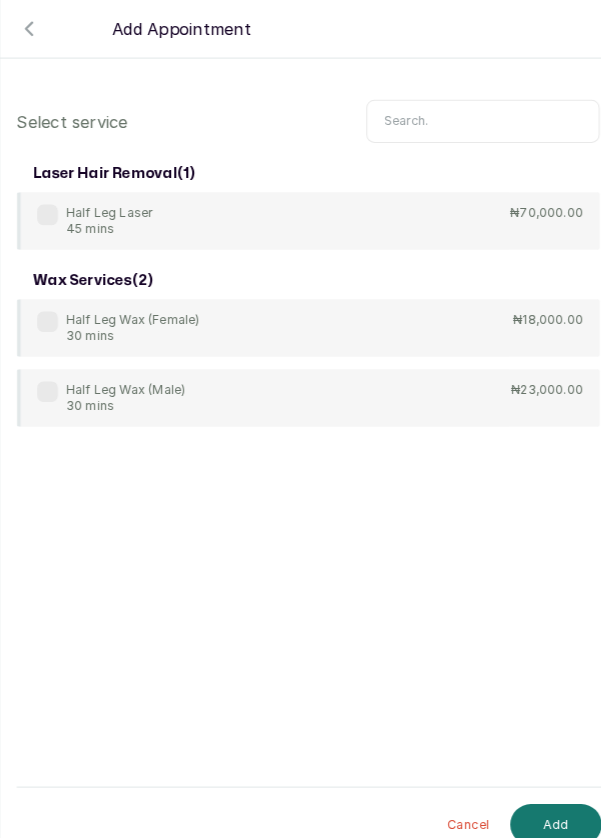 scroll, scrollTop: 0, scrollLeft: 0, axis: both 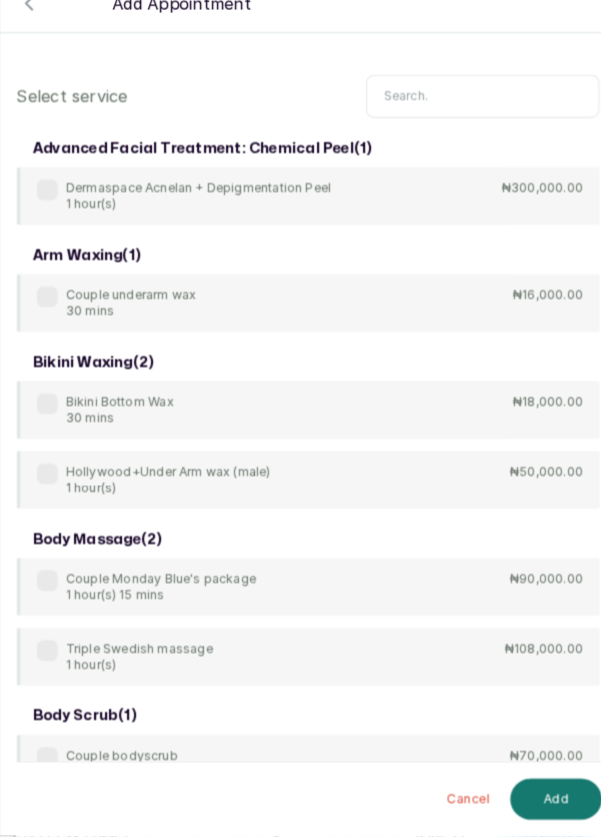click at bounding box center [470, 118] 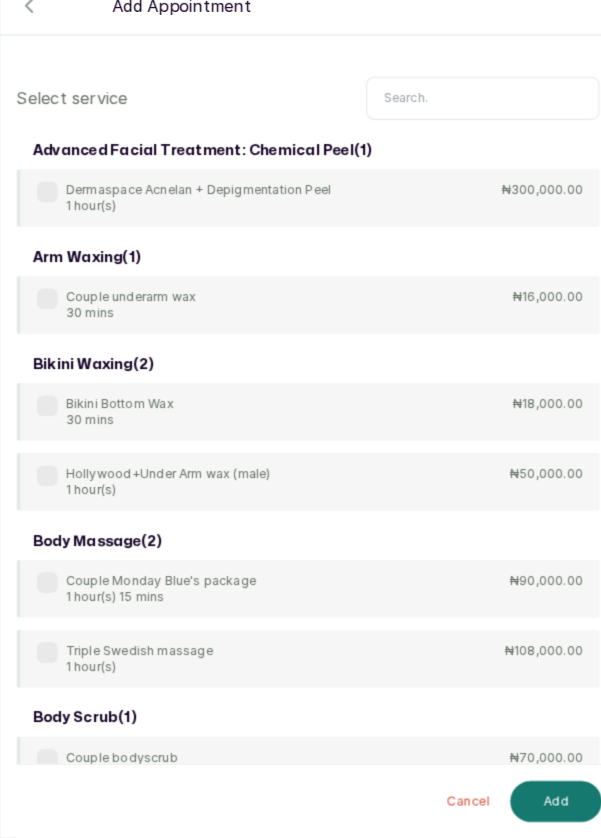 scroll, scrollTop: 3, scrollLeft: 0, axis: vertical 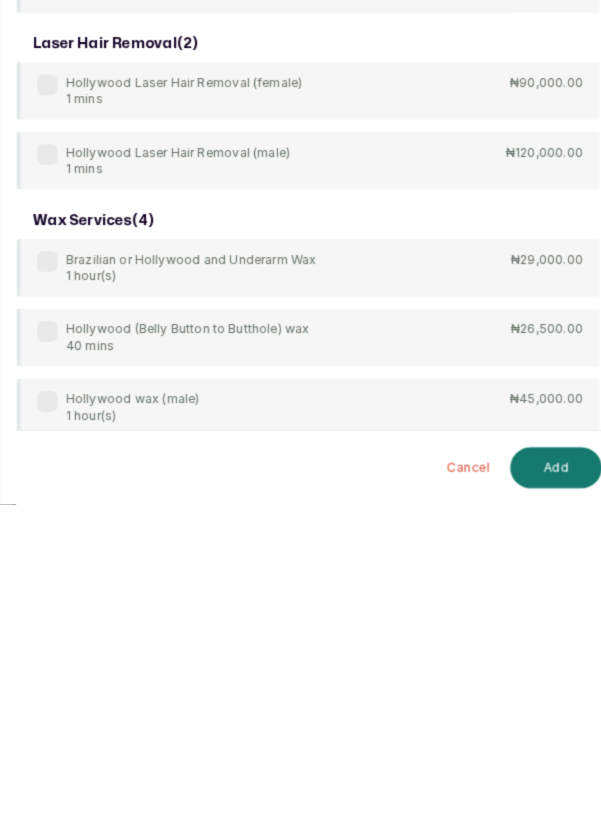 type on "Hollywood" 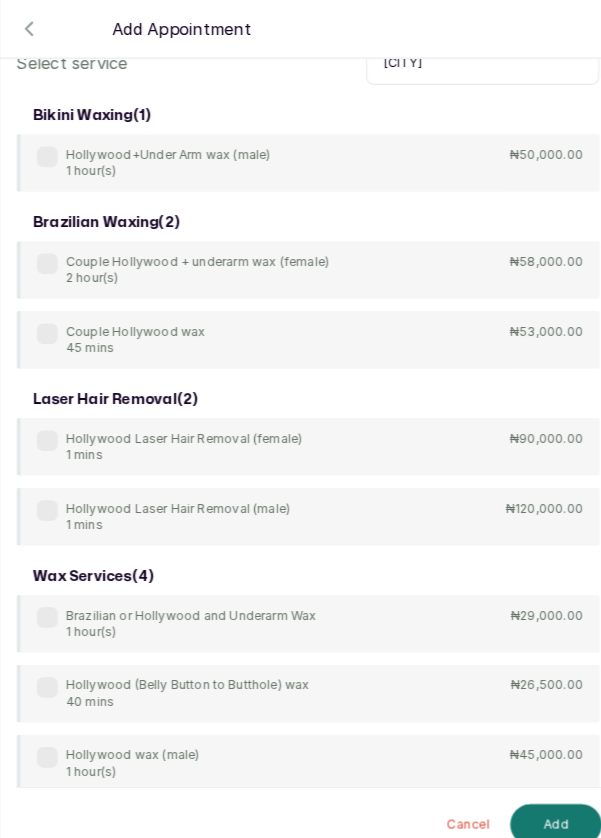 scroll, scrollTop: 53, scrollLeft: 0, axis: vertical 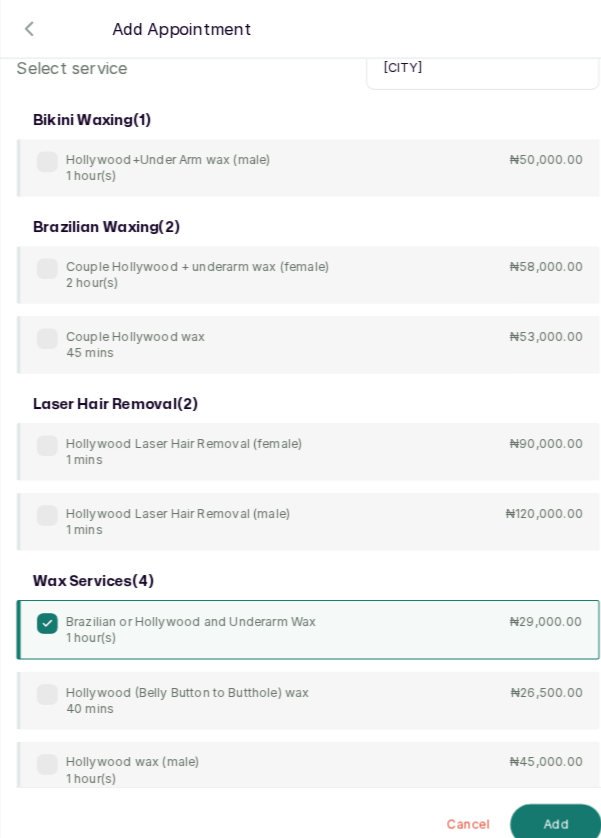 click on "Add" at bounding box center (541, 802) 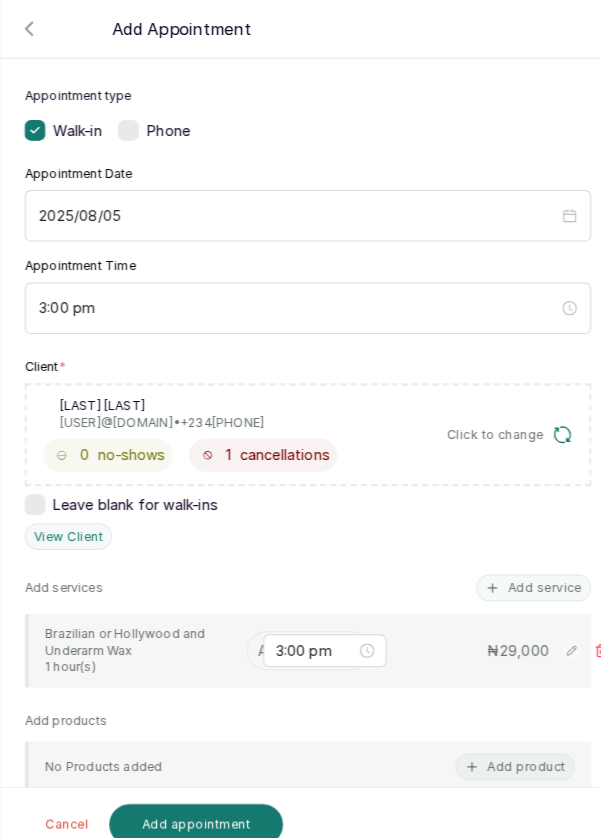 scroll, scrollTop: 136, scrollLeft: 0, axis: vertical 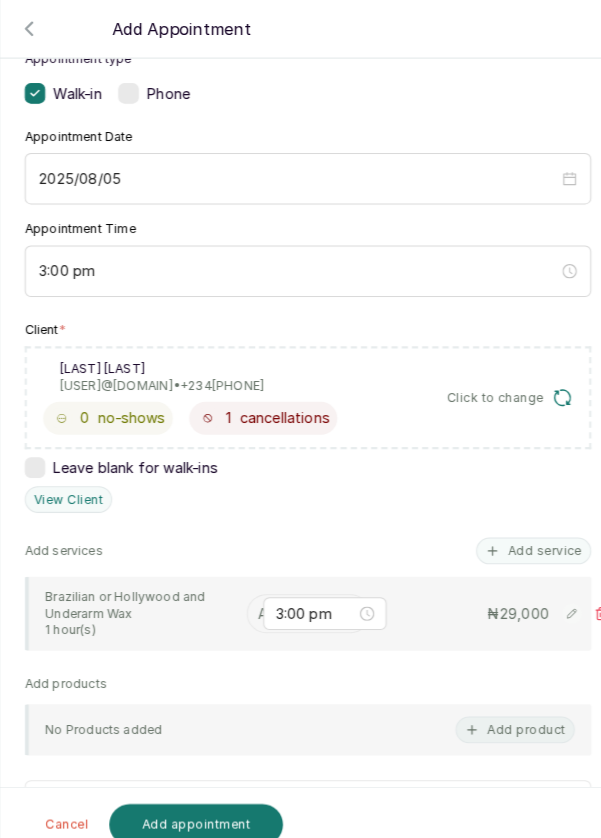 click at bounding box center (254, 597) 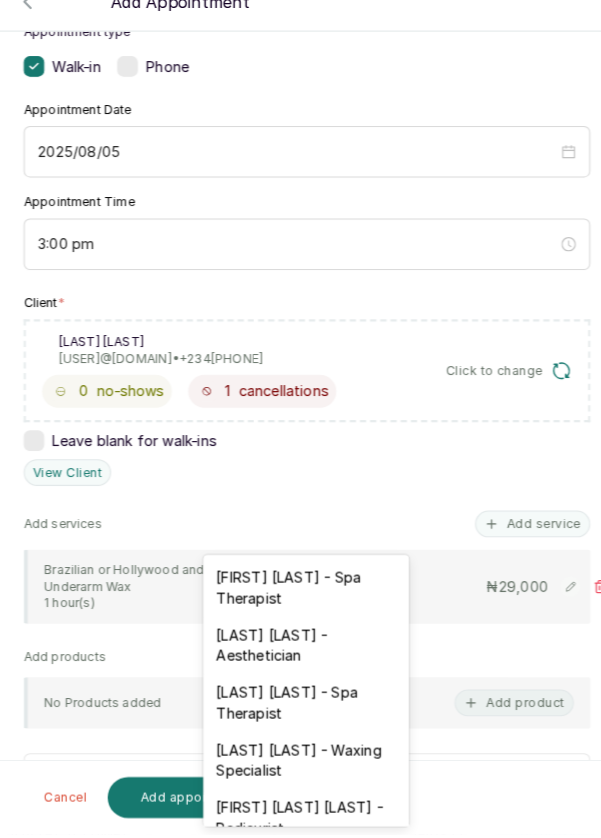 scroll, scrollTop: 3, scrollLeft: 0, axis: vertical 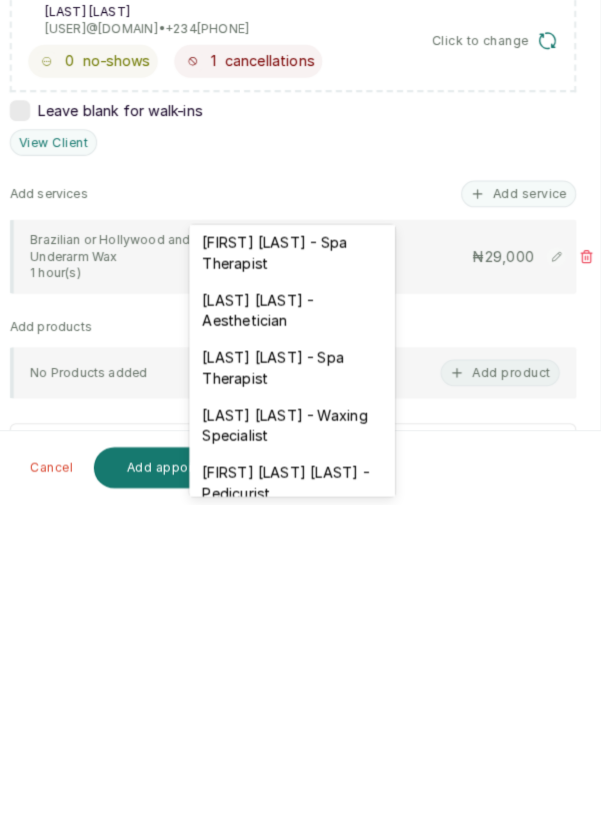 click on "[FIRST] [LAST] - Aesthetician" at bounding box center [300, 649] 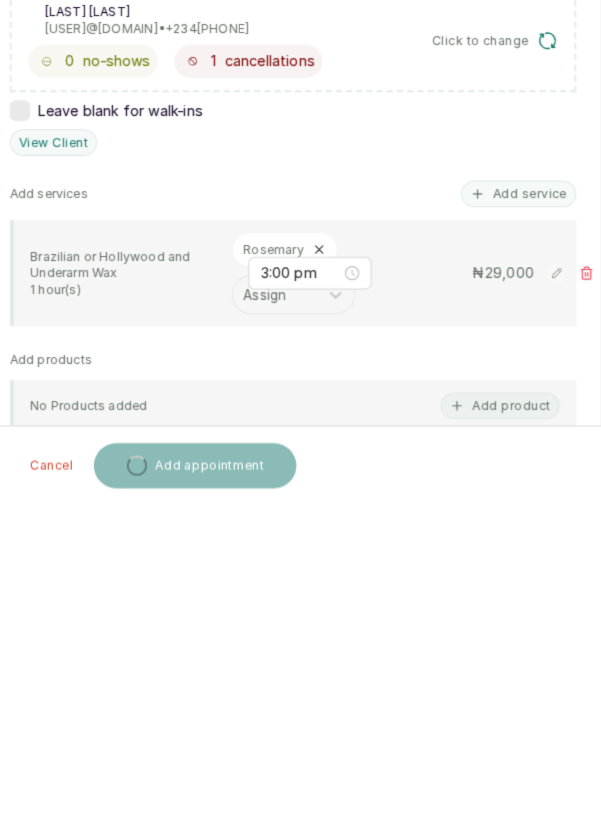 scroll, scrollTop: 3, scrollLeft: 0, axis: vertical 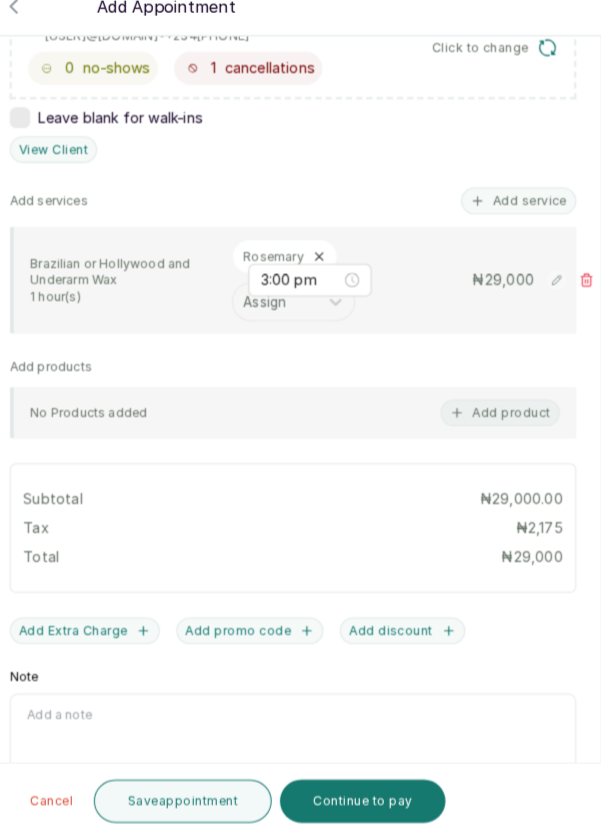 click on "Save  appointment" at bounding box center (194, 801) 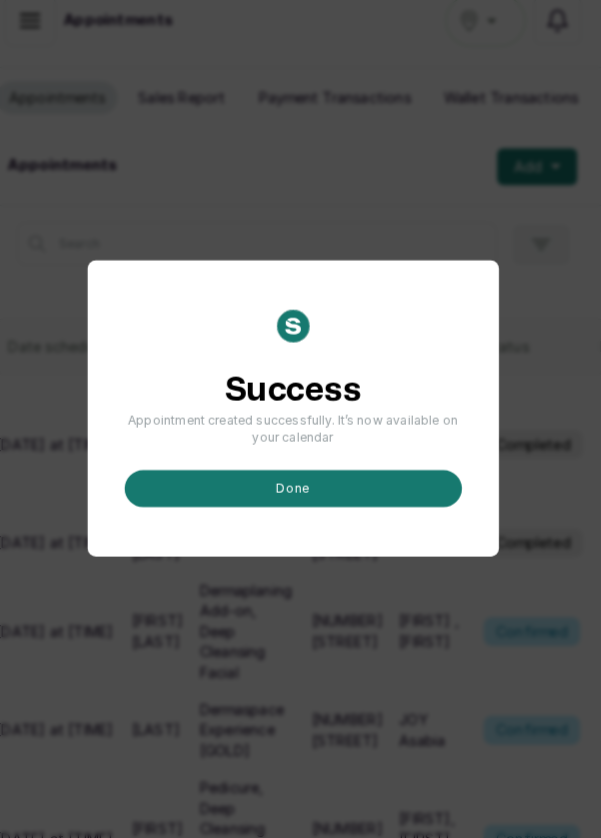 click on "done" at bounding box center [301, 497] 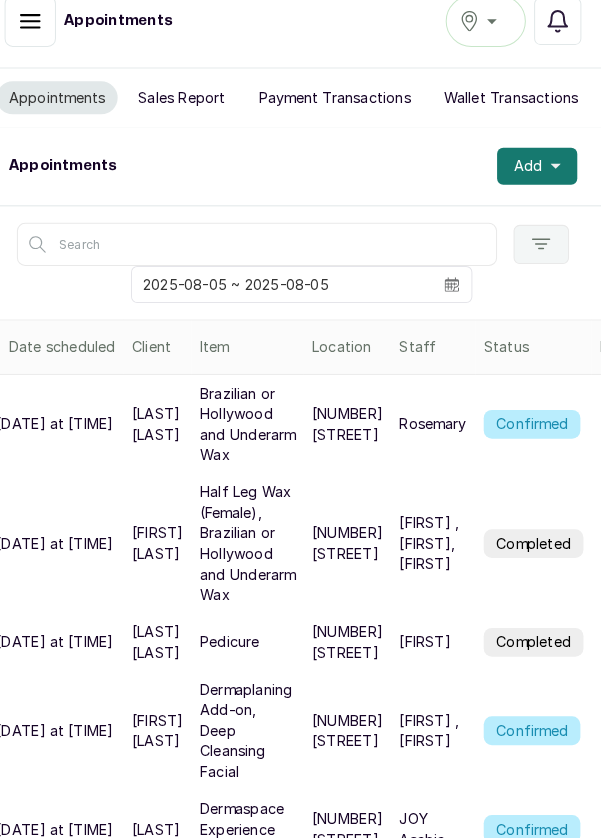click on "Confirmed" at bounding box center (533, 434) 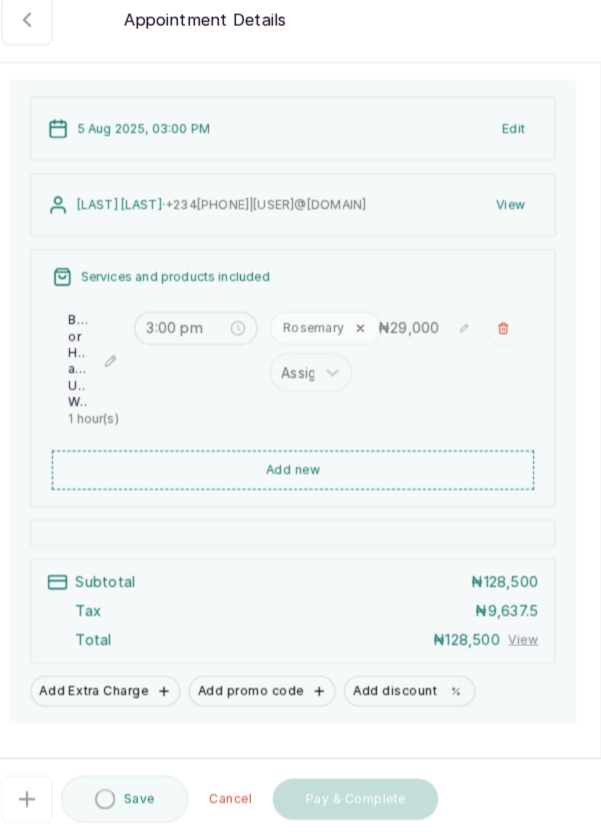 scroll, scrollTop: 132, scrollLeft: 0, axis: vertical 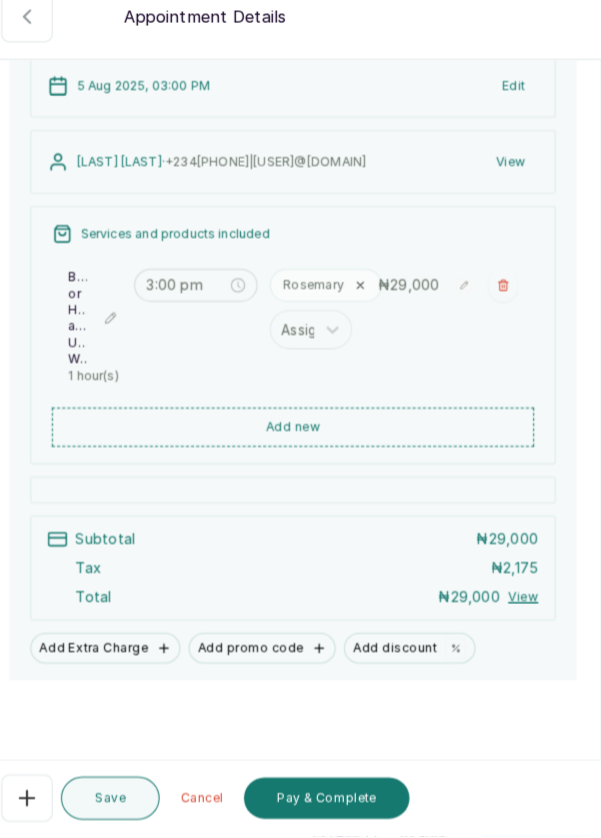 click on "Pay & Complete" at bounding box center (333, 801) 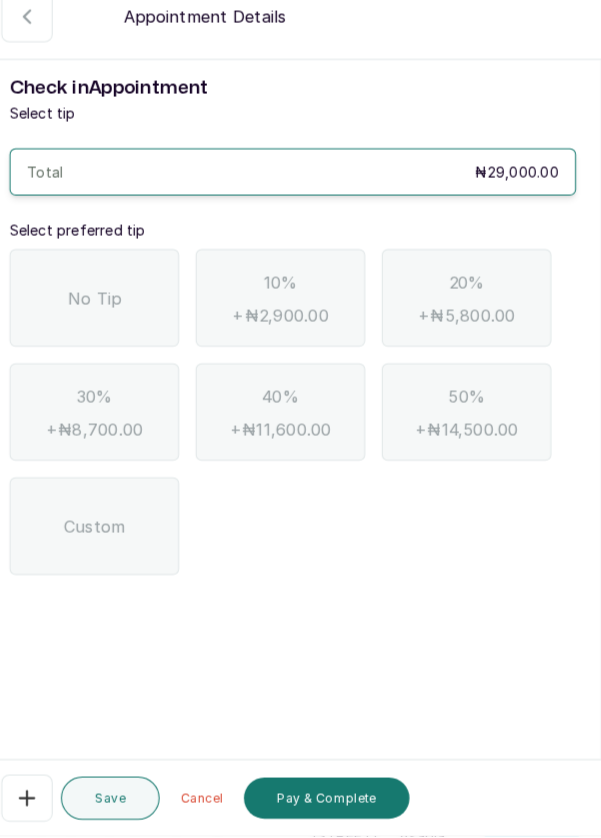 scroll, scrollTop: 0, scrollLeft: 0, axis: both 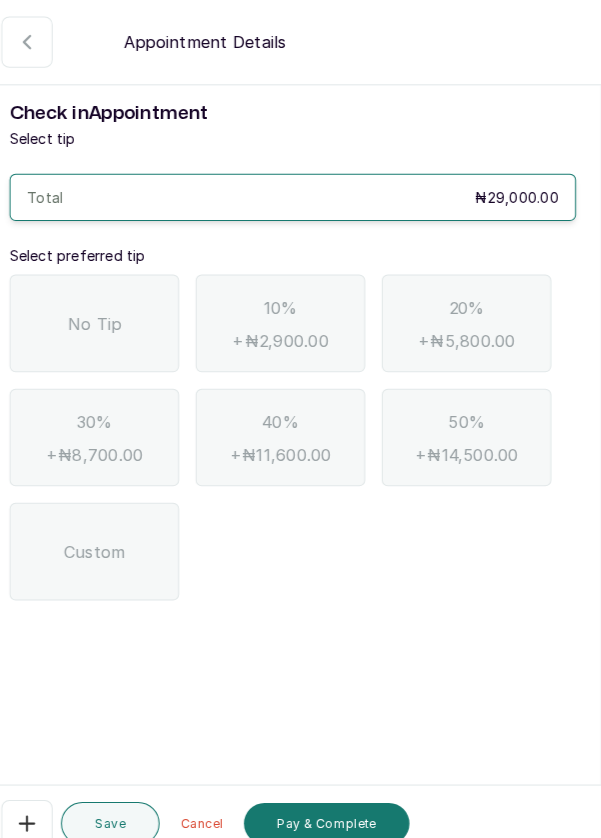 click 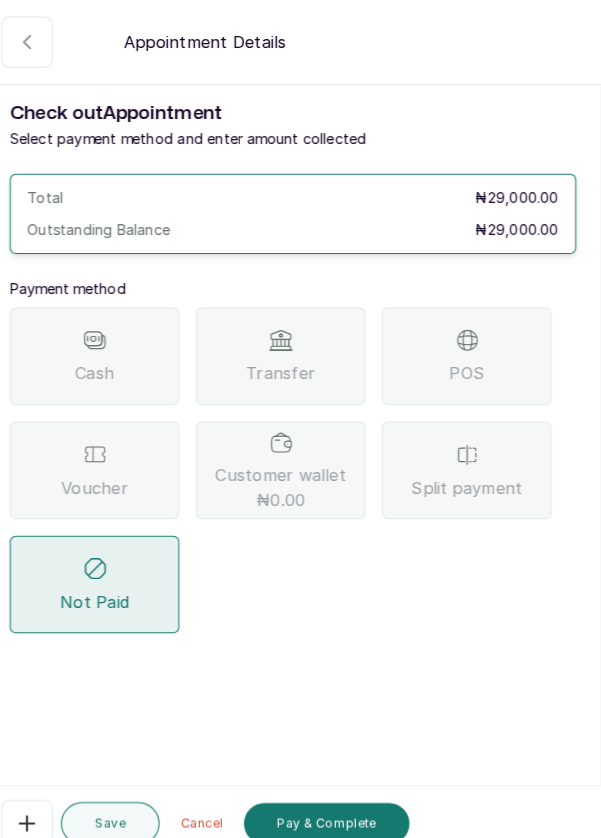 click on "POS" at bounding box center [469, 346] 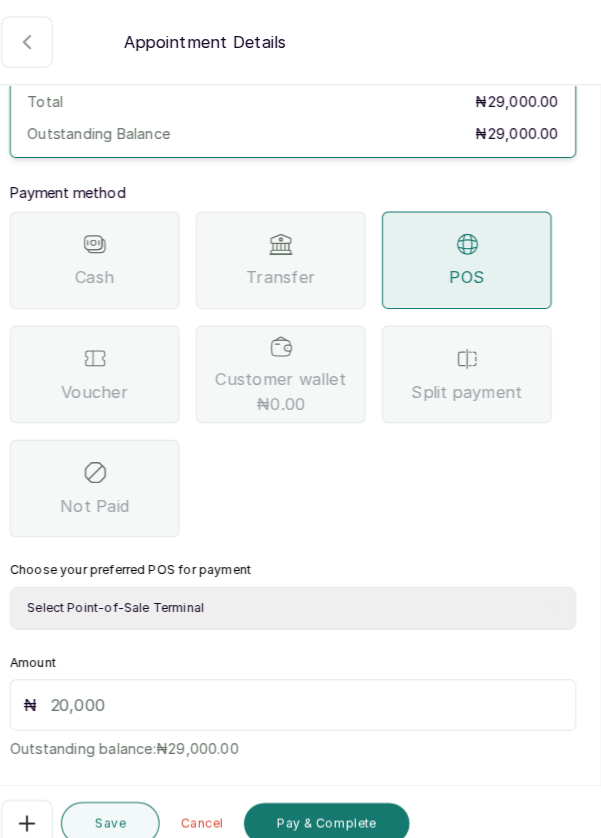 scroll, scrollTop: 105, scrollLeft: 0, axis: vertical 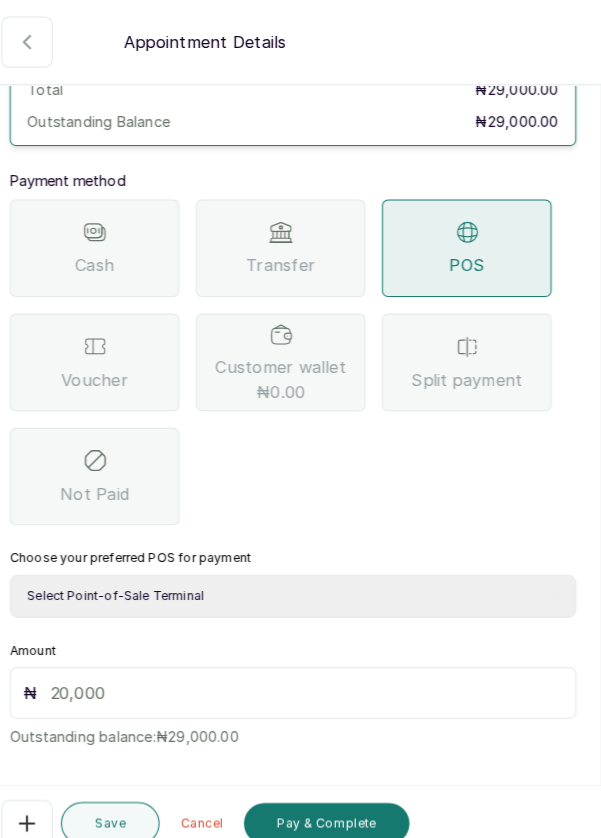 click on "Select Point-of-Sale Terminal Pos- Flutterwave  Zenith Bank POS - Paga Paga POS - Access Access Bank POS - Sterling Sterling Bank" at bounding box center (300, 580) 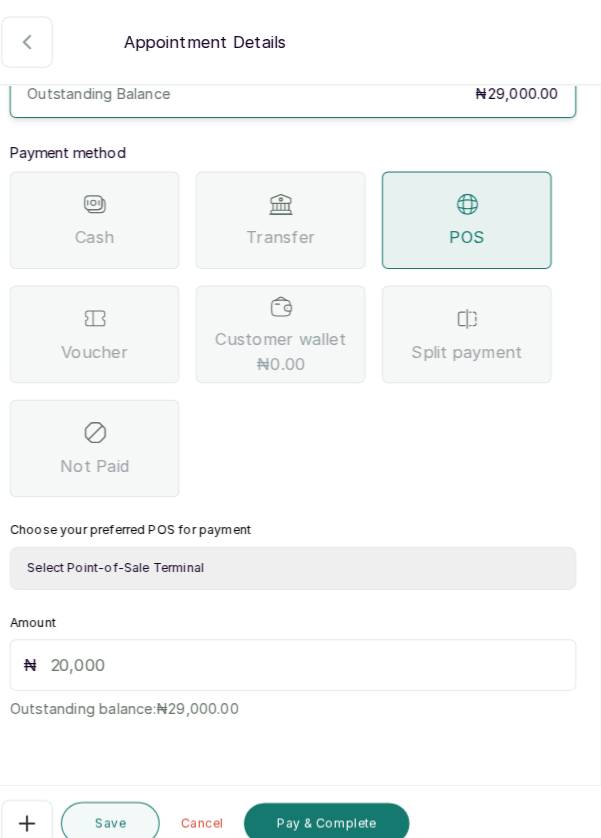 click at bounding box center [313, 647] 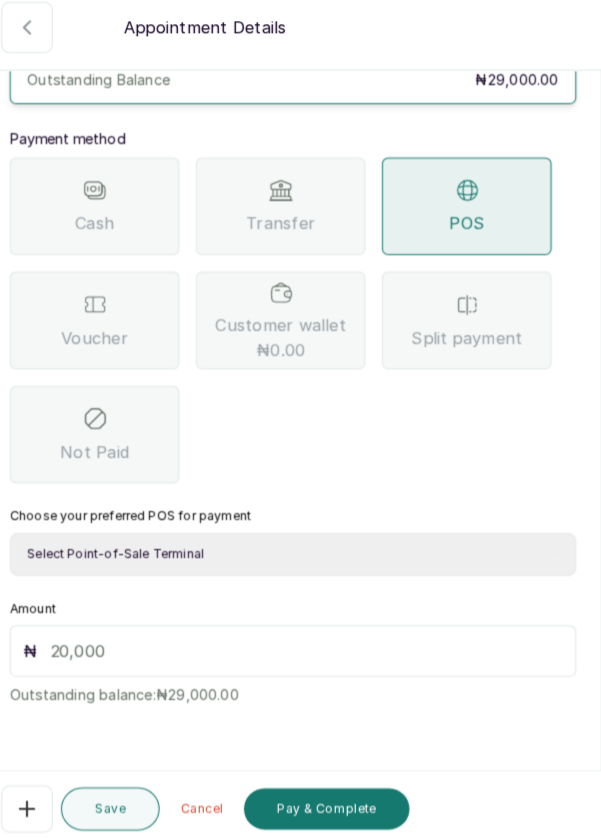 scroll, scrollTop: 5, scrollLeft: 0, axis: vertical 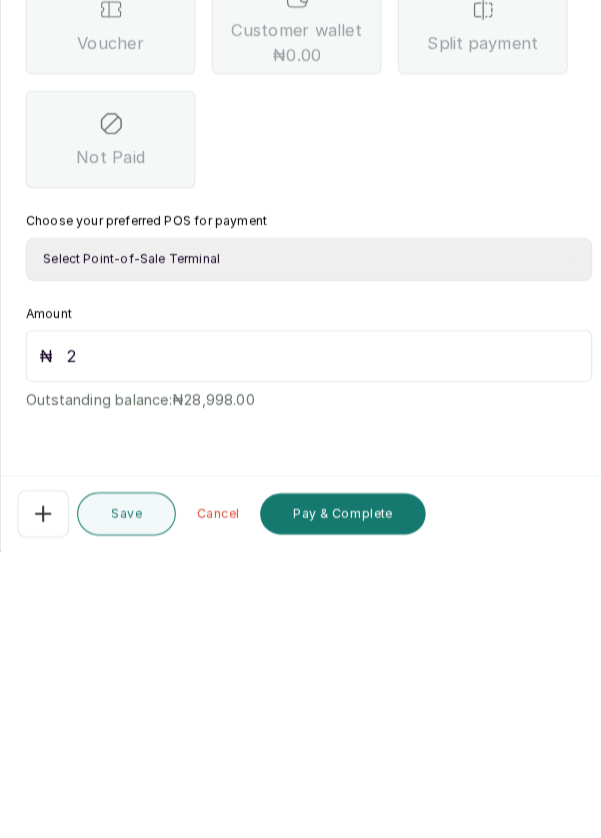 type on "29" 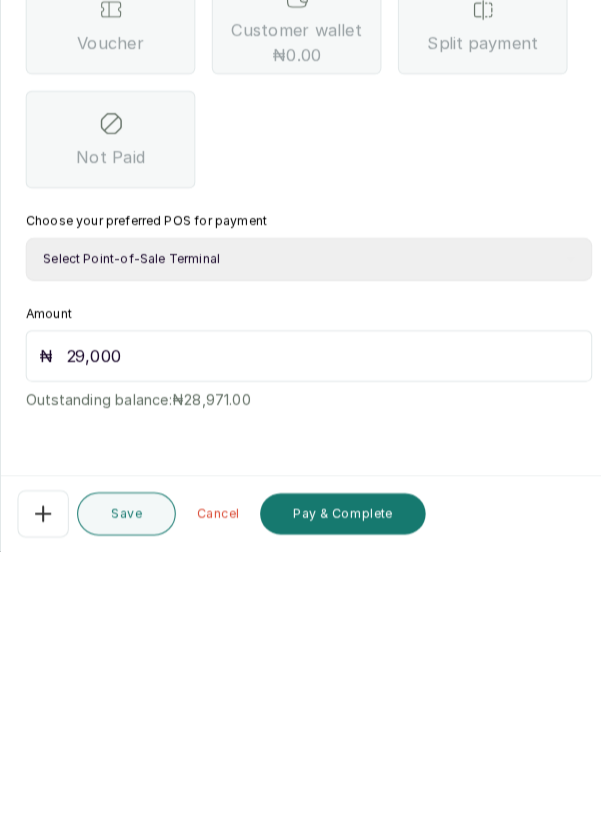type on "29,000" 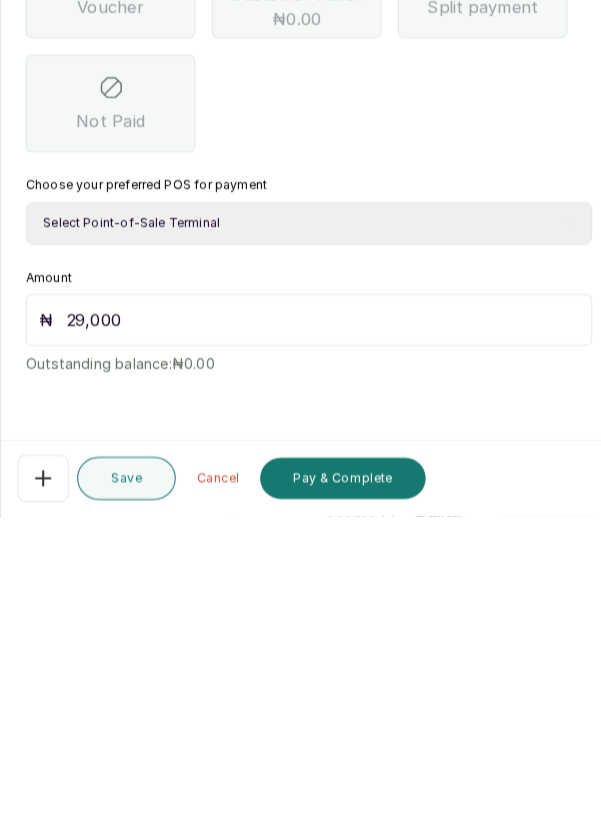 scroll, scrollTop: 96, scrollLeft: 0, axis: vertical 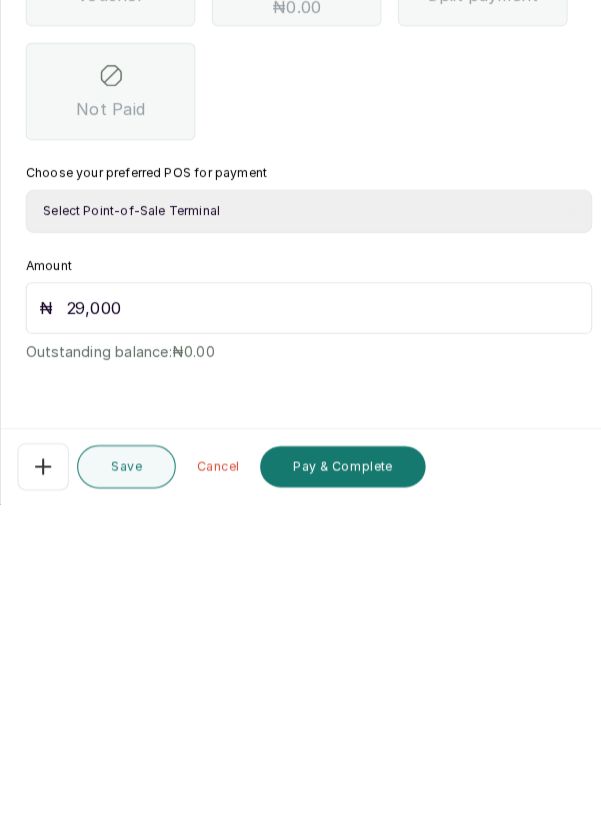 click on "Pay & Complete" at bounding box center [333, 801] 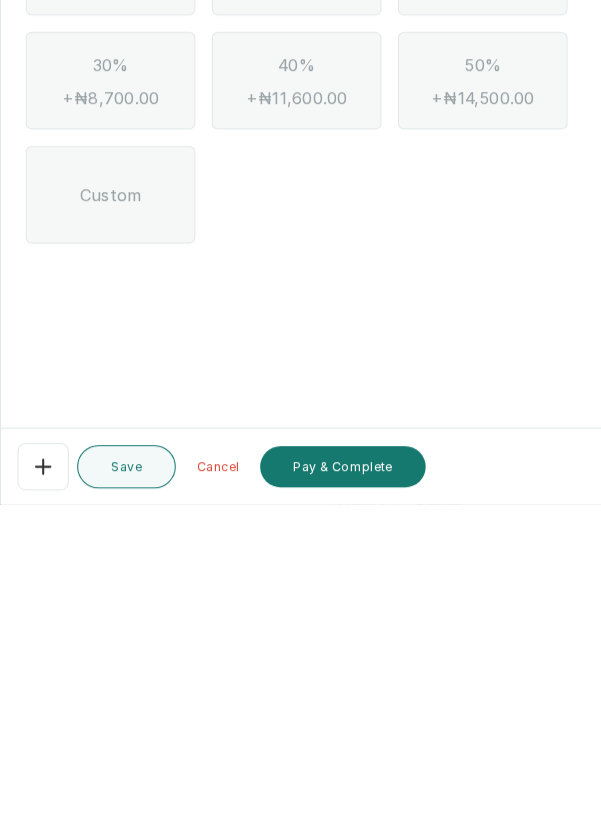 scroll, scrollTop: 5, scrollLeft: 0, axis: vertical 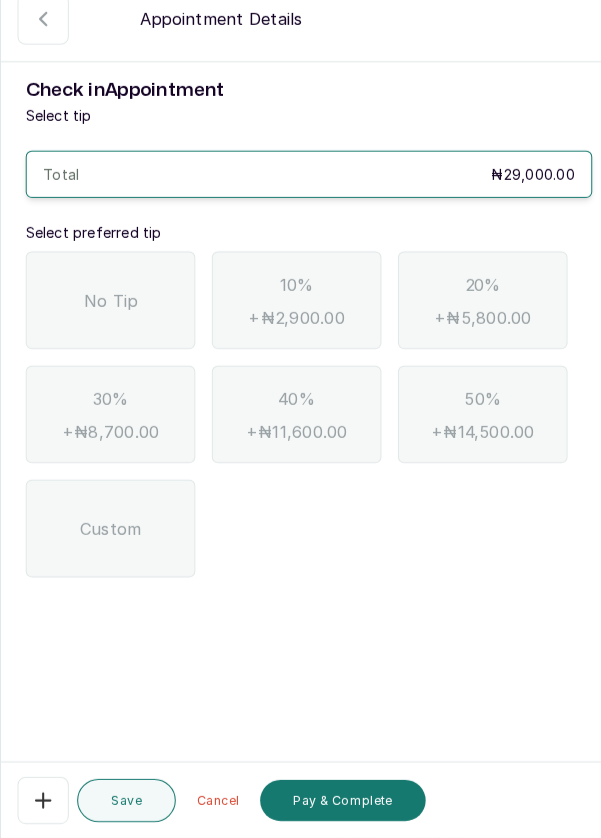 click on "No Tip" at bounding box center (108, 315) 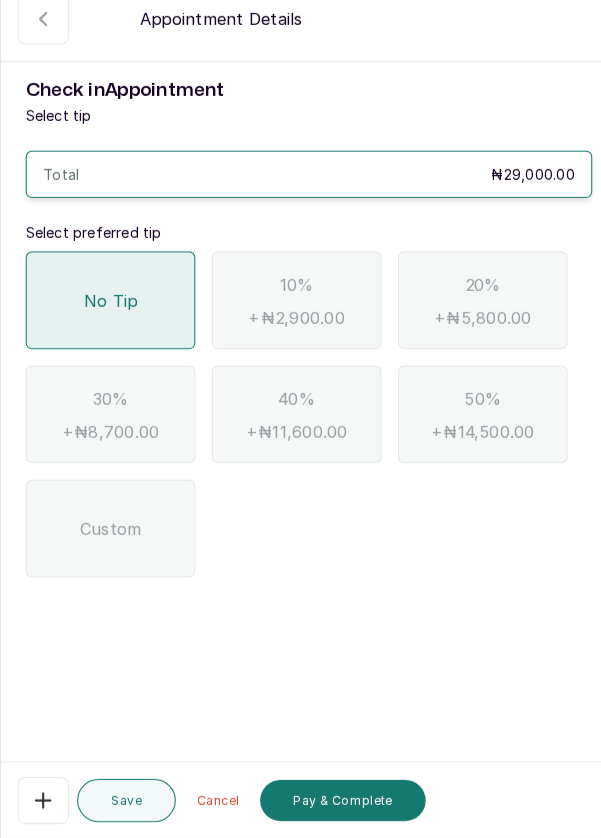 click on "Pay & Complete" at bounding box center (333, 801) 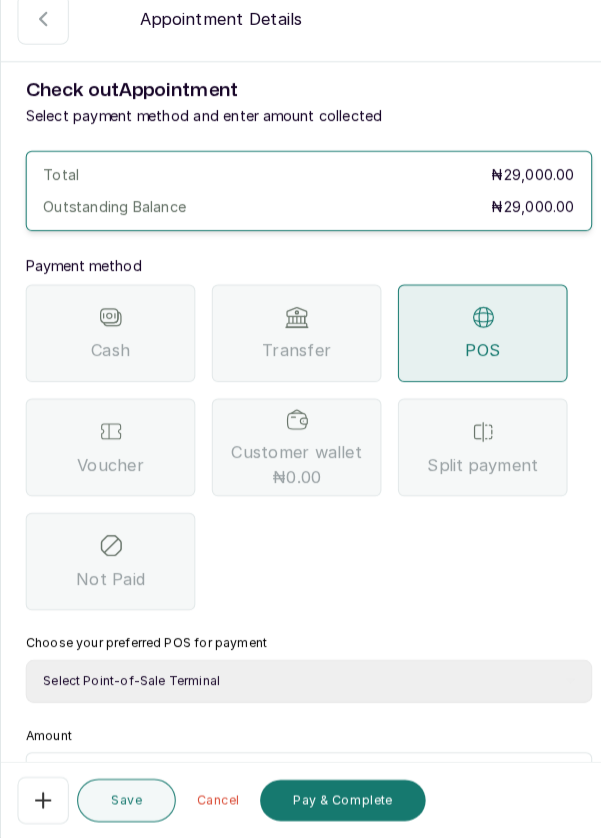 click on "Pay & Complete" at bounding box center (333, 801) 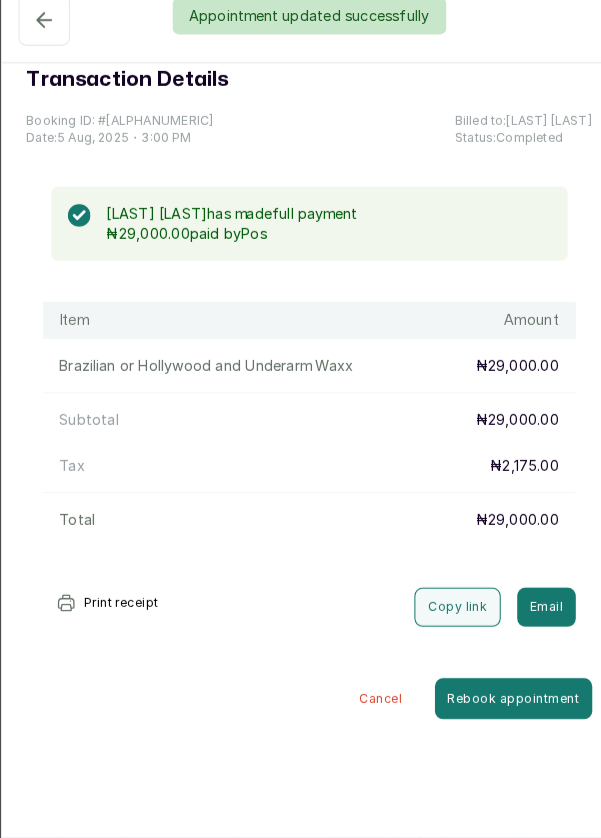 click on "Appointment updated successfully" at bounding box center [300, 38] 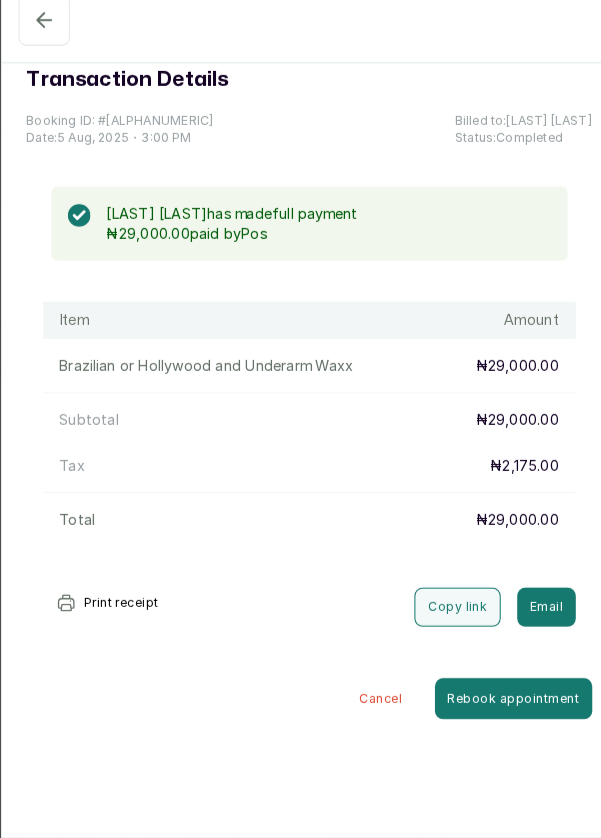 click 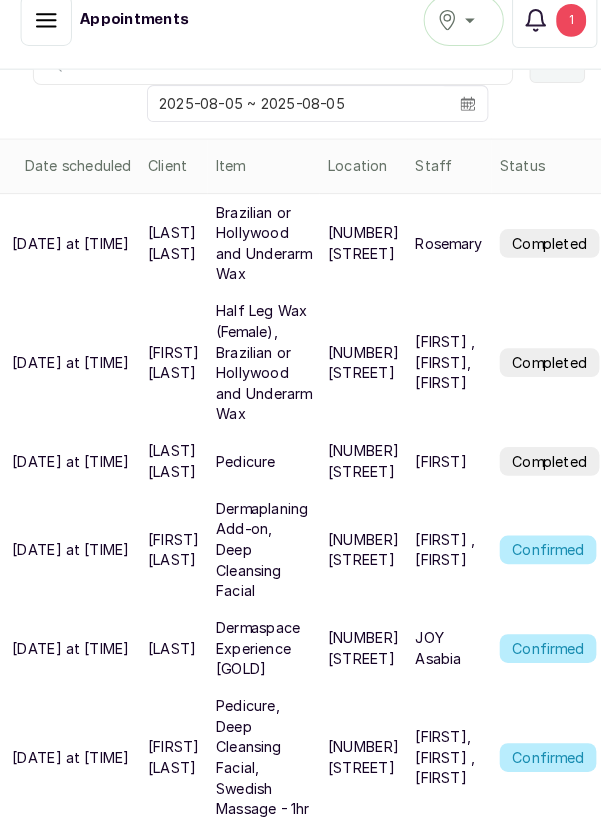 scroll, scrollTop: 0, scrollLeft: 0, axis: both 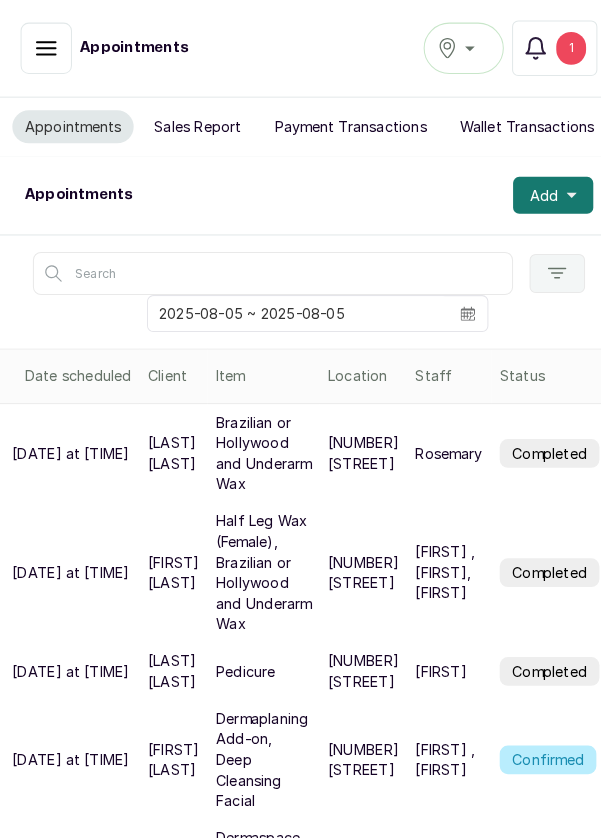 click on "Add" at bounding box center (538, 190) 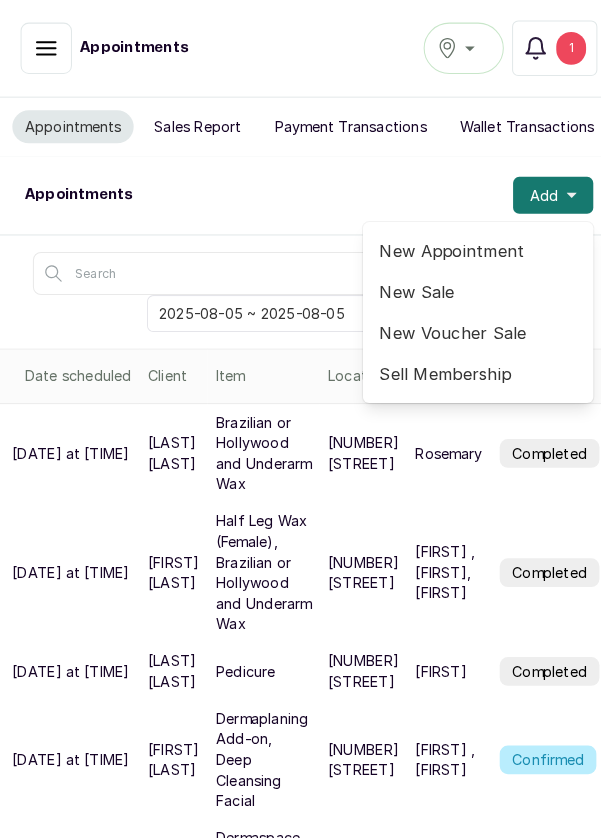 click on "New Appointment" at bounding box center (465, 244) 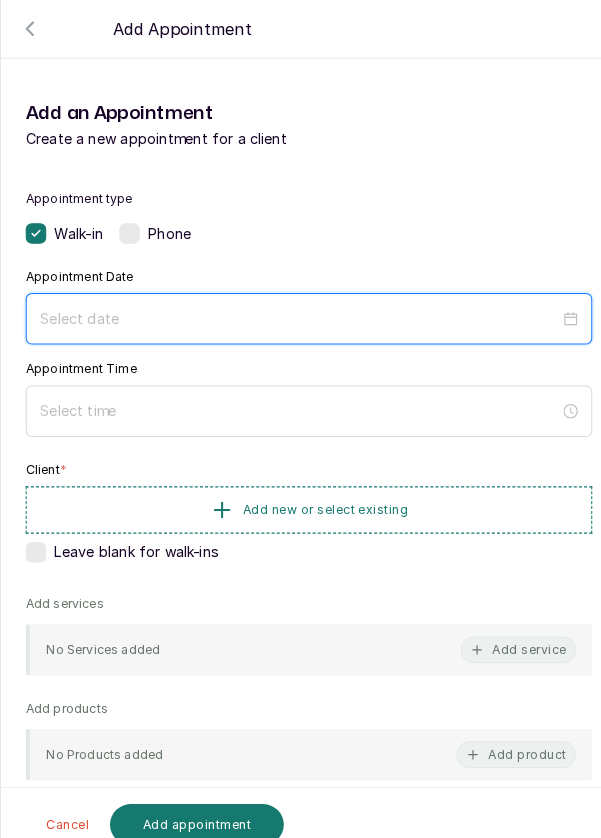 click at bounding box center [291, 310] 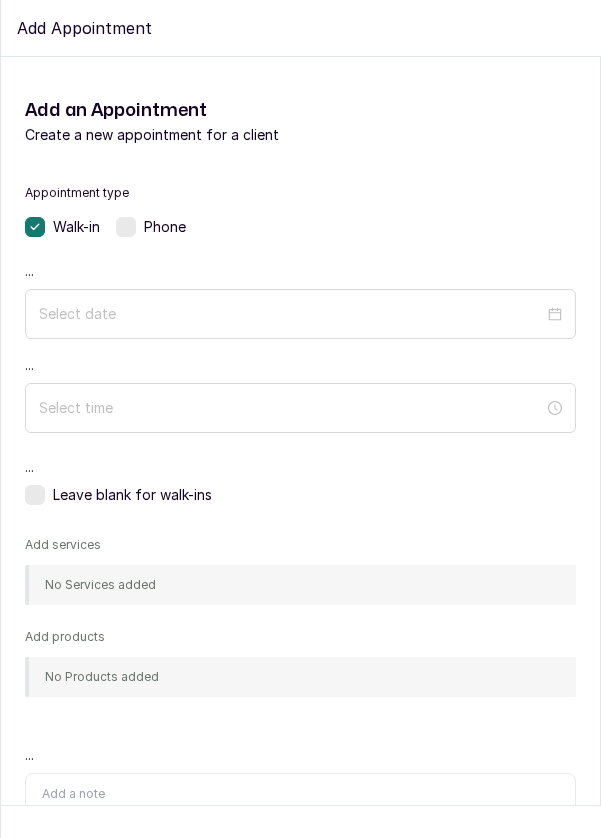 scroll, scrollTop: 0, scrollLeft: 0, axis: both 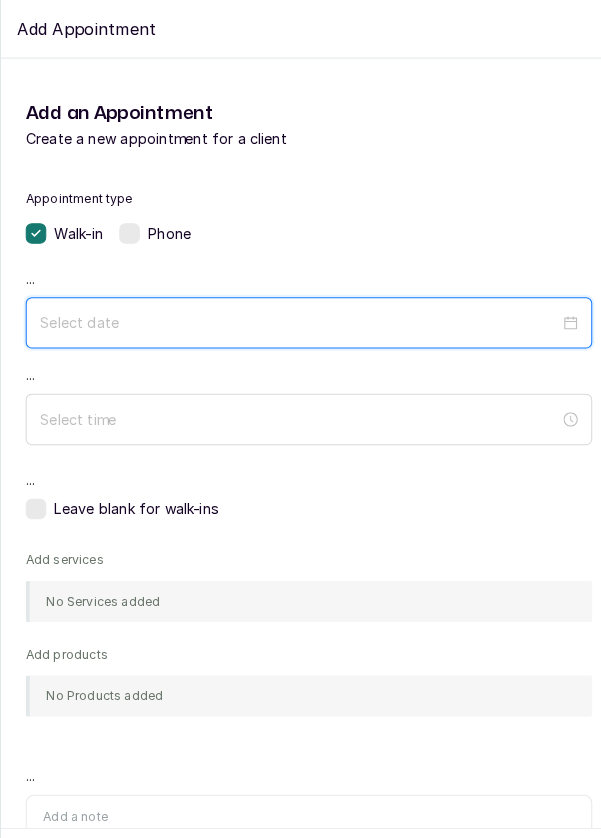 click at bounding box center [291, 314] 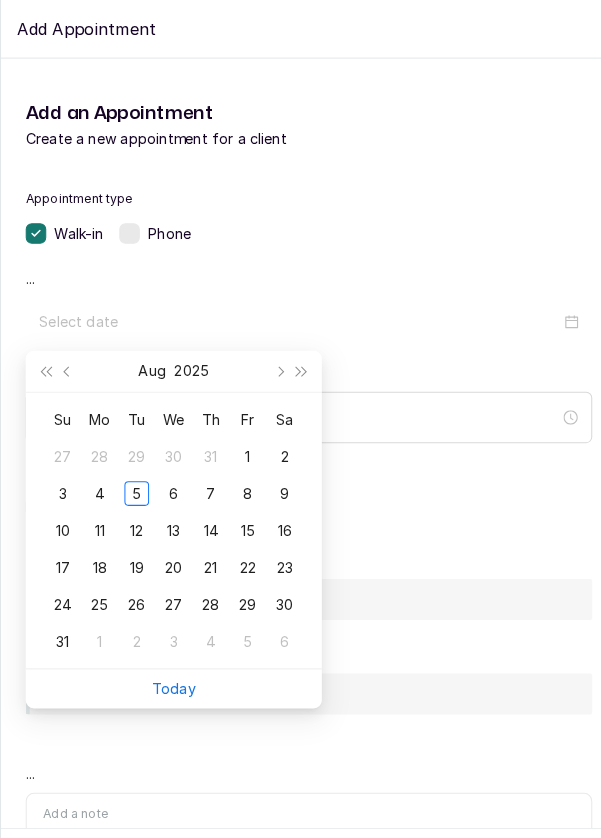 click on "5" at bounding box center [133, 480] 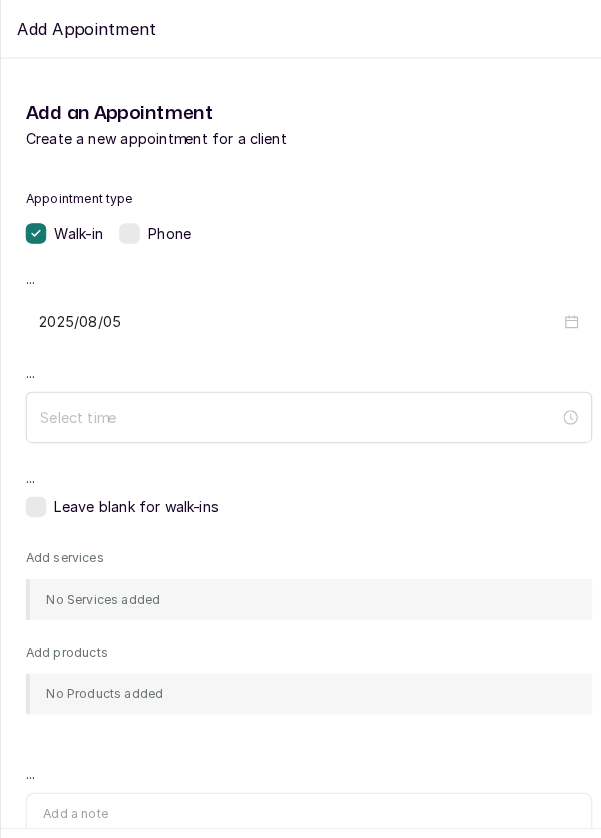 type on "2025/08/05" 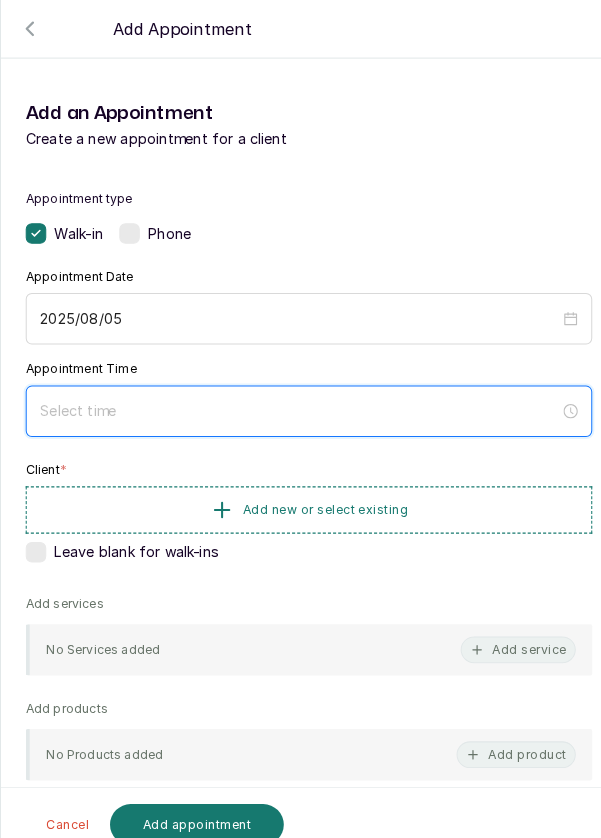 click at bounding box center (291, 400) 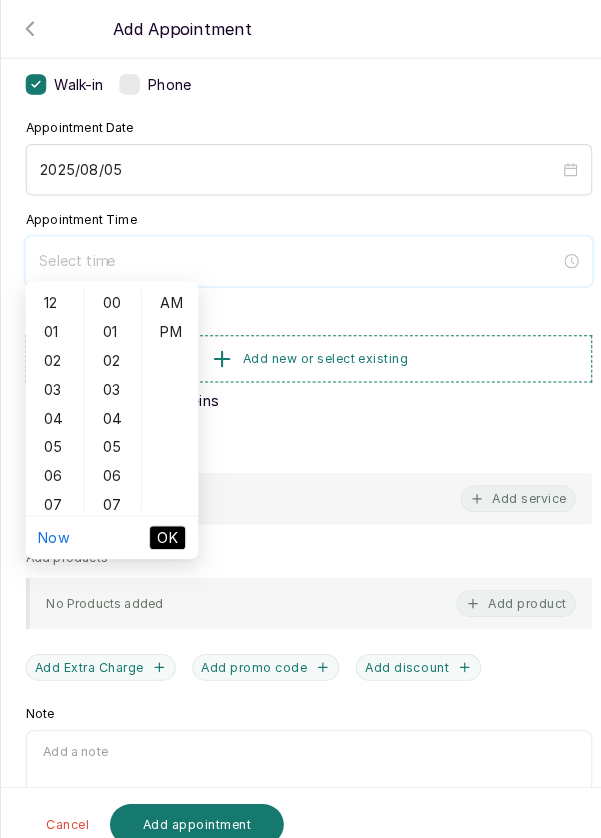 scroll, scrollTop: 153, scrollLeft: 0, axis: vertical 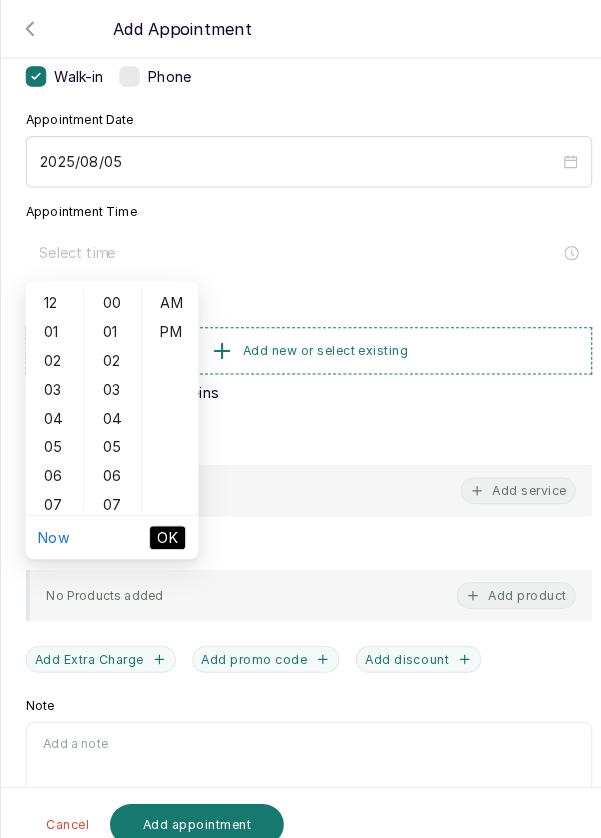 click on "05" at bounding box center (53, 435) 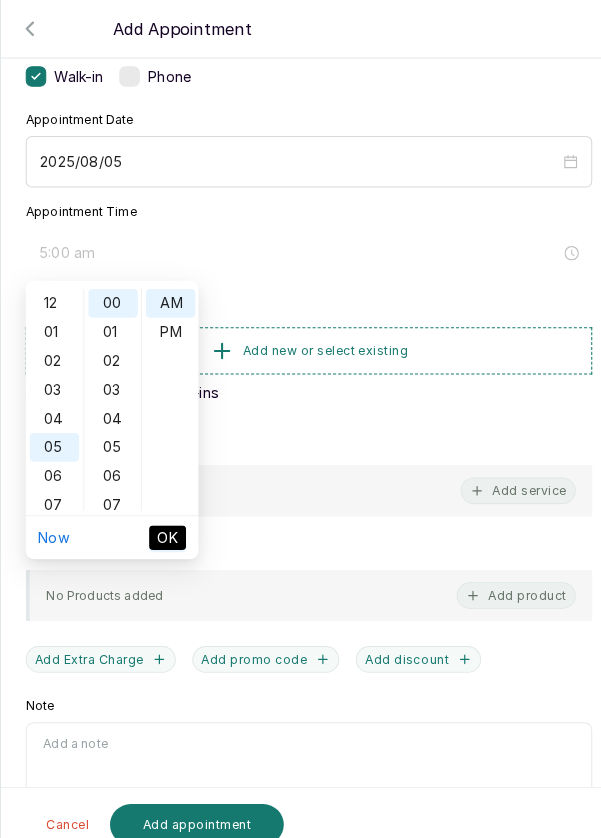 scroll, scrollTop: 119, scrollLeft: 0, axis: vertical 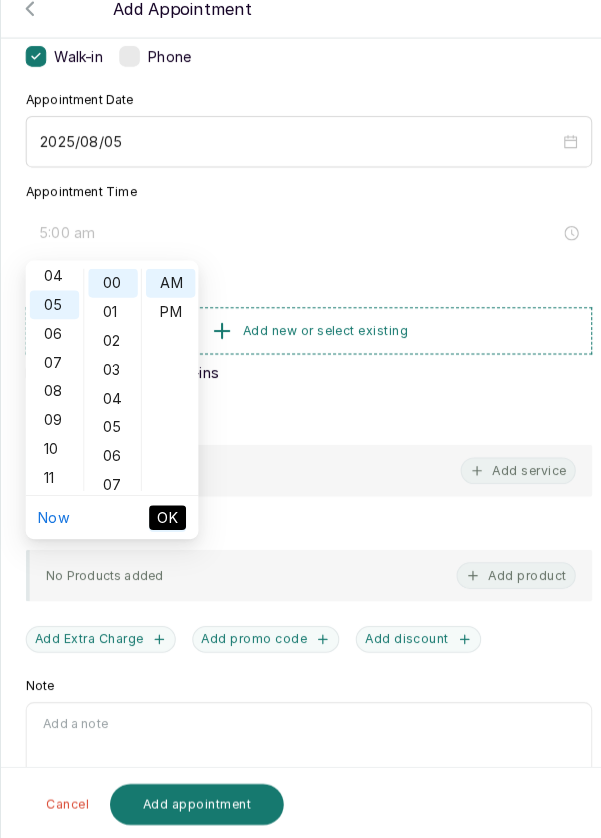click on "04" at bounding box center (110, 407) 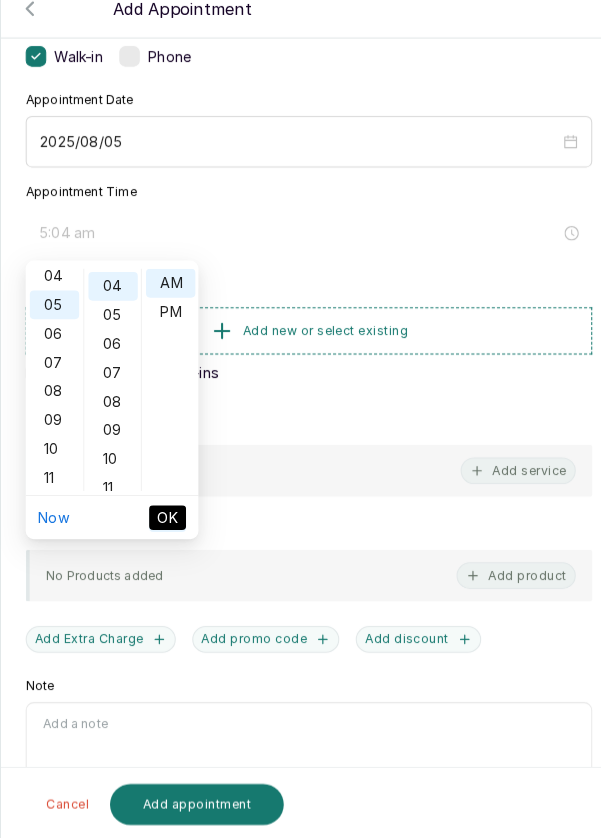 scroll, scrollTop: 111, scrollLeft: 0, axis: vertical 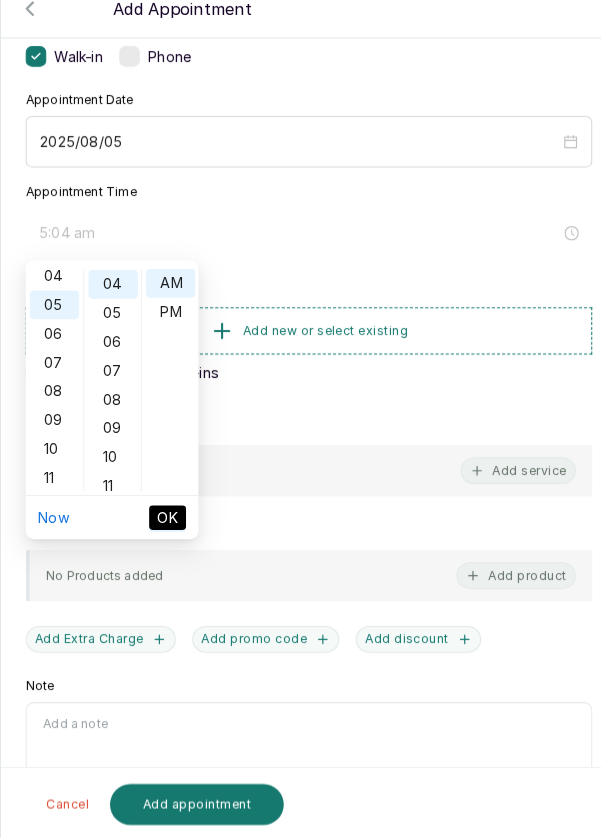 click on "10" at bounding box center [110, 464] 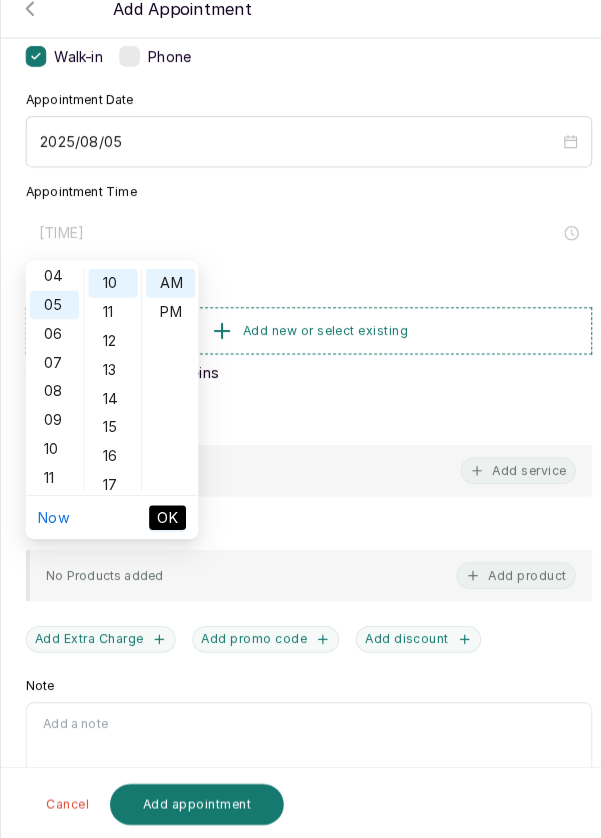 click on "15" at bounding box center [110, 435] 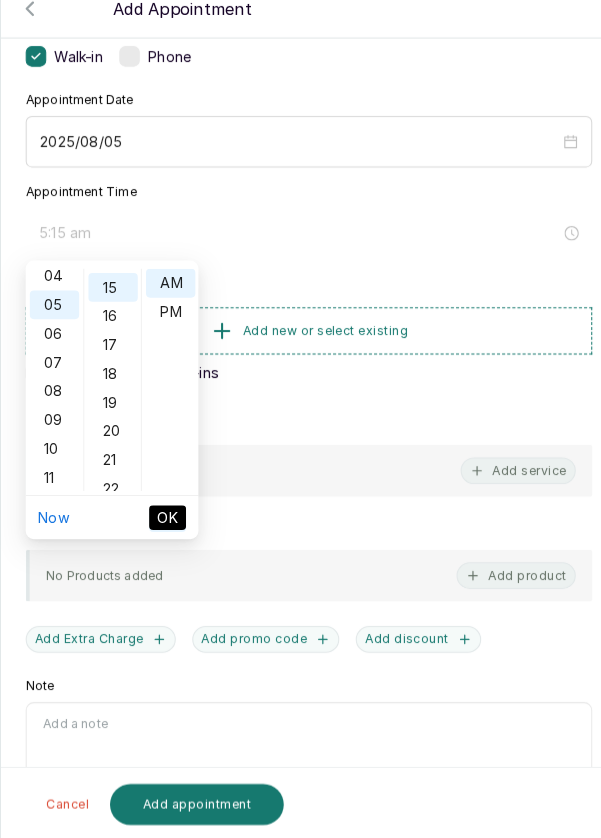 scroll, scrollTop: 419, scrollLeft: 0, axis: vertical 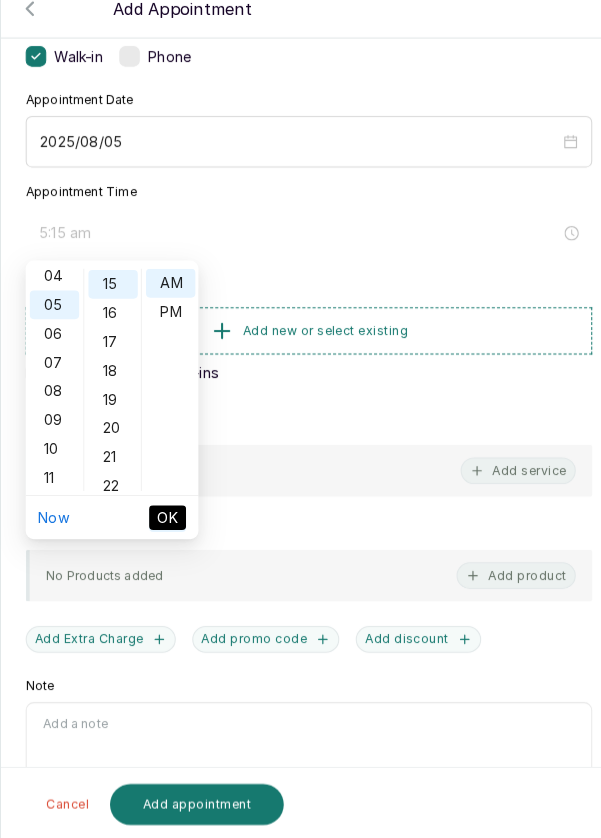 click on "PM" at bounding box center (166, 323) 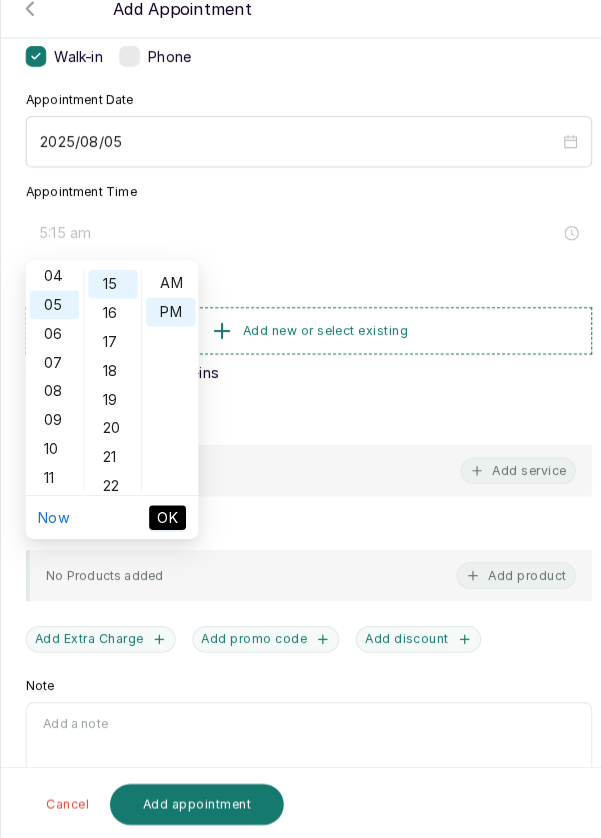 type on "5:15 pm" 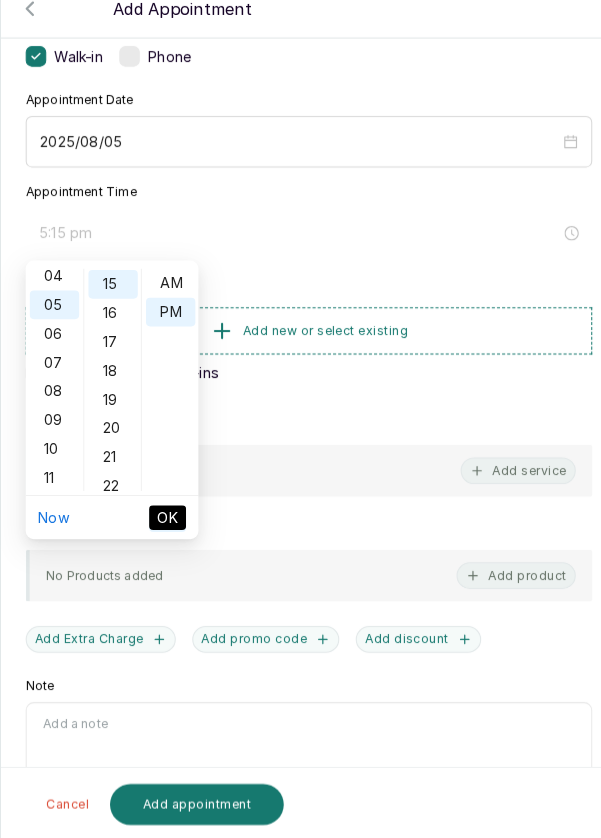 click on "OK" at bounding box center [163, 523] 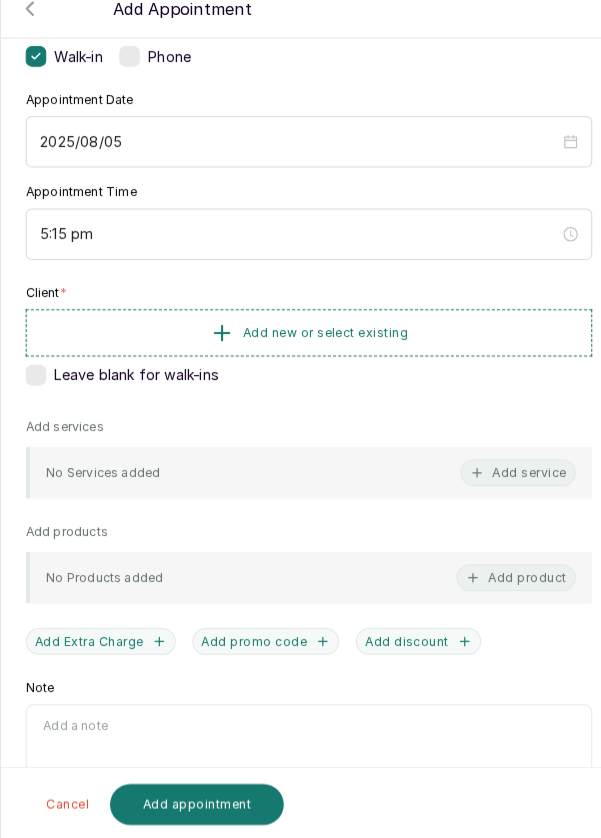 click on "Add service" at bounding box center (504, 479) 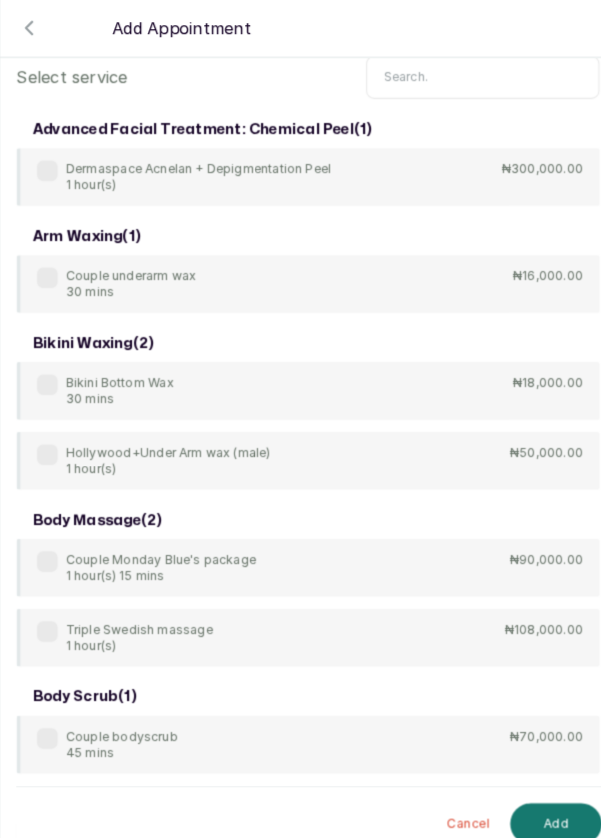 scroll, scrollTop: 0, scrollLeft: 0, axis: both 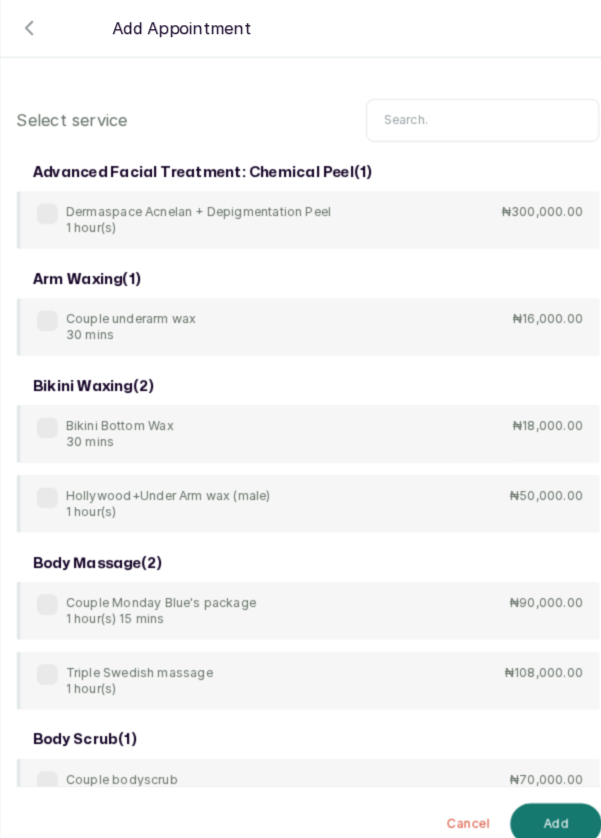 click at bounding box center (470, 118) 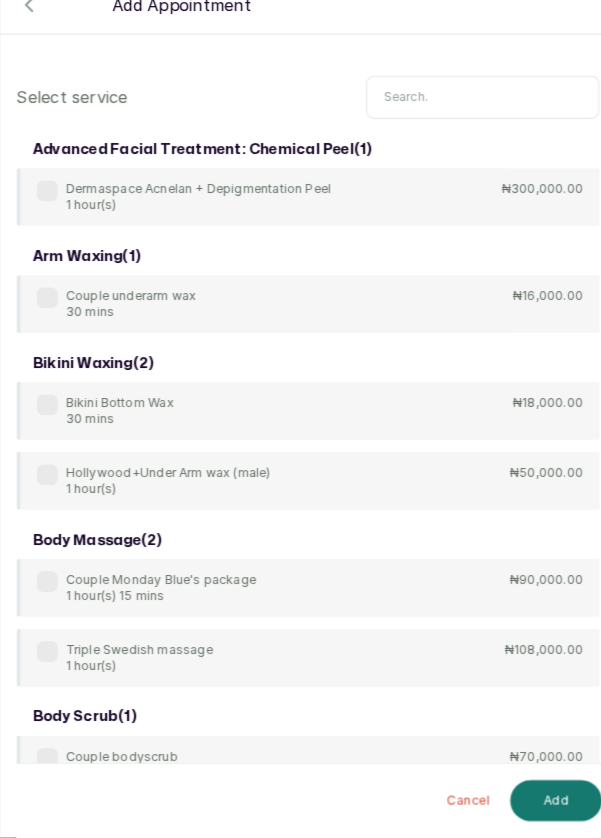 scroll, scrollTop: 3, scrollLeft: 0, axis: vertical 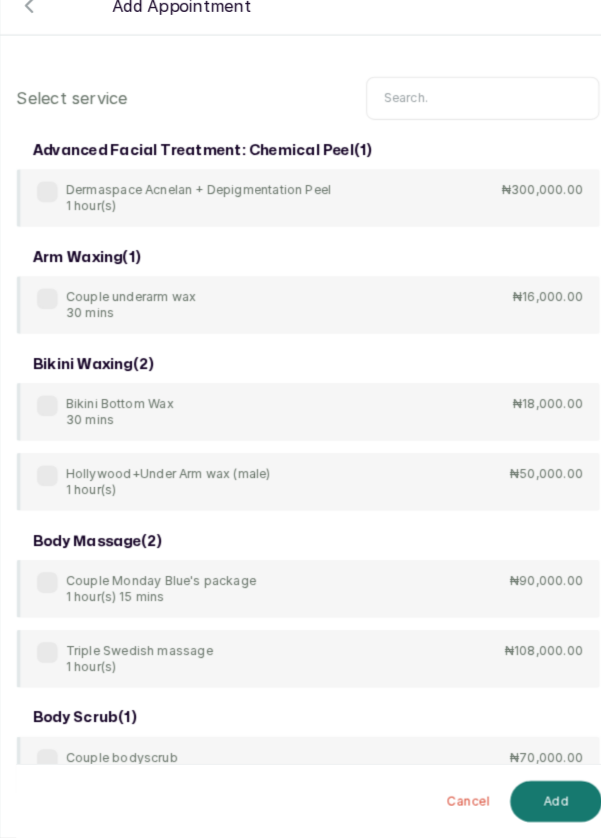 type on "F" 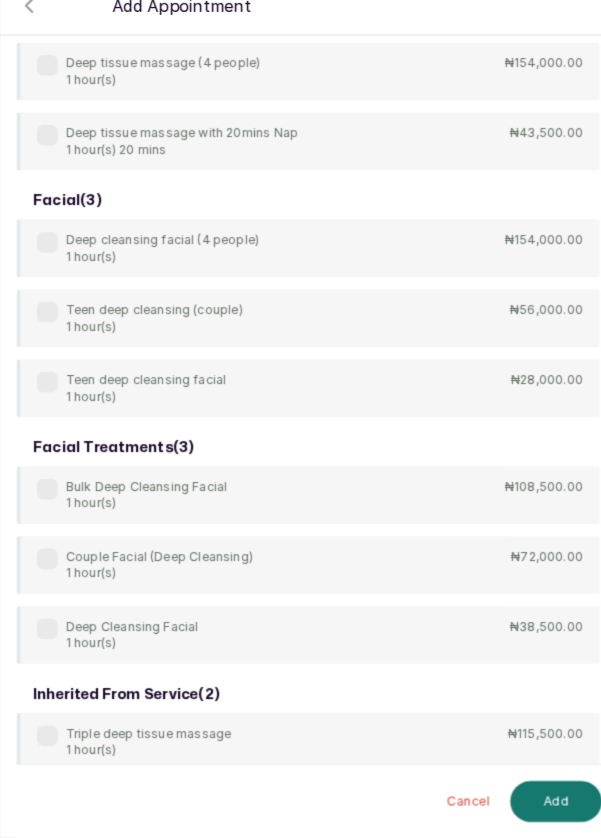 scroll, scrollTop: 600, scrollLeft: 0, axis: vertical 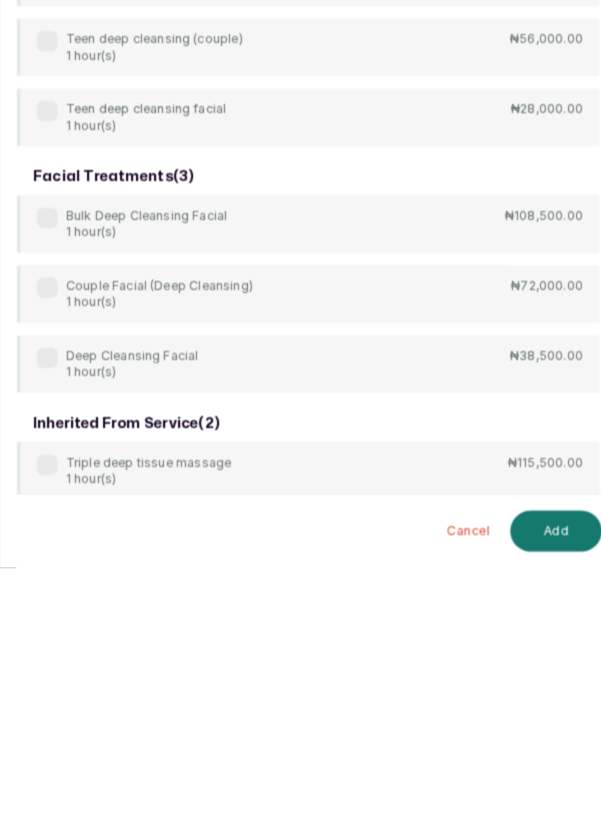 type on "Dee" 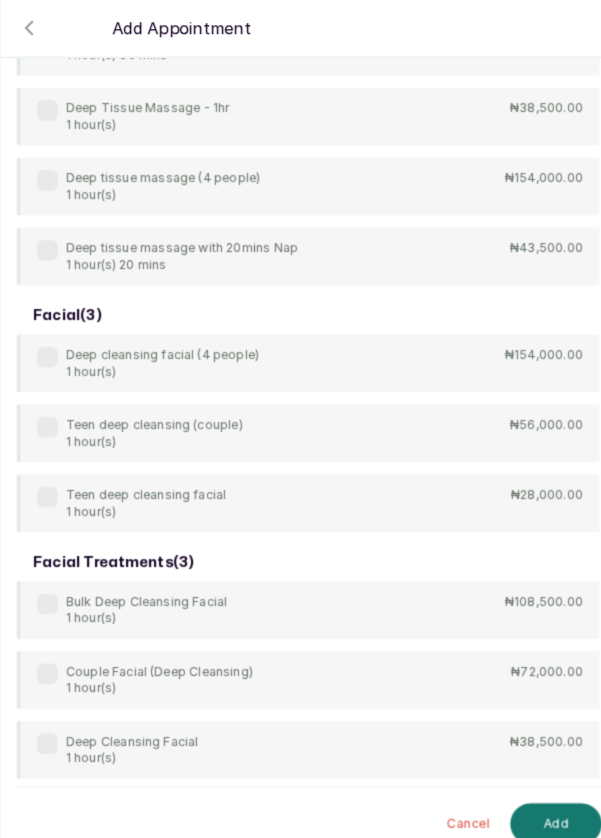 scroll, scrollTop: 524, scrollLeft: 0, axis: vertical 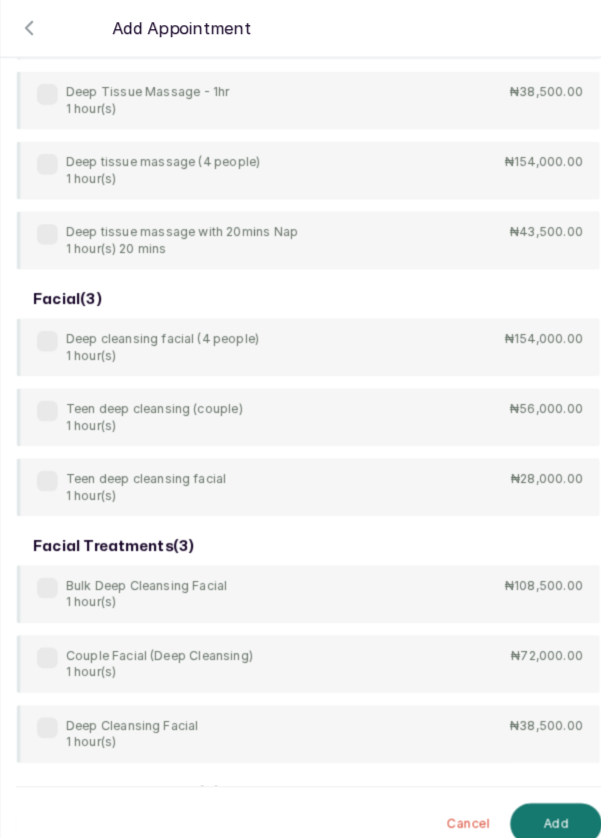 click at bounding box center (47, 709) 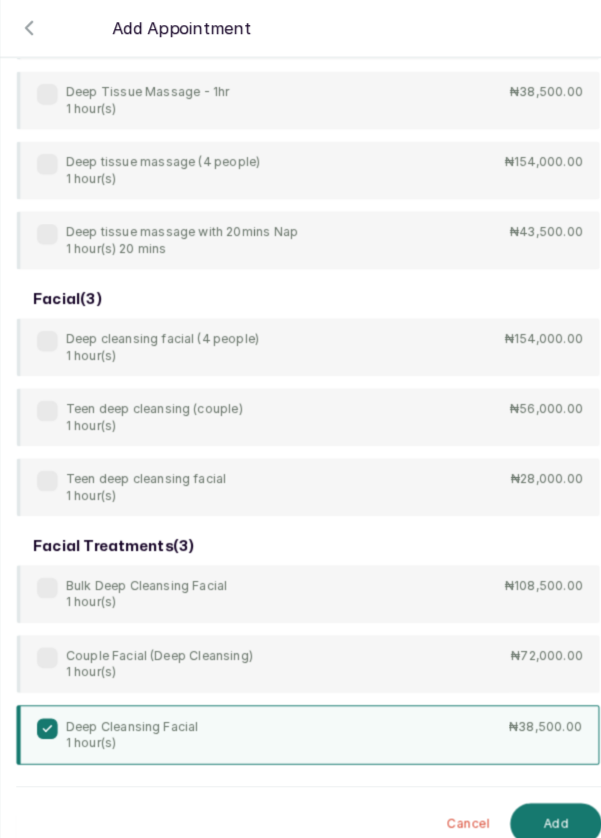 click on "Add" at bounding box center (541, 802) 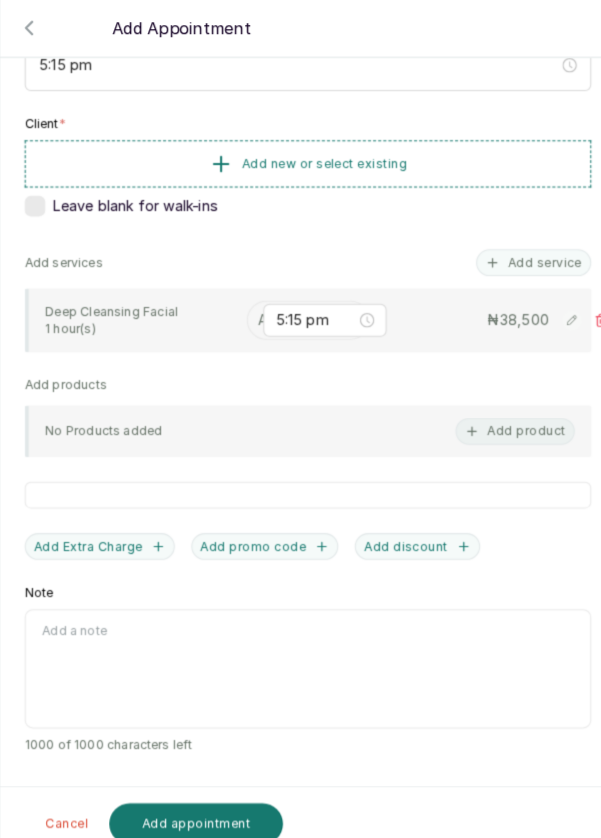 scroll, scrollTop: 3, scrollLeft: 0, axis: vertical 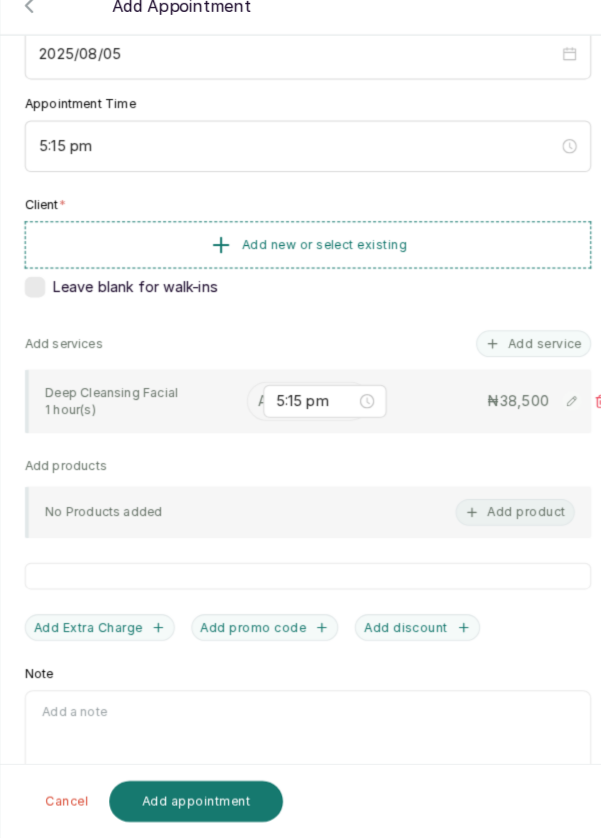 click at bounding box center [254, 413] 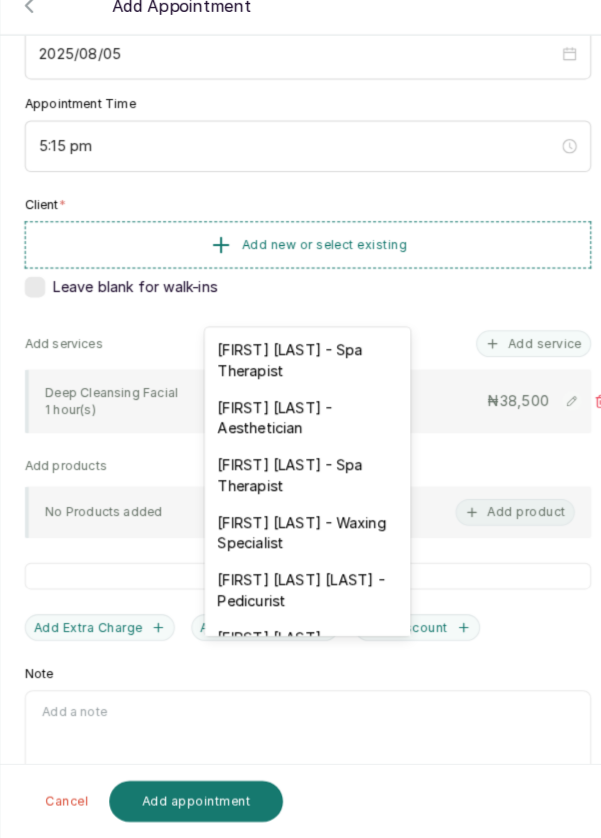 click on "[FIRST] [LAST] - Aesthetician" at bounding box center (300, 429) 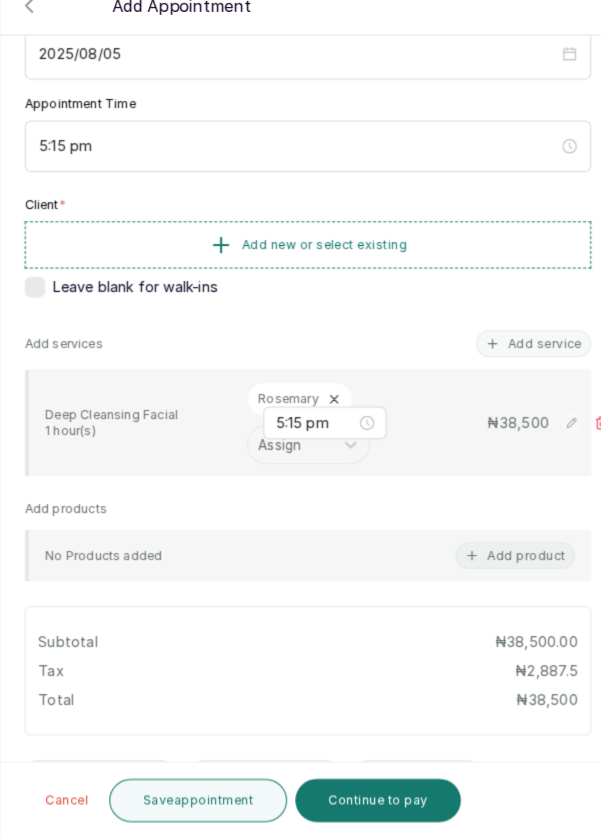 click on "Save  appointment" at bounding box center (194, 801) 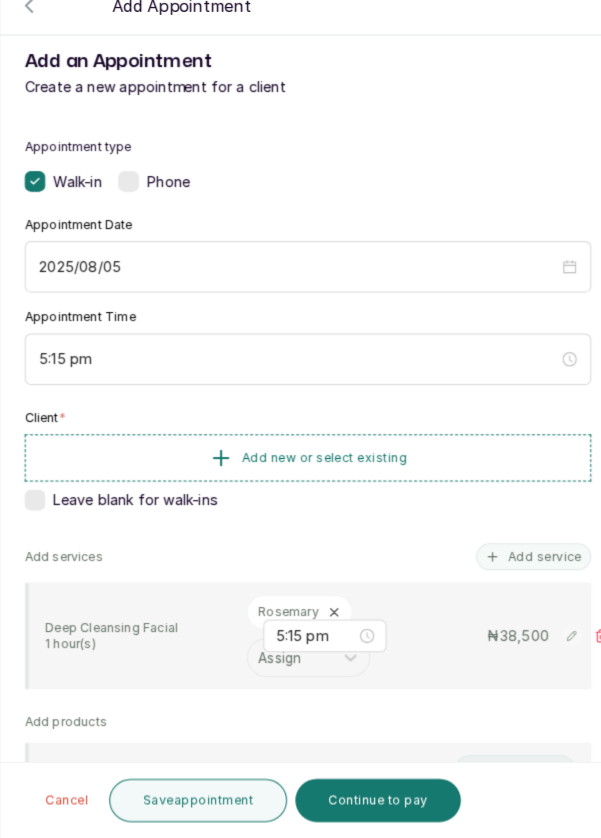 scroll, scrollTop: 27, scrollLeft: 0, axis: vertical 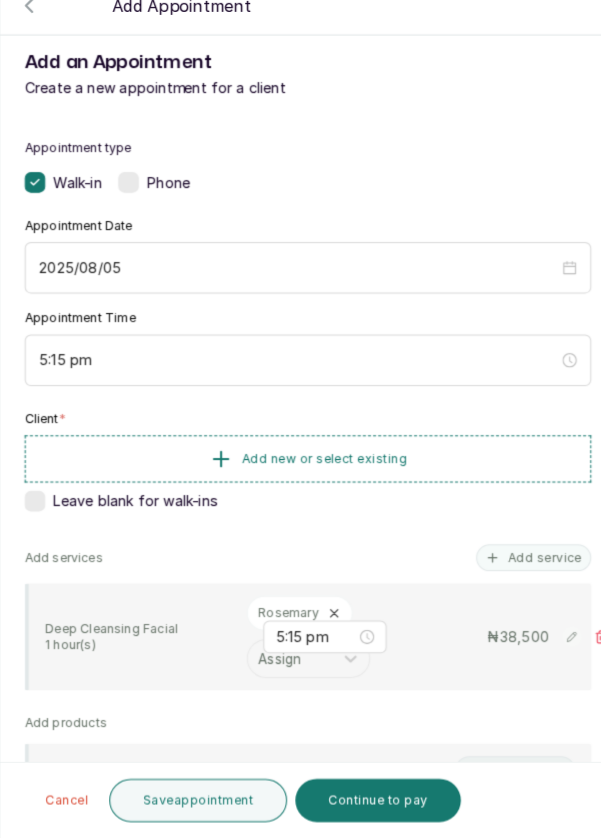 click on "Add new or select existing" at bounding box center [300, 469] 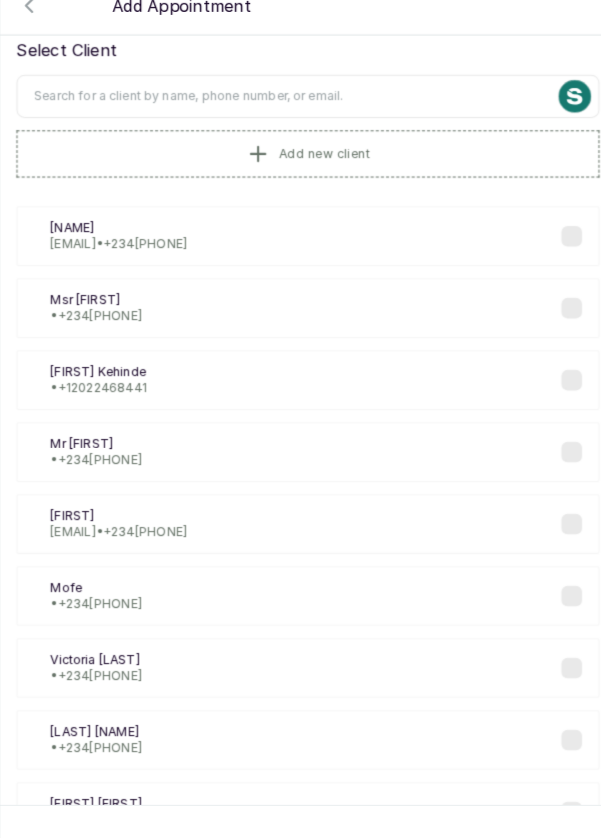 scroll, scrollTop: 0, scrollLeft: 0, axis: both 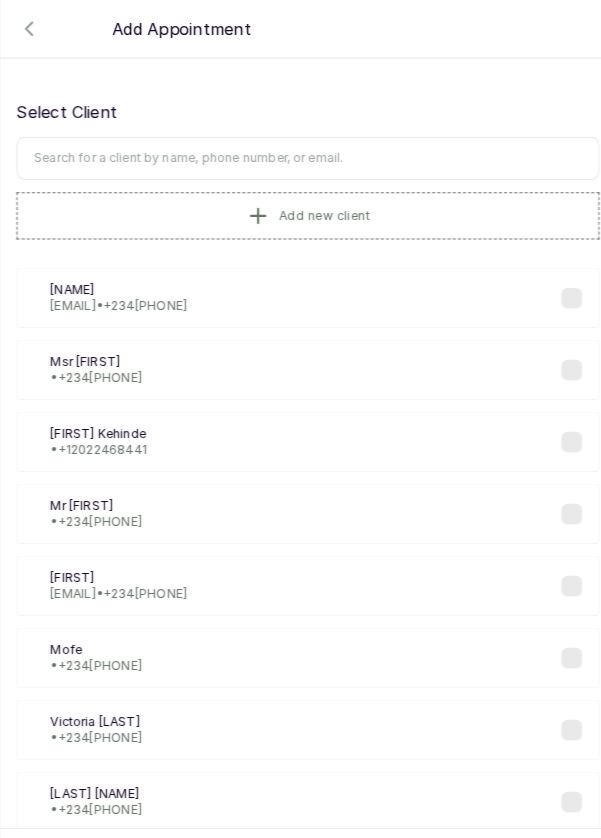 click at bounding box center (300, 154) 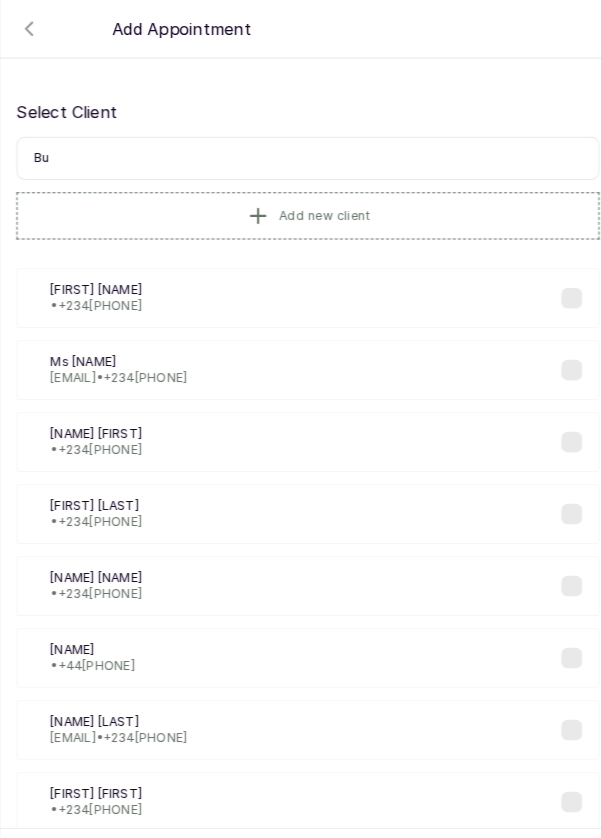 type on "B" 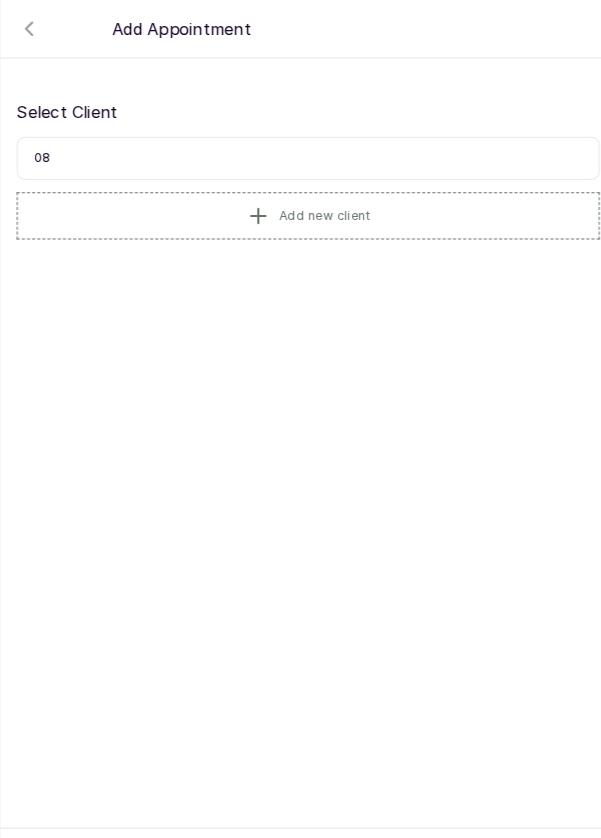 type on "0" 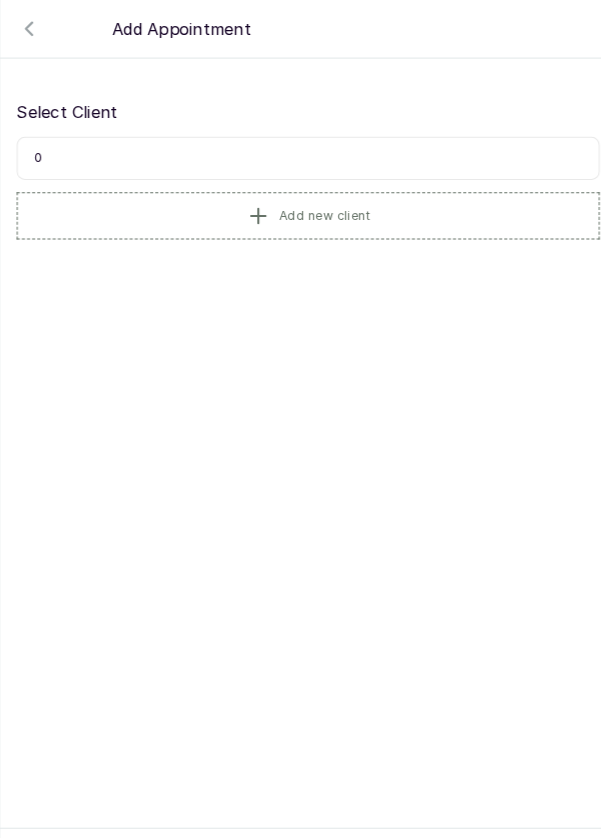type 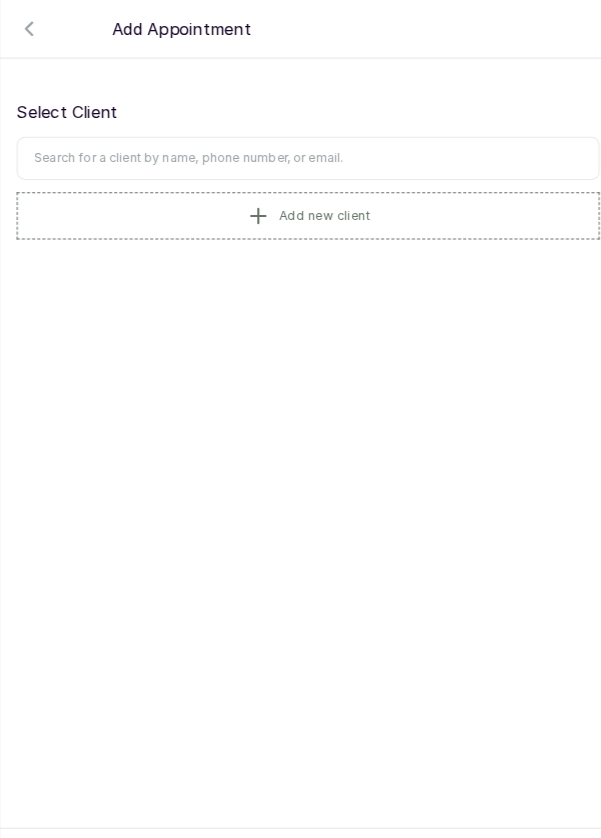 click on "Add new client" at bounding box center [300, 210] 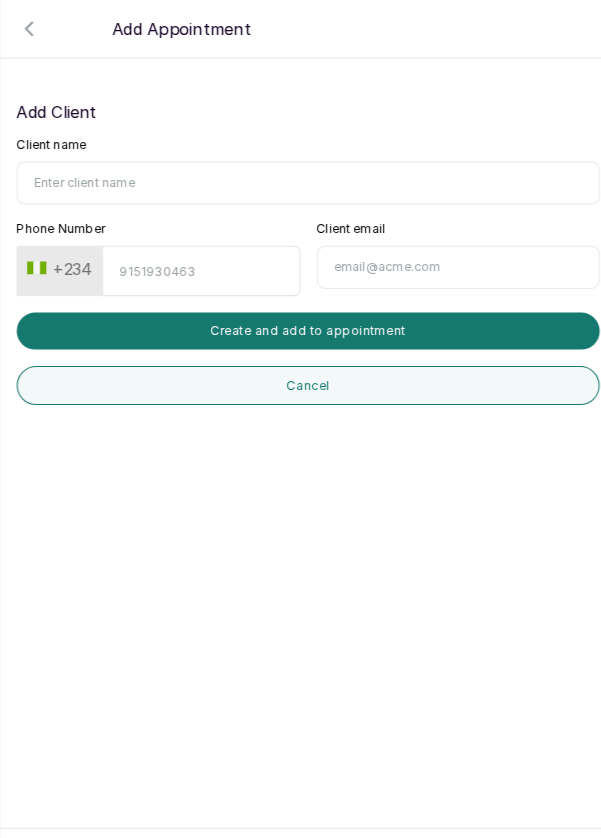 click on "Client name" at bounding box center (300, 178) 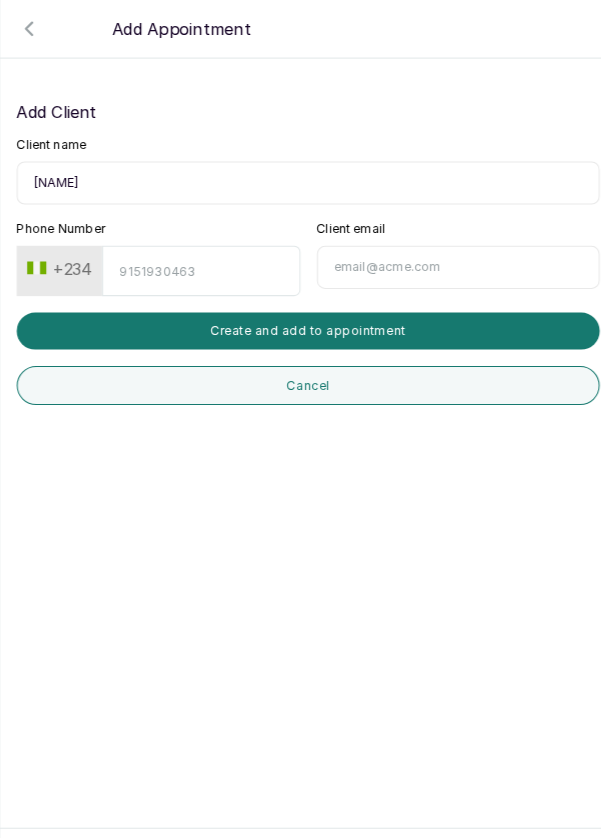 type on "[FIRST] [LAST]" 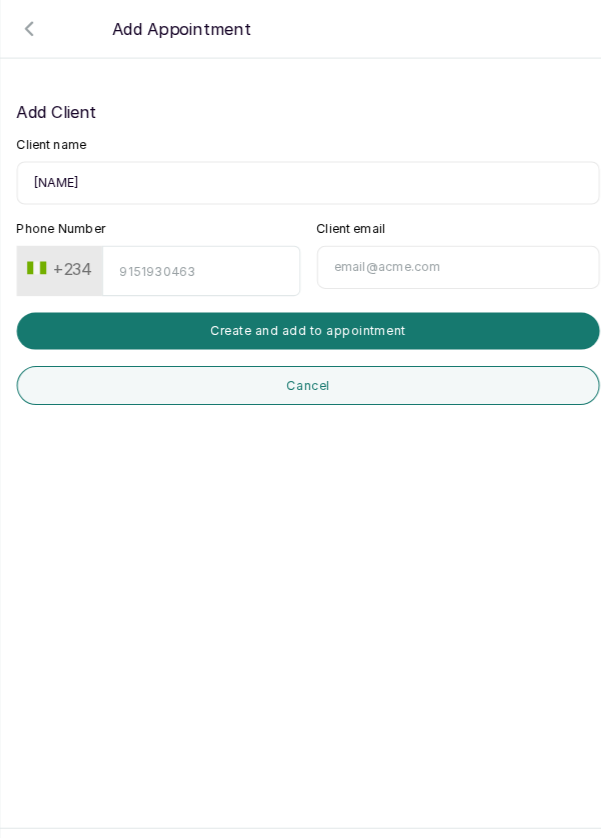 click on "Phone Number" at bounding box center [196, 263] 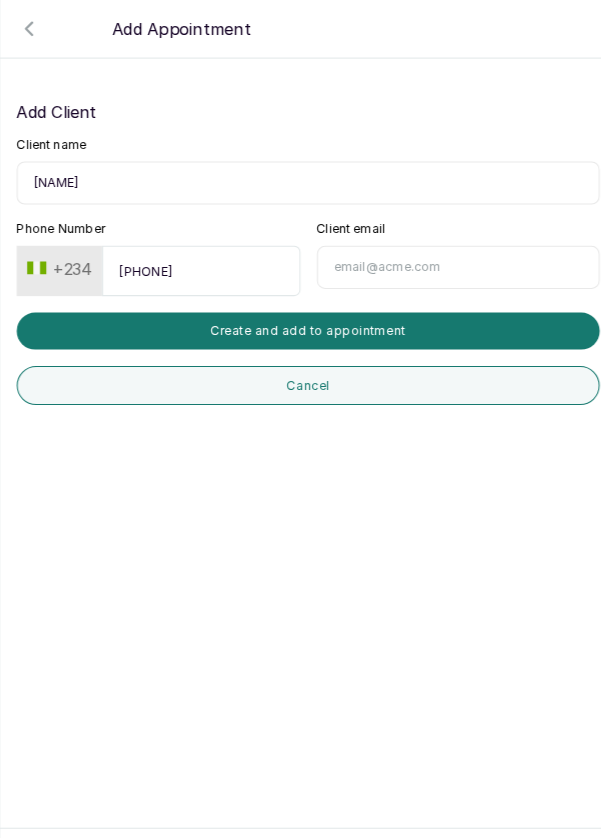 type on "8032075310" 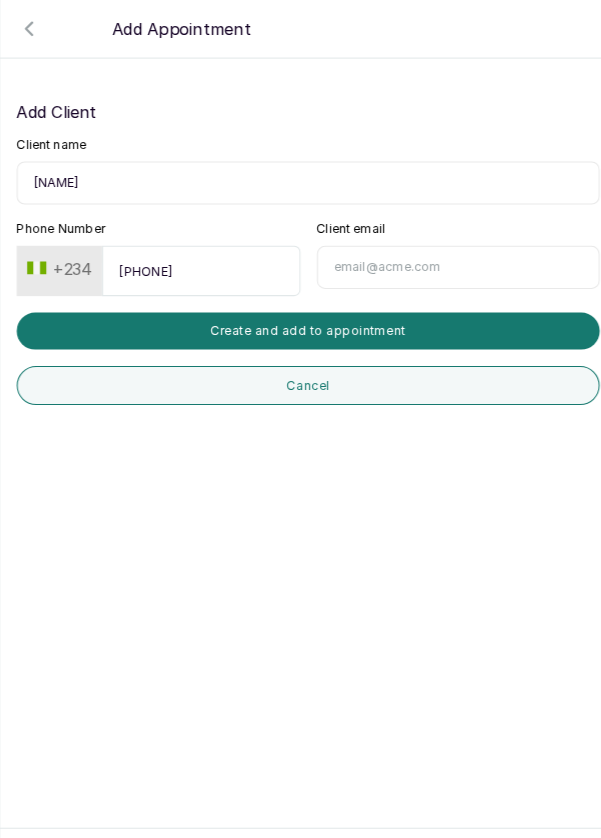click on "Create and add to appointment" at bounding box center [300, 322] 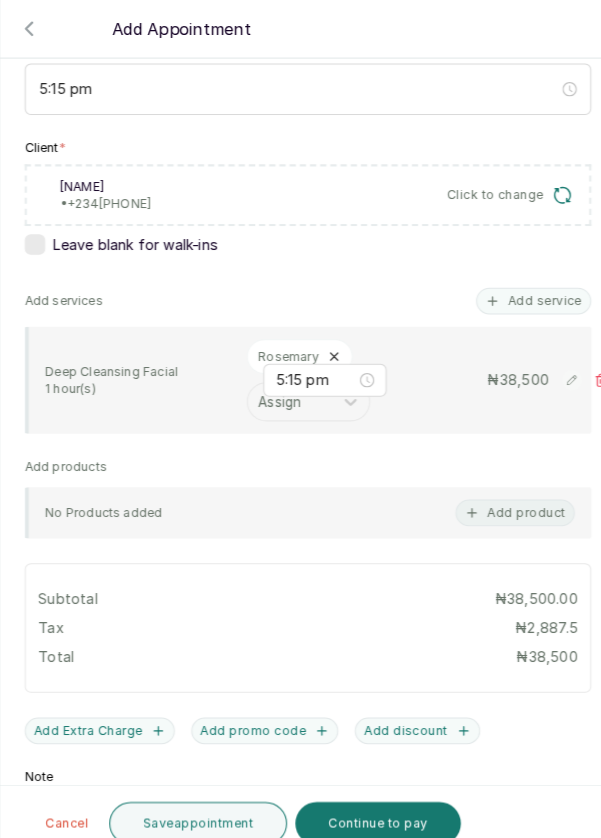 scroll, scrollTop: 389, scrollLeft: 0, axis: vertical 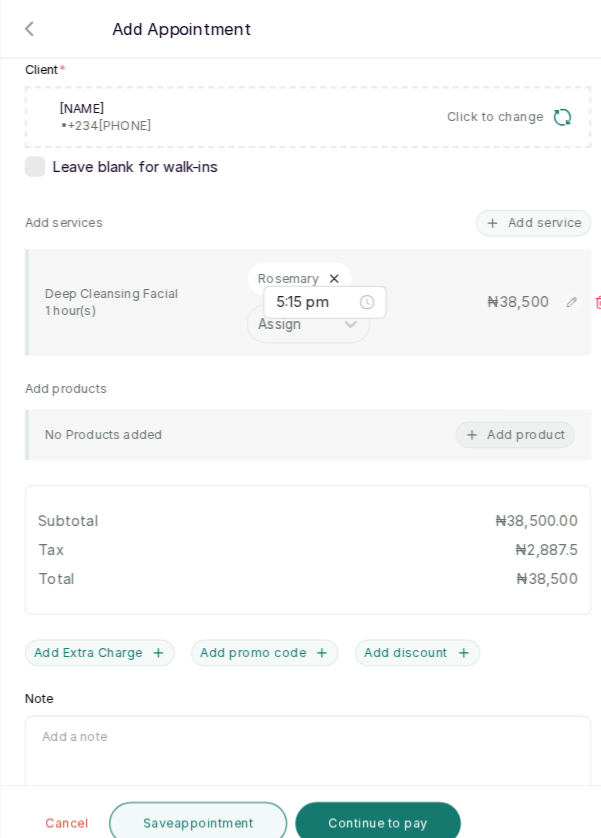 click on "Save  appointment" at bounding box center (194, 801) 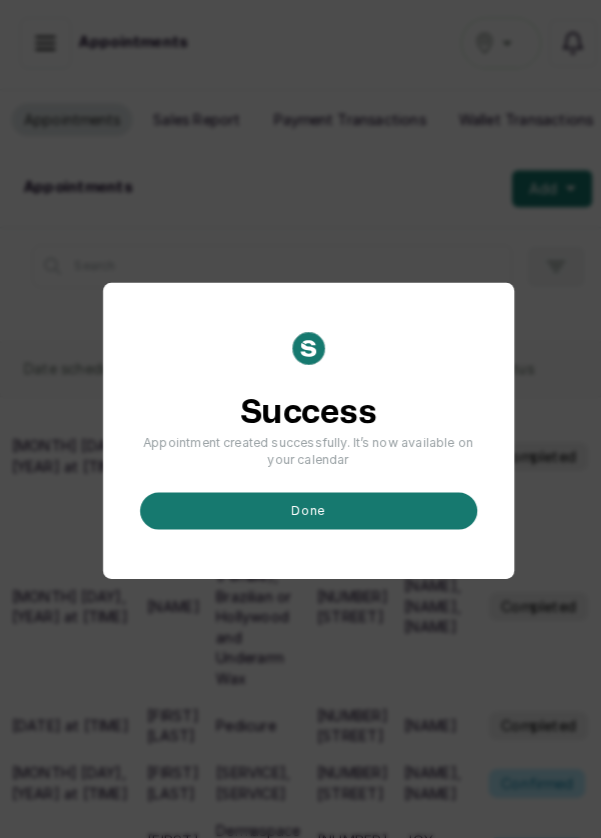 click on "done" at bounding box center (301, 497) 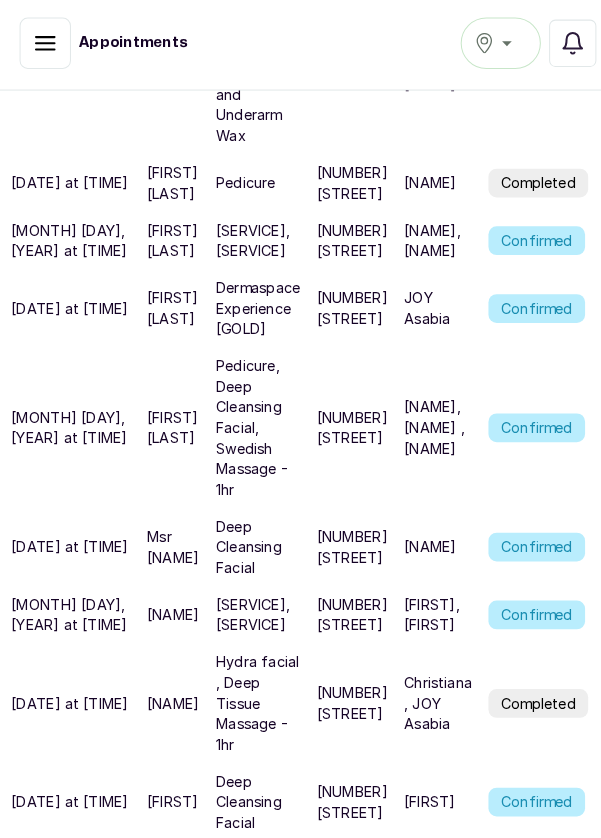 scroll, scrollTop: 733, scrollLeft: 0, axis: vertical 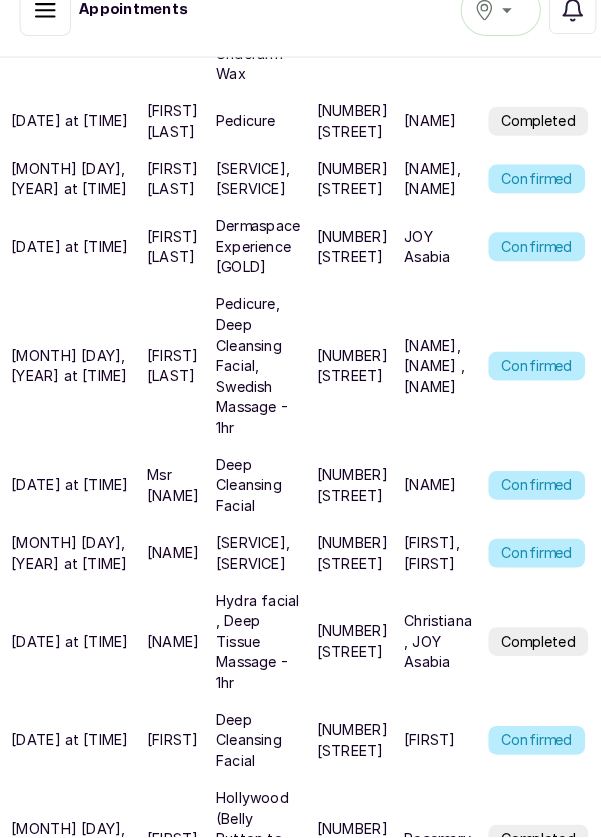 click on "Confirmed" at bounding box center (523, 563) 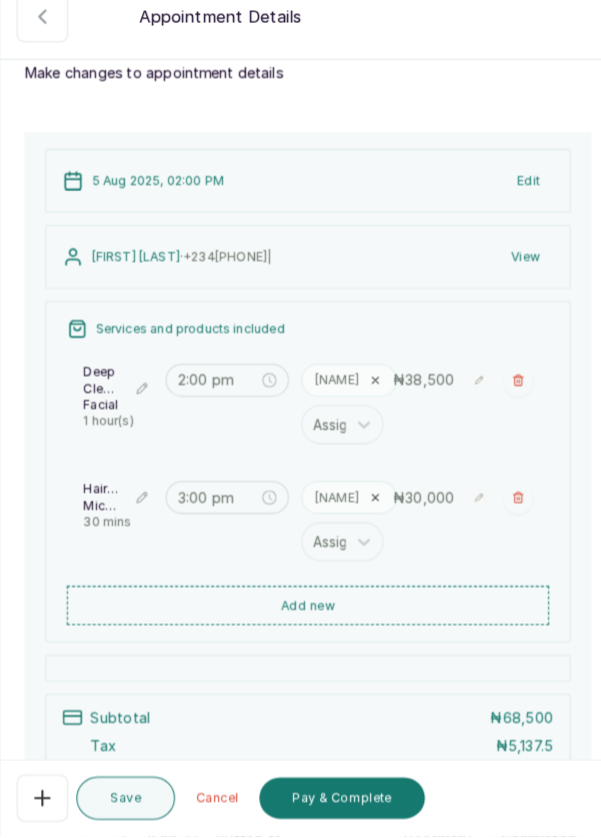 scroll, scrollTop: 40, scrollLeft: 0, axis: vertical 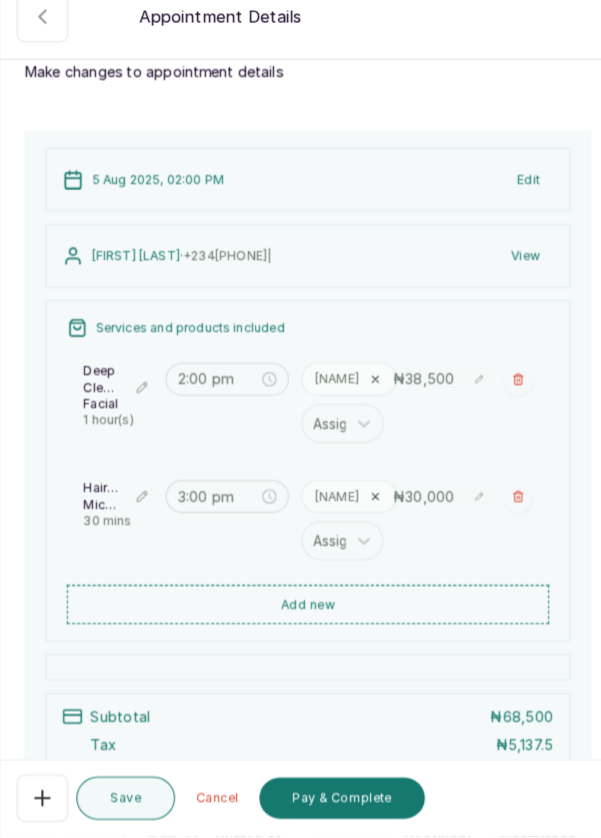 click 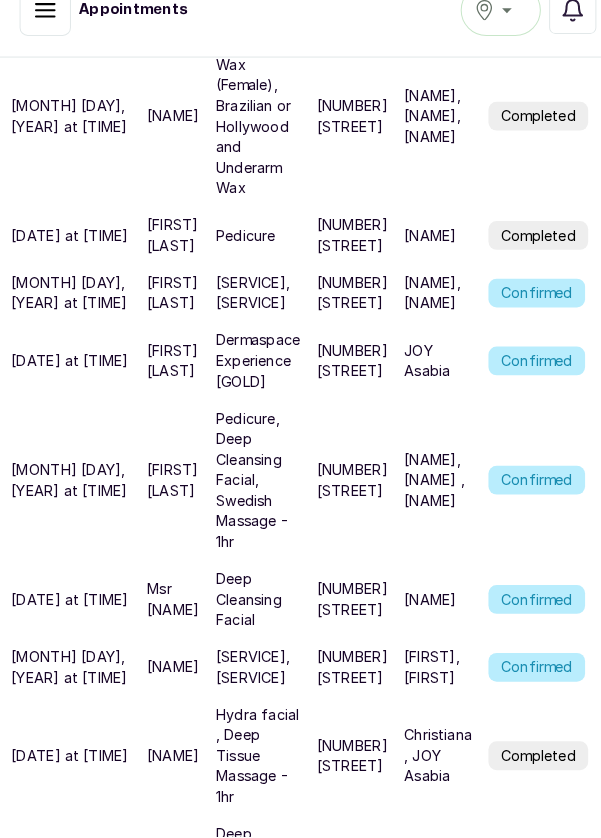 scroll, scrollTop: 0, scrollLeft: 0, axis: both 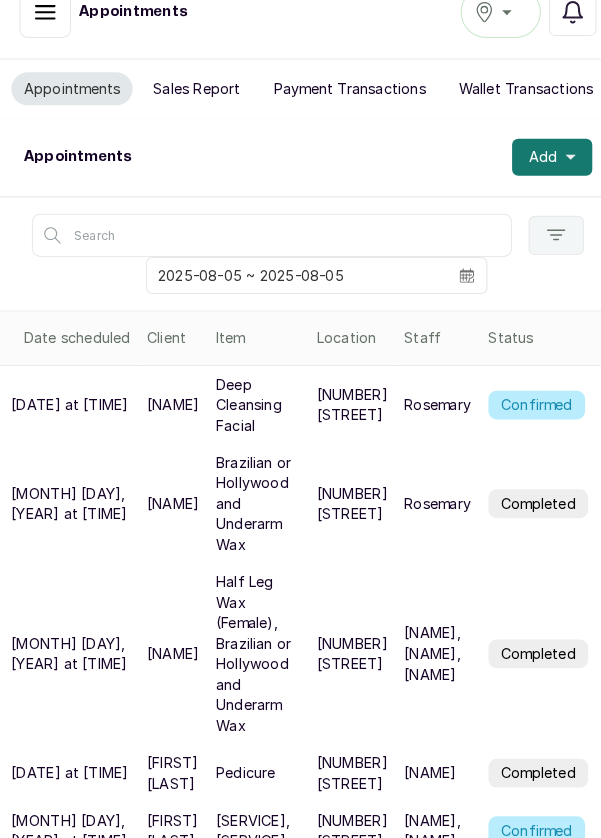 click on "Add" at bounding box center (529, 175) 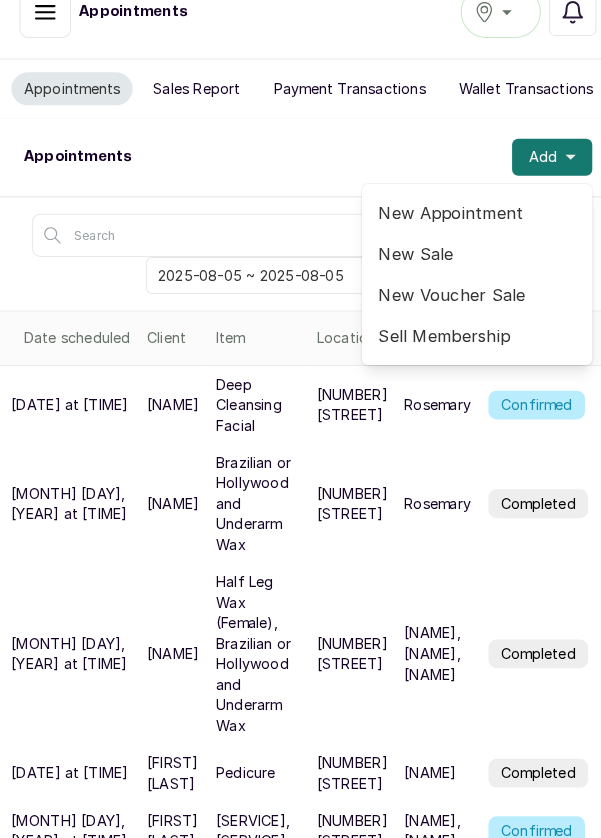 click on "New Appointment" at bounding box center (465, 229) 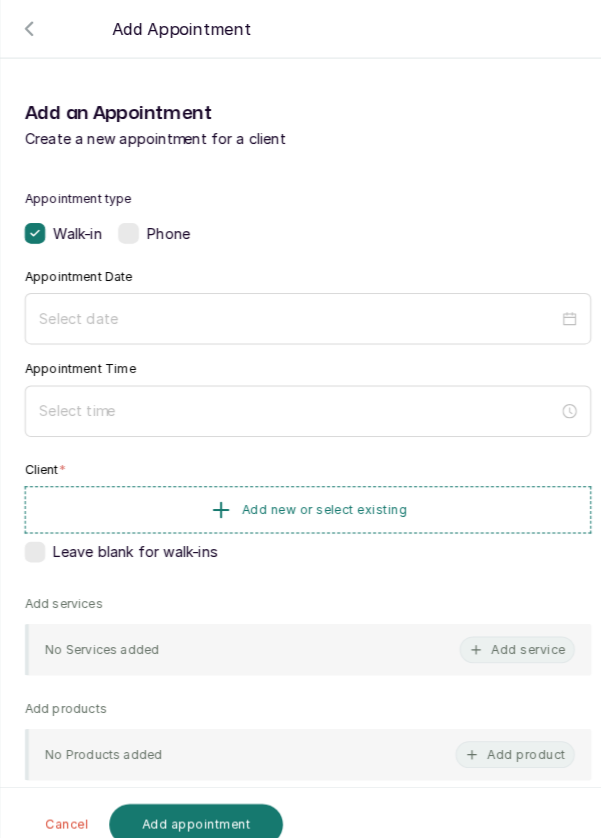 click at bounding box center [300, 82] 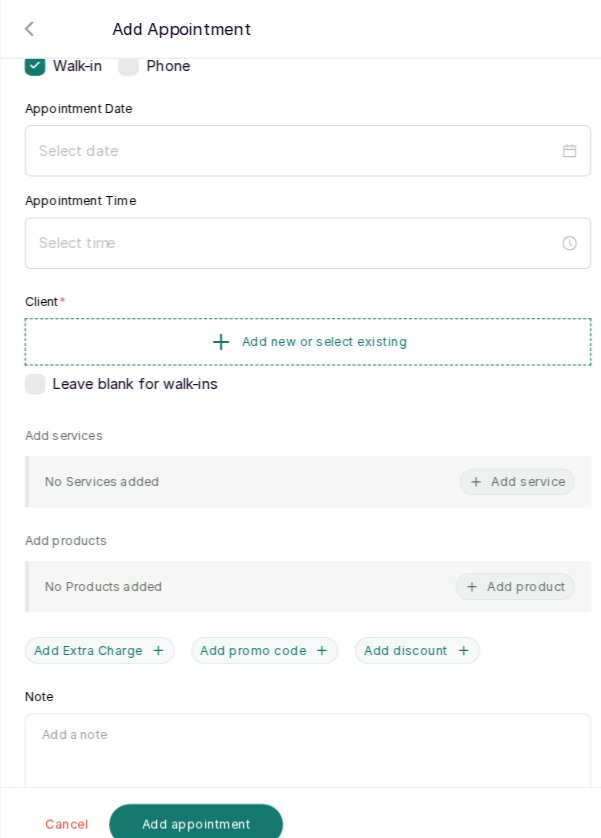 scroll, scrollTop: 0, scrollLeft: 0, axis: both 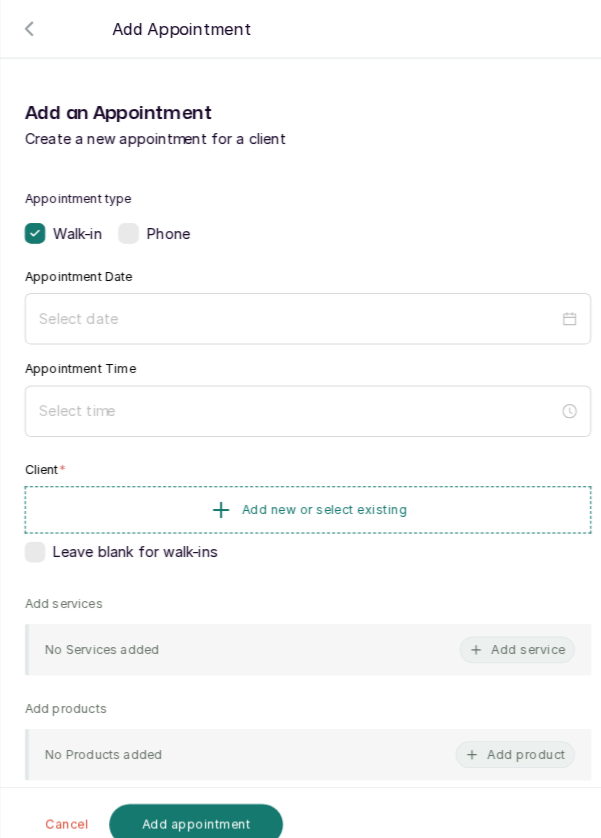 click at bounding box center (300, 82) 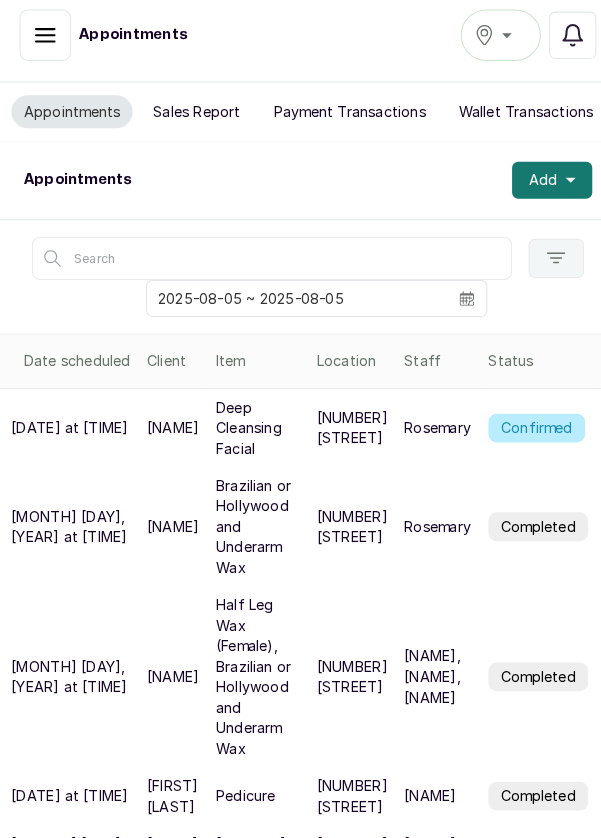 click 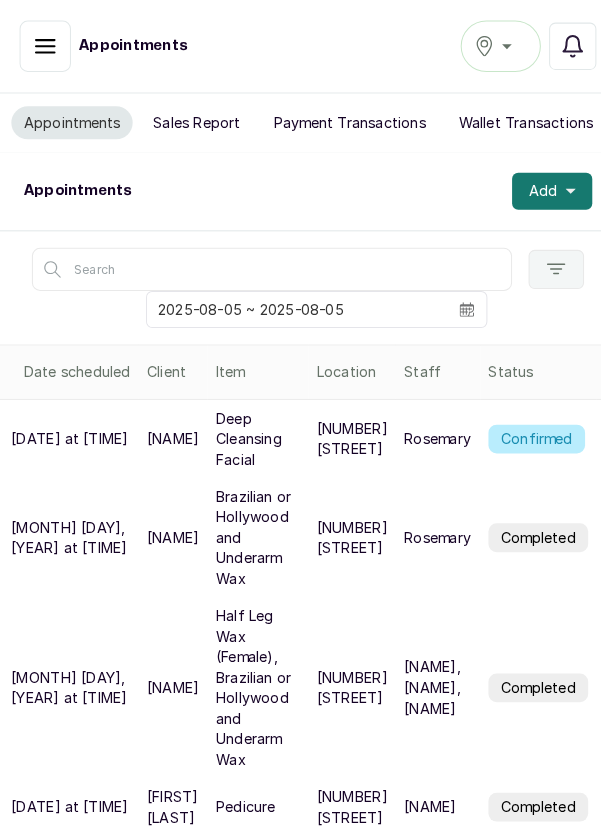 click 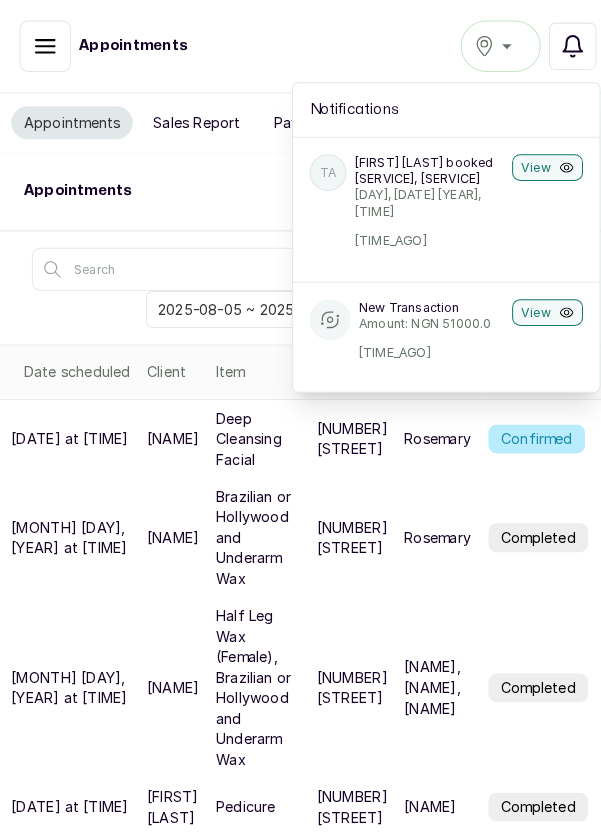 click on "View" at bounding box center [533, 163] 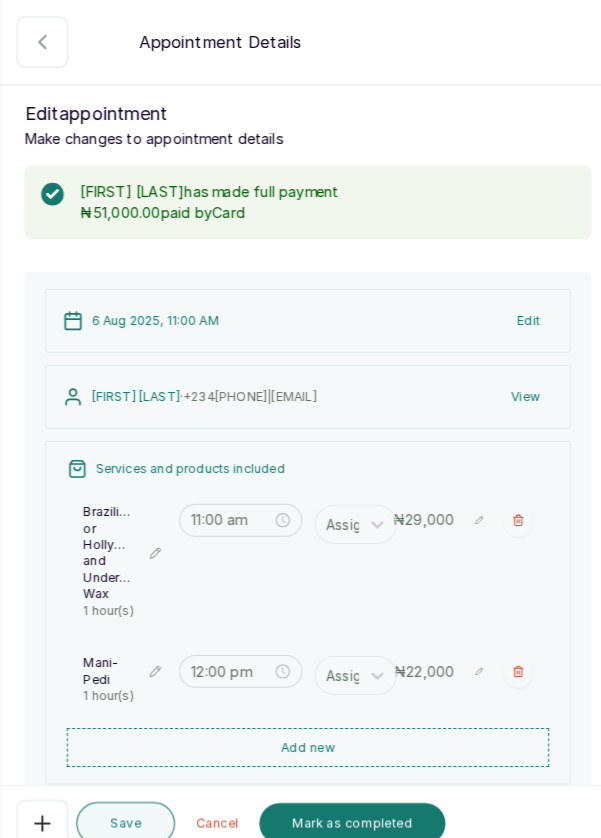 scroll, scrollTop: 673, scrollLeft: 0, axis: vertical 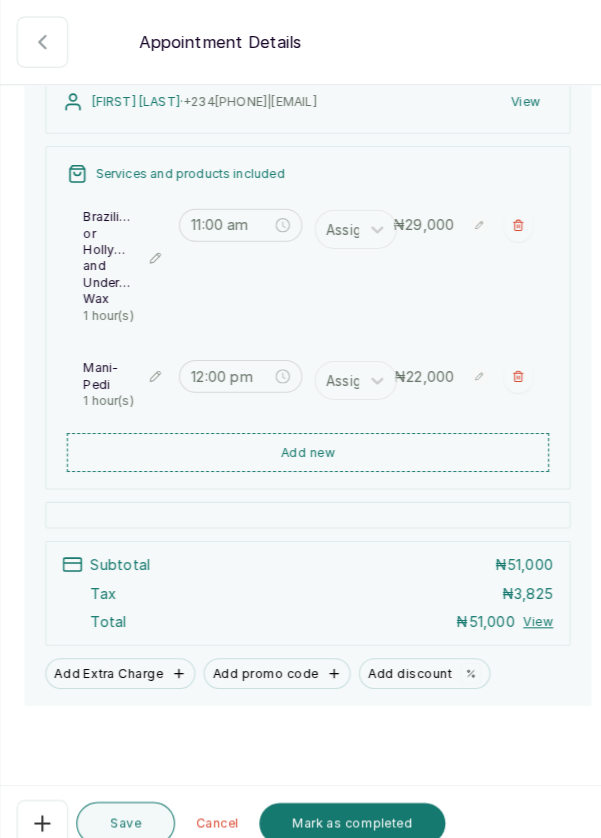 click at bounding box center [300, 211] 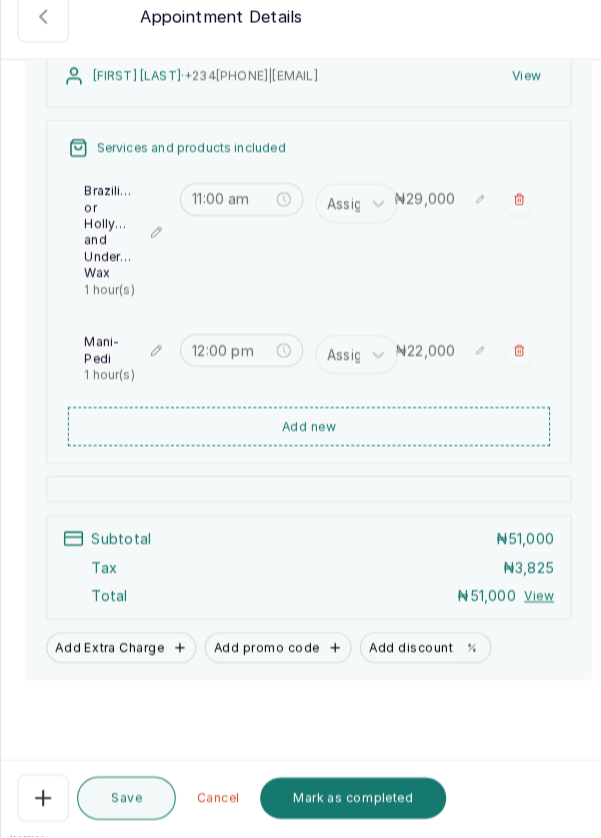 click at bounding box center (300, 211) 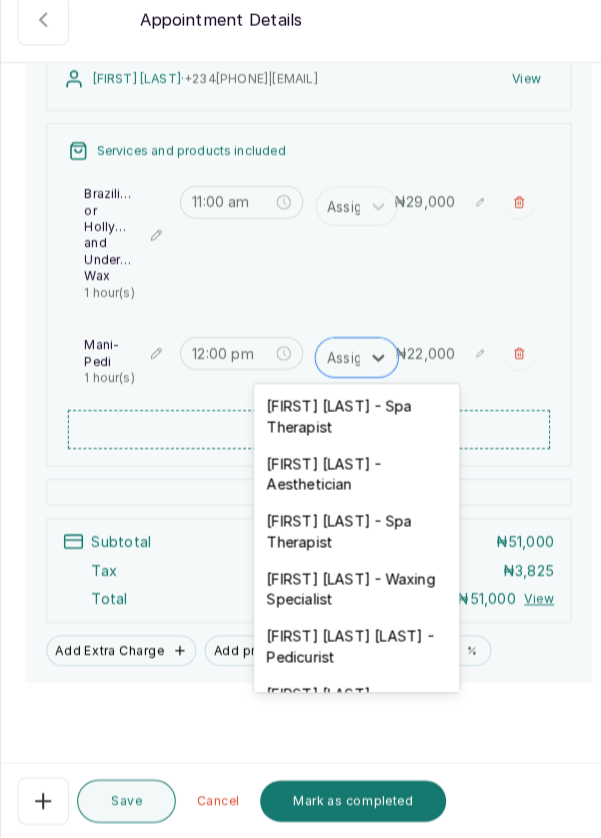 scroll, scrollTop: 3, scrollLeft: 0, axis: vertical 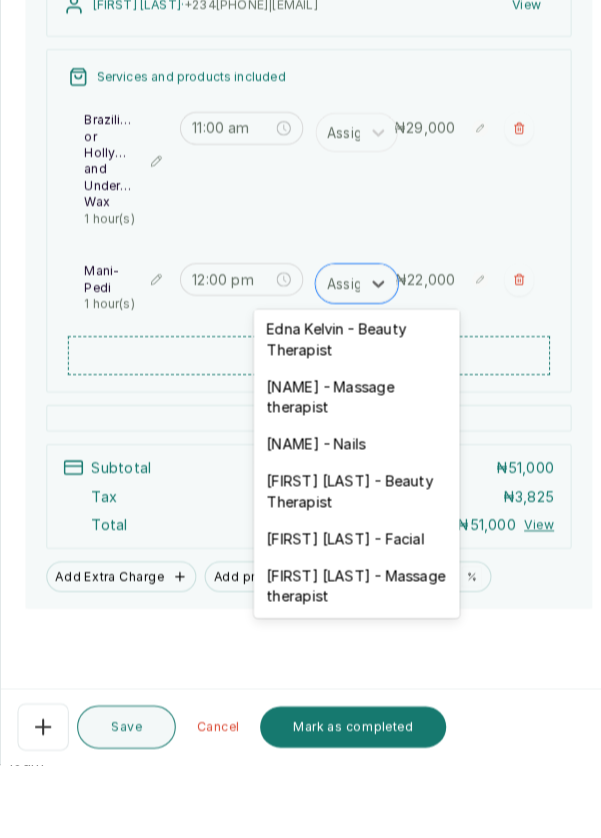 click on "[FIRST] [LAST] - Nails" at bounding box center [347, 526] 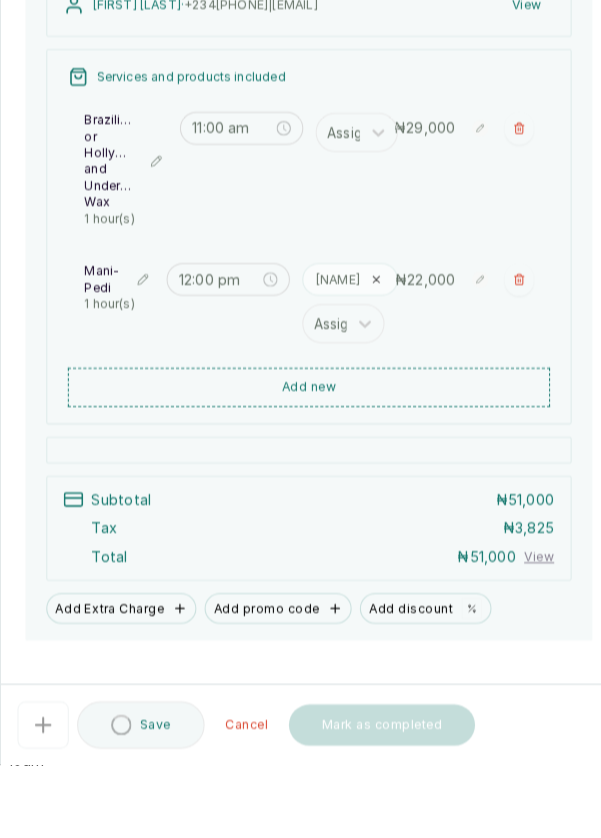 scroll, scrollTop: 3, scrollLeft: 0, axis: vertical 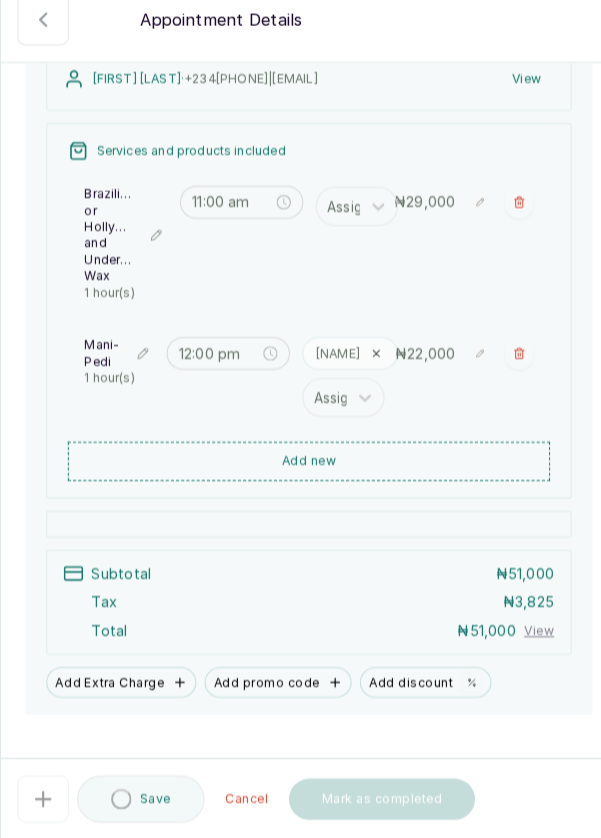 click at bounding box center (300, 211) 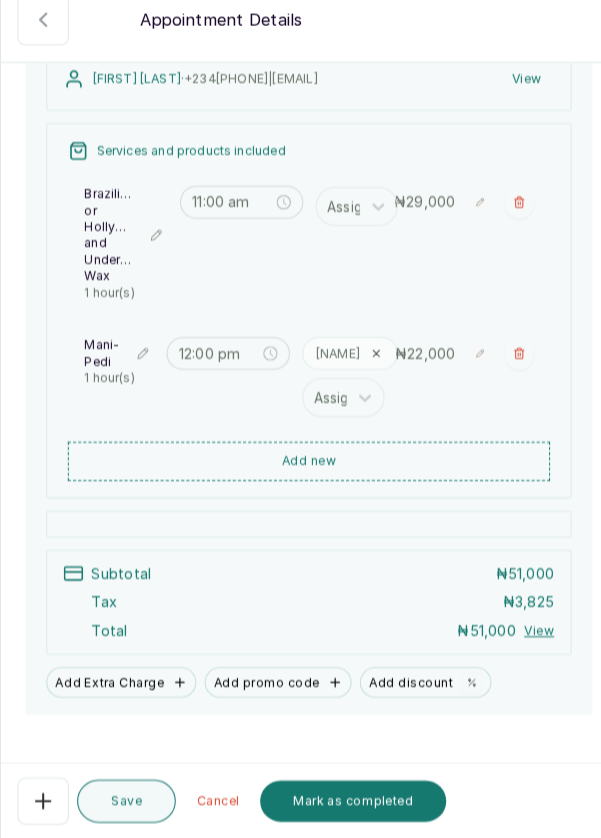 click at bounding box center [300, 211] 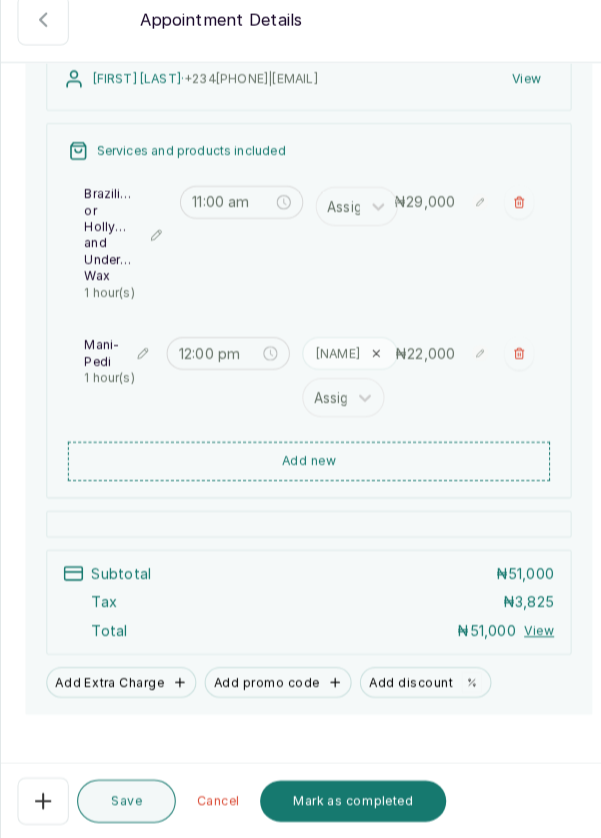 scroll, scrollTop: 318, scrollLeft: 0, axis: vertical 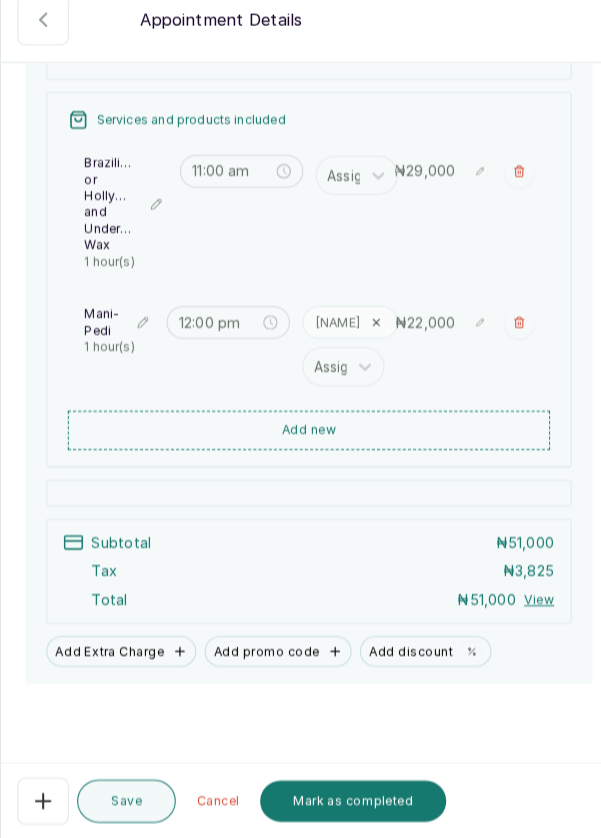 click at bounding box center (300, 211) 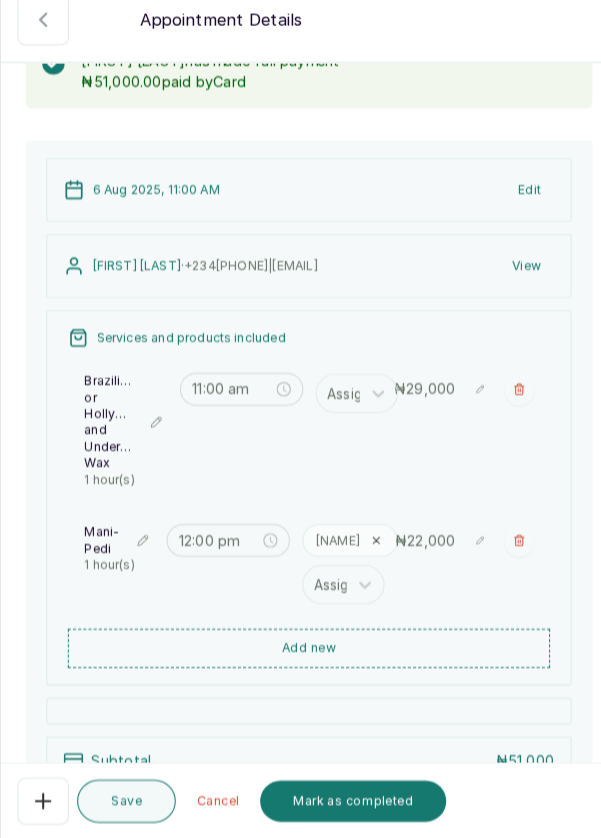 scroll, scrollTop: 0, scrollLeft: 0, axis: both 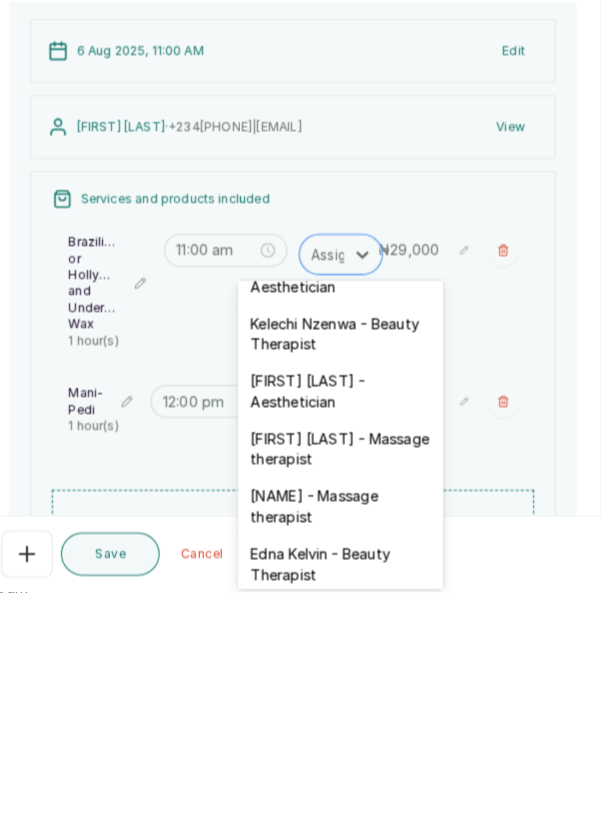 click on "[FIRST] [LAST] - Massage therapist" at bounding box center [347, 699] 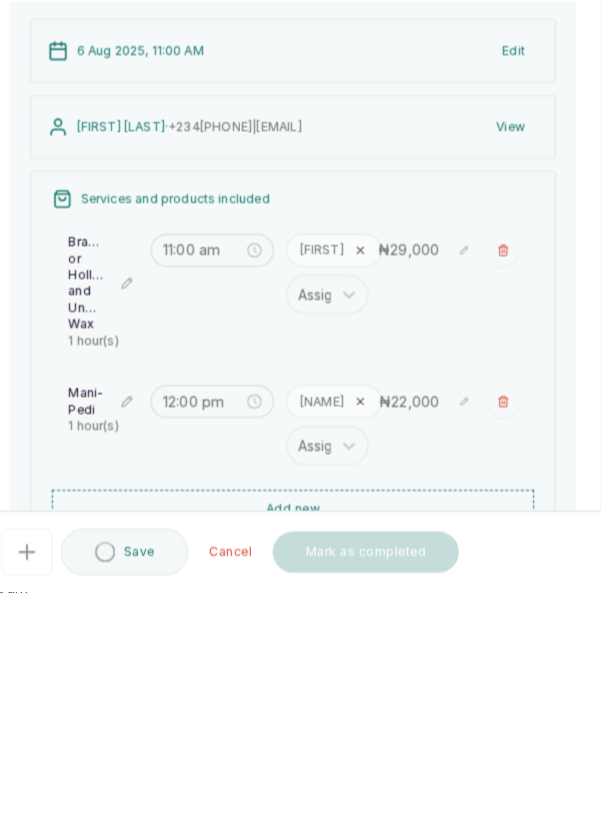 scroll, scrollTop: 3, scrollLeft: 0, axis: vertical 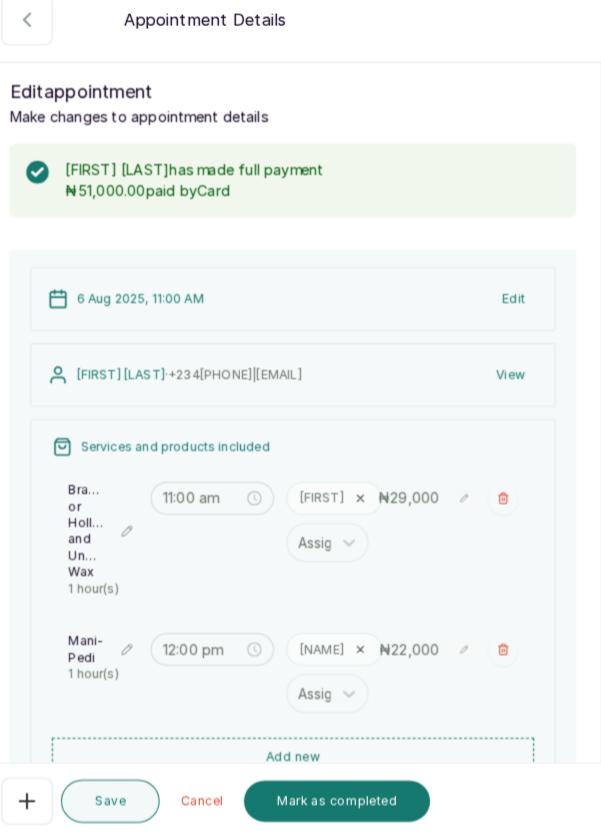 click on "Save" at bounding box center [123, 801] 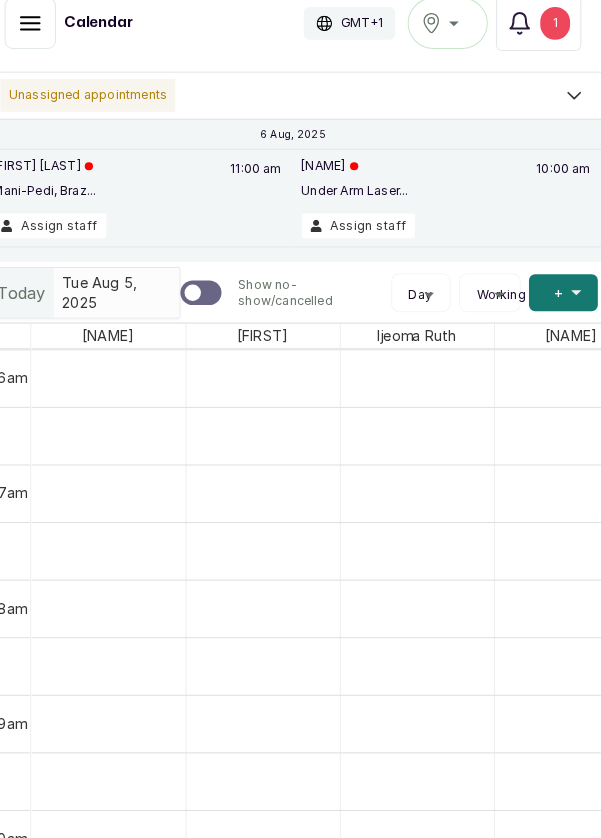 scroll, scrollTop: 0, scrollLeft: 0, axis: both 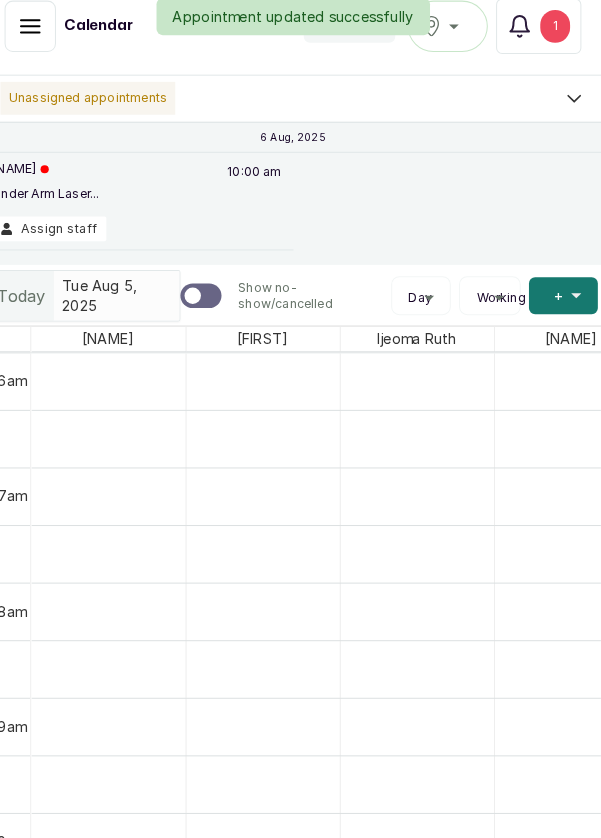 click on "Appointment updated successfully" at bounding box center [300, 38] 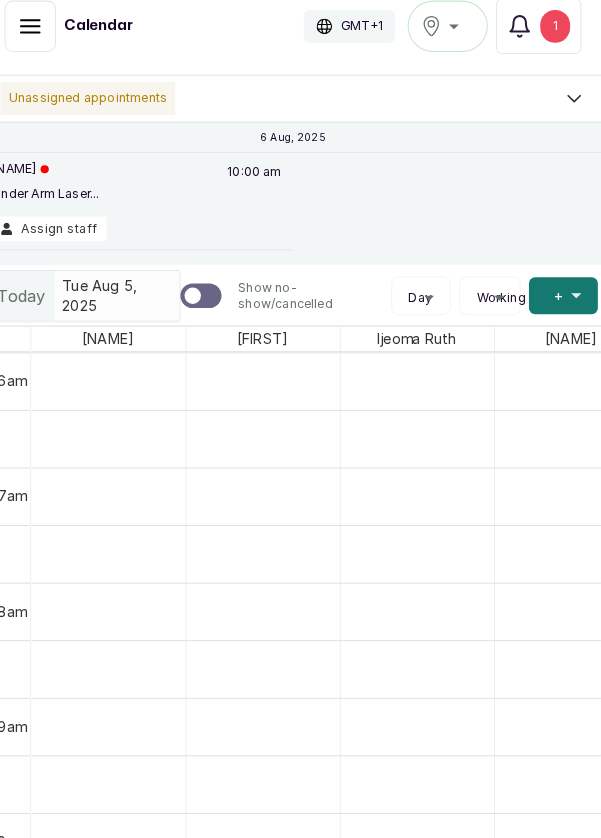 click on "Notifications 1" at bounding box center [539, 47] 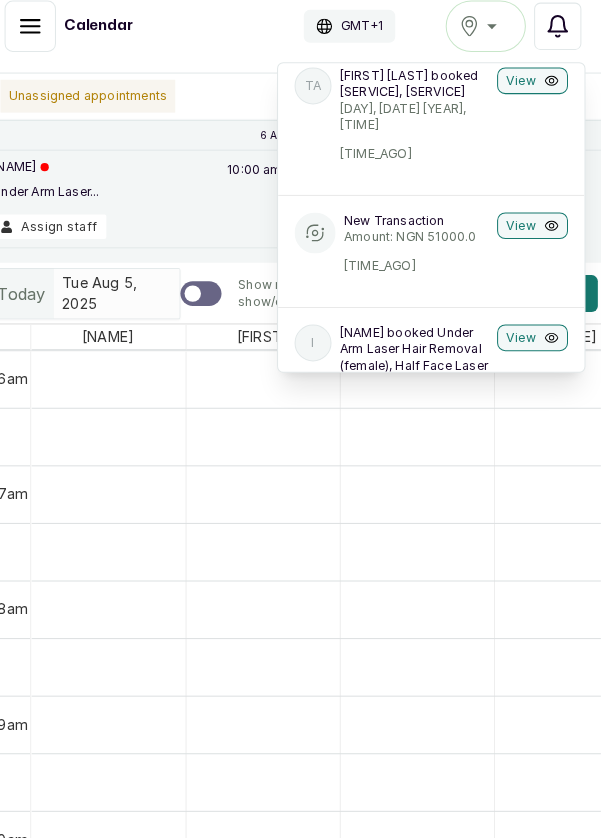 scroll, scrollTop: 0, scrollLeft: 0, axis: both 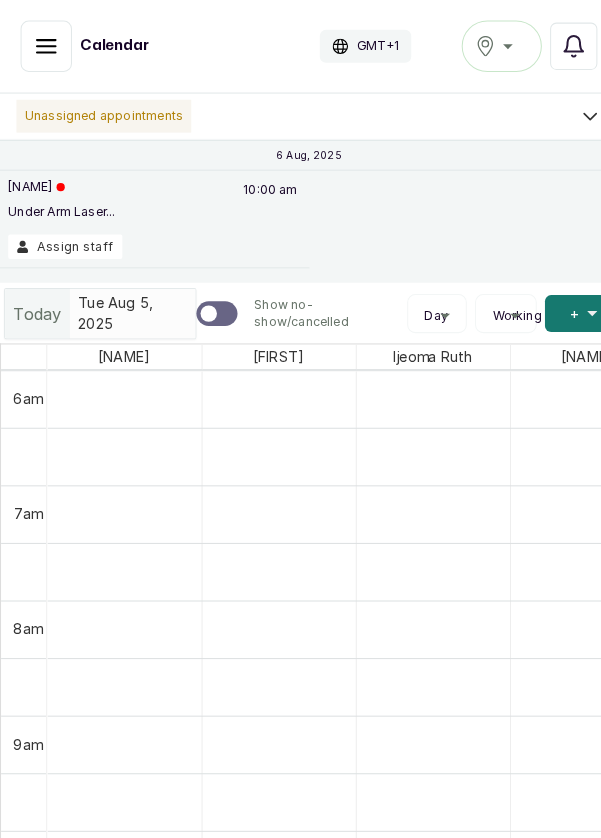 click 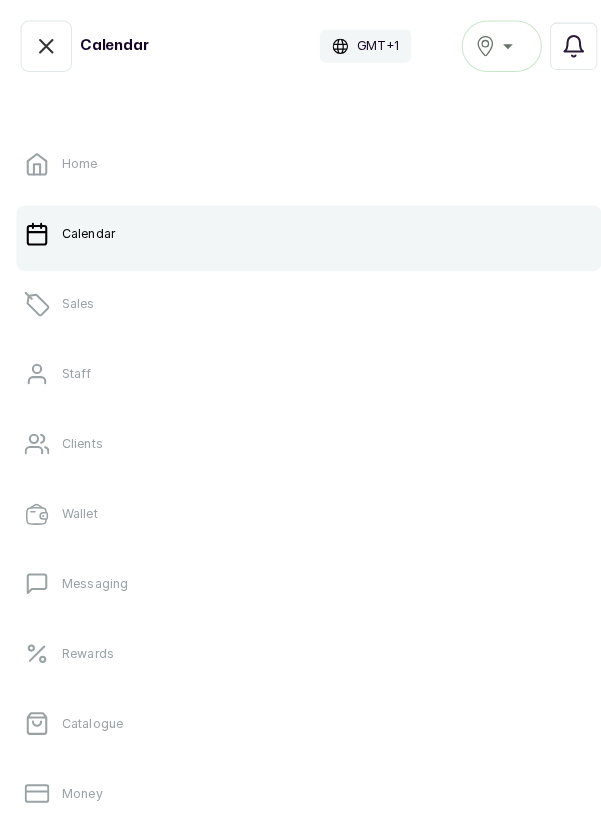 click on "Sales" at bounding box center [300, 296] 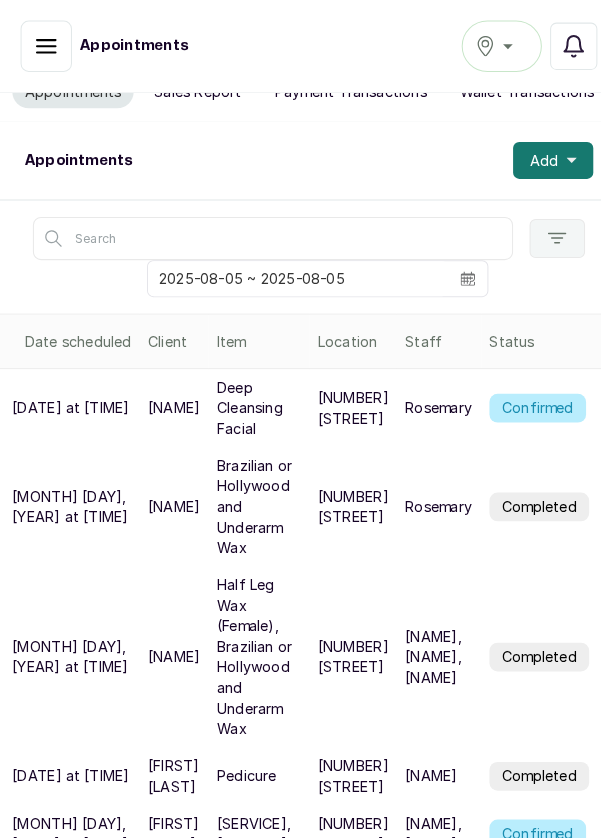 scroll, scrollTop: 0, scrollLeft: 0, axis: both 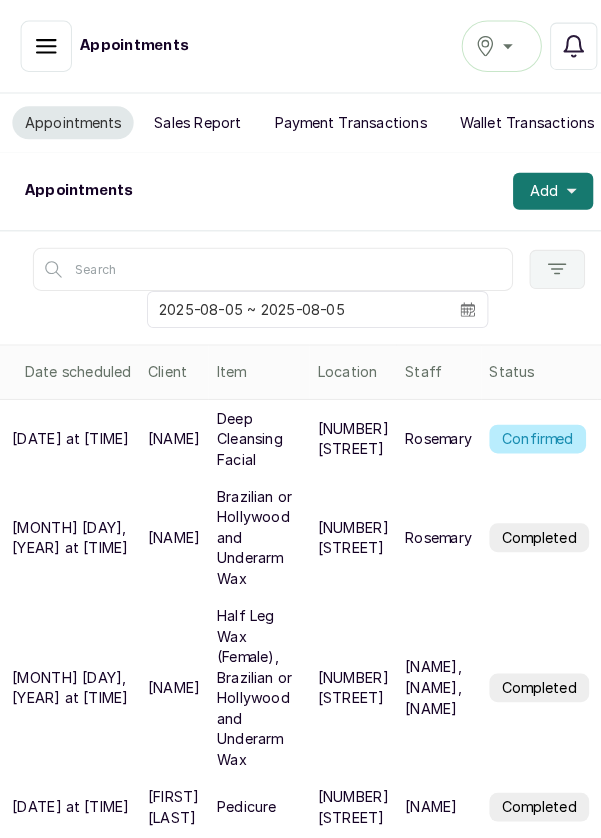 click 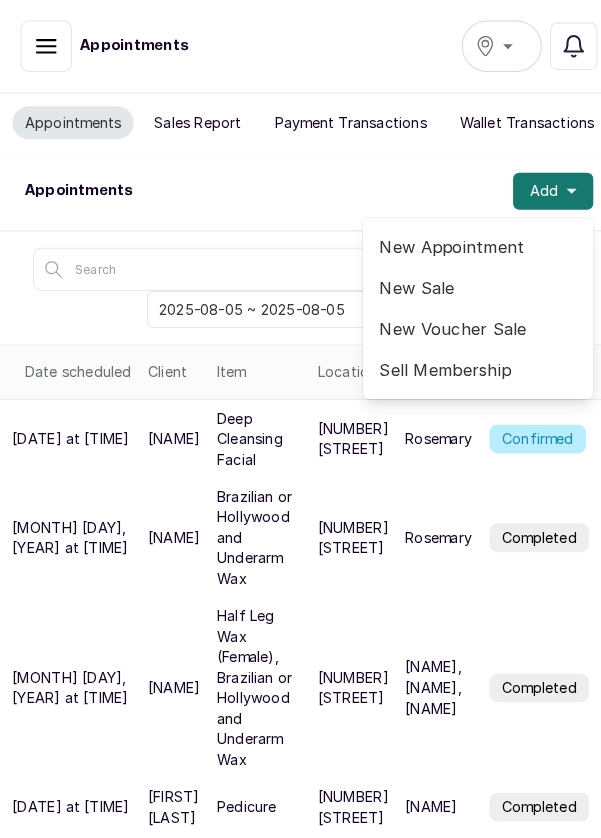 click on "New Appointment" at bounding box center [465, 240] 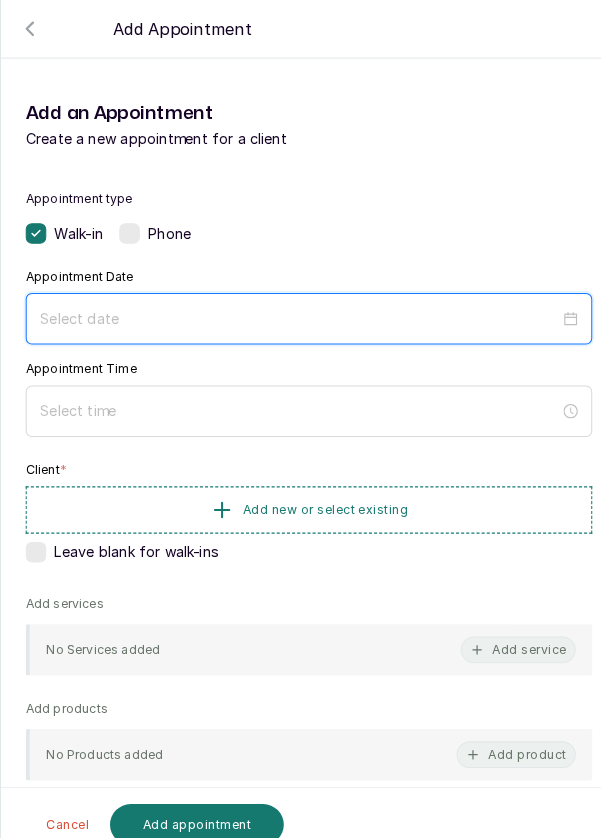 click at bounding box center (291, 310) 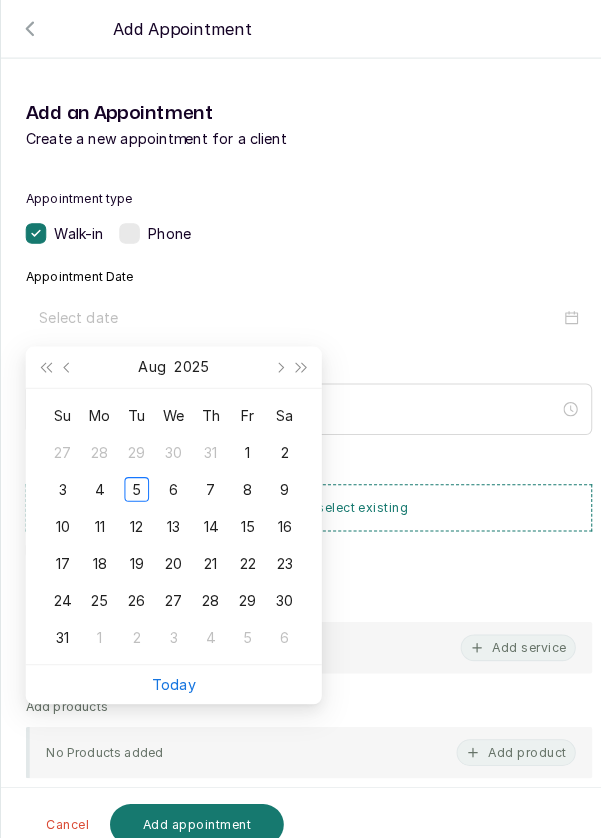 click on "5" at bounding box center [133, 476] 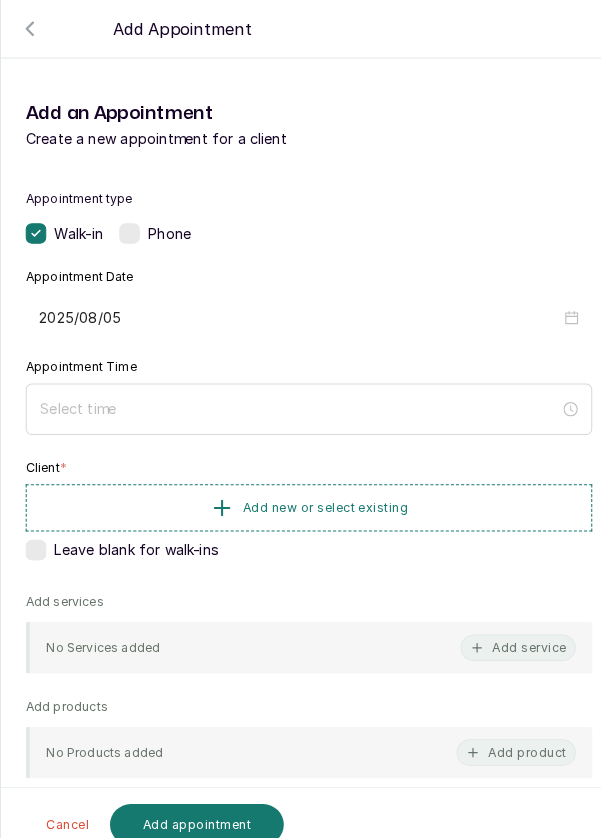 type on "2025/08/05" 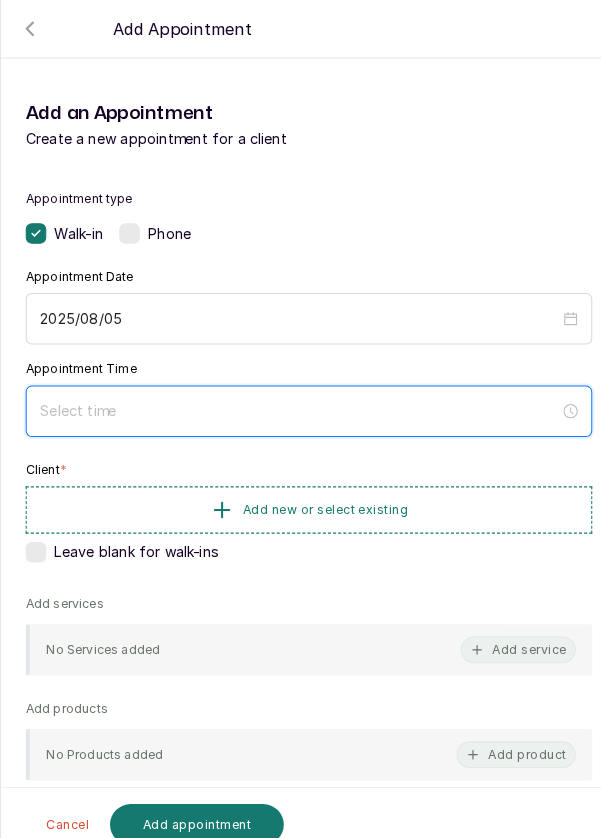 click at bounding box center [291, 400] 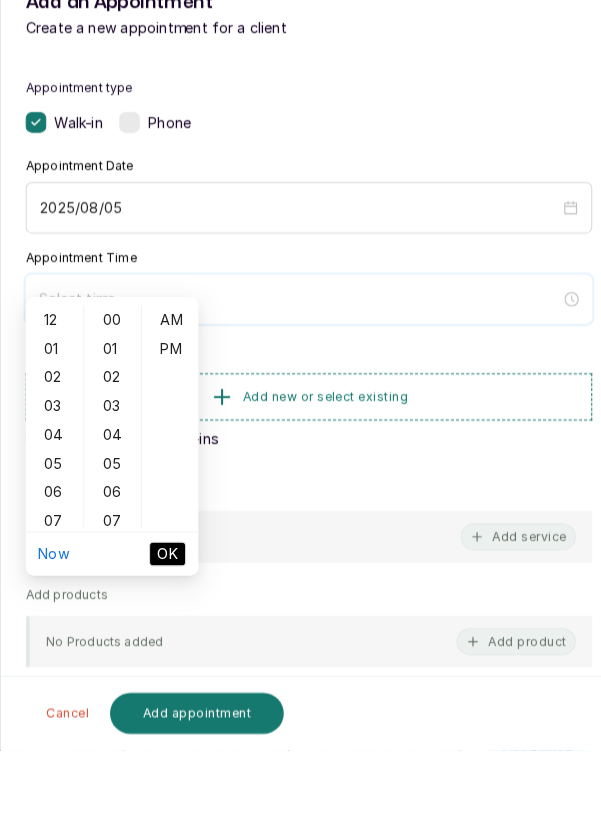 scroll, scrollTop: 97, scrollLeft: 0, axis: vertical 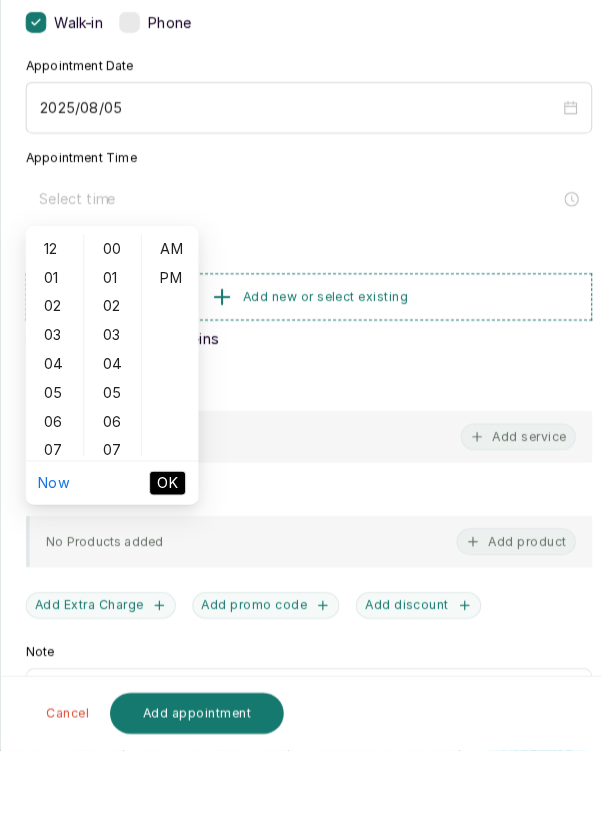 click on "06" at bounding box center (53, 518) 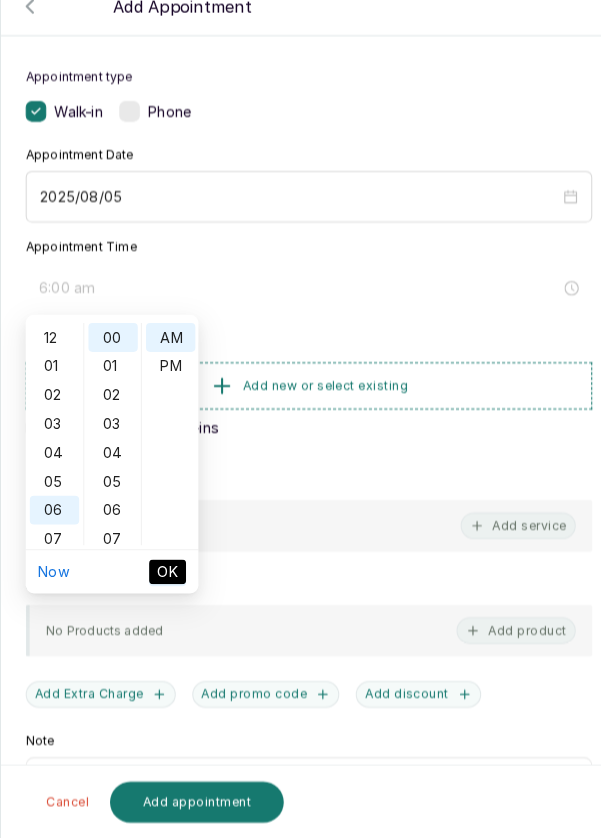 scroll, scrollTop: 119, scrollLeft: 0, axis: vertical 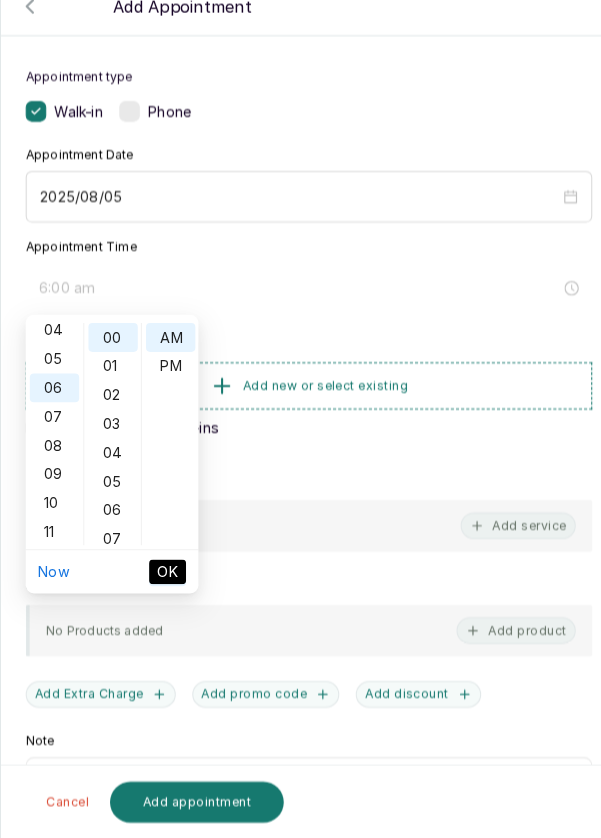 click on "PM" at bounding box center (166, 378) 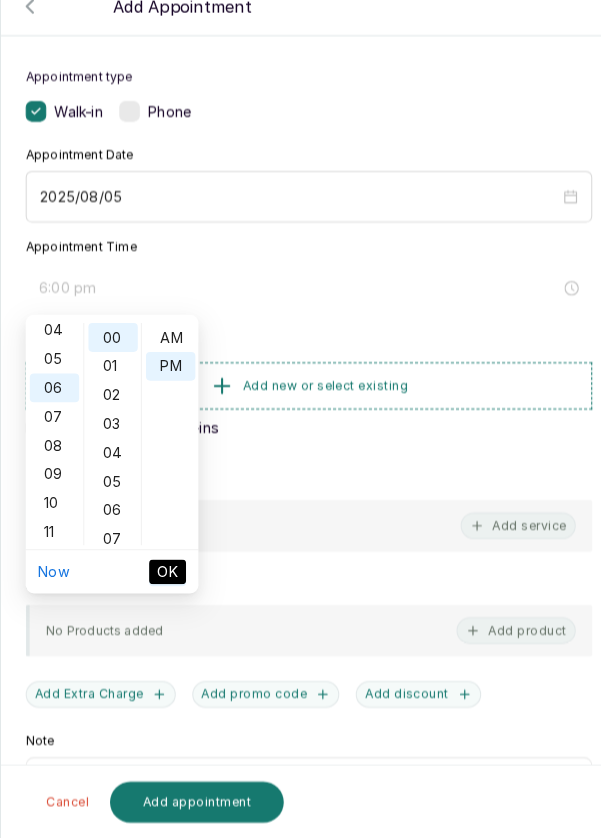click on "OK" at bounding box center (163, 578) 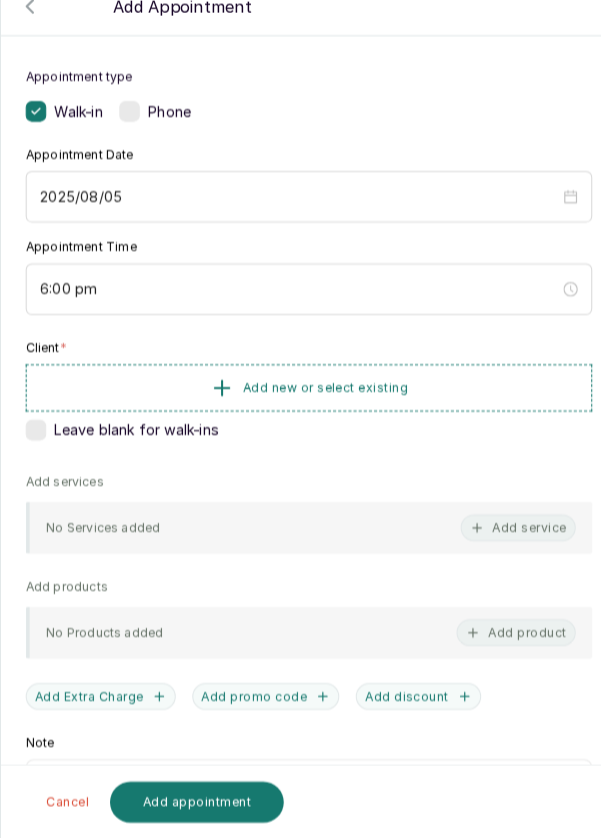 click on "Add new or select existing" at bounding box center (300, 399) 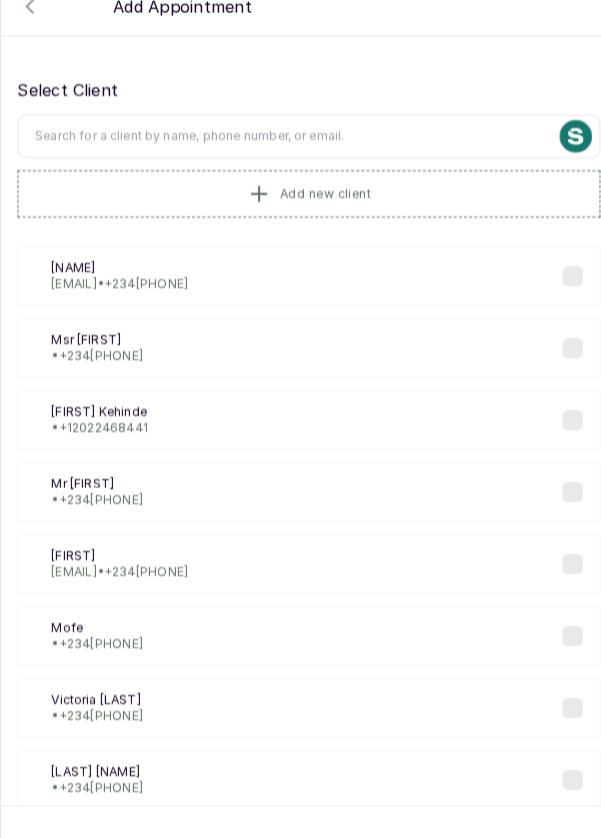 scroll, scrollTop: 3, scrollLeft: 0, axis: vertical 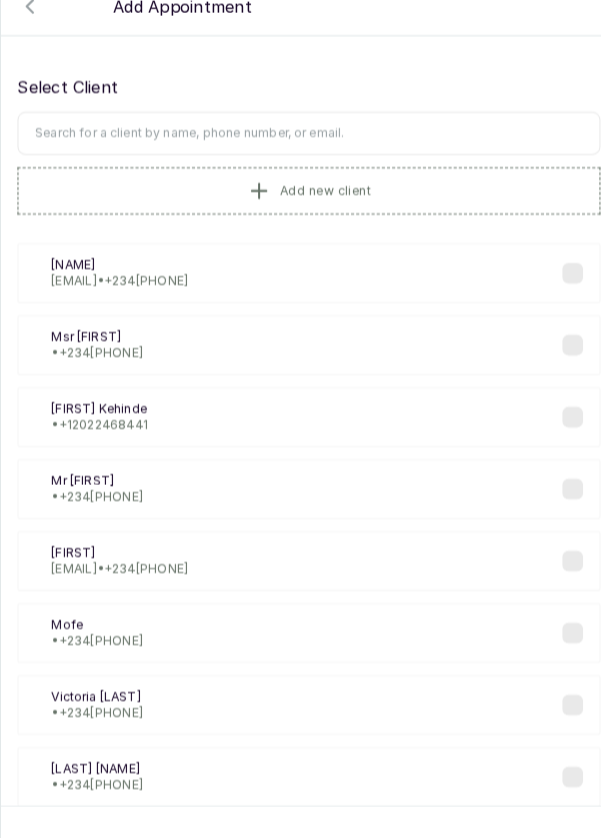 click at bounding box center [300, 151] 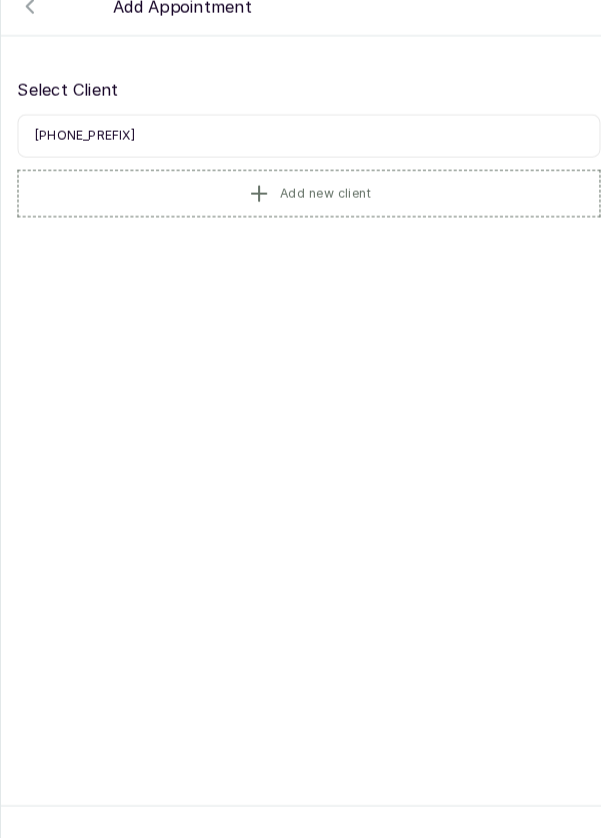 scroll, scrollTop: 0, scrollLeft: 0, axis: both 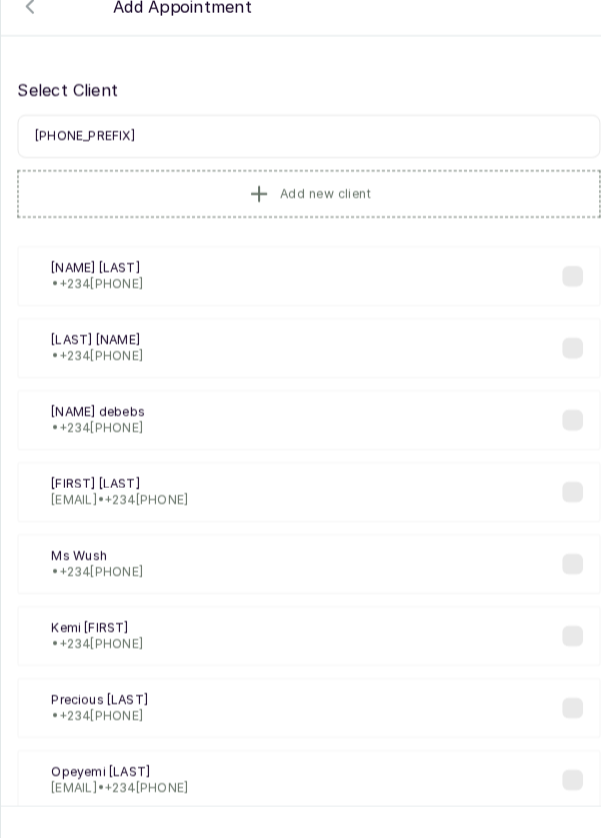 type on "0816684" 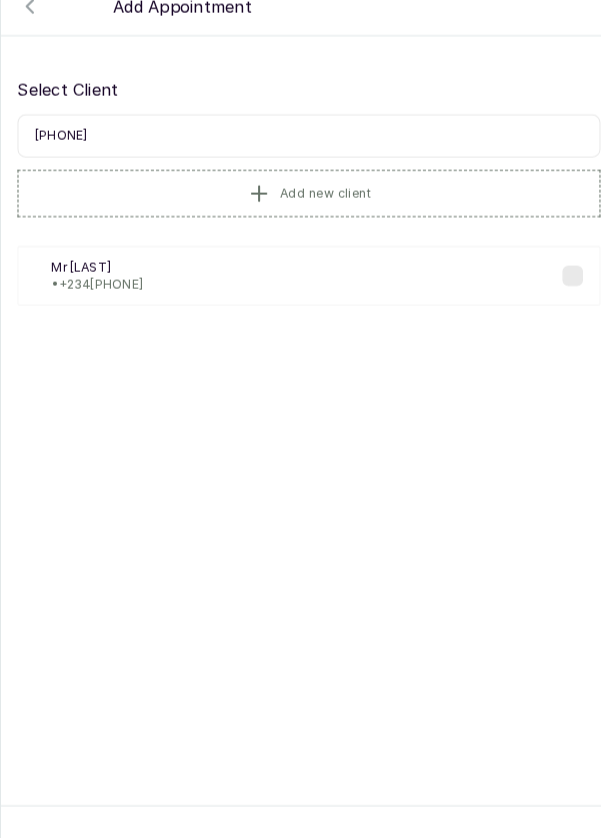 click on "Mi Mr   idowu  •  +234 8166849431" at bounding box center [300, 290] 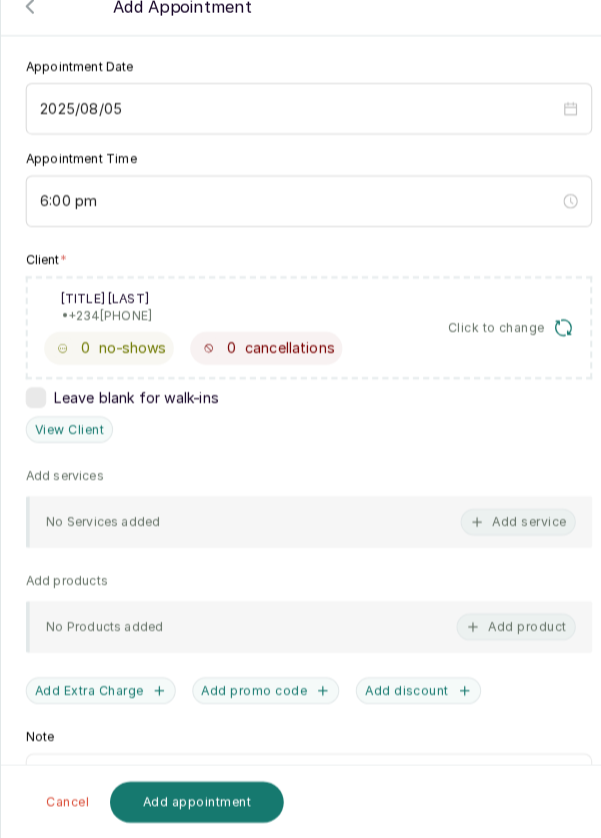 scroll, scrollTop: 216, scrollLeft: 0, axis: vertical 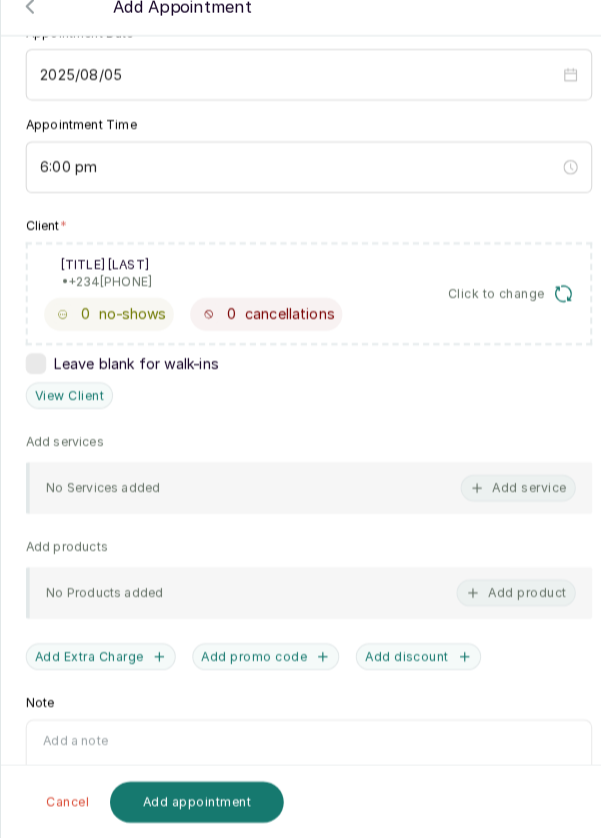click on "Add service" at bounding box center [504, 496] 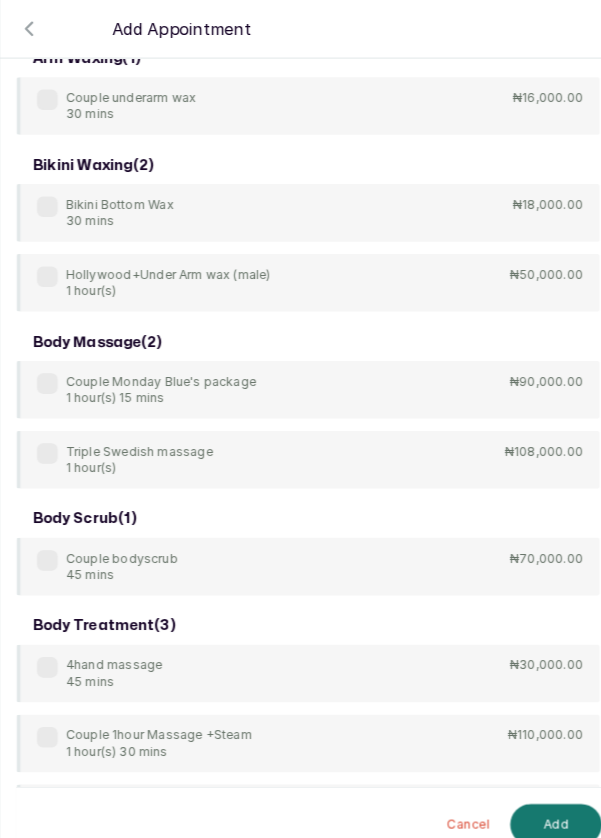 scroll, scrollTop: 0, scrollLeft: 0, axis: both 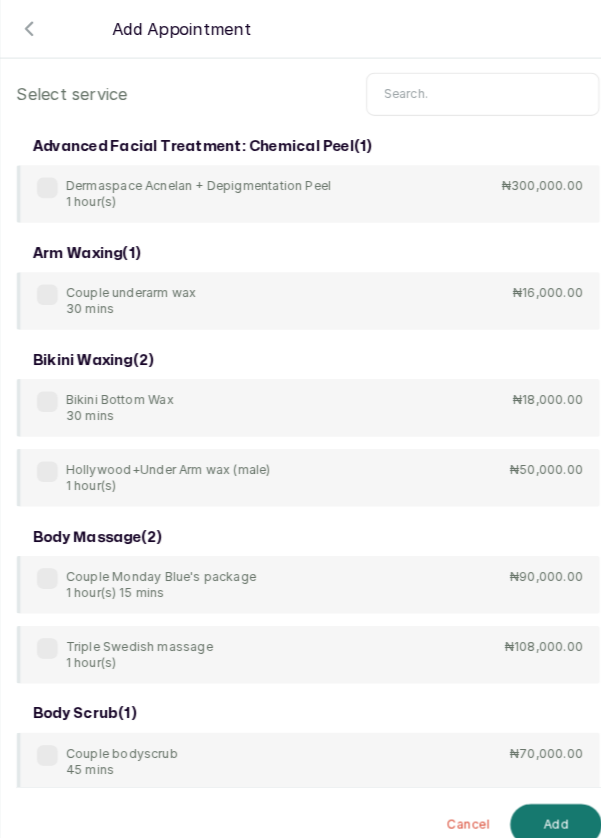 click at bounding box center [470, 92] 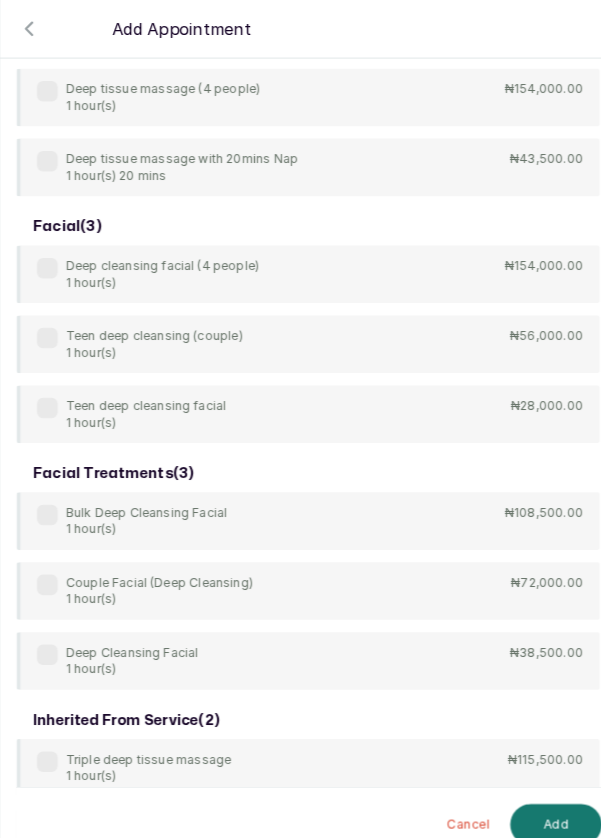 scroll, scrollTop: 600, scrollLeft: 0, axis: vertical 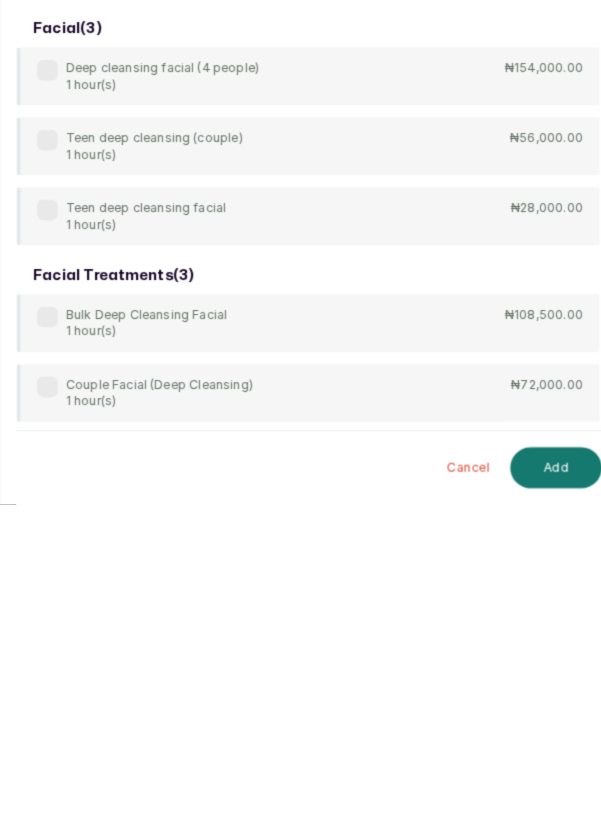 type on "Deep" 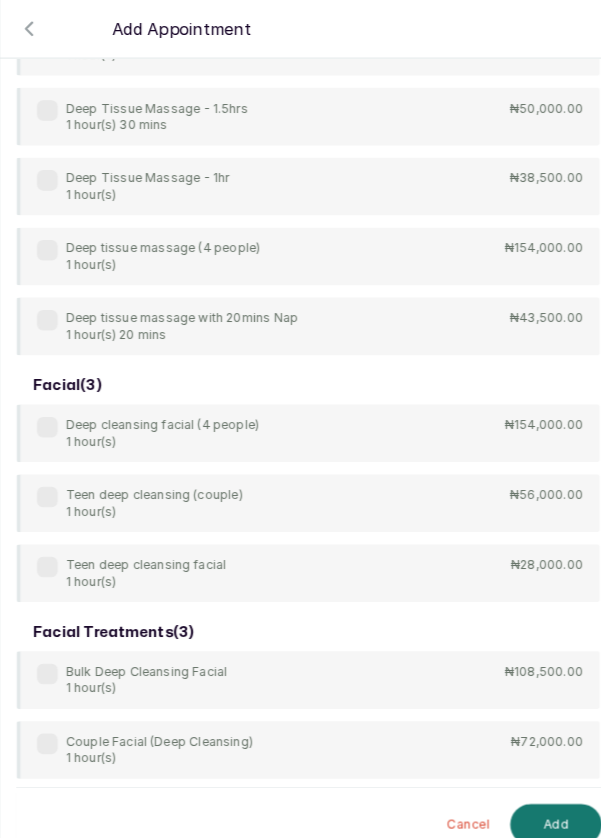 scroll, scrollTop: 108, scrollLeft: 0, axis: vertical 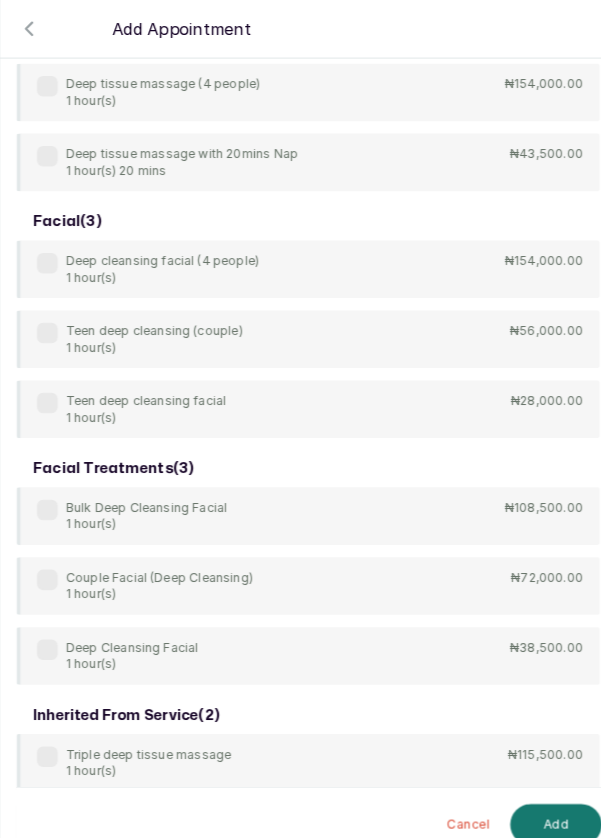 click at bounding box center (47, 632) 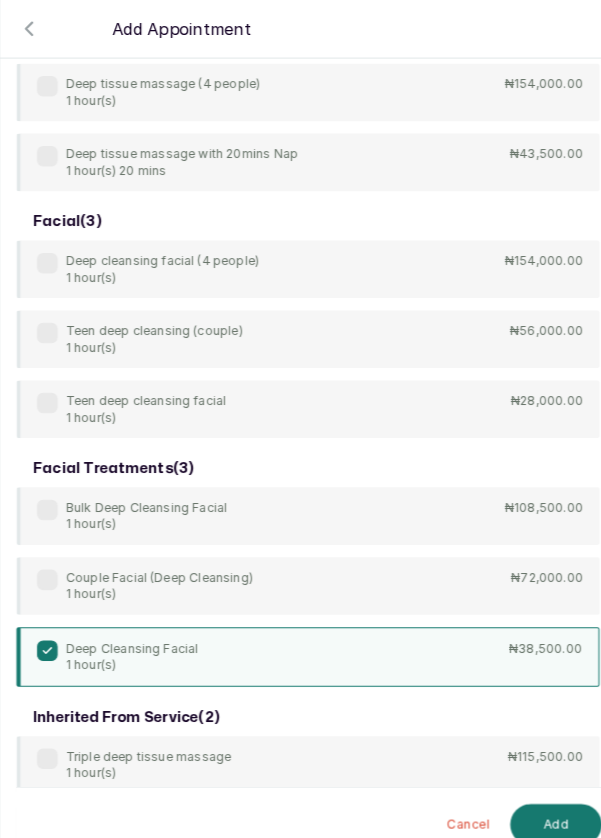 click on "Add" at bounding box center [541, 802] 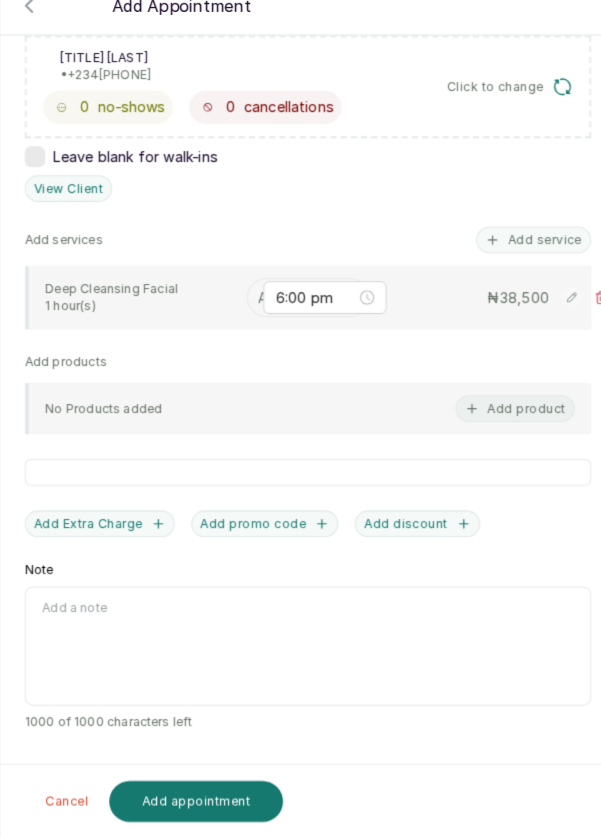 scroll, scrollTop: 313, scrollLeft: 0, axis: vertical 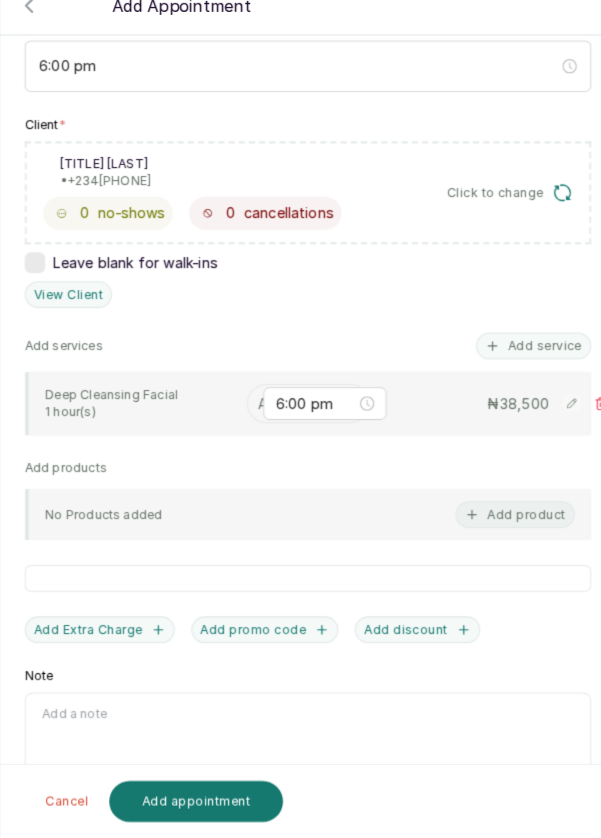 click at bounding box center (254, 415) 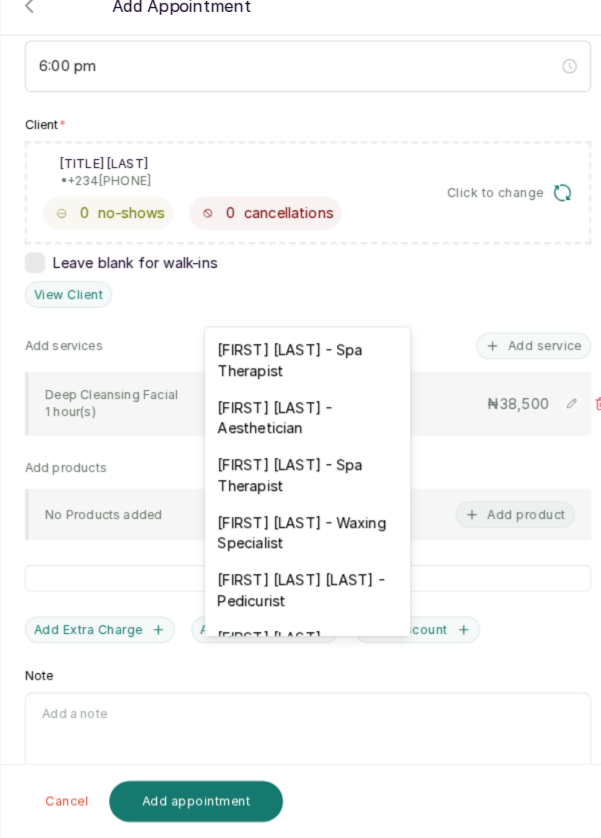 click on "[FIRST] [LAST] - Aesthetician" at bounding box center (300, 429) 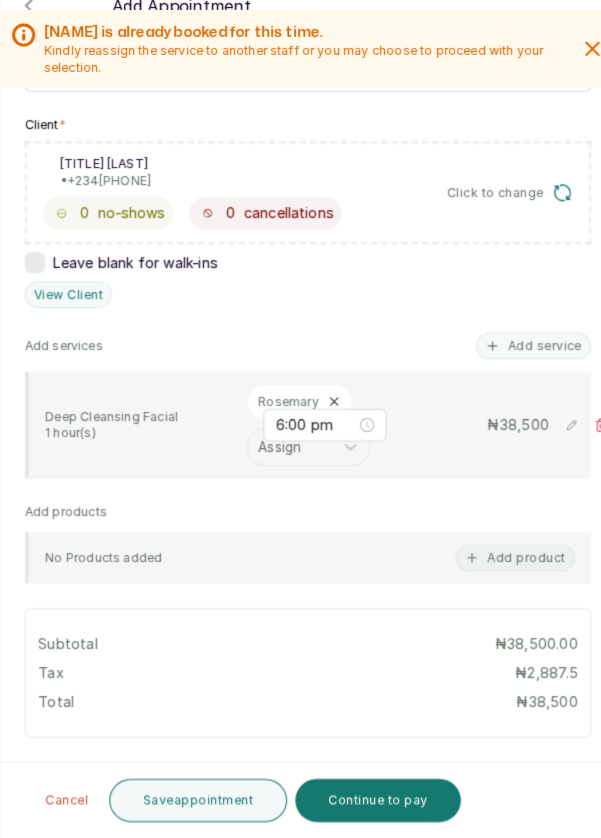 click on "Save  appointment" at bounding box center [194, 801] 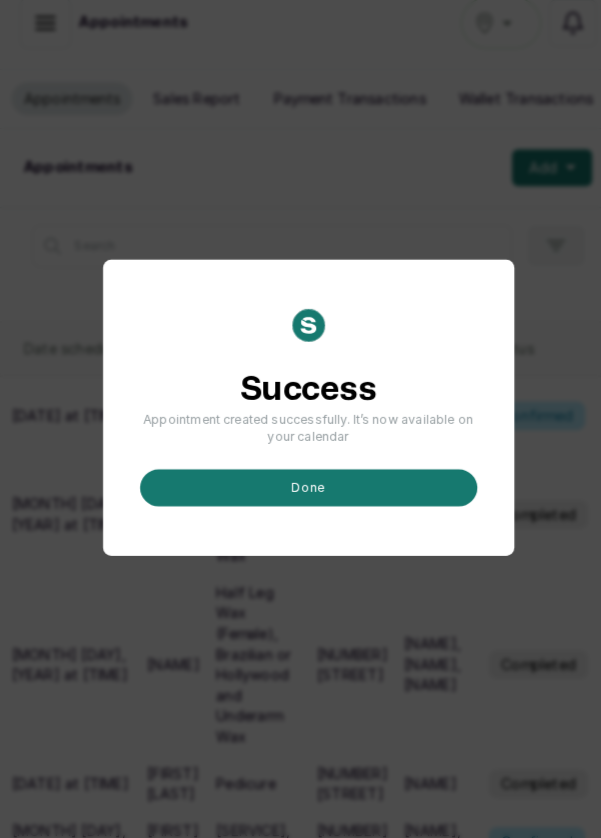 click on "done" at bounding box center [301, 497] 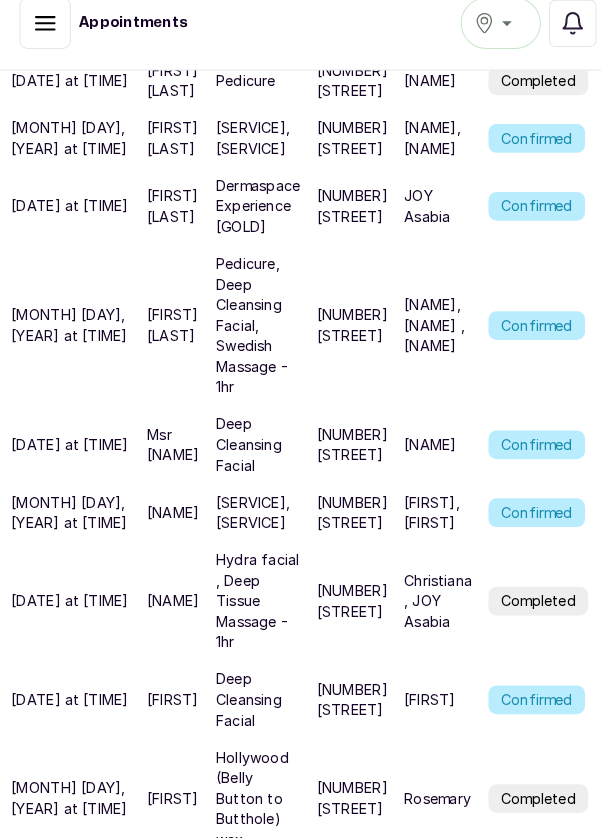 scroll, scrollTop: 829, scrollLeft: 0, axis: vertical 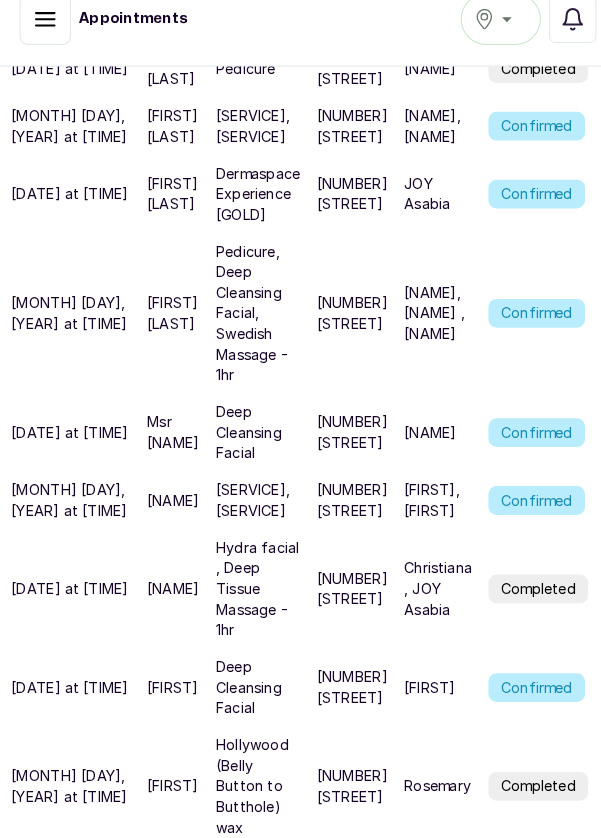 click on "Confirmed" at bounding box center (523, 503) 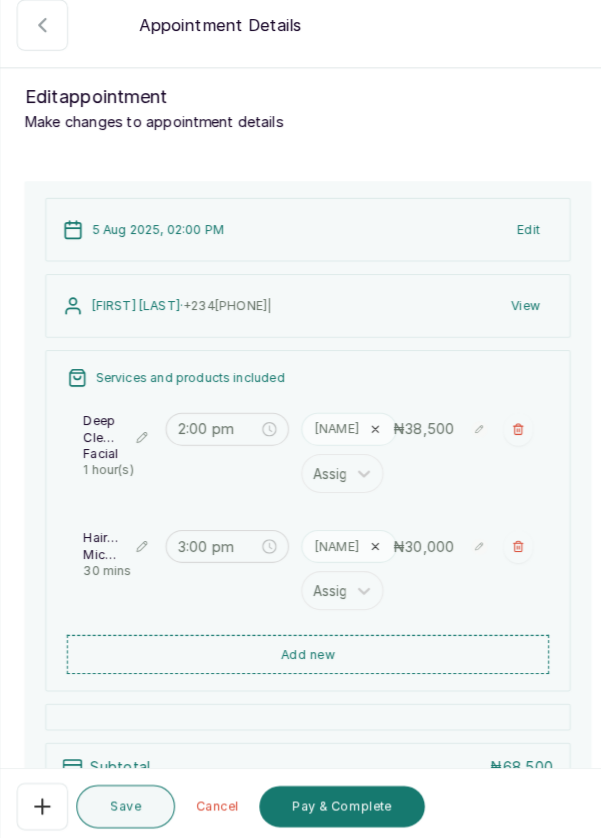 click at bounding box center (505, 434) 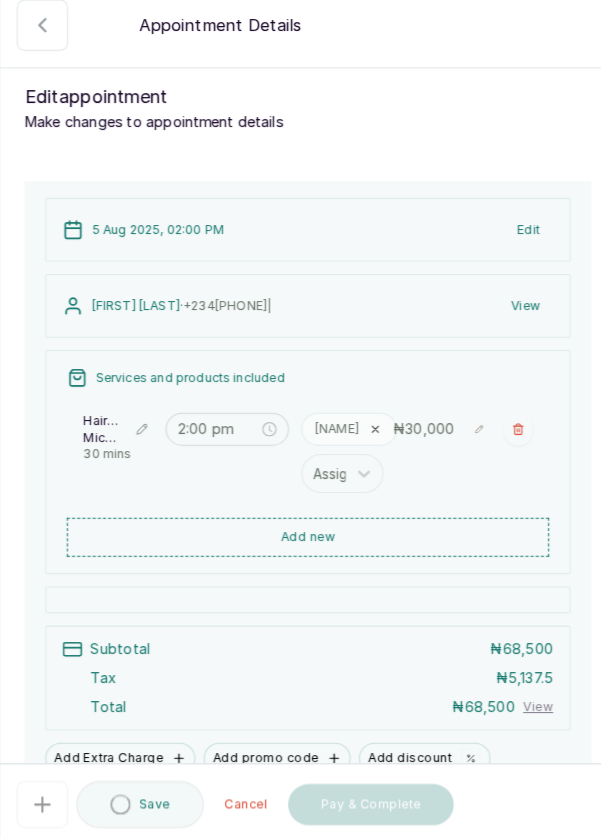 type on "3:00 pm" 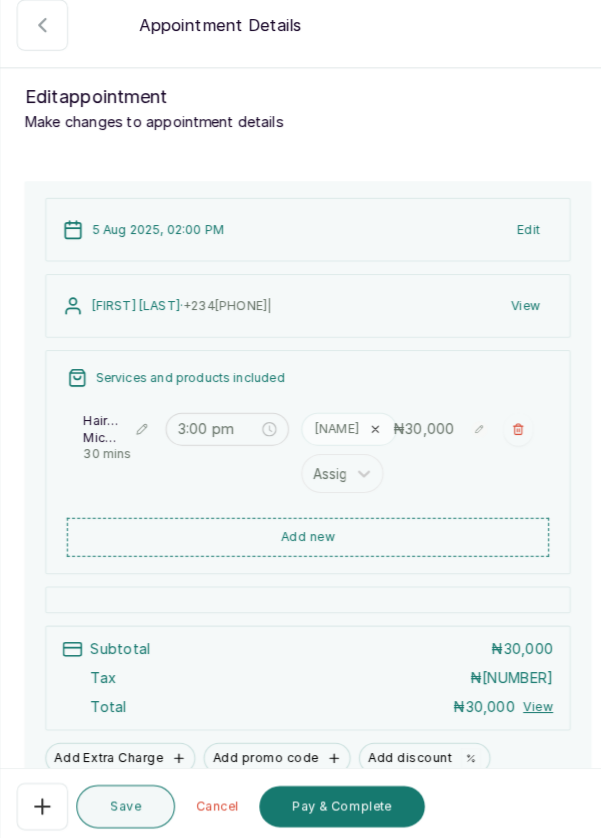 click on "Add new" at bounding box center (300, 539) 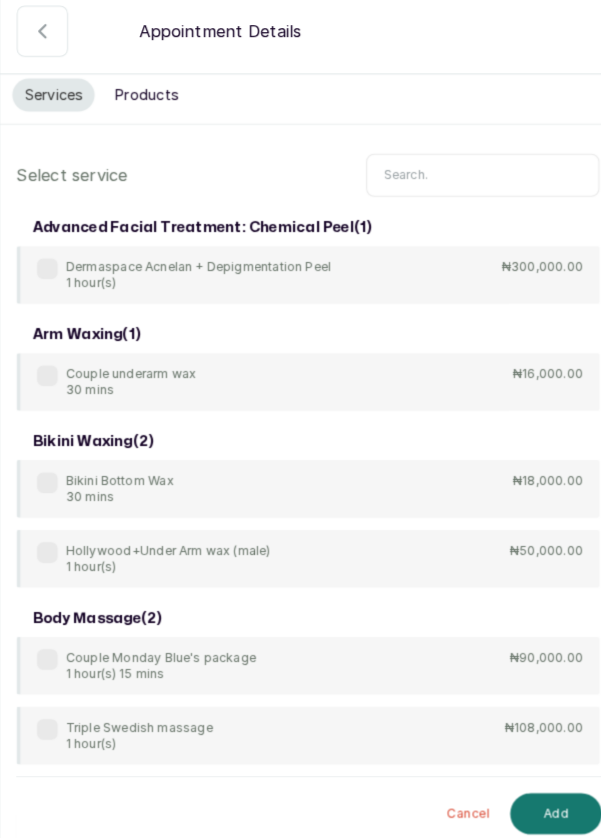 scroll, scrollTop: 148, scrollLeft: 0, axis: vertical 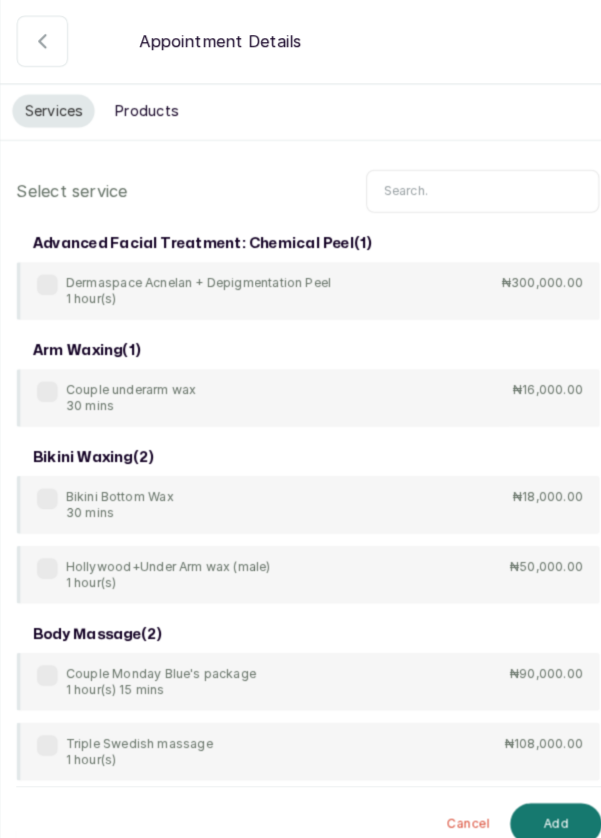 click at bounding box center [470, 187] 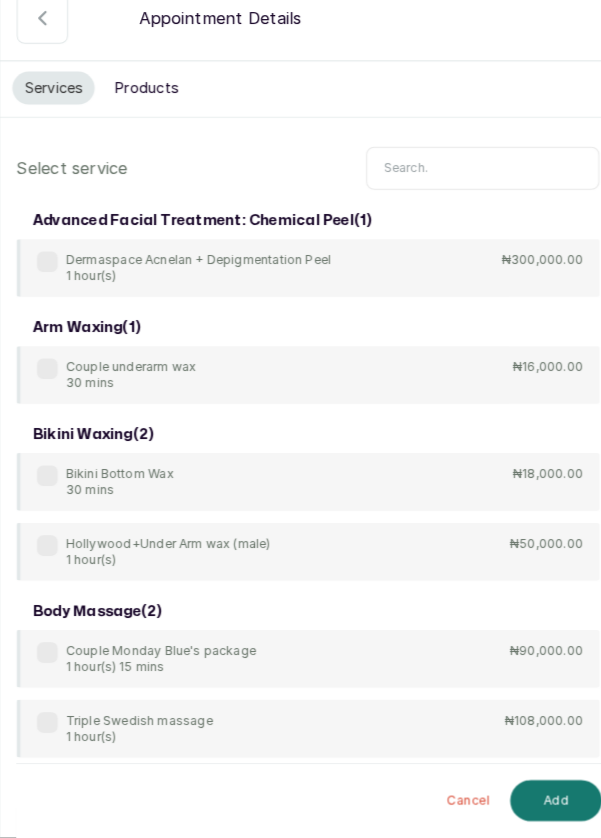 scroll, scrollTop: 13, scrollLeft: 0, axis: vertical 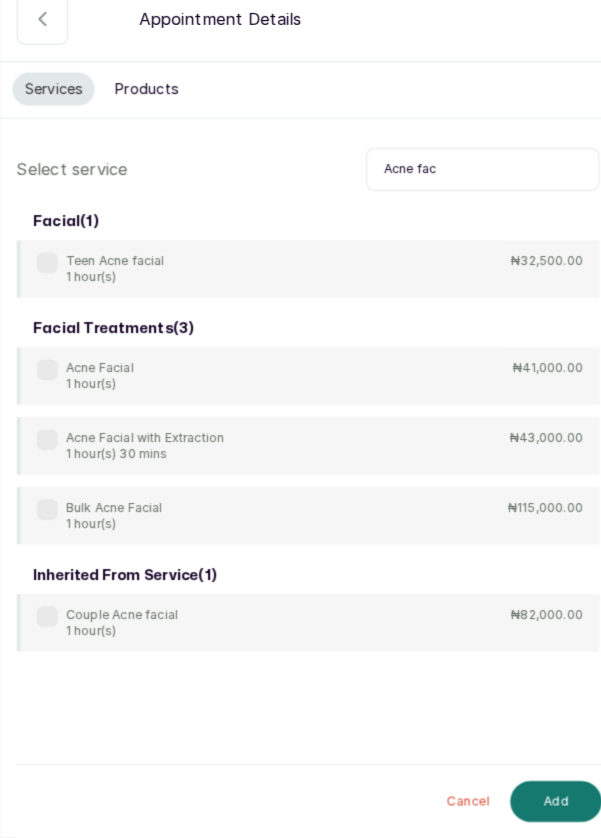 type on "Acne fac" 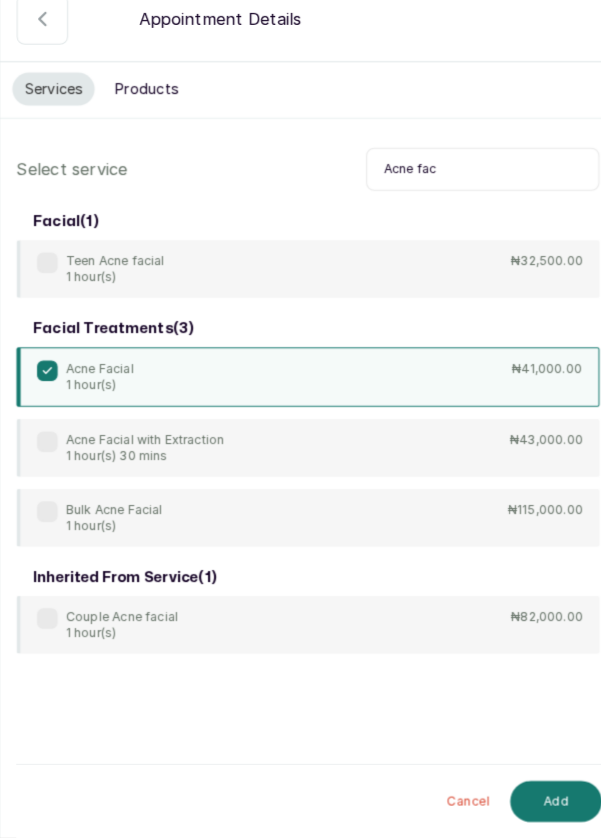 click on "Add" at bounding box center (541, 802) 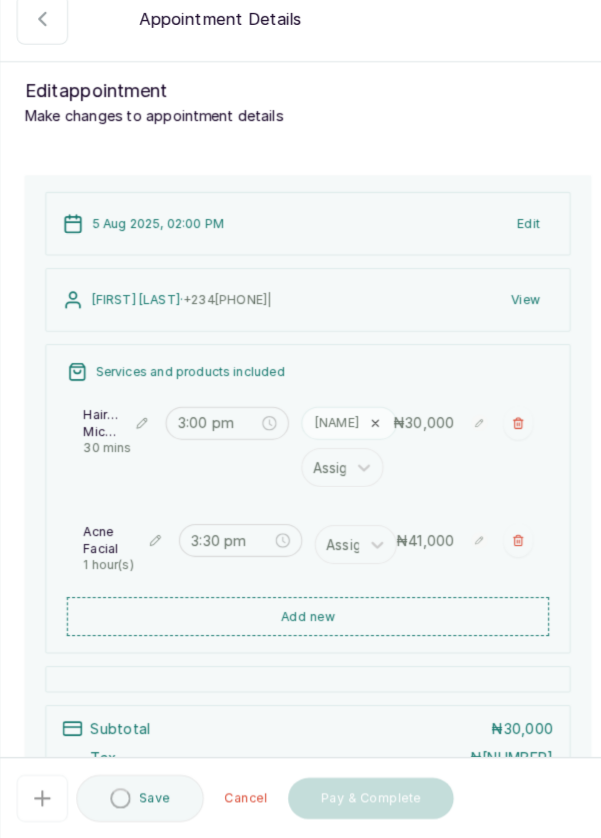 type on "3:30 pm" 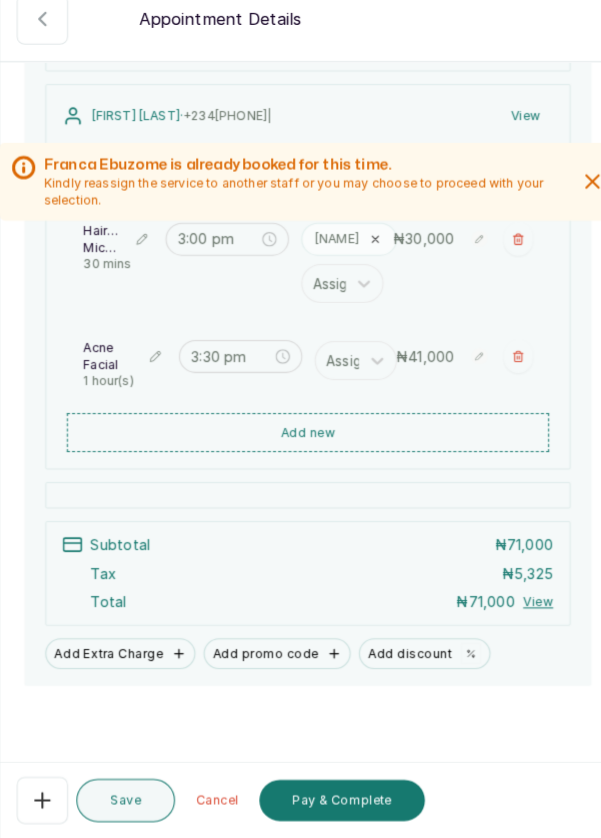 scroll, scrollTop: 182, scrollLeft: 0, axis: vertical 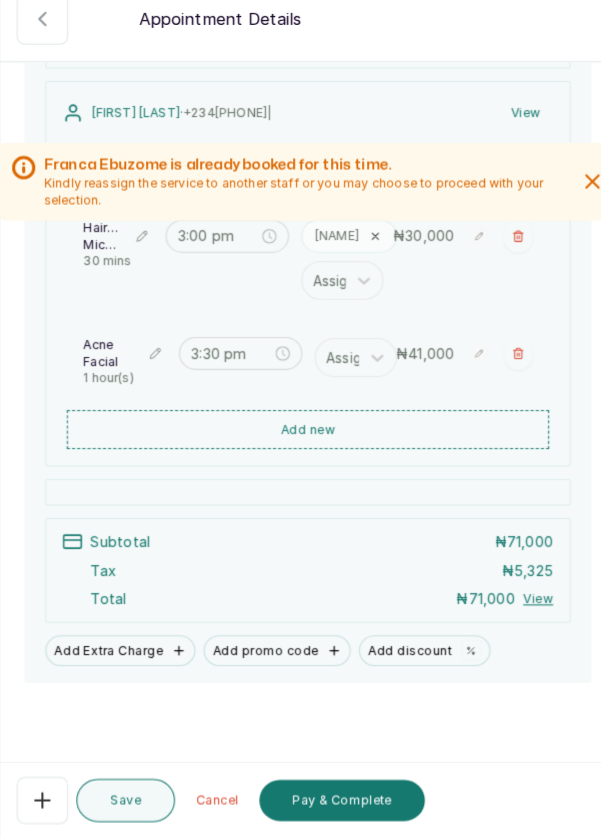 click on "Add Extra Charge" at bounding box center [118, 655] 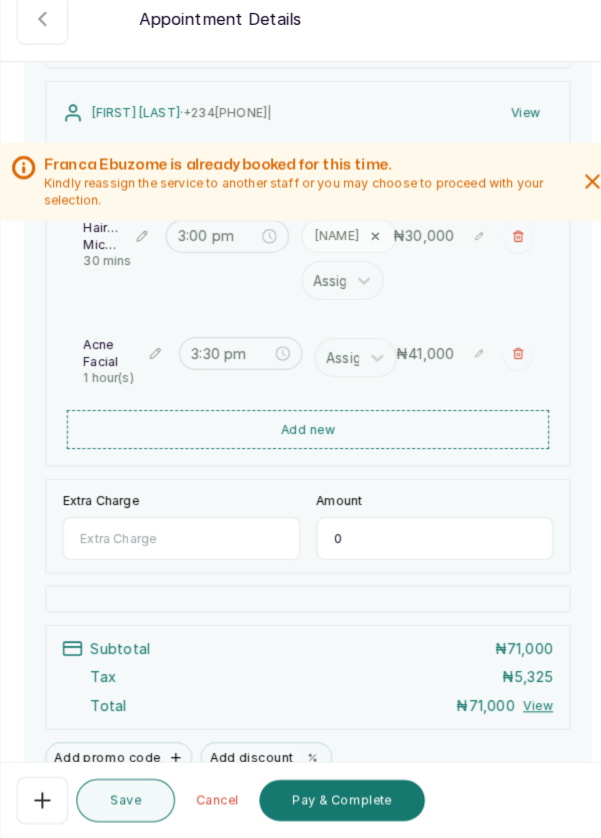click on "Extra Charge" at bounding box center (177, 546) 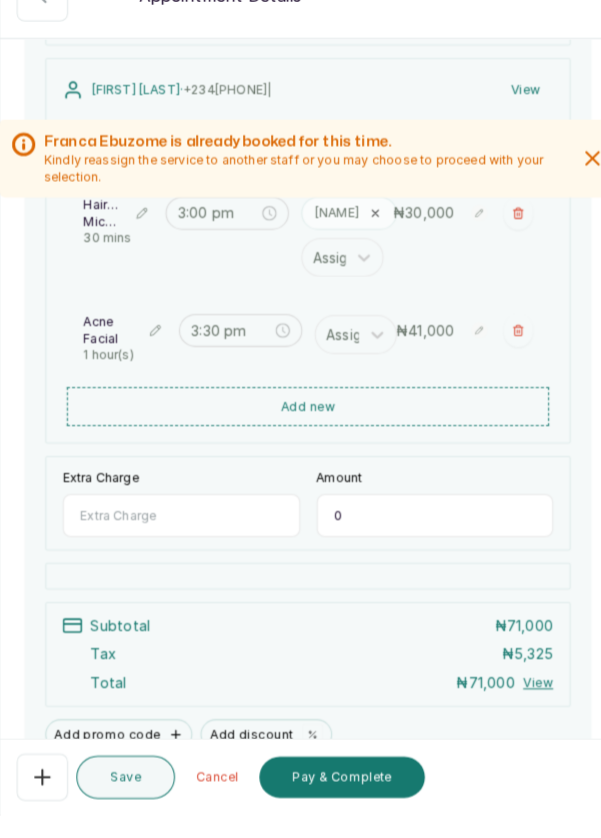 scroll, scrollTop: 13, scrollLeft: 0, axis: vertical 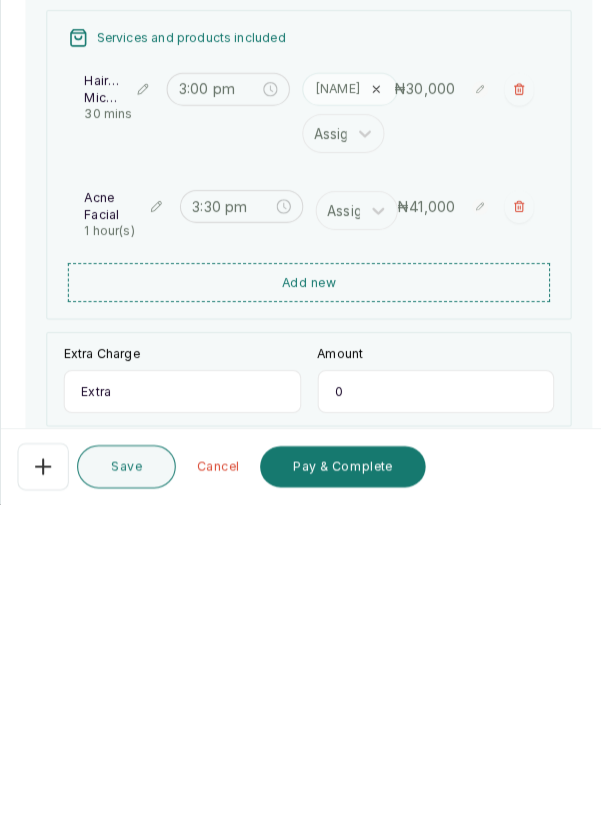 type on "Extra" 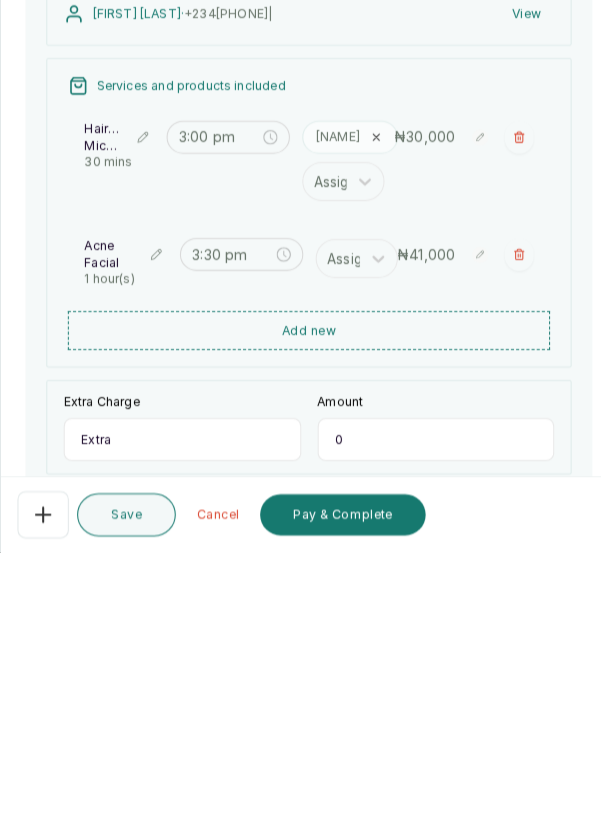 scroll, scrollTop: 13, scrollLeft: 0, axis: vertical 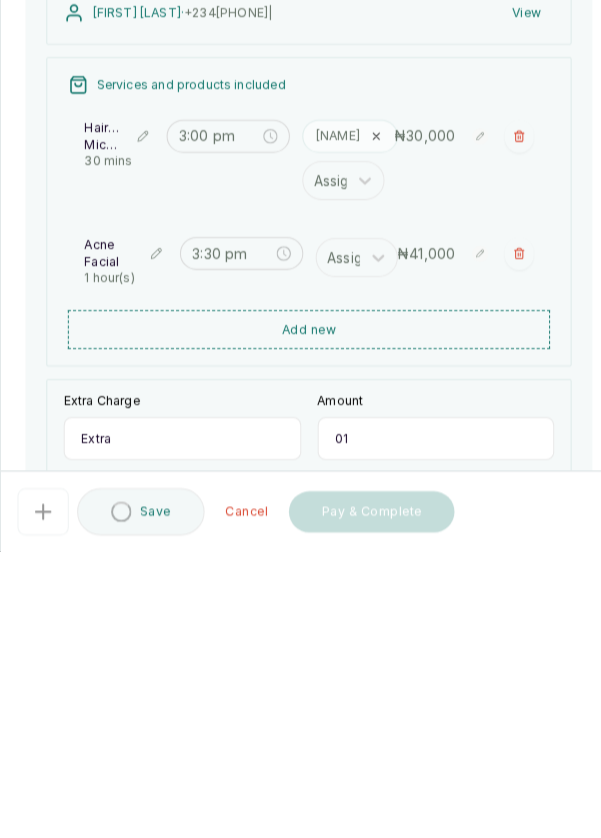 type on "0" 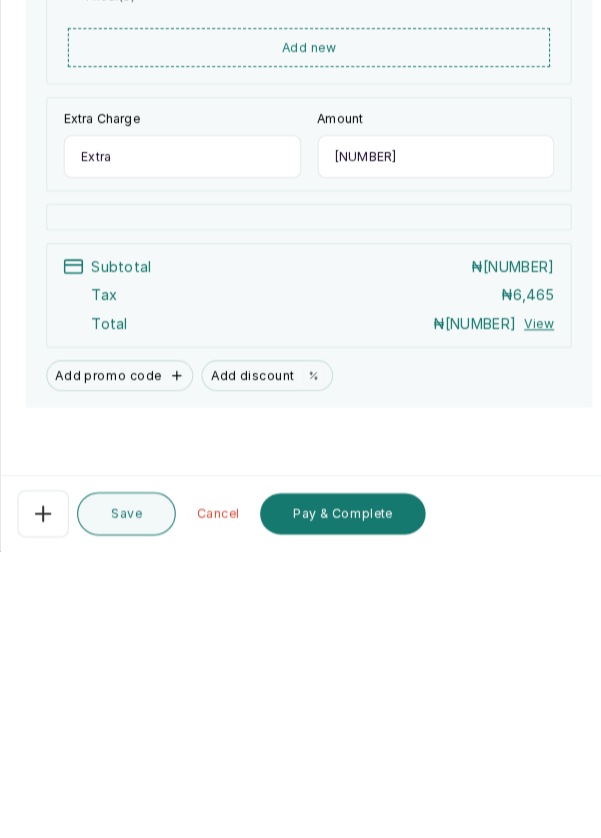 scroll, scrollTop: 285, scrollLeft: 0, axis: vertical 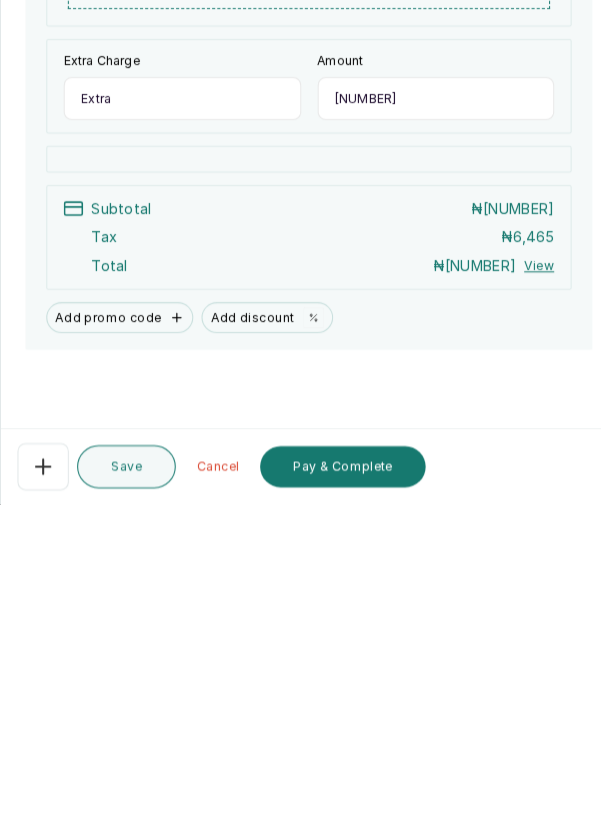 type on "15,200" 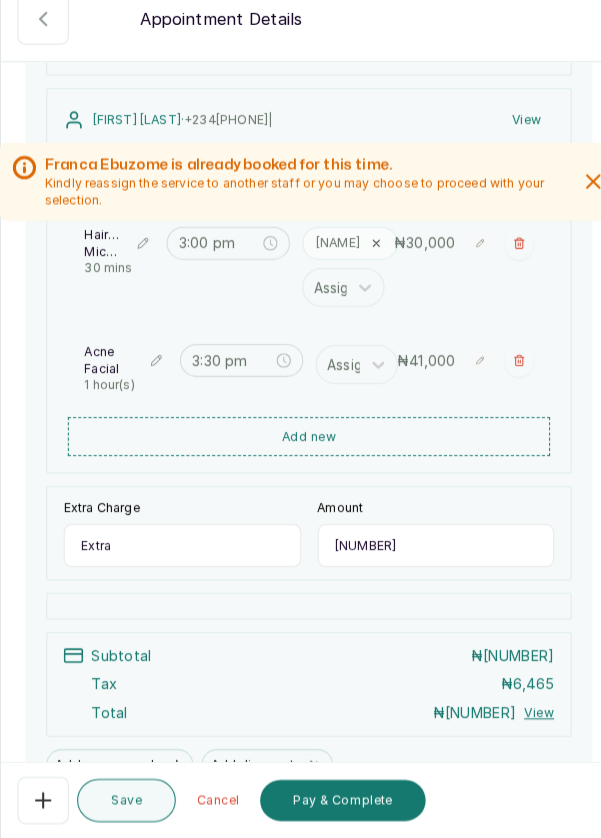 scroll, scrollTop: 285, scrollLeft: 0, axis: vertical 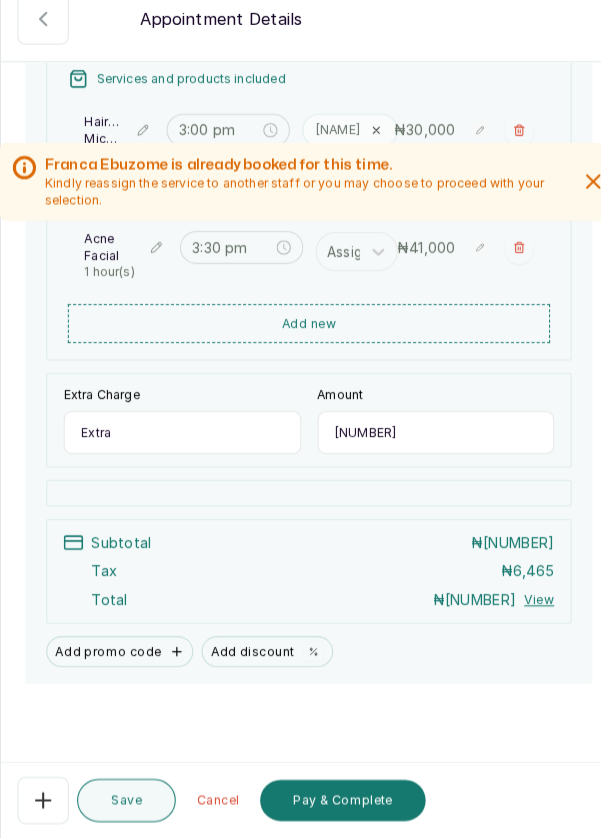 click on "Pay & Complete" at bounding box center (333, 801) 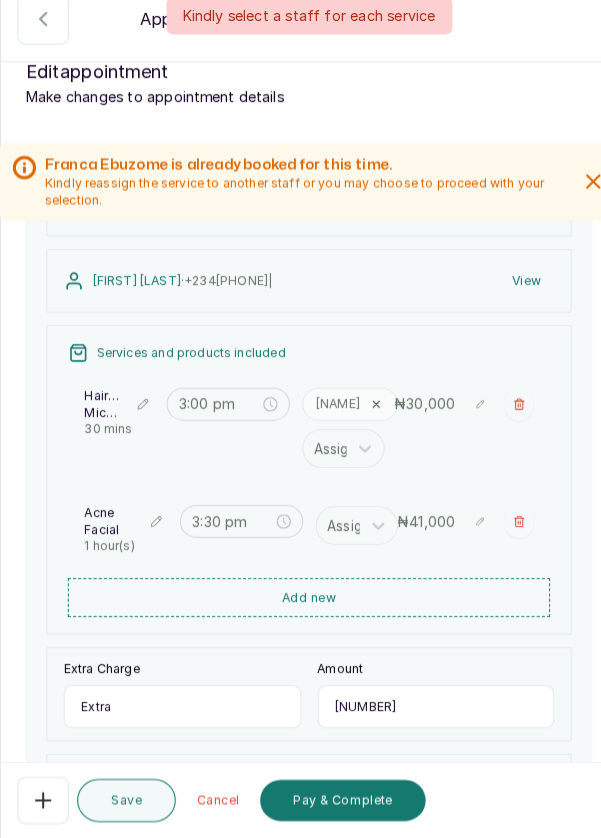 scroll, scrollTop: 6, scrollLeft: 0, axis: vertical 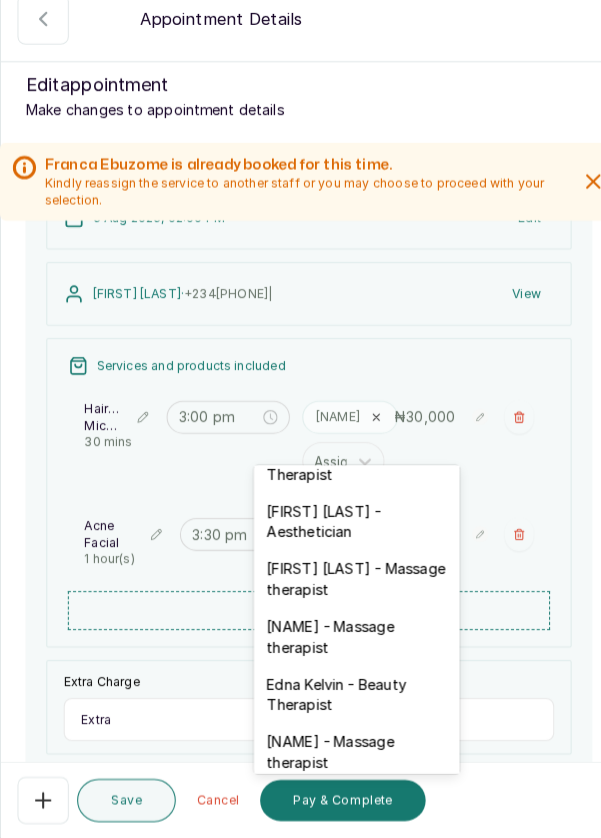 click on "[FIRST] [LAST] - Aesthetician" at bounding box center [347, 530] 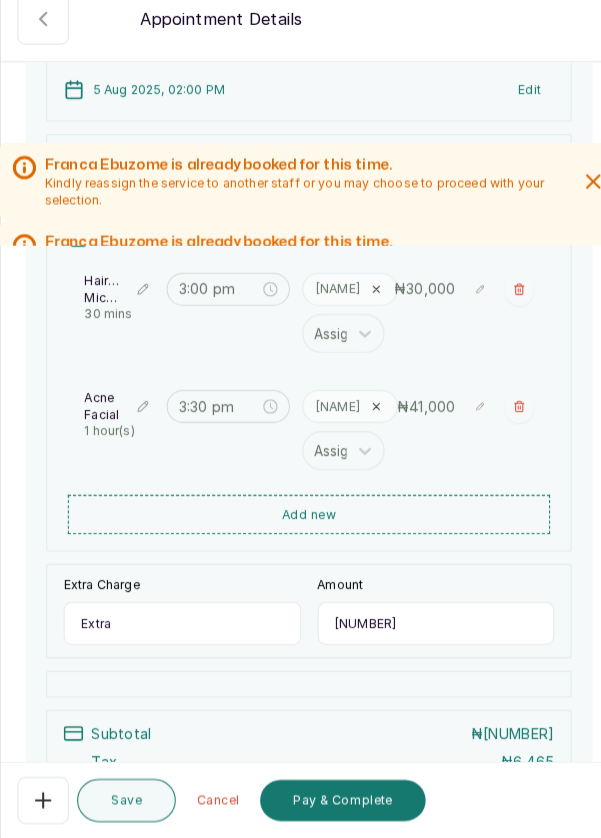 scroll, scrollTop: 144, scrollLeft: 0, axis: vertical 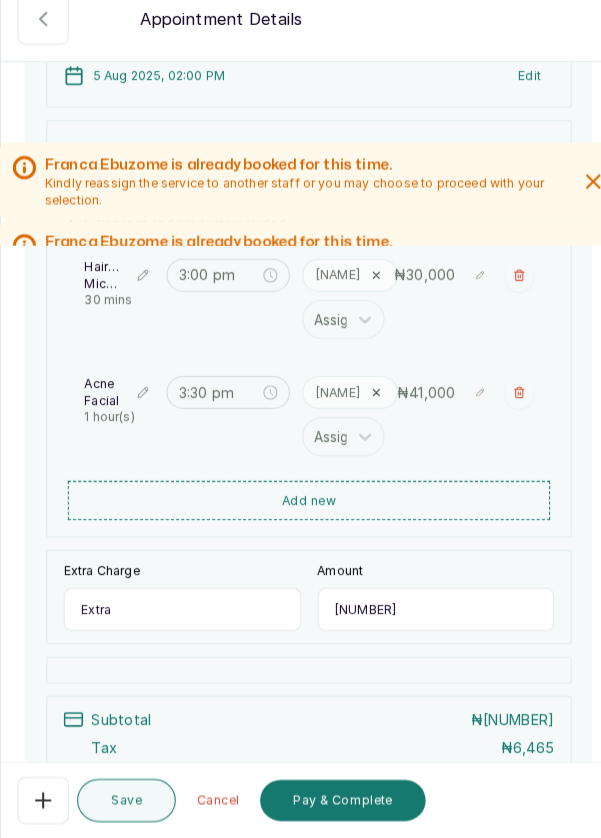 click on "Pay & Complete" at bounding box center (333, 801) 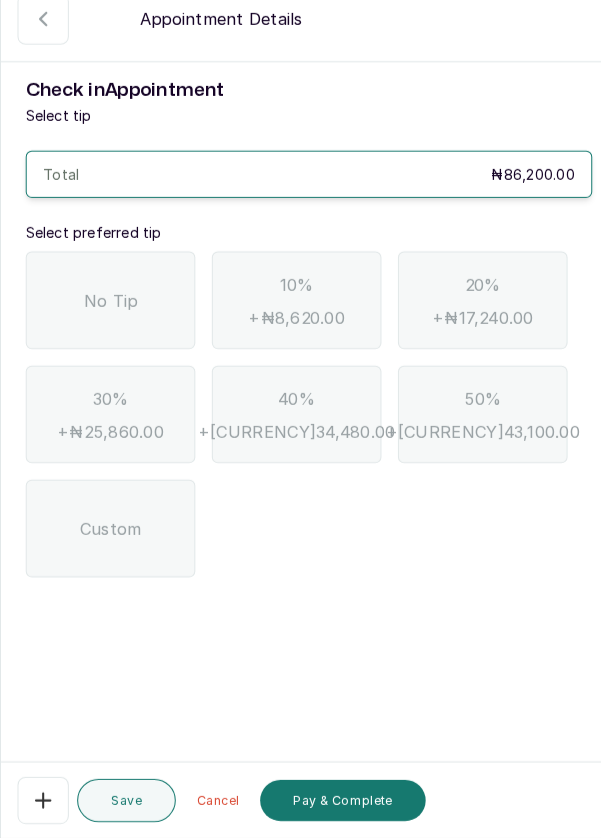 scroll, scrollTop: 0, scrollLeft: 0, axis: both 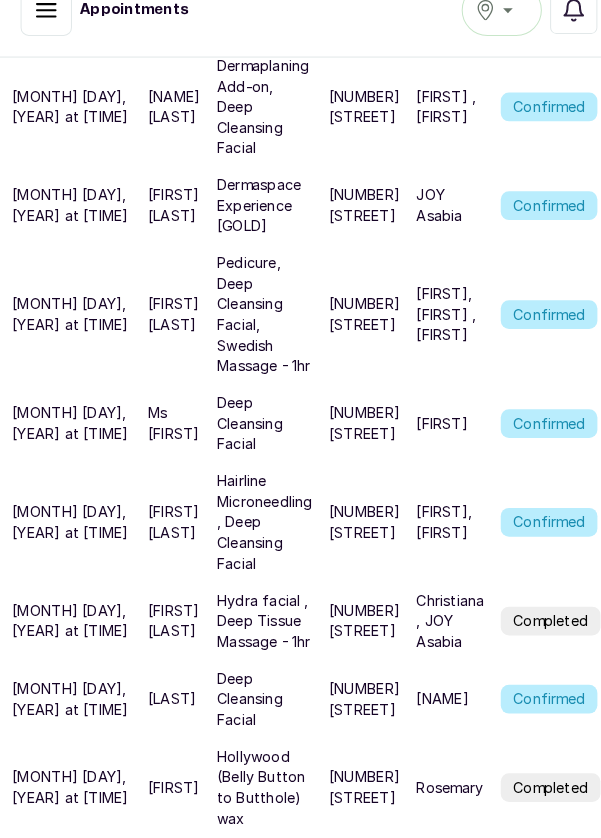 click on "Confirmed" at bounding box center (534, 533) 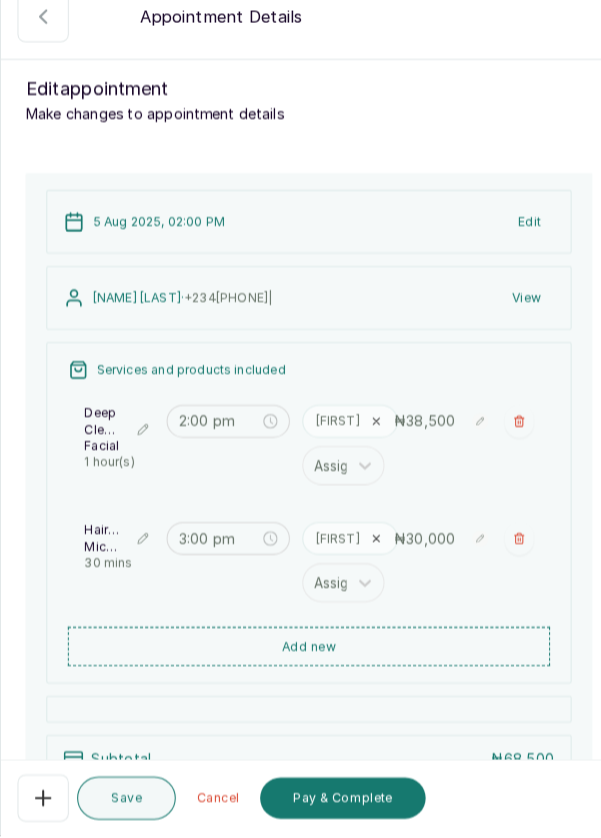 scroll, scrollTop: 12, scrollLeft: 0, axis: vertical 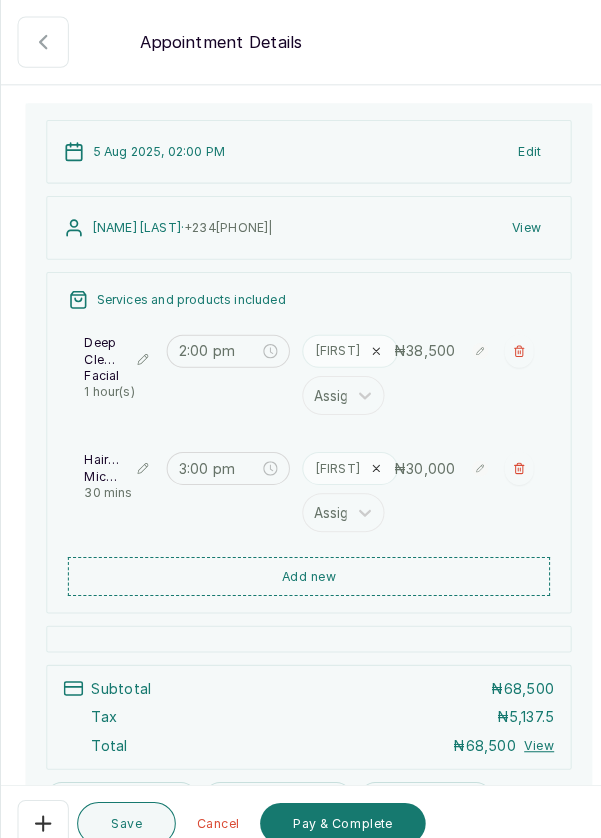 click at bounding box center [505, 342] 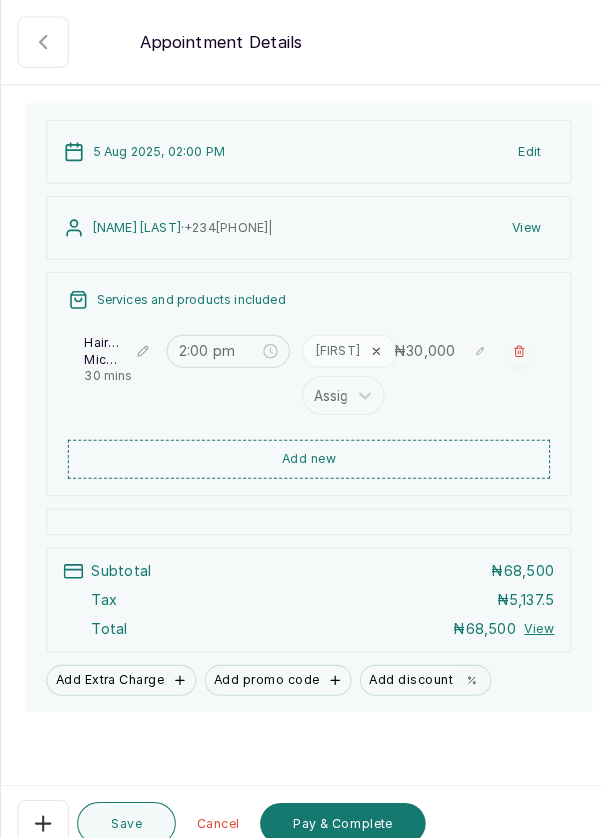 type on "3:00 pm" 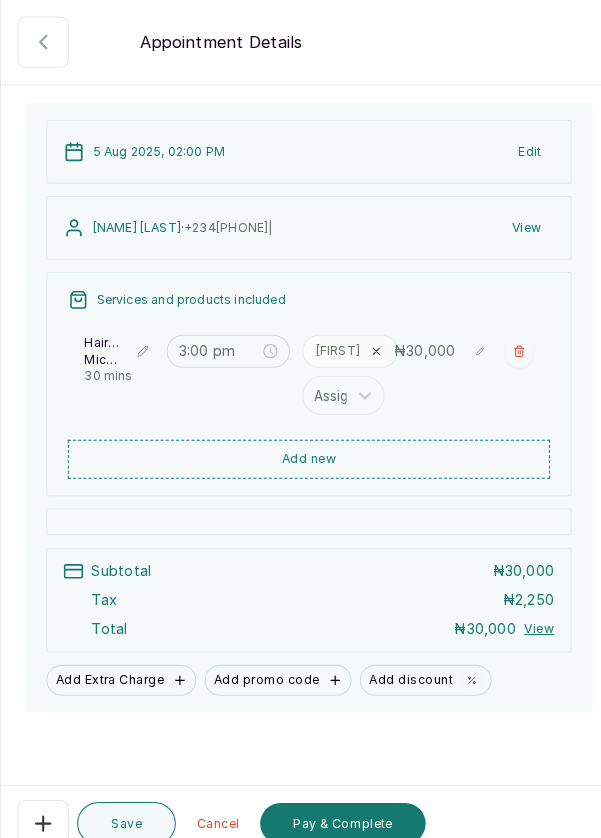 click on "Add new" at bounding box center (300, 447) 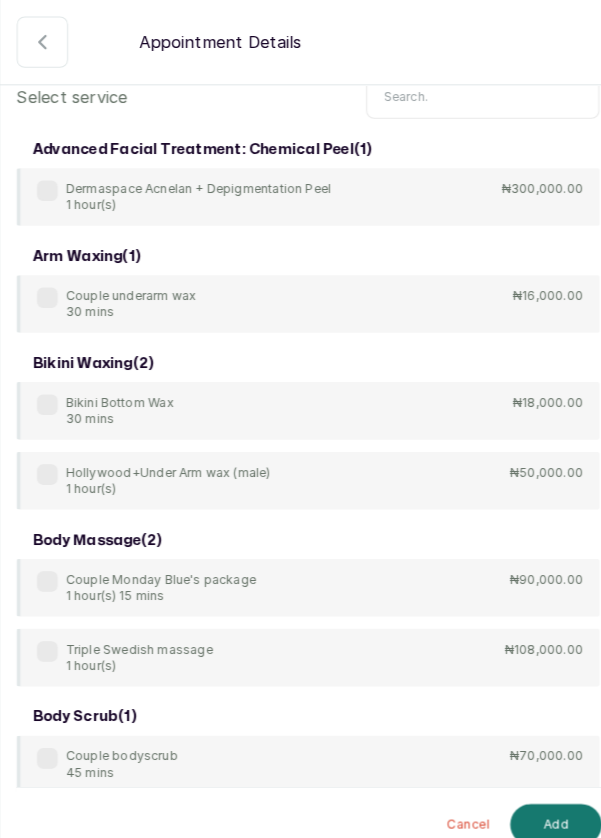 scroll, scrollTop: 0, scrollLeft: 0, axis: both 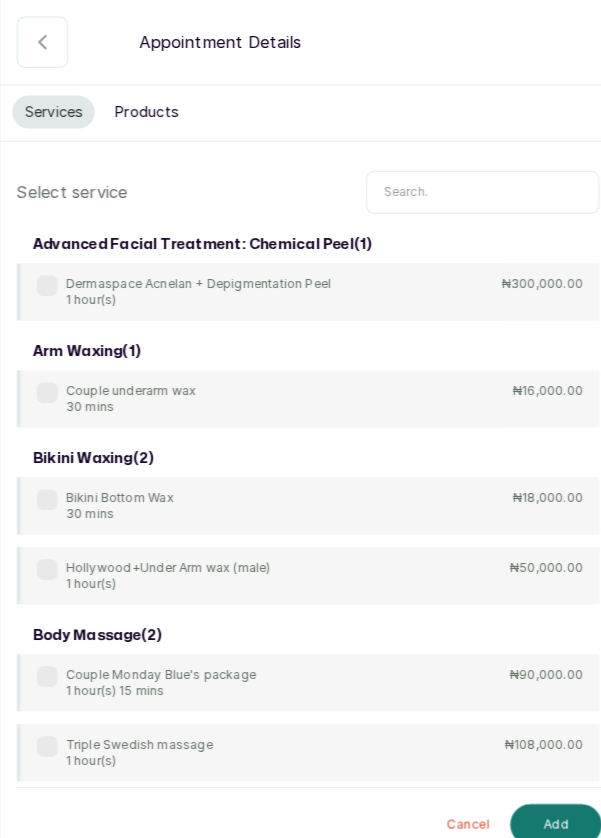click at bounding box center (470, 187) 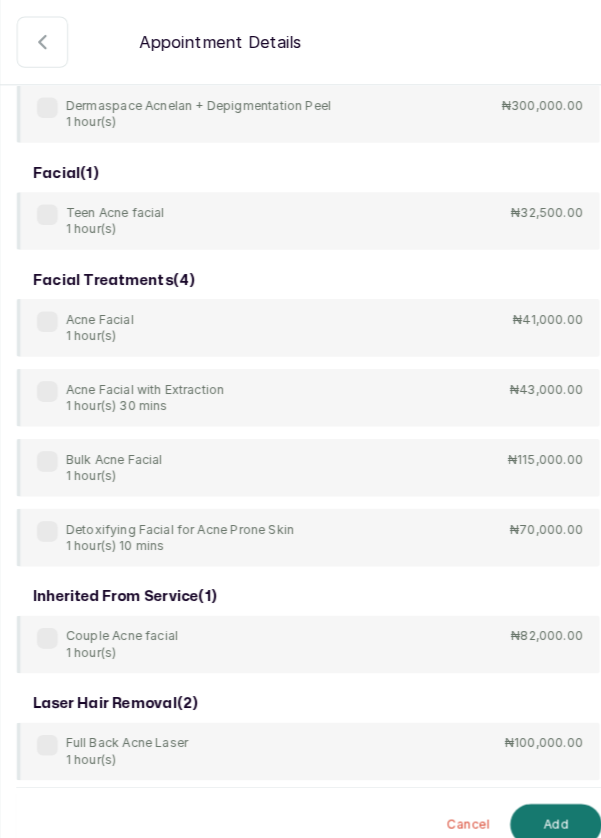 scroll, scrollTop: 174, scrollLeft: 0, axis: vertical 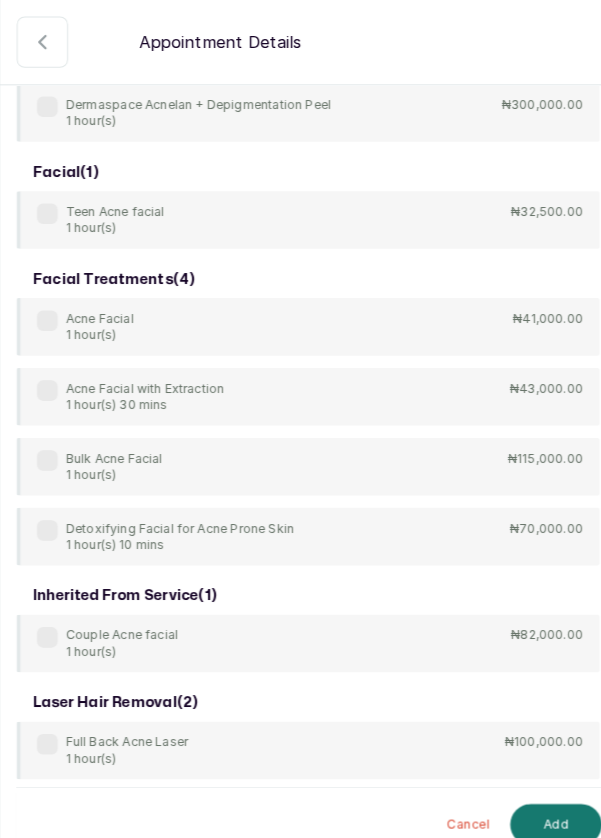 type on "Acne" 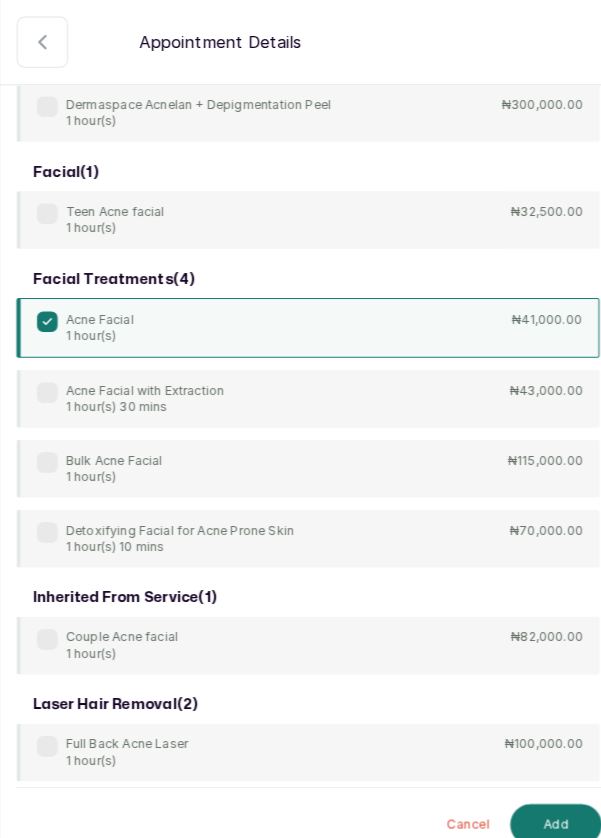 click on "Add" at bounding box center (541, 802) 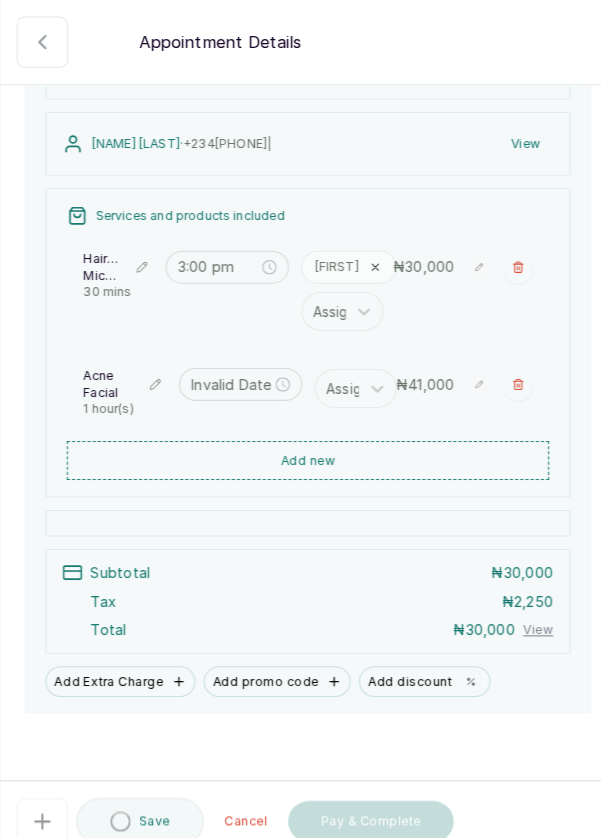 type on "3:30 pm" 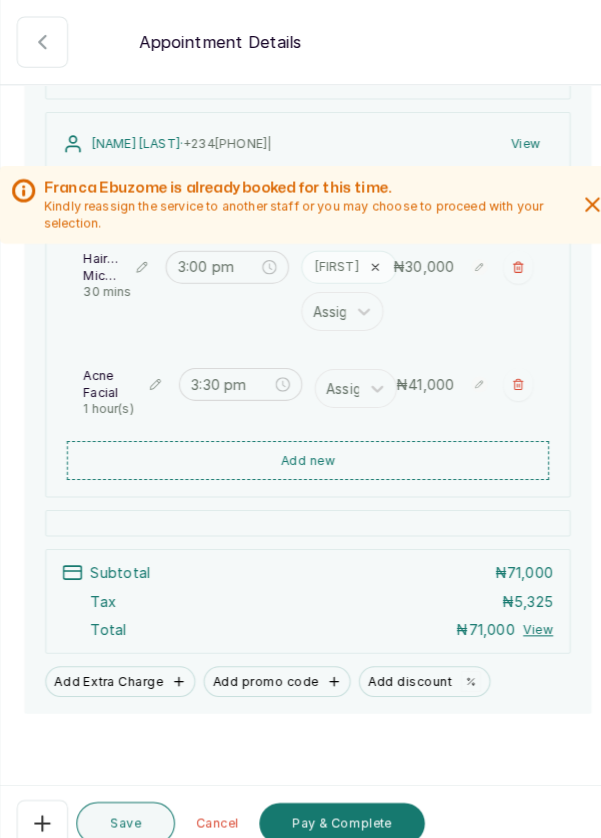 click on "Add new" at bounding box center [300, 448] 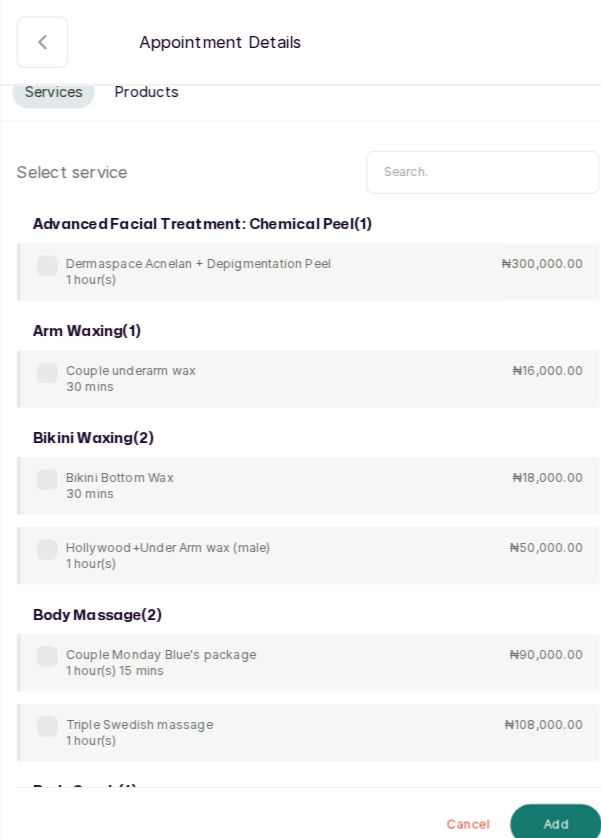 scroll, scrollTop: 23, scrollLeft: 0, axis: vertical 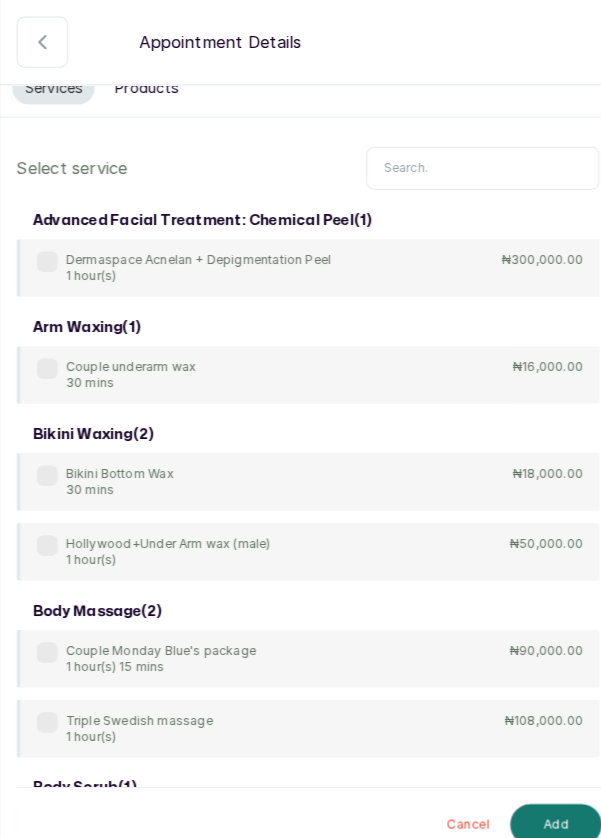 click at bounding box center (42, 41) 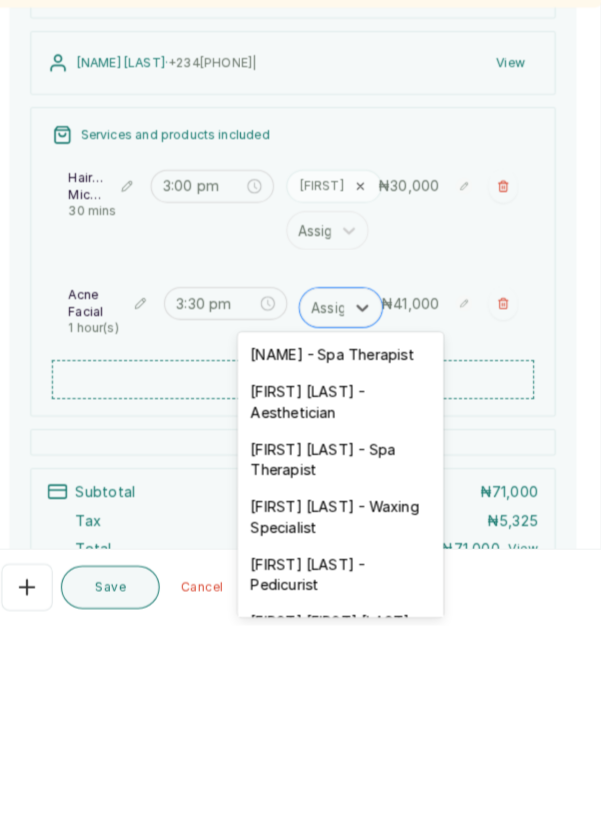 scroll, scrollTop: 12, scrollLeft: 0, axis: vertical 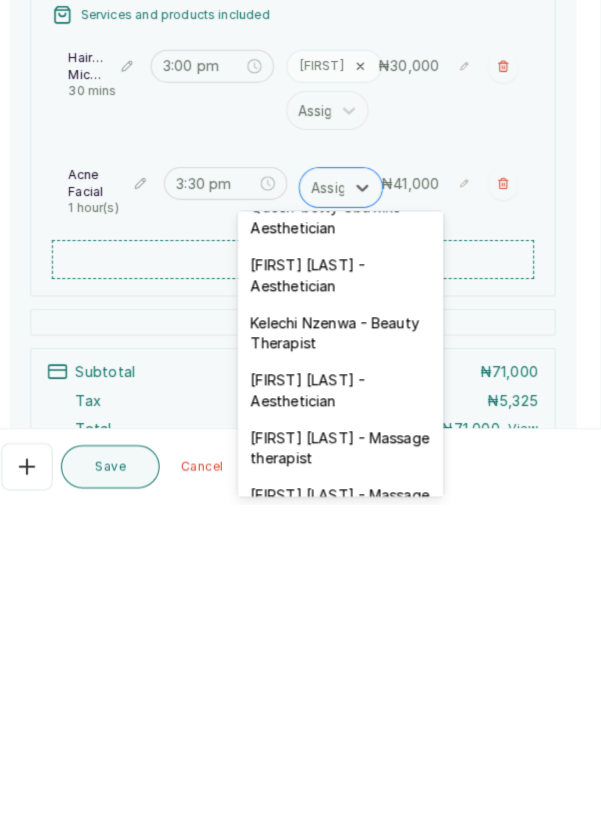 click on "[FIRST] [LAST] - Aesthetician" at bounding box center [347, 727] 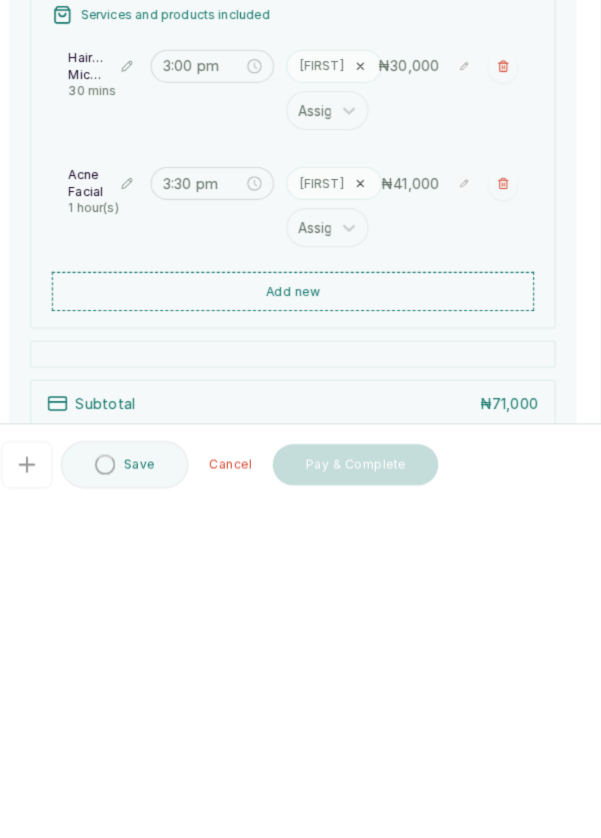 scroll, scrollTop: 12, scrollLeft: 0, axis: vertical 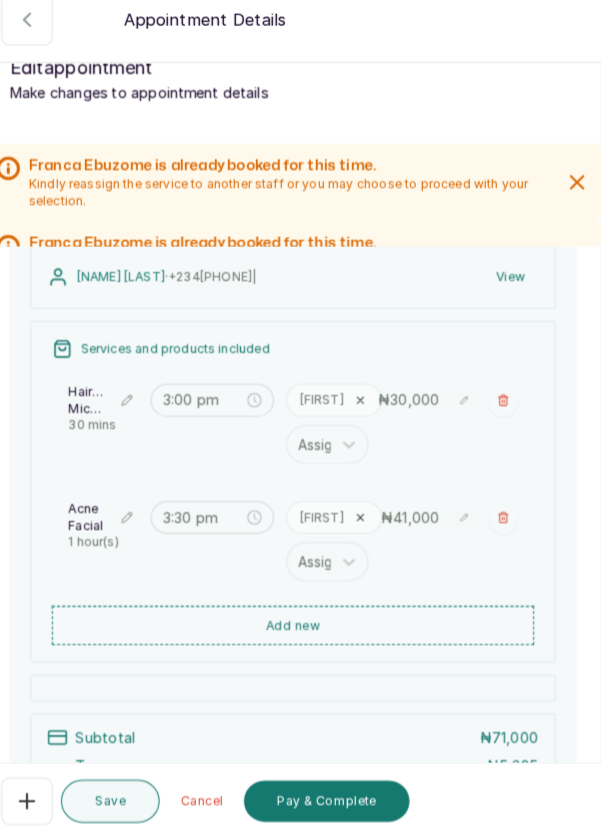 click on "Add new" at bounding box center [300, 630] 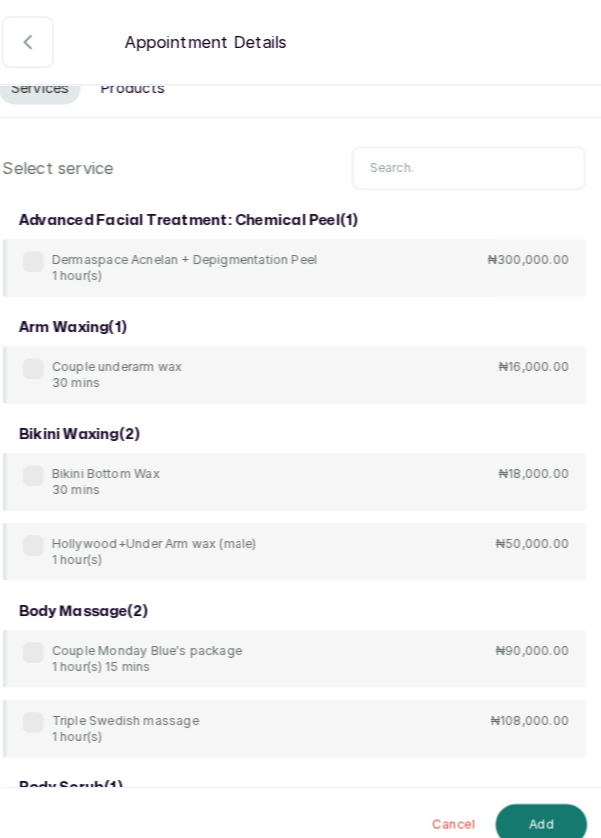 scroll, scrollTop: 0, scrollLeft: 0, axis: both 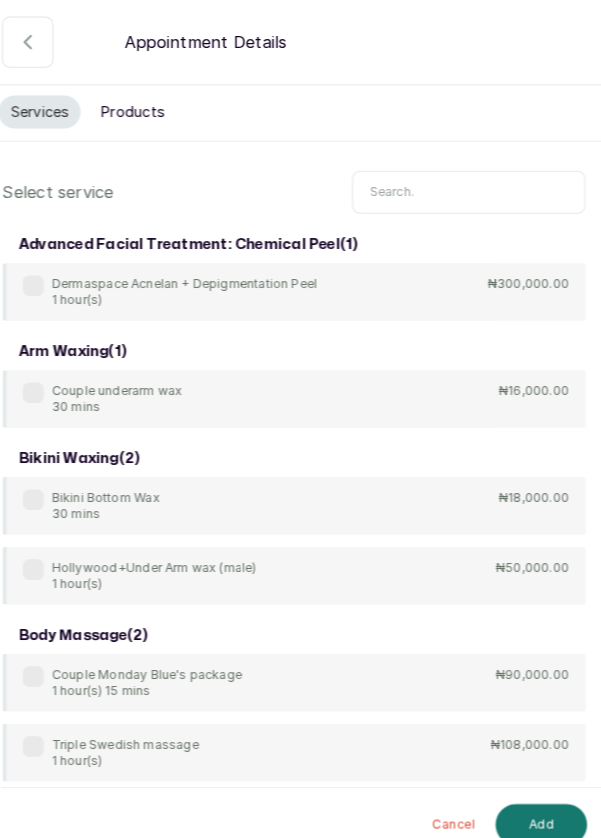 click 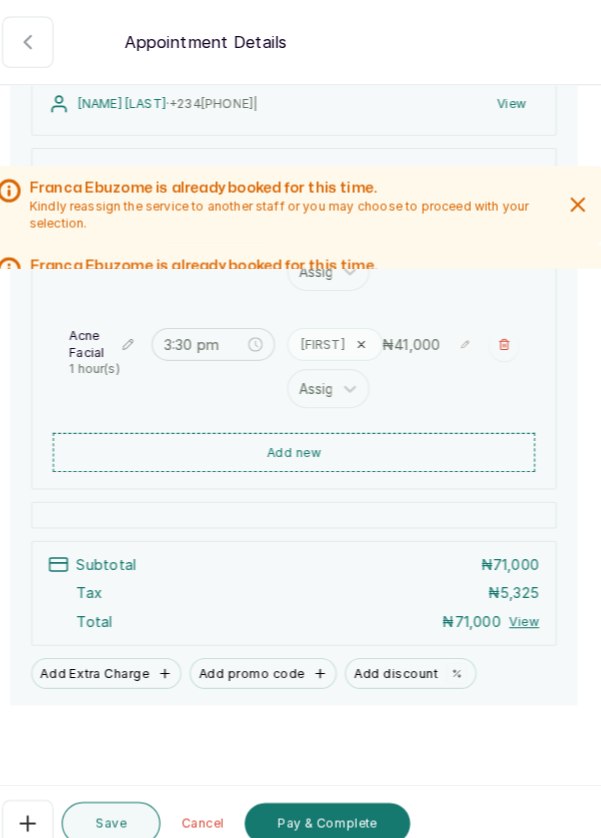 scroll, scrollTop: 211, scrollLeft: 0, axis: vertical 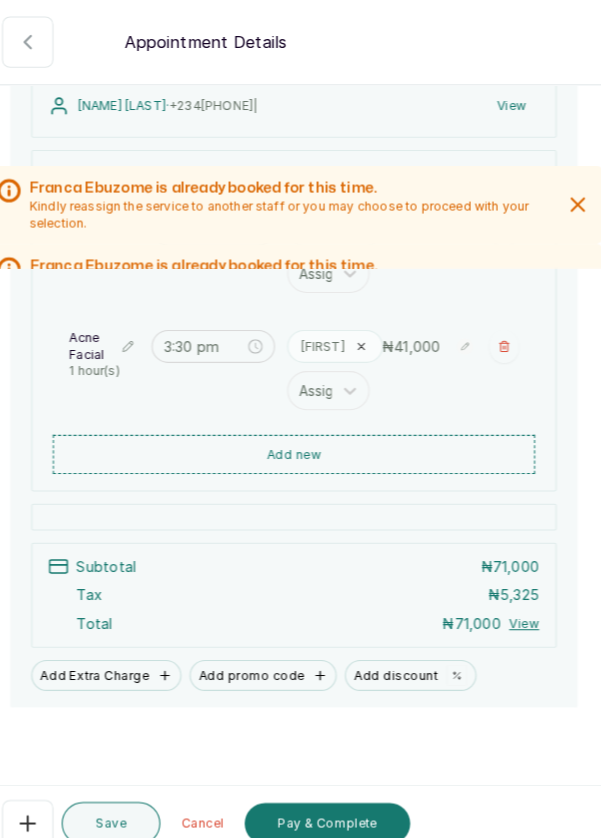 click on "Add Extra Charge" at bounding box center [118, 657] 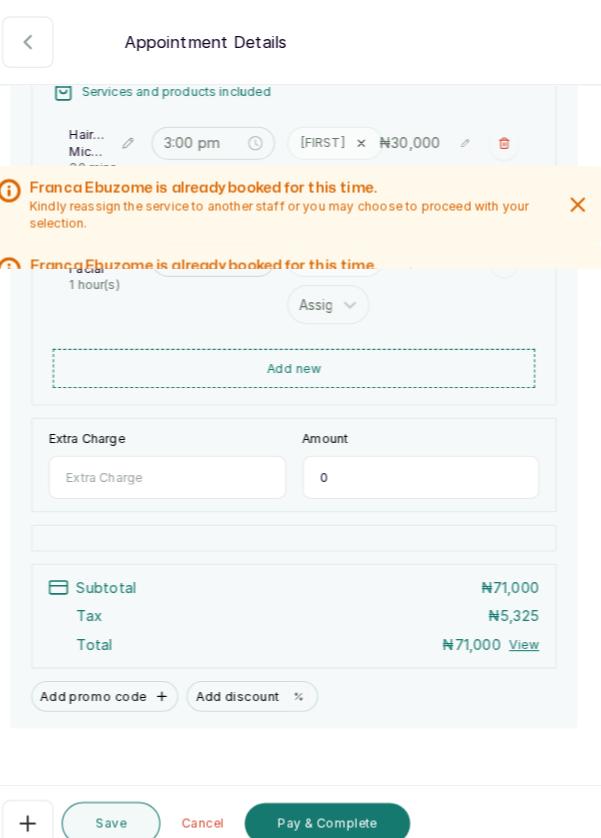 scroll, scrollTop: 316, scrollLeft: 0, axis: vertical 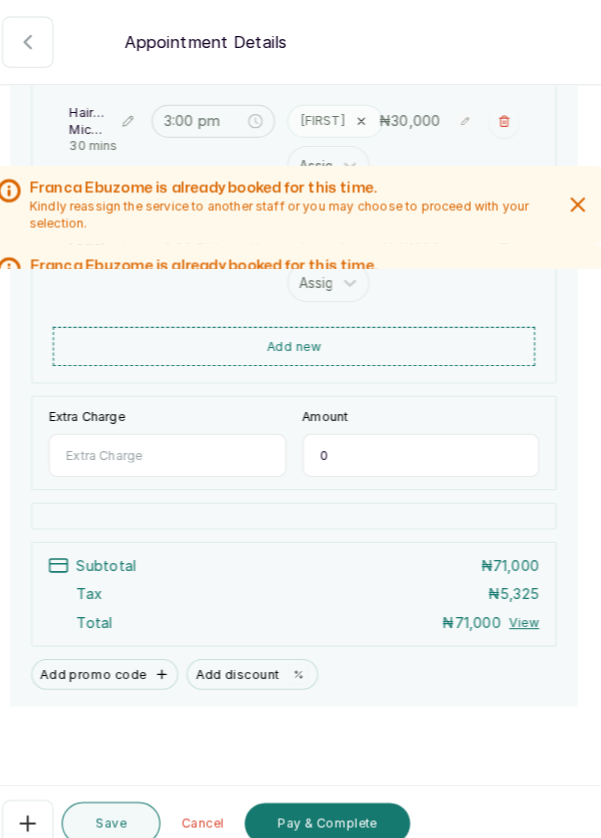 click on "Extra Charge" at bounding box center (177, 443) 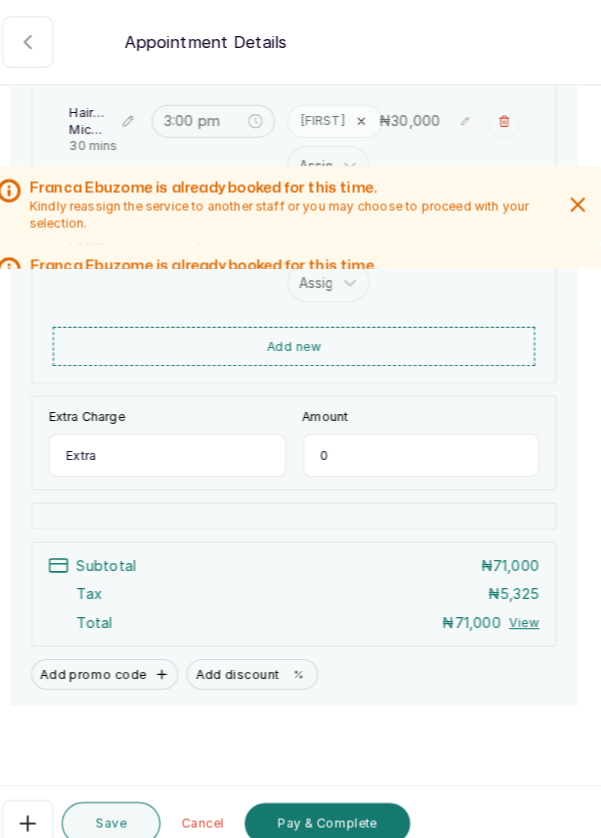 type on "Extra" 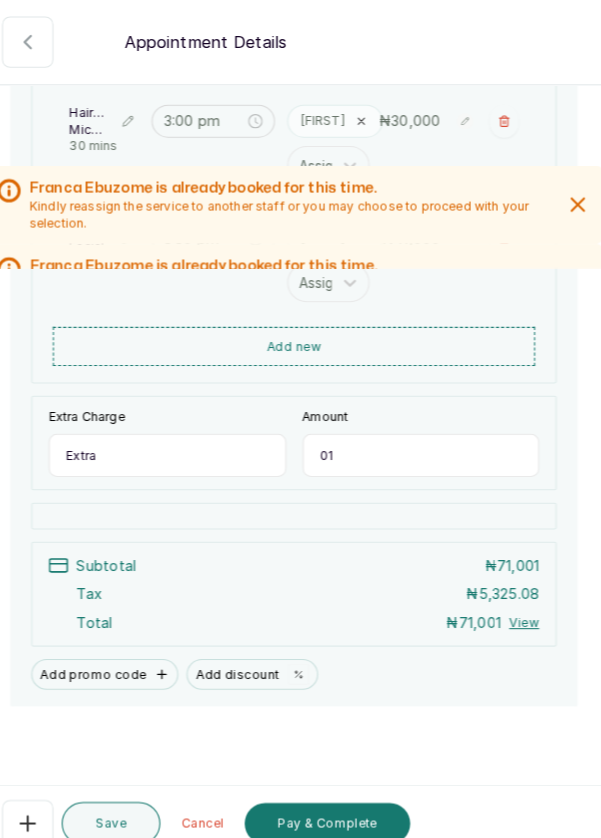 type on "0" 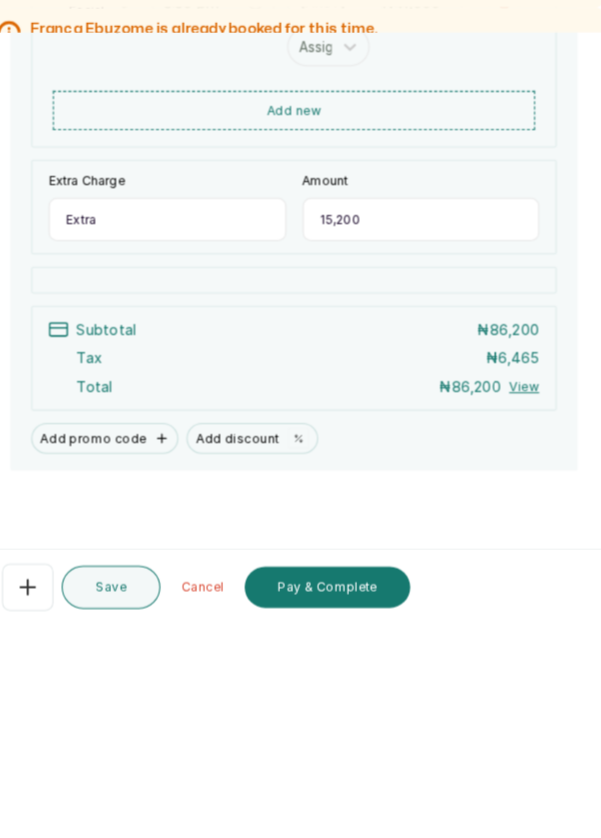 scroll, scrollTop: 12, scrollLeft: 0, axis: vertical 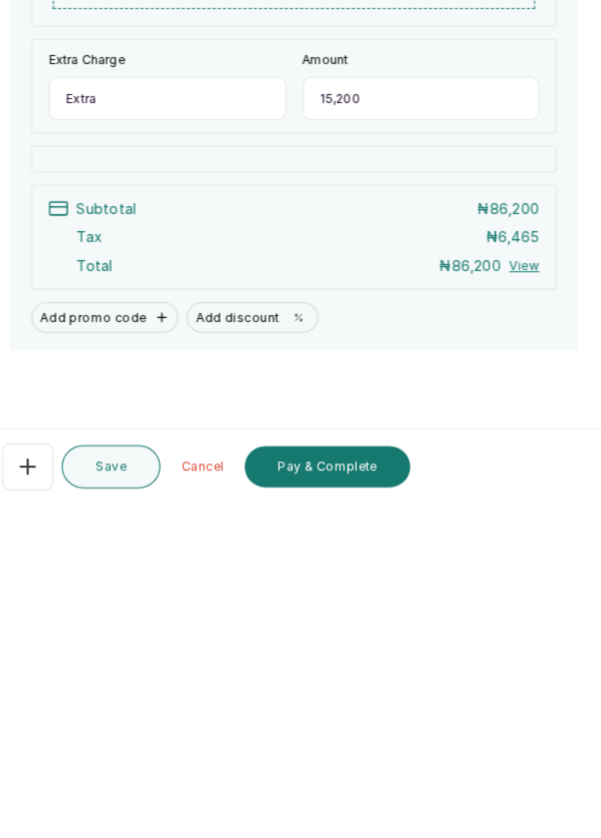 type on "15,200" 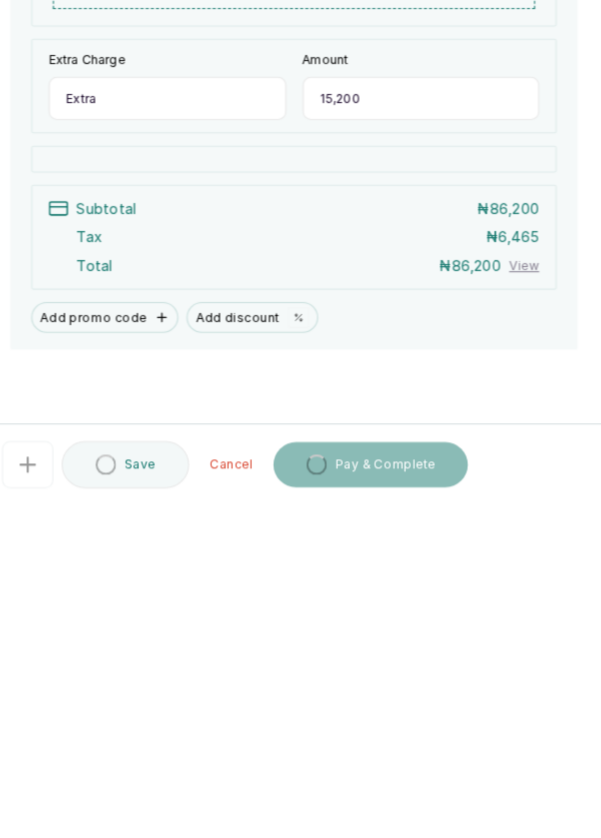 scroll, scrollTop: 12, scrollLeft: 0, axis: vertical 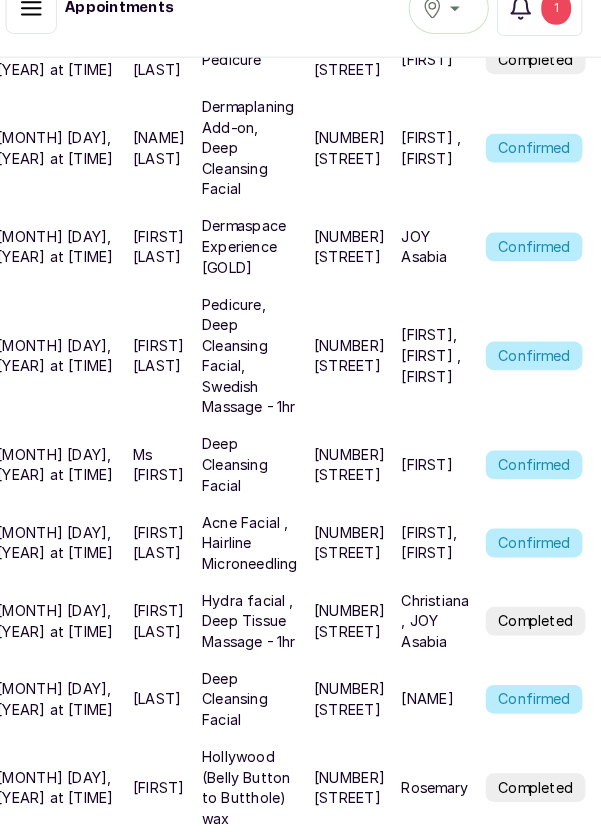 click on "Confirmed" at bounding box center (534, 553) 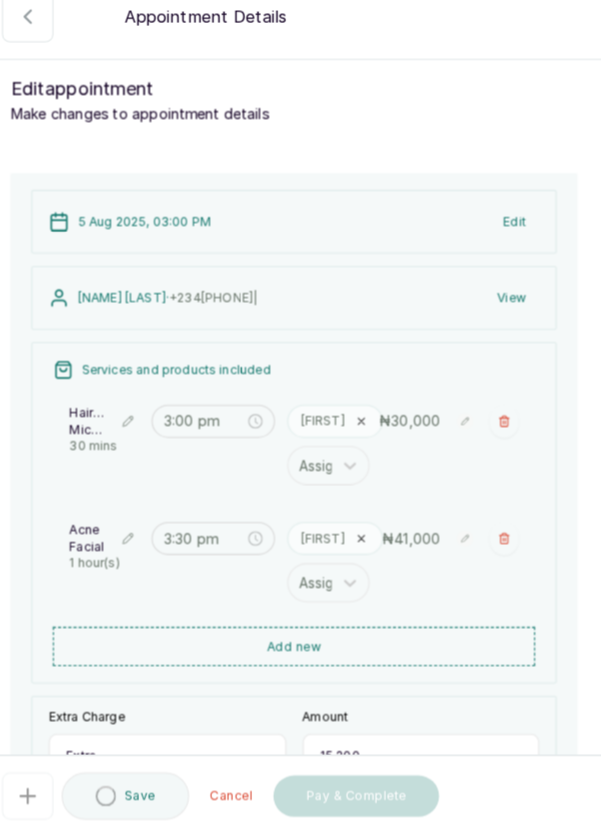 scroll, scrollTop: 809, scrollLeft: 0, axis: vertical 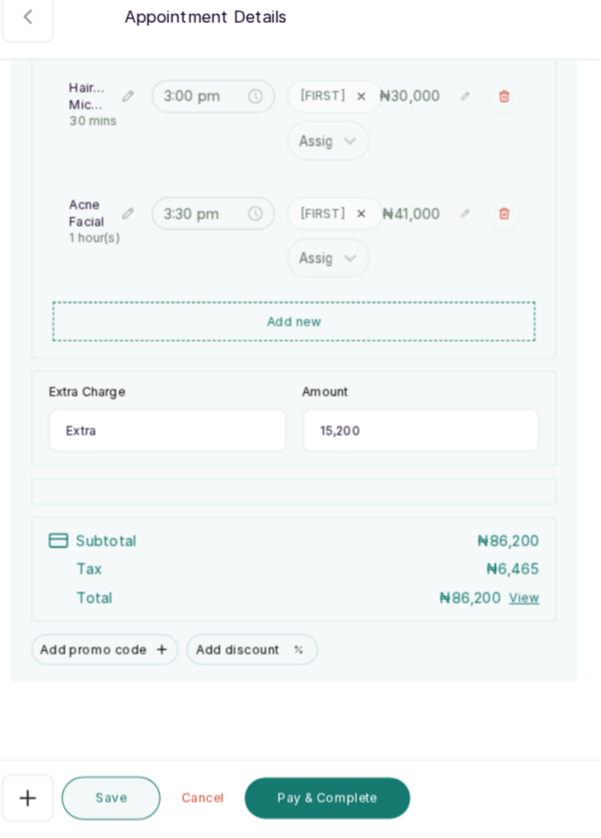 click on "Pay & Complete" at bounding box center [333, 801] 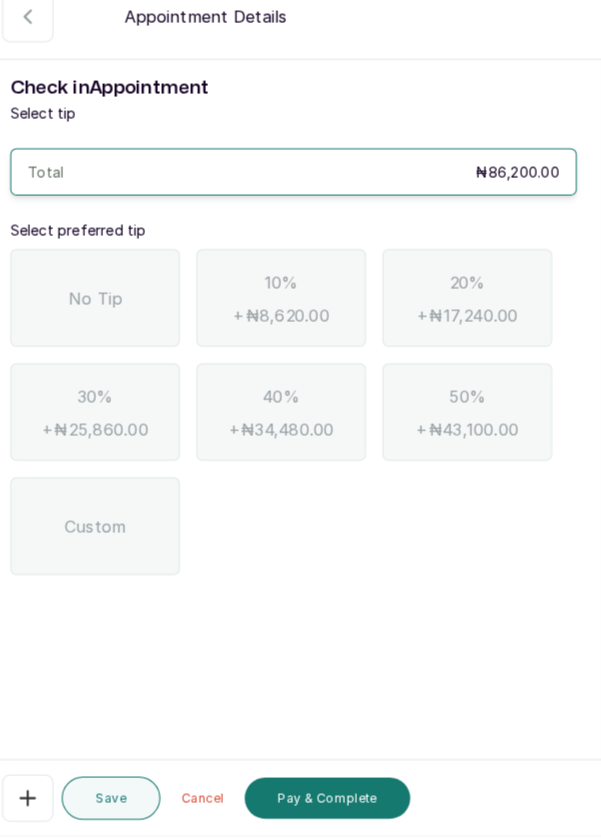 scroll, scrollTop: 0, scrollLeft: 0, axis: both 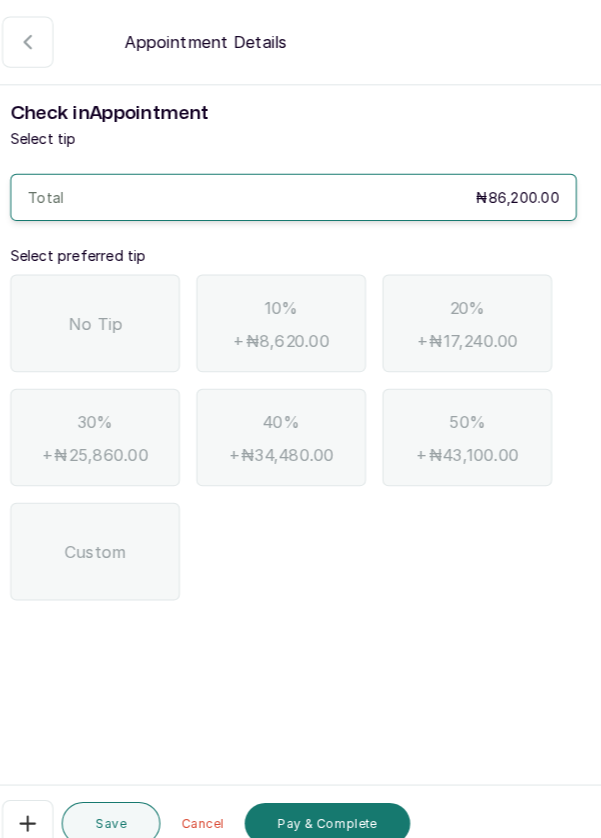 click on "No Tip" at bounding box center [108, 315] 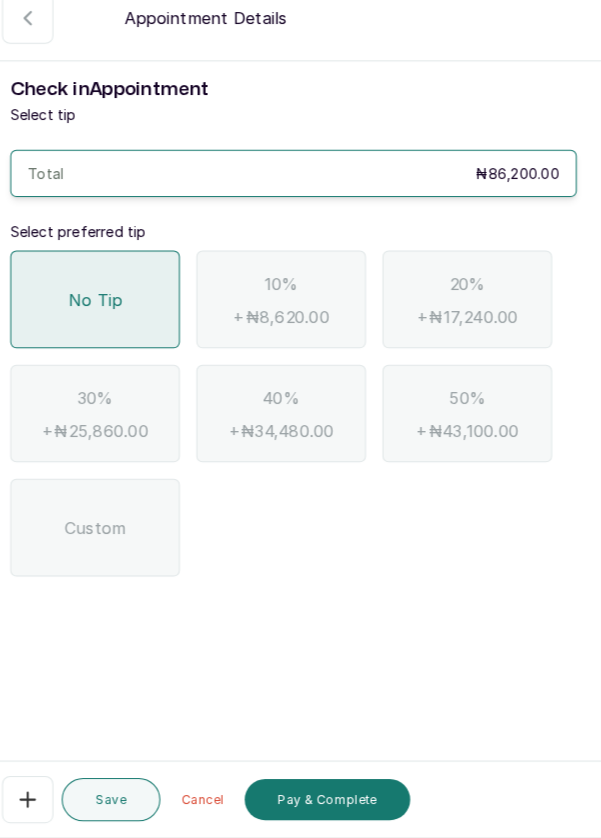 scroll, scrollTop: 16, scrollLeft: 0, axis: vertical 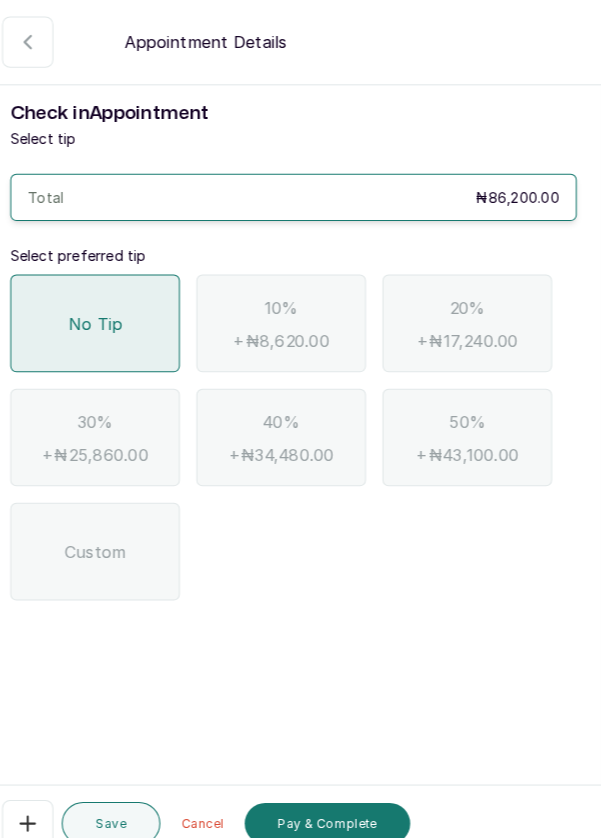 click 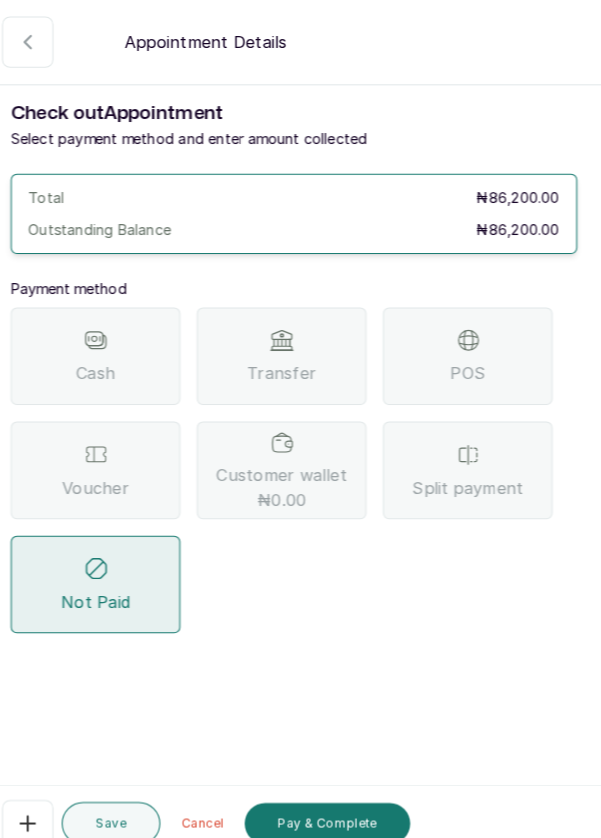 click on "Transfer" at bounding box center [288, 363] 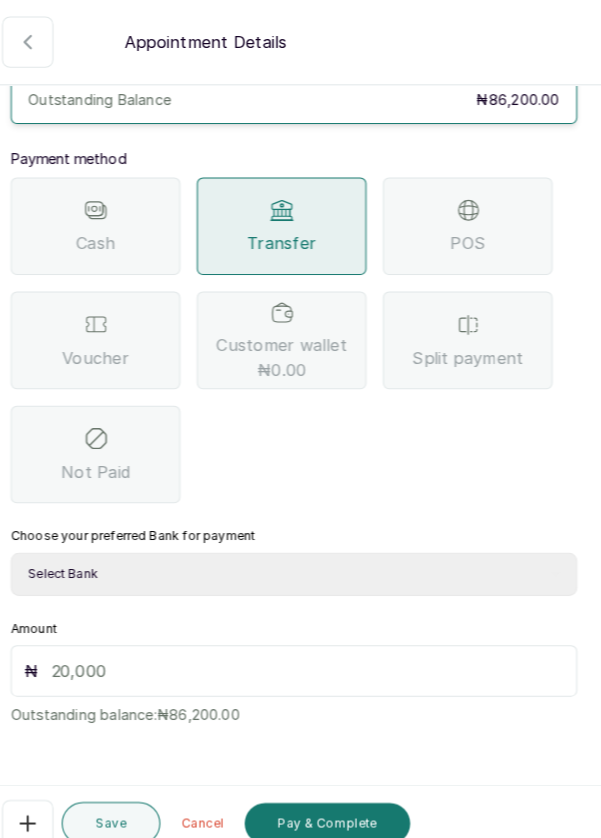 scroll, scrollTop: 132, scrollLeft: 0, axis: vertical 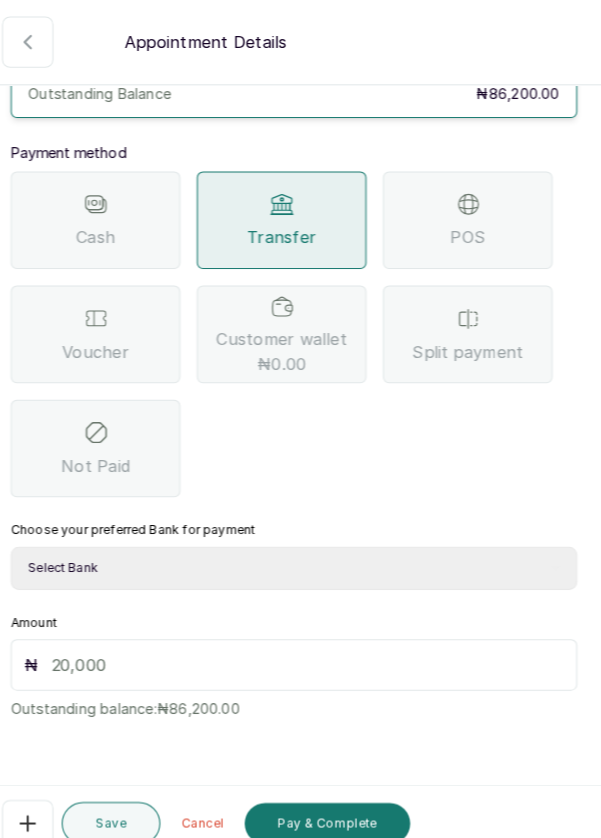 click on "Select Bank DERMASPACE ESTHETIC & WELLNESS CENT Sterling Bank DERMASPACEEST/DERMASPACE VICTORIA ISLAND 01 Paystack-Titan Dermaspace Esthetic @doroki Paga DERMASPACE ESTHETIC AND WELLNESS CENTRE Access Bank" at bounding box center (300, 553) 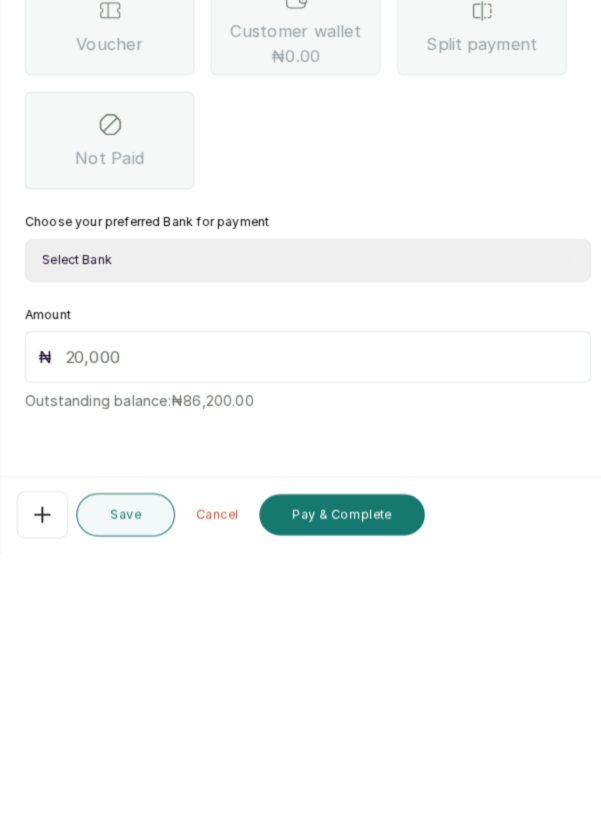 scroll, scrollTop: 16, scrollLeft: 0, axis: vertical 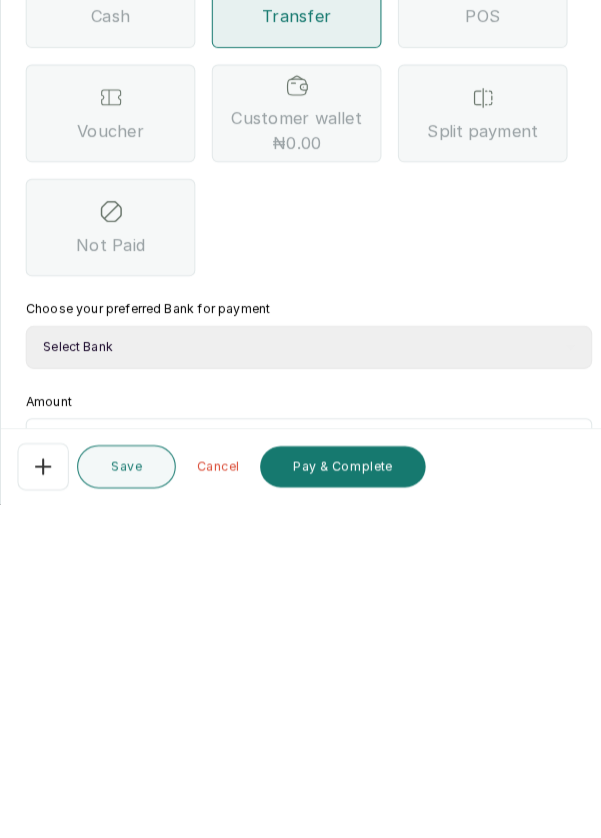 type on "86,200" 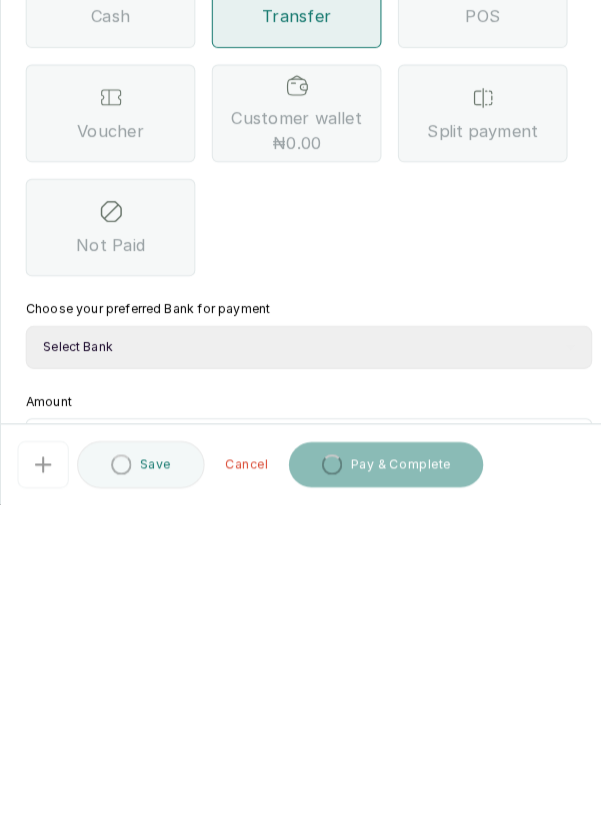 scroll, scrollTop: 16, scrollLeft: 0, axis: vertical 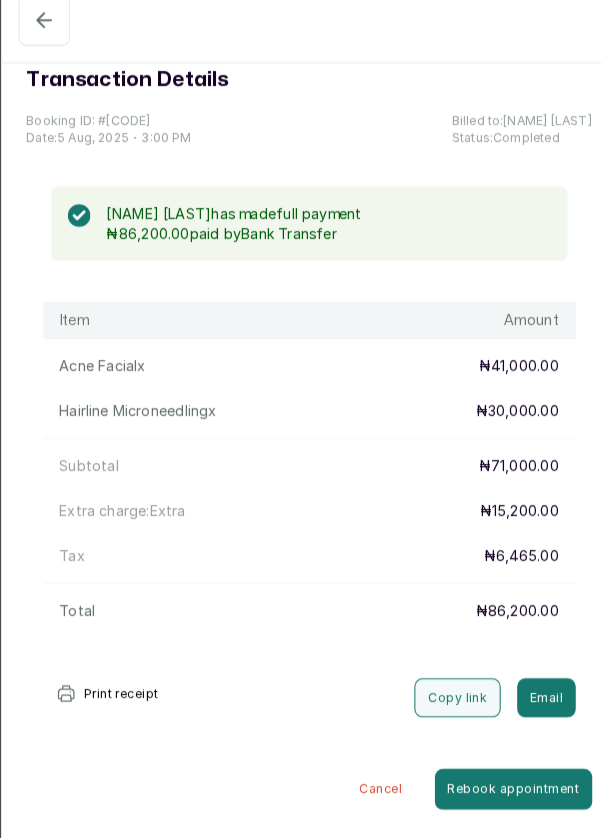 click 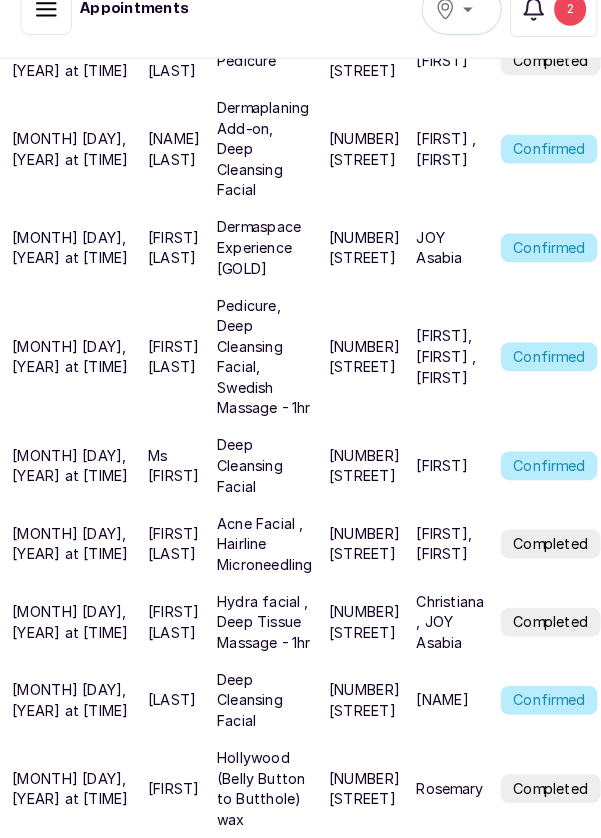 scroll, scrollTop: 809, scrollLeft: 0, axis: vertical 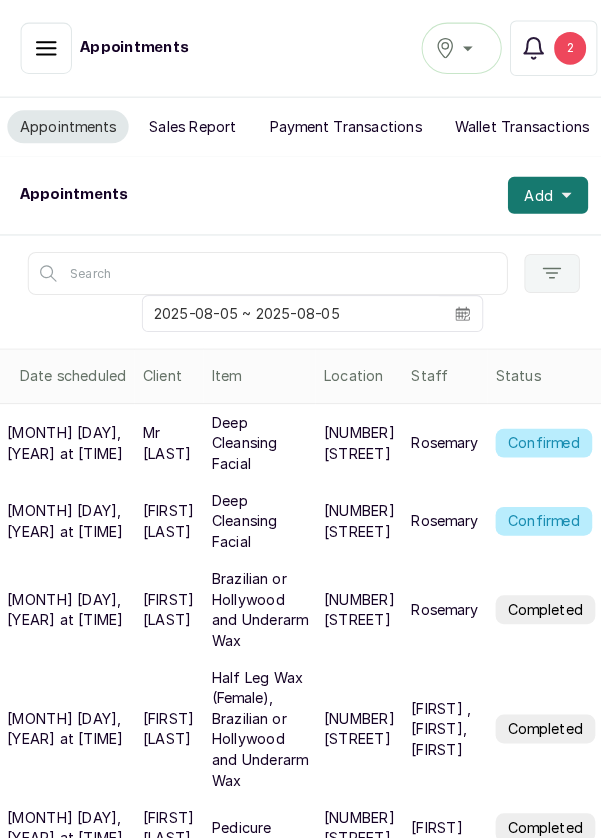 click on "2" at bounding box center [554, 47] 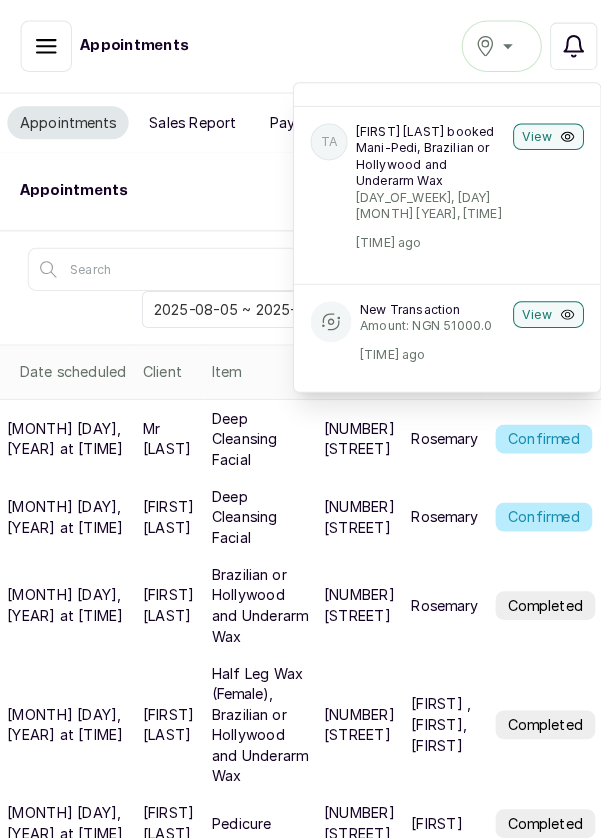 scroll, scrollTop: 10, scrollLeft: 0, axis: vertical 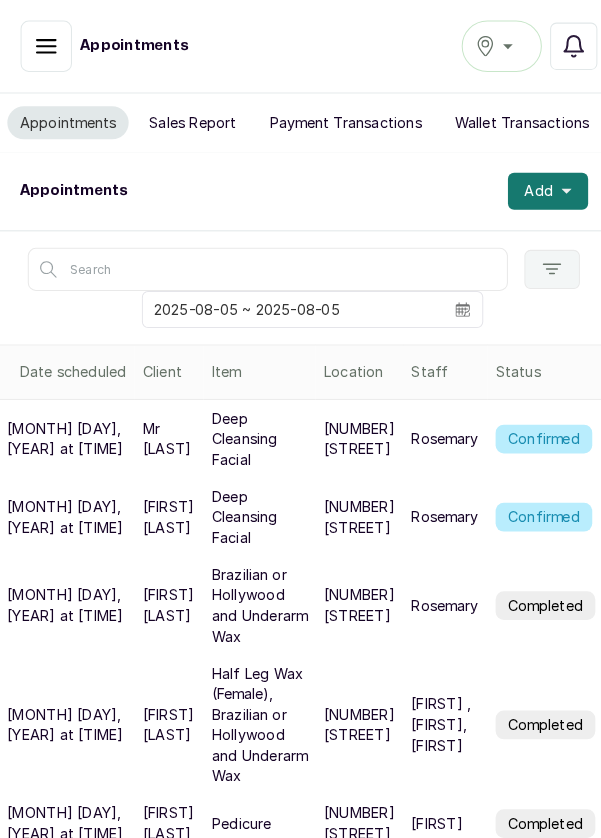 click 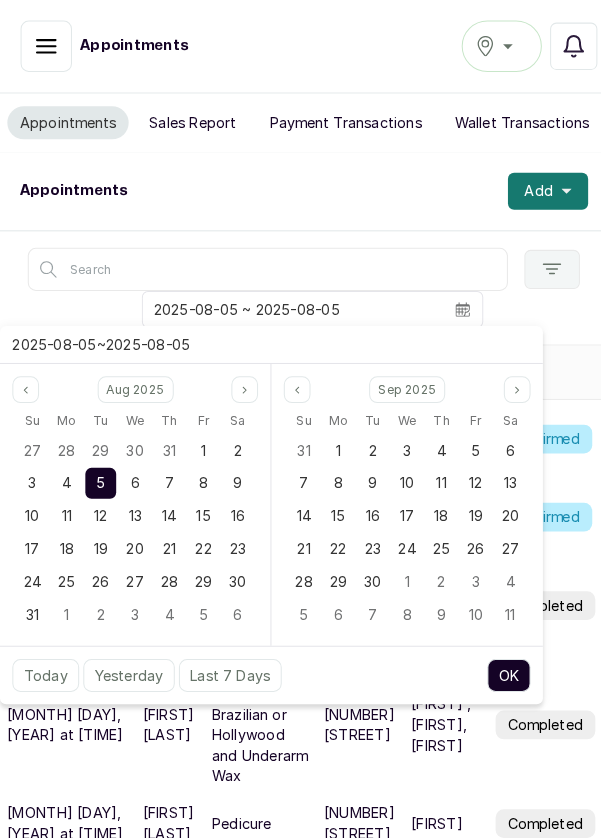 click 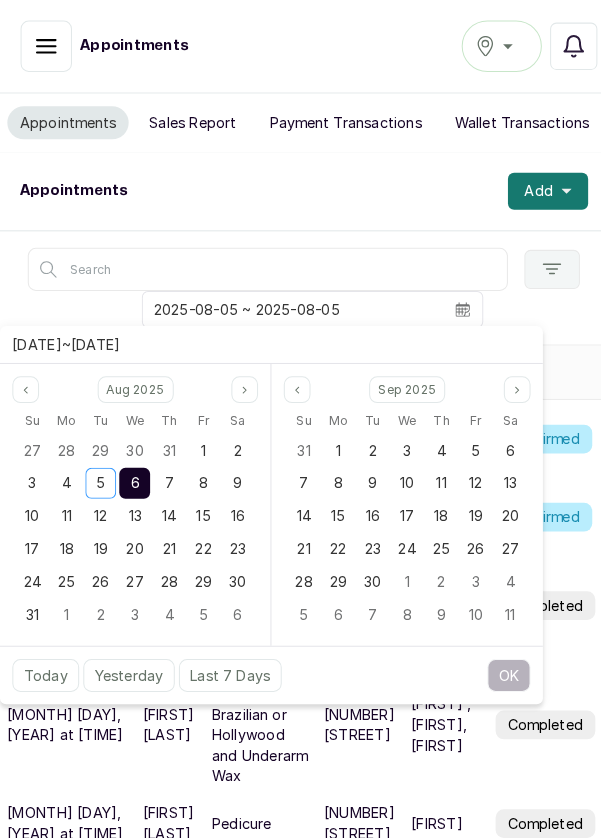 click on "6" at bounding box center (131, 470) 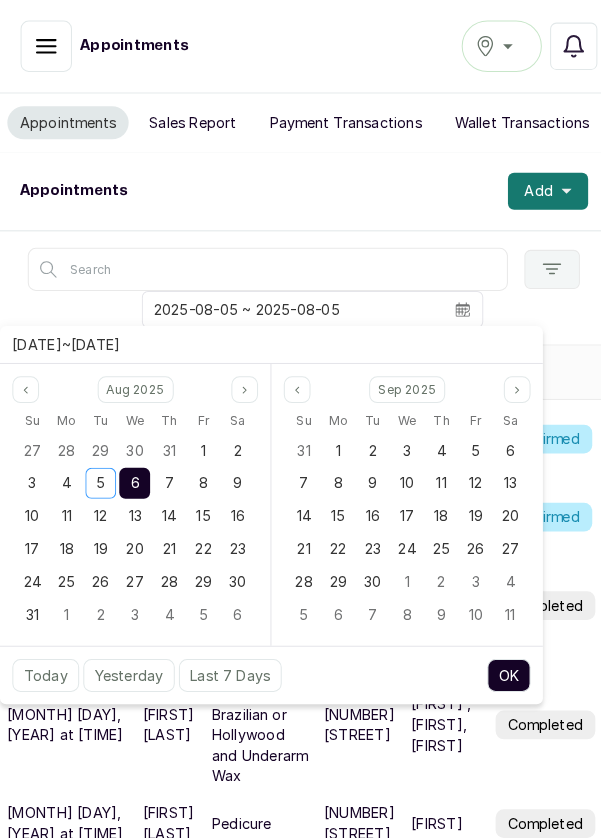 click on "OK" at bounding box center [495, 657] 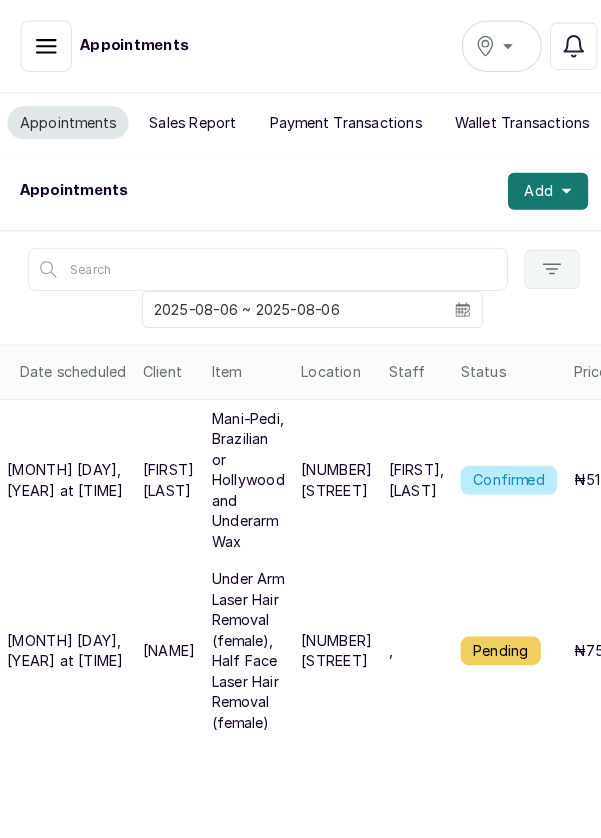 click on "Add" at bounding box center (533, 186) 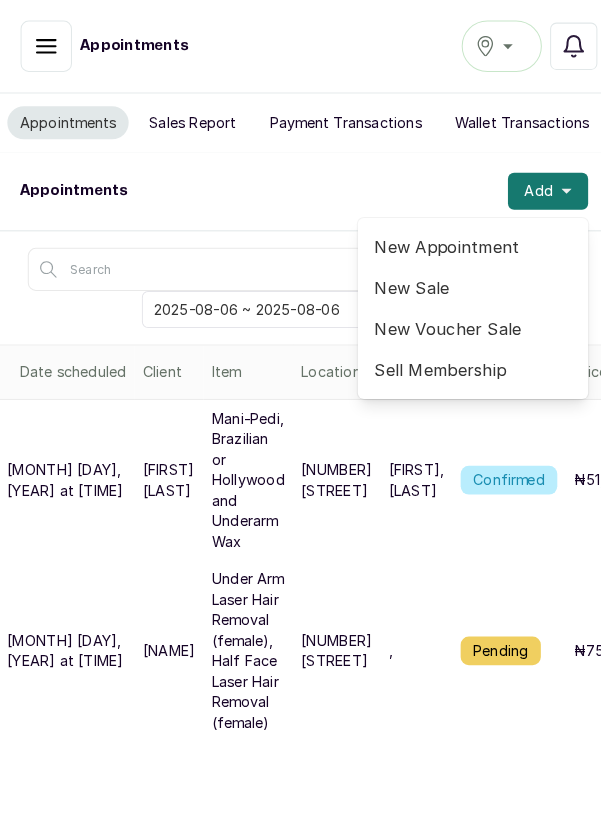 click on "New Appointment" at bounding box center [460, 240] 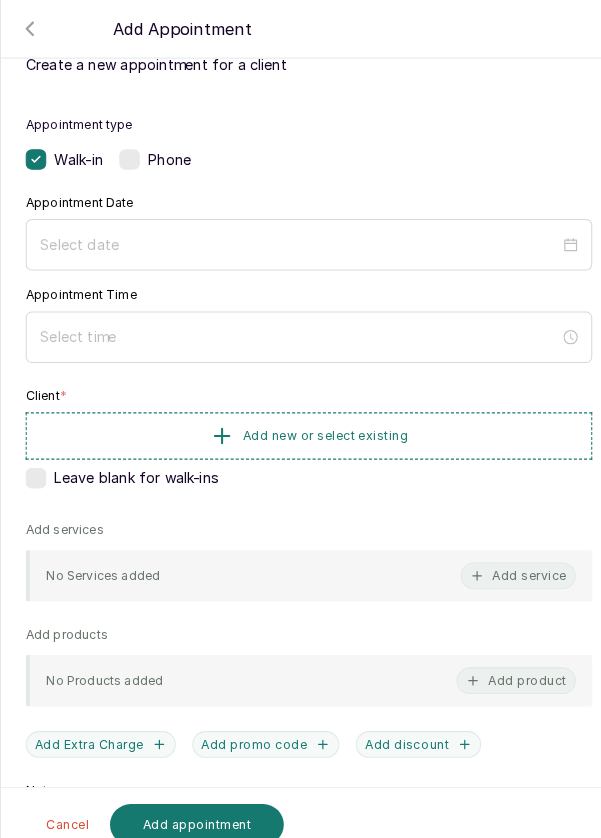 scroll, scrollTop: 0, scrollLeft: 0, axis: both 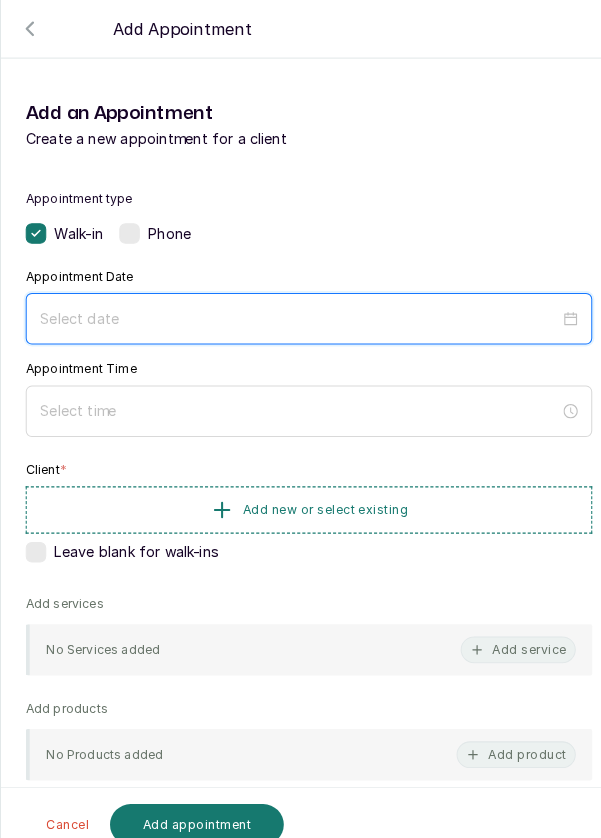 click at bounding box center [291, 310] 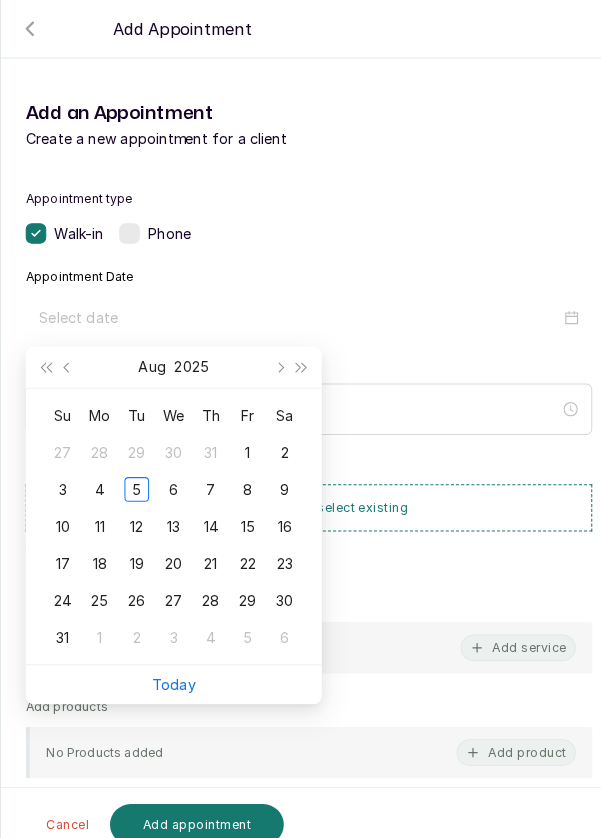 click on "Create a new appointment for a client" at bounding box center (300, 135) 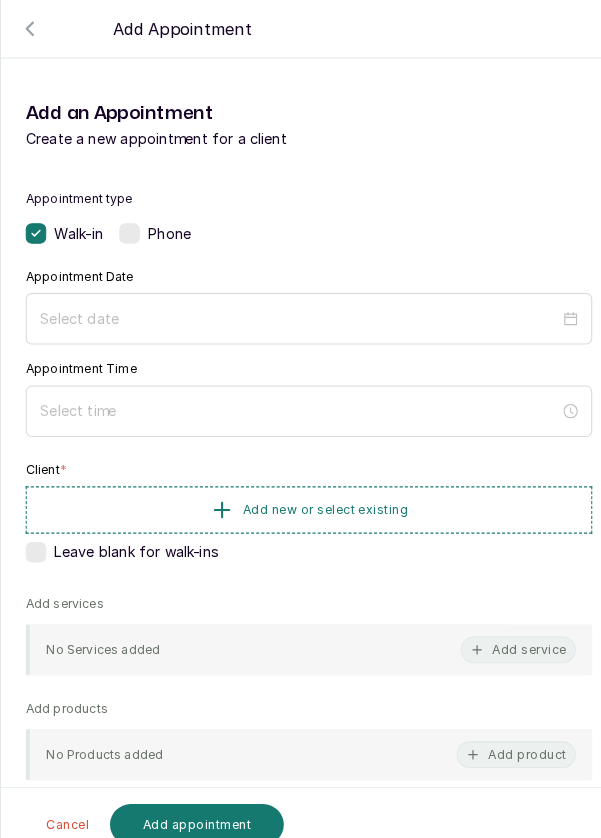 click 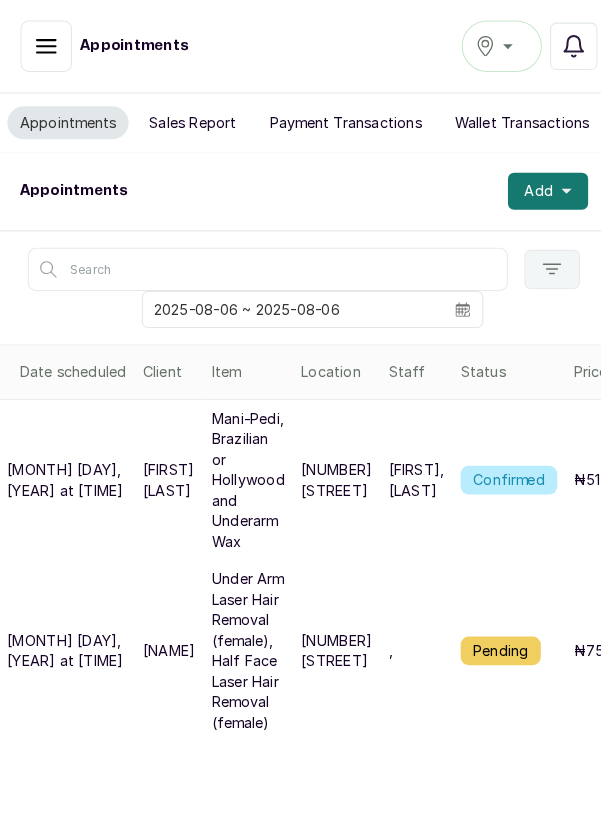 click 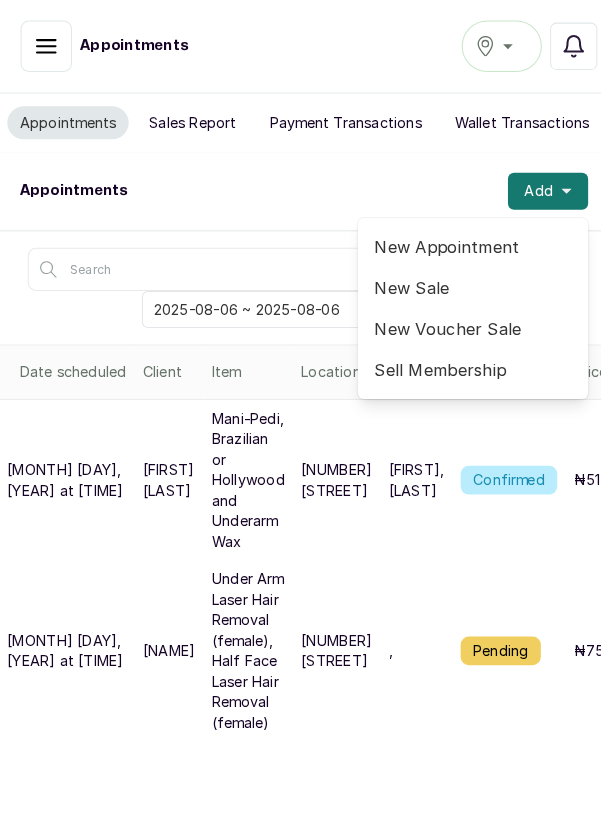 click on "New Appointment" at bounding box center (460, 240) 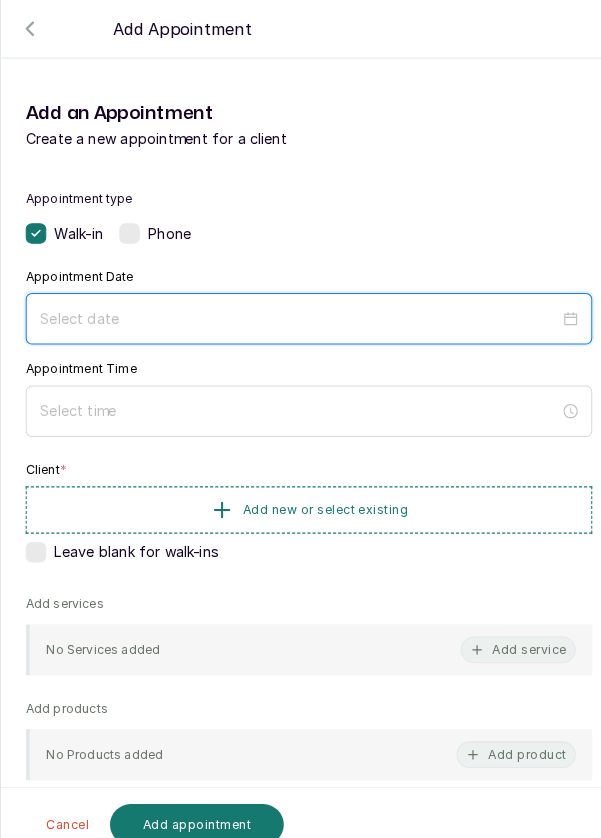 click at bounding box center [291, 310] 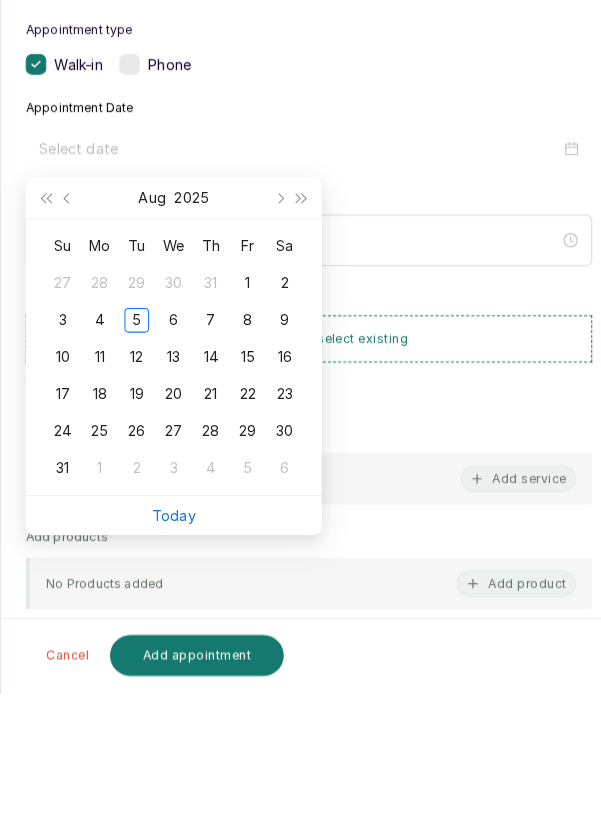 click on "6" at bounding box center [169, 476] 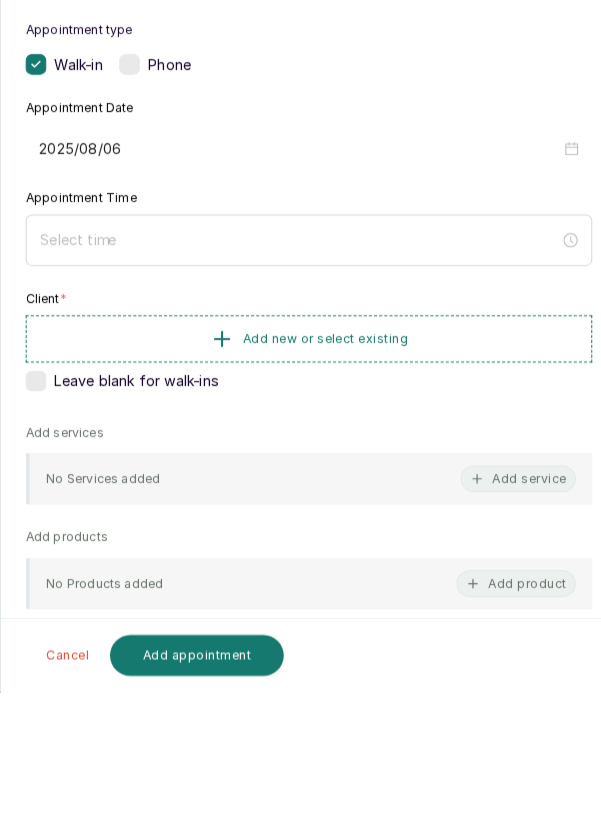type on "2025/08/06" 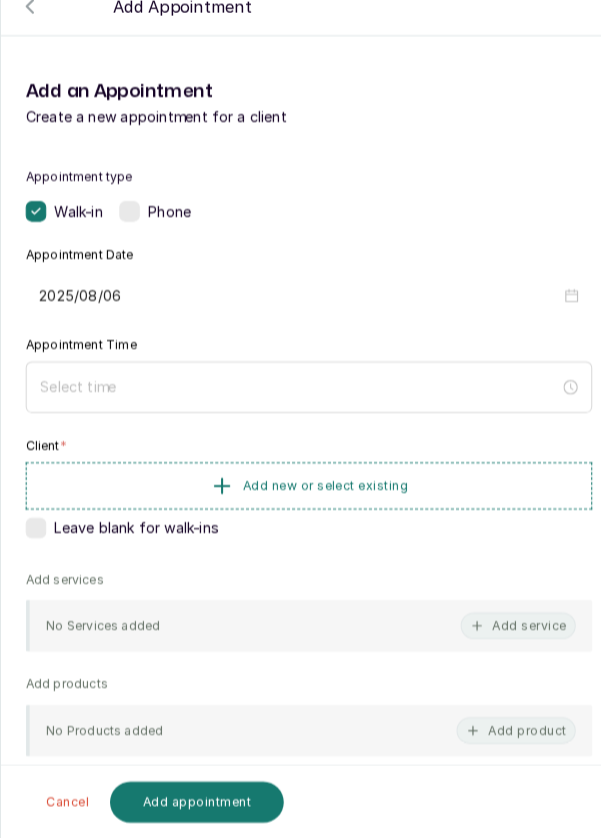 scroll, scrollTop: 0, scrollLeft: 0, axis: both 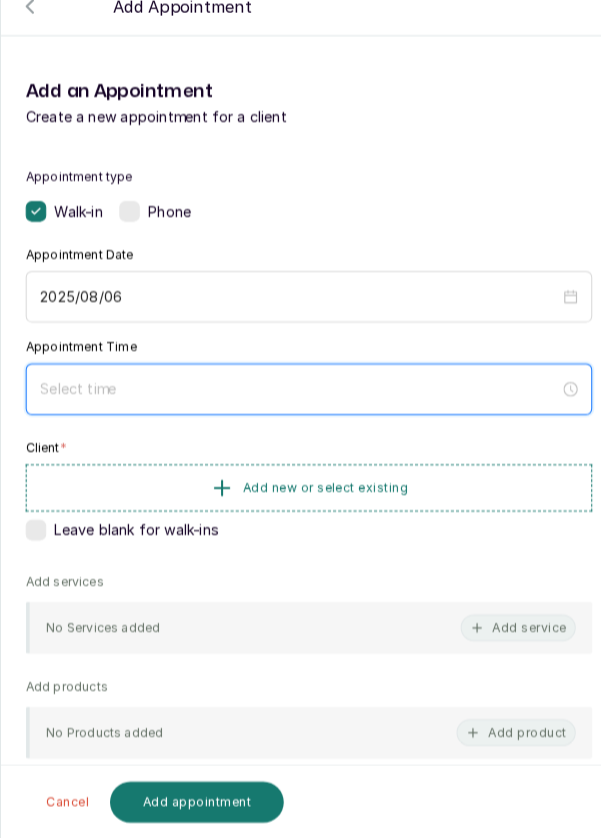 click at bounding box center (291, 400) 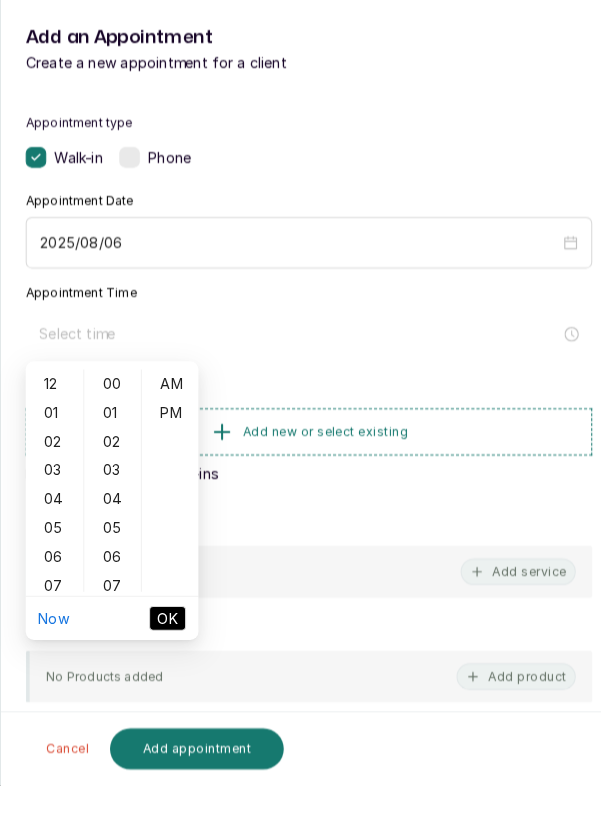 click on "02" at bounding box center [53, 503] 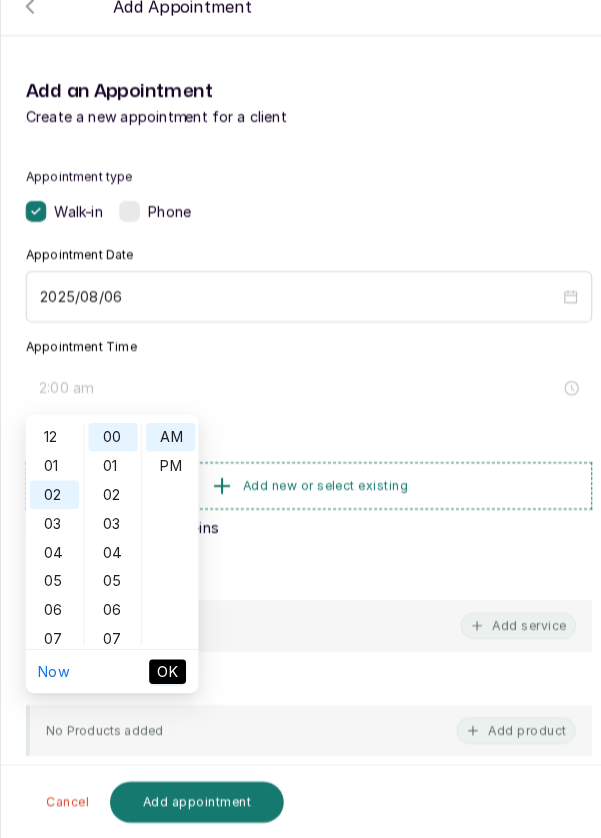 scroll, scrollTop: 52, scrollLeft: 0, axis: vertical 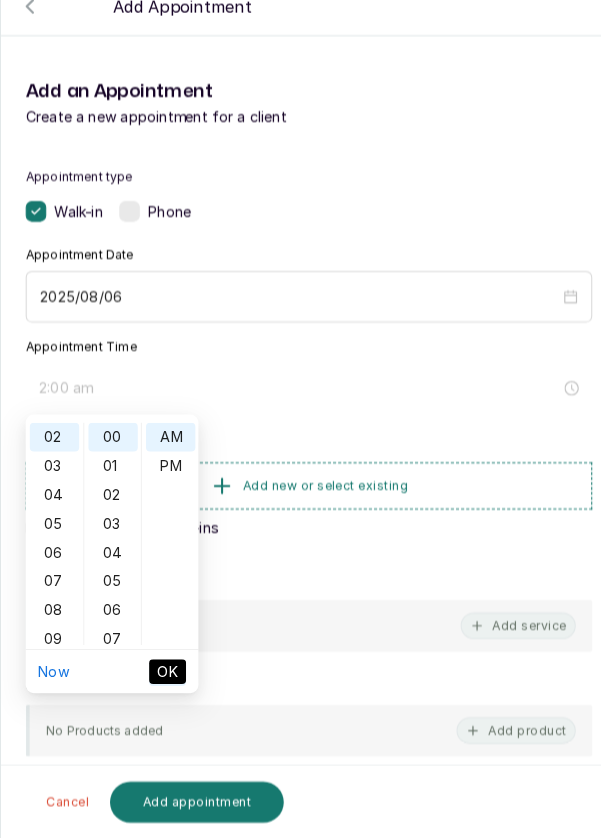 click on "PM" at bounding box center [166, 475] 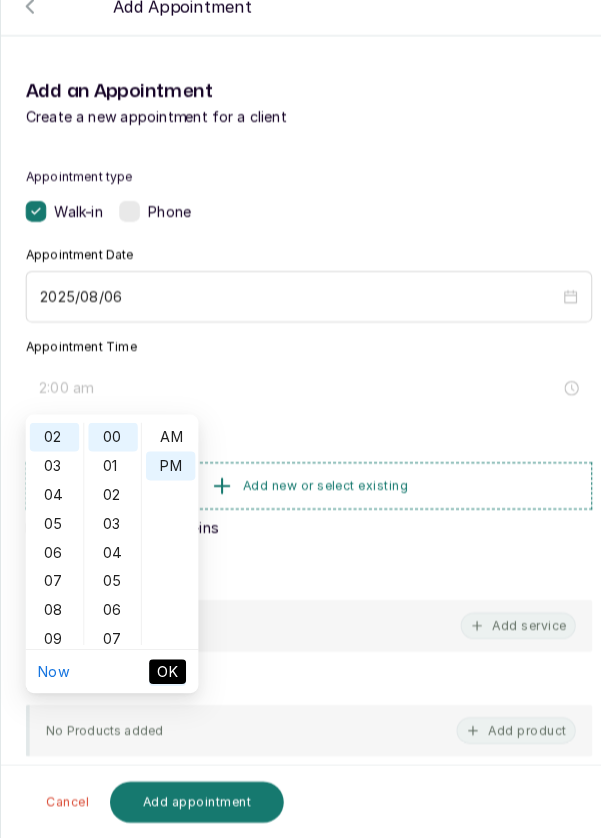 type on "2:00 pm" 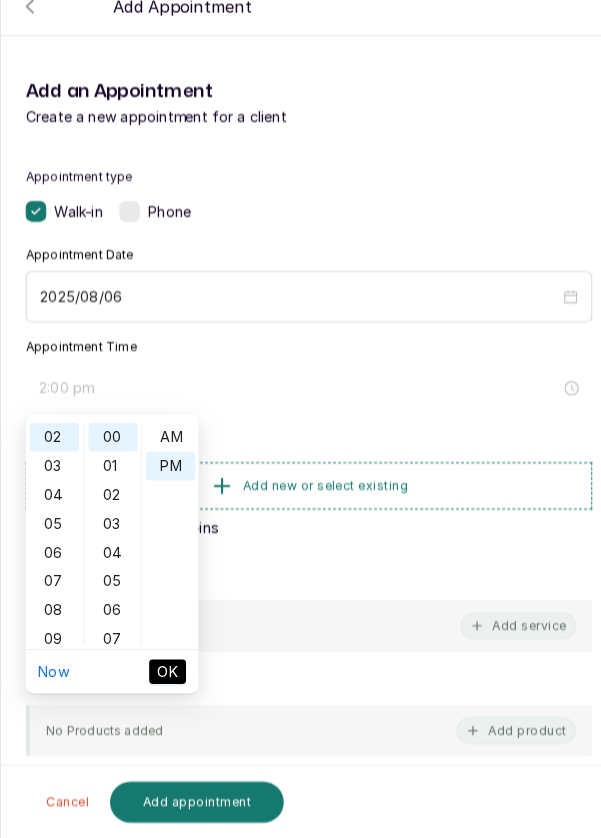 click on "OK" at bounding box center (163, 675) 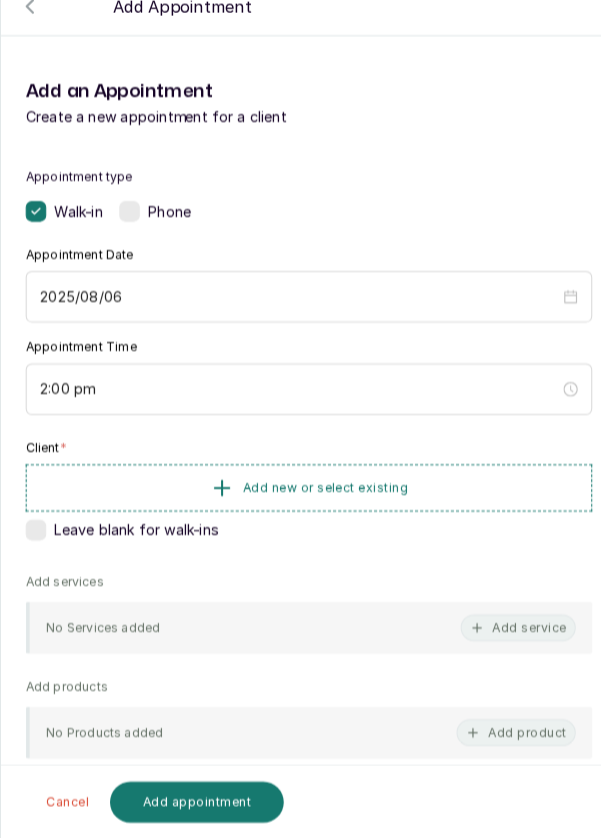 click on "Add new or select existing" at bounding box center [300, 496] 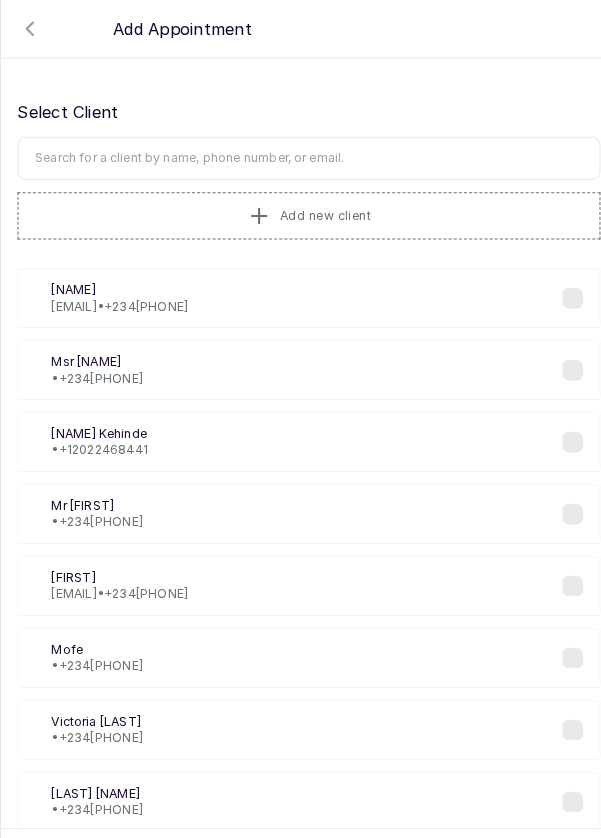 scroll, scrollTop: 0, scrollLeft: 0, axis: both 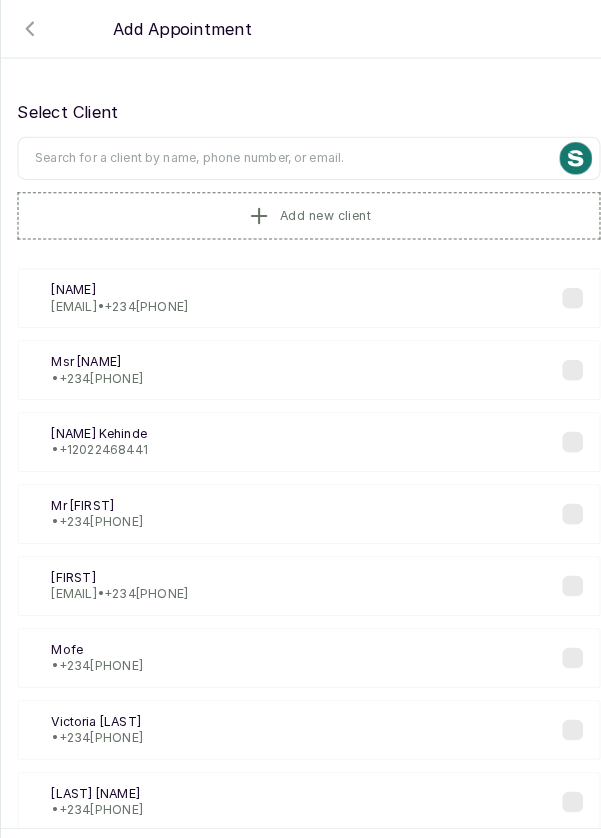 click at bounding box center (300, 154) 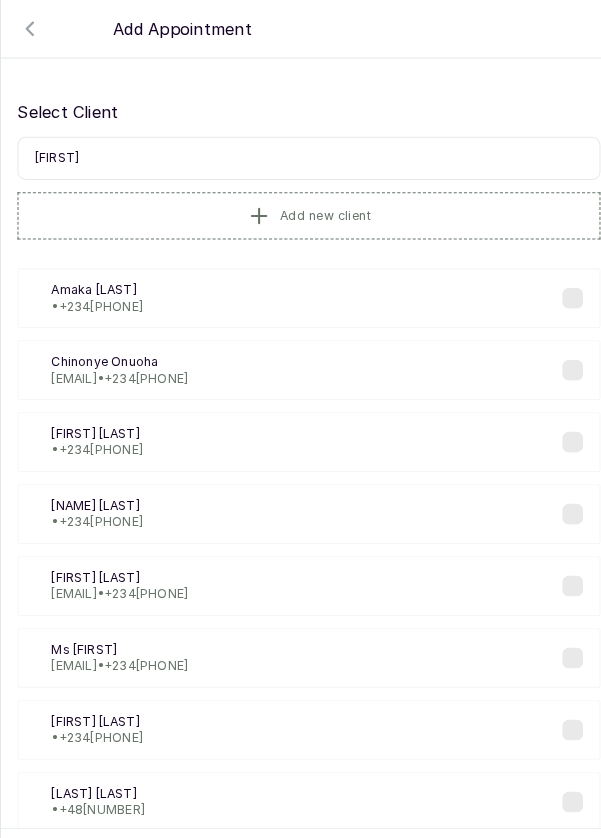 type on "[FIRST]" 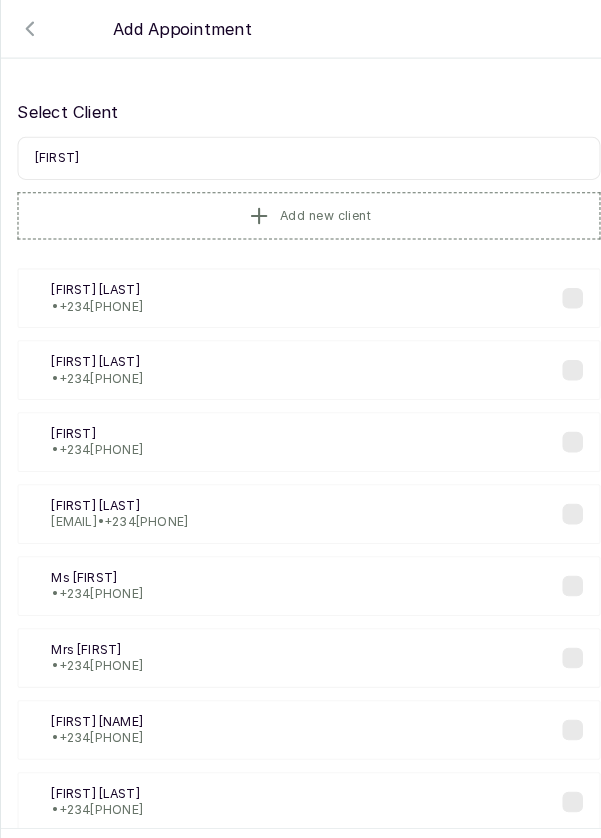 click on "[FIRST] [LAST]  •  [PHONE]" at bounding box center [300, 360] 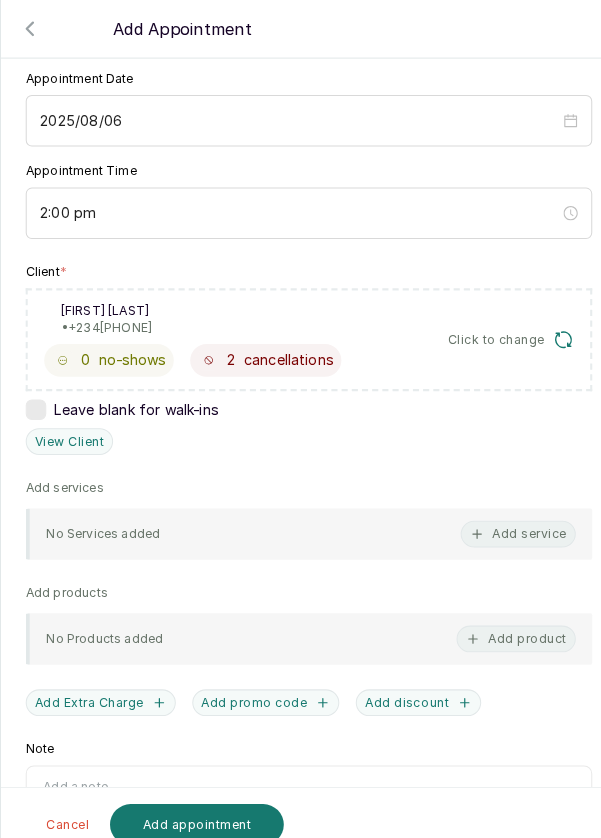 scroll, scrollTop: 242, scrollLeft: 0, axis: vertical 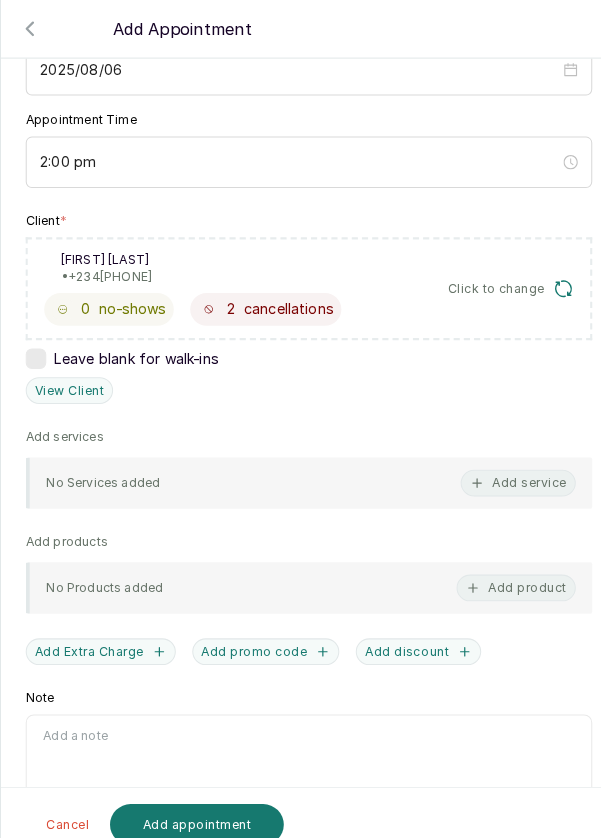 click on "Add service" at bounding box center (504, 470) 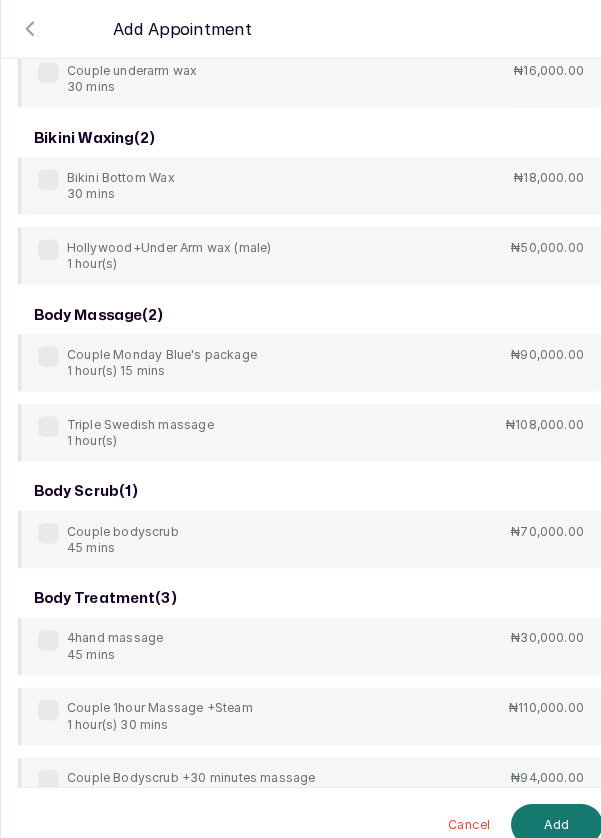 scroll, scrollTop: 80, scrollLeft: 0, axis: vertical 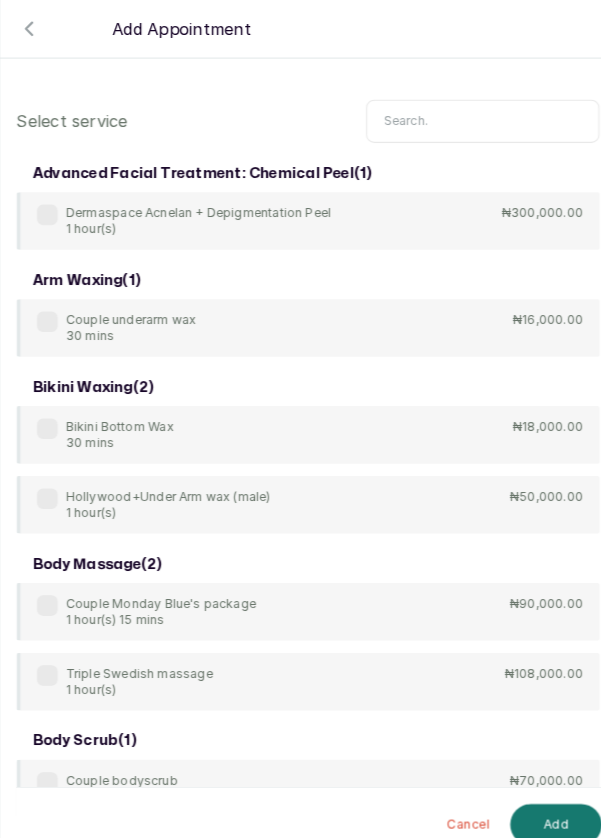 click at bounding box center [470, 118] 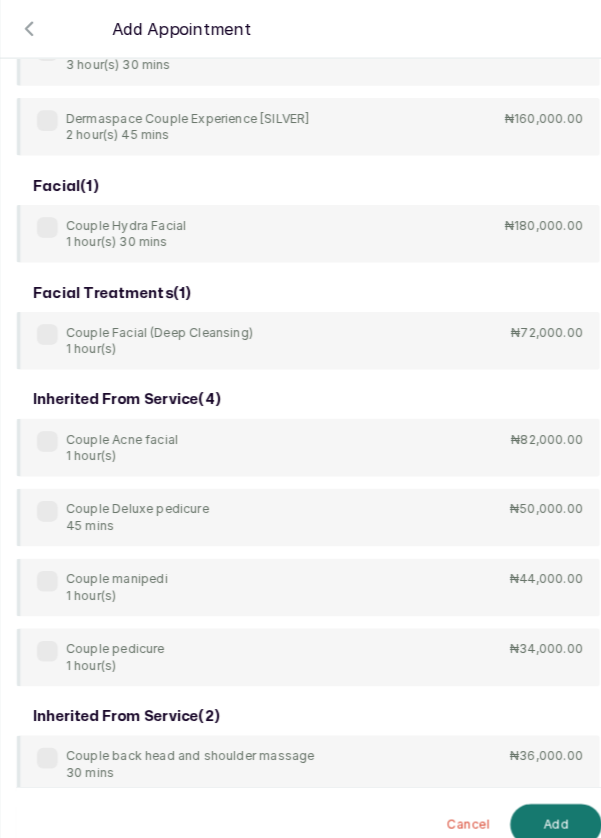 scroll, scrollTop: 1572, scrollLeft: 0, axis: vertical 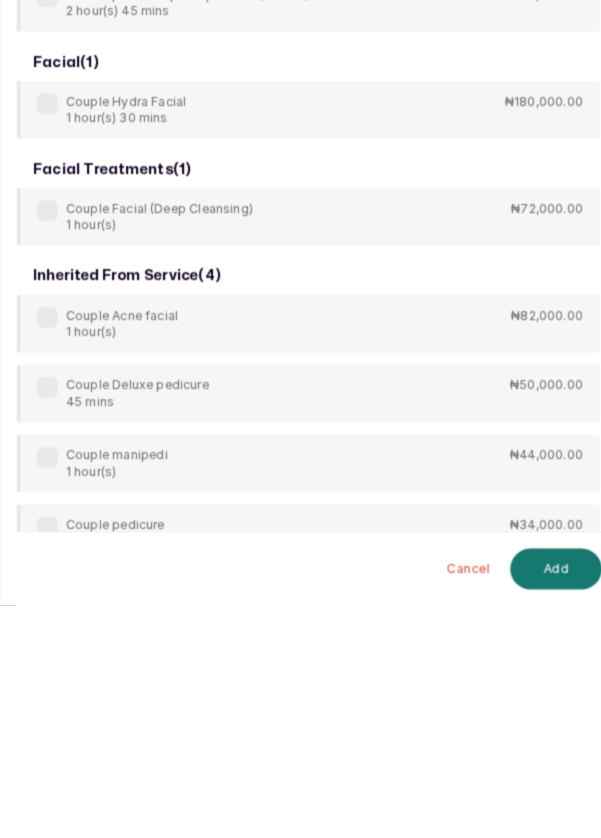 type on "Couple" 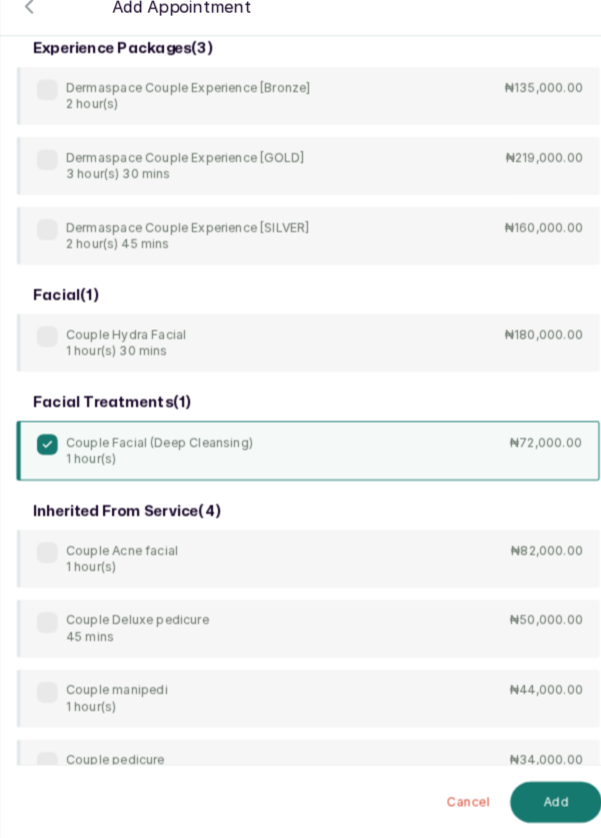 scroll, scrollTop: 3, scrollLeft: 0, axis: vertical 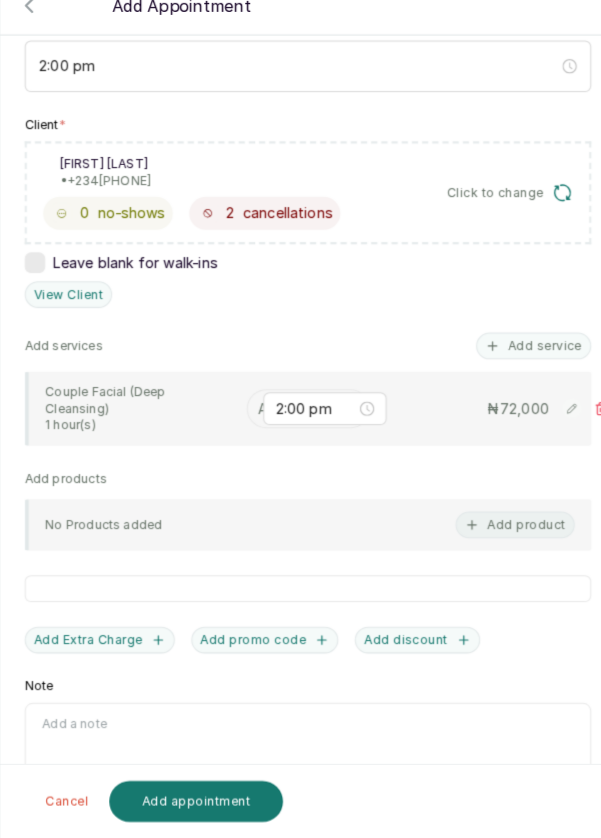 click at bounding box center (254, 420) 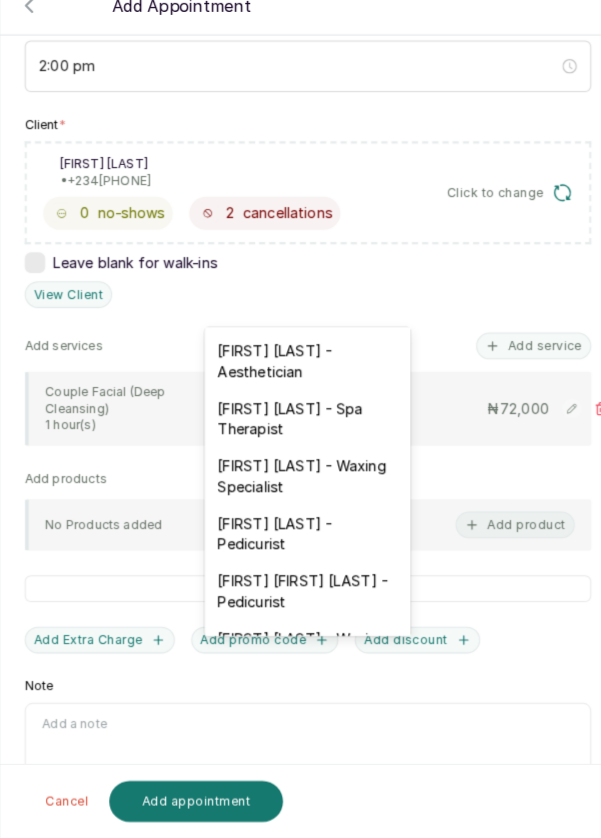 scroll, scrollTop: 41, scrollLeft: 0, axis: vertical 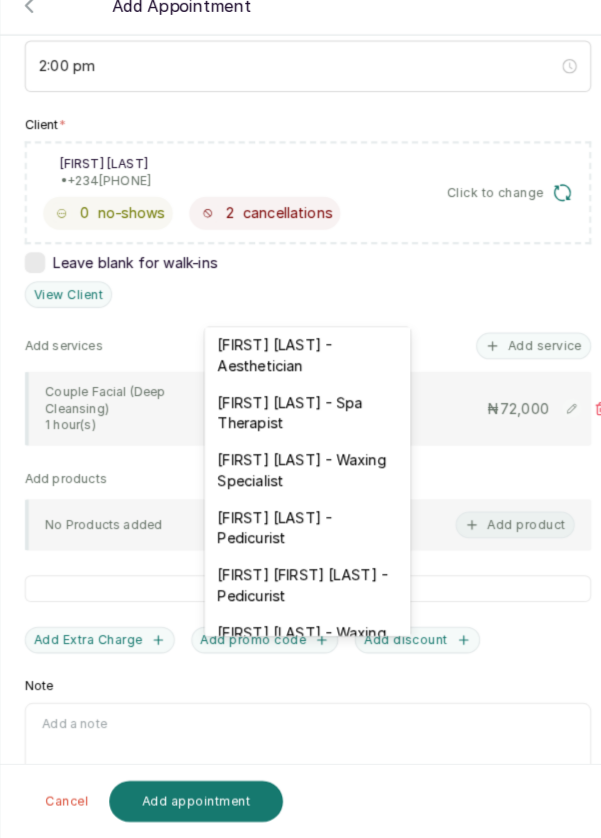 click on "[FIRST] [LAST] - Aesthetician" at bounding box center [300, 368] 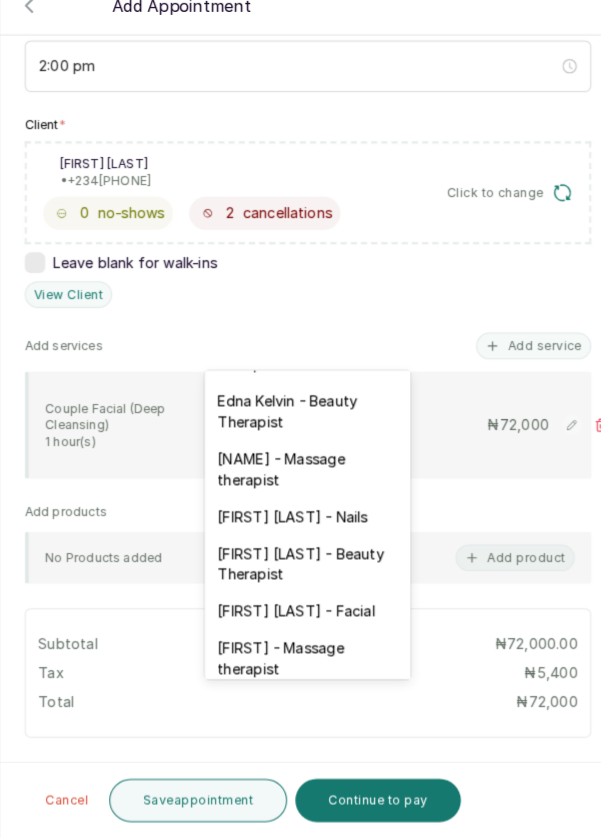 scroll, scrollTop: 731, scrollLeft: 0, axis: vertical 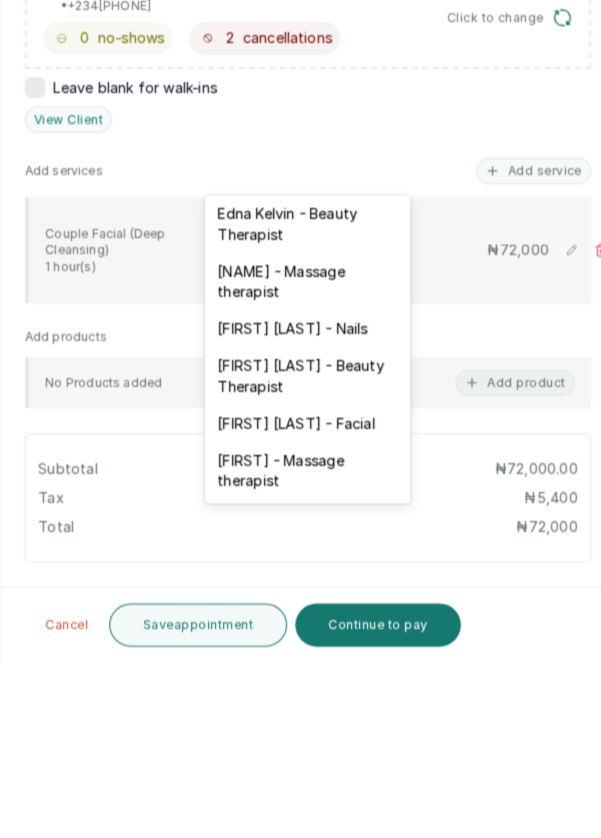 click on "[FIRST] [LAST] - Facial" at bounding box center [300, 605] 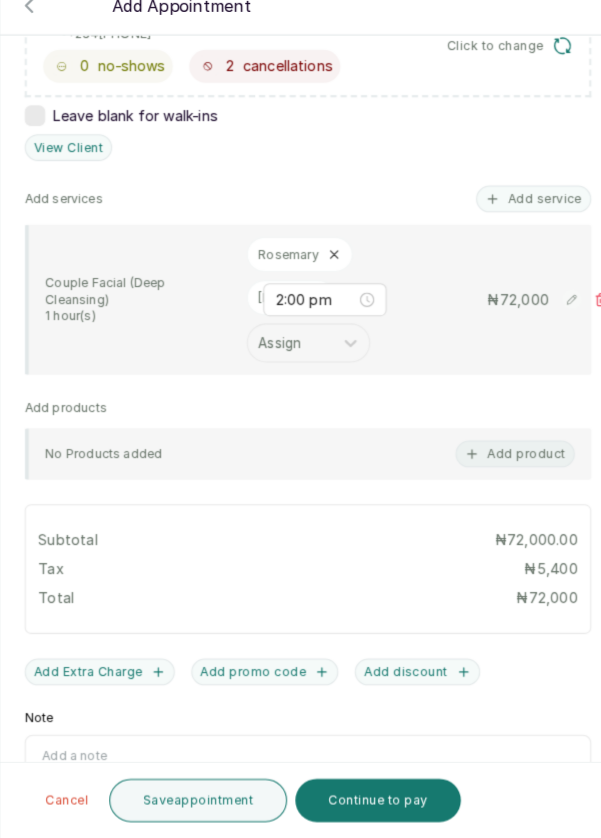scroll, scrollTop: 485, scrollLeft: 0, axis: vertical 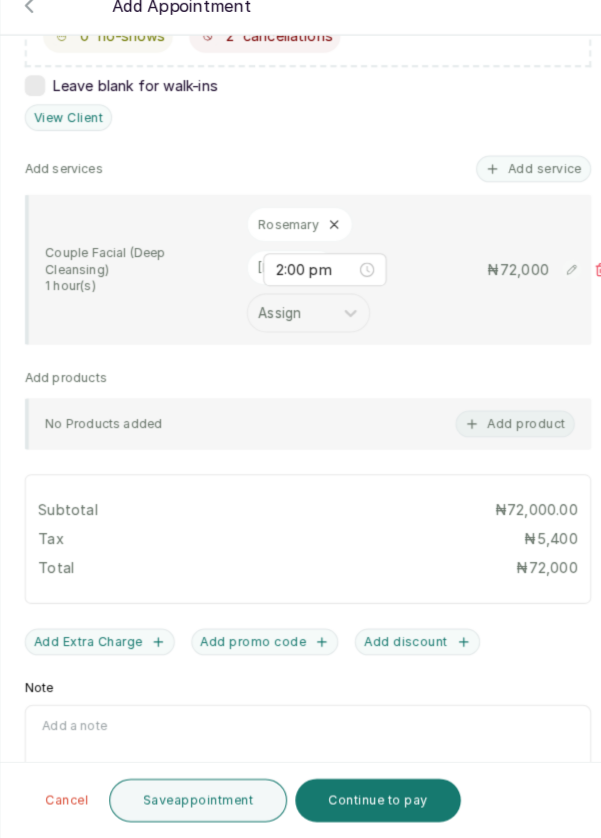 click on "Save  appointment" at bounding box center (194, 801) 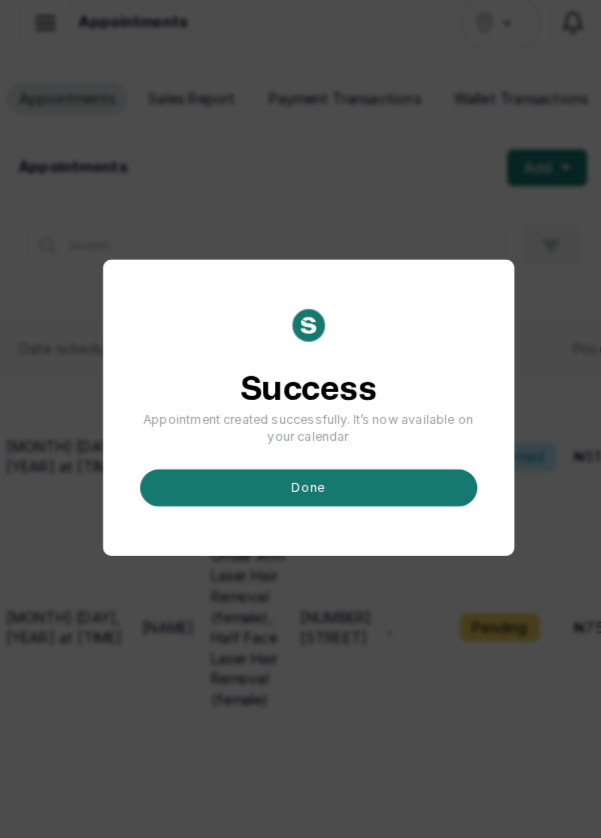 click on "done" at bounding box center (301, 497) 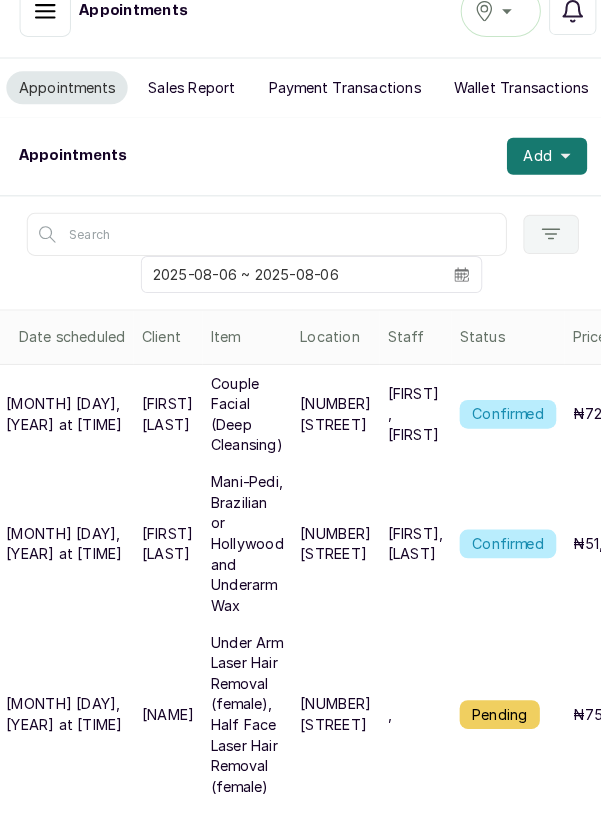 scroll, scrollTop: 0, scrollLeft: 0, axis: both 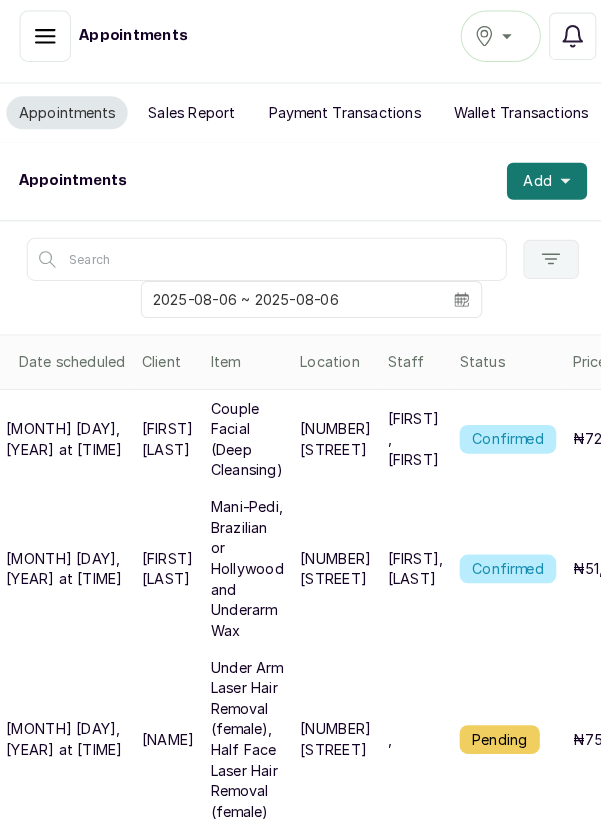 click on "Add" at bounding box center [533, 186] 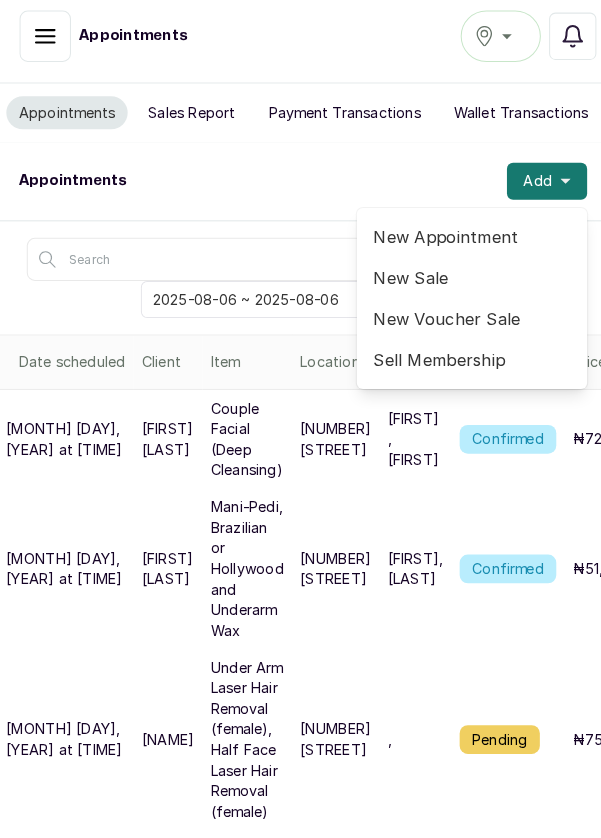 click on "New Appointment" at bounding box center [460, 240] 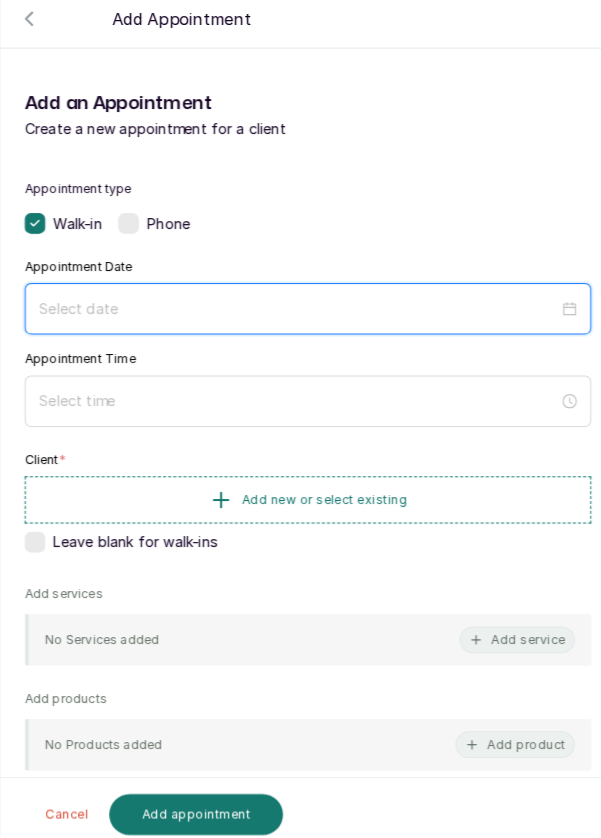 click at bounding box center [291, 310] 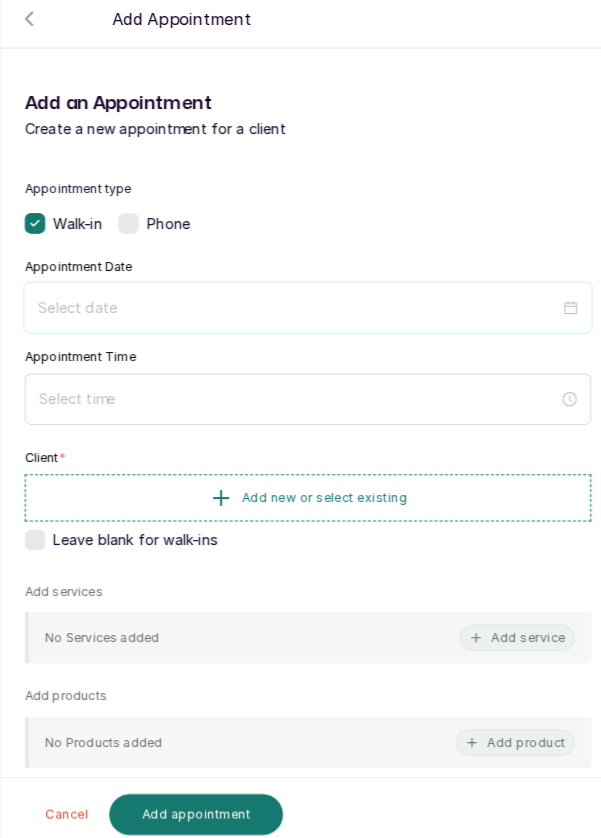 scroll, scrollTop: 1, scrollLeft: 0, axis: vertical 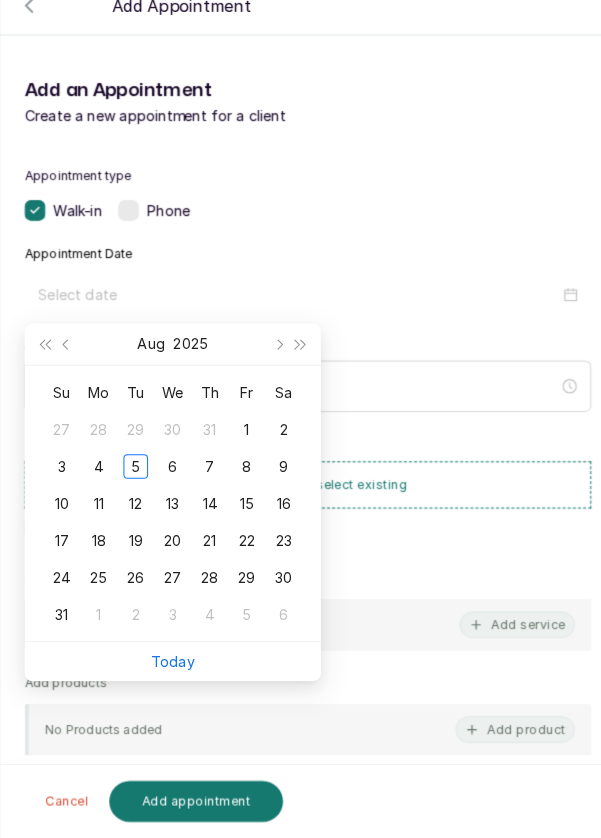 click on "6" at bounding box center [169, 476] 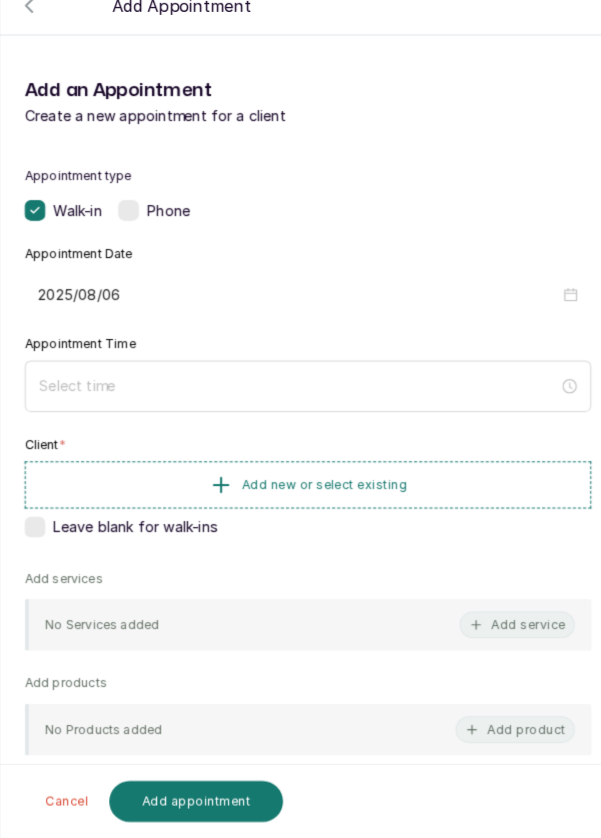 type on "2025/08/06" 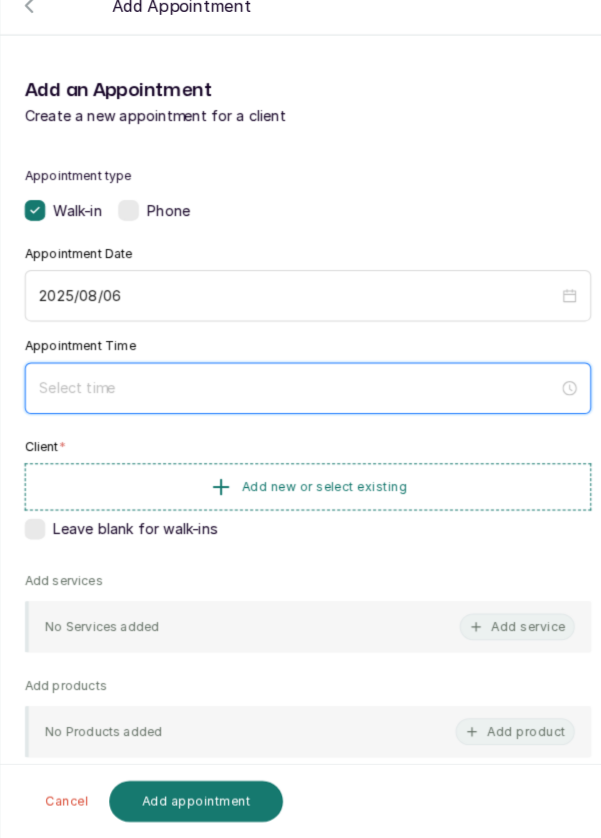 click at bounding box center [291, 400] 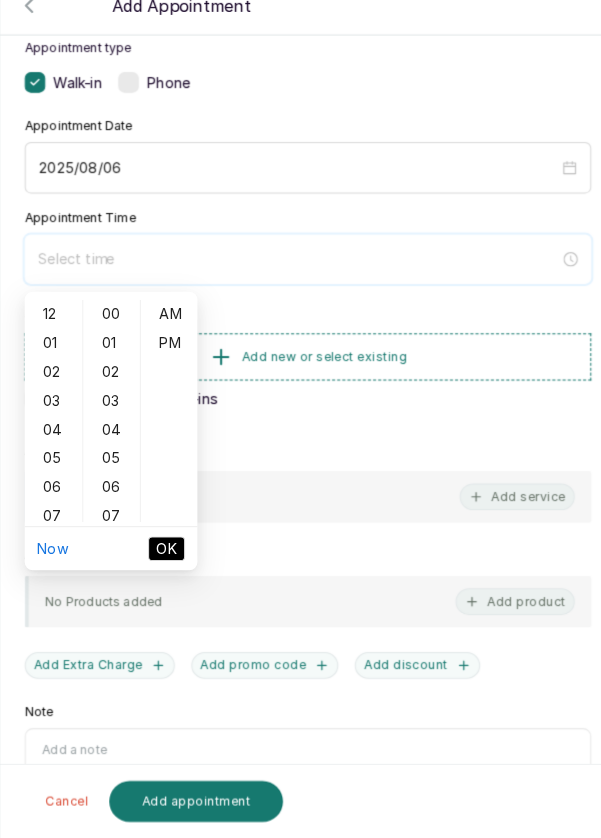 scroll, scrollTop: 120, scrollLeft: 0, axis: vertical 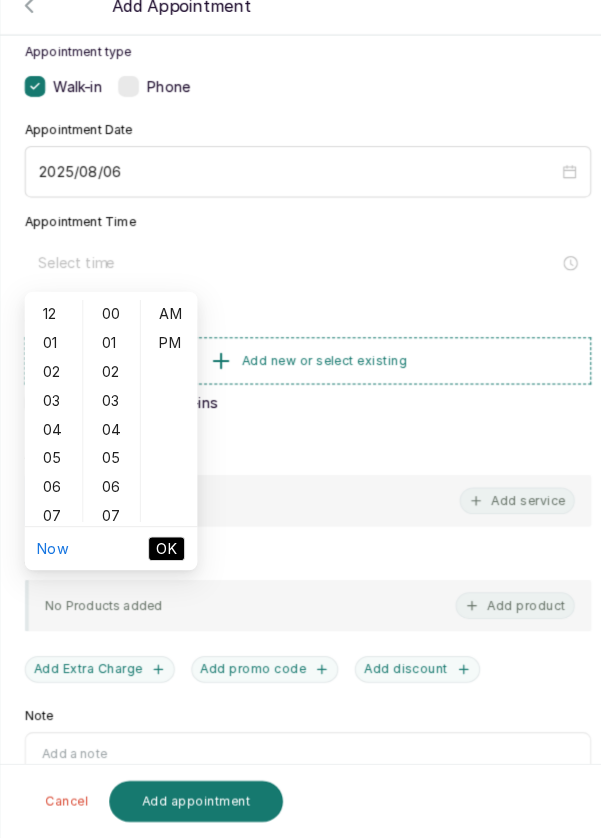 click on "12" at bounding box center (53, 328) 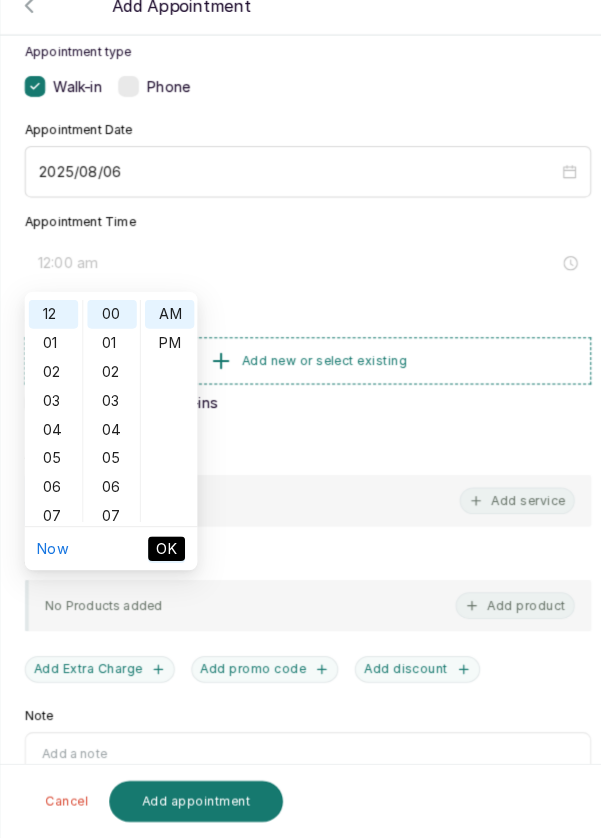 click on "PM" at bounding box center [166, 356] 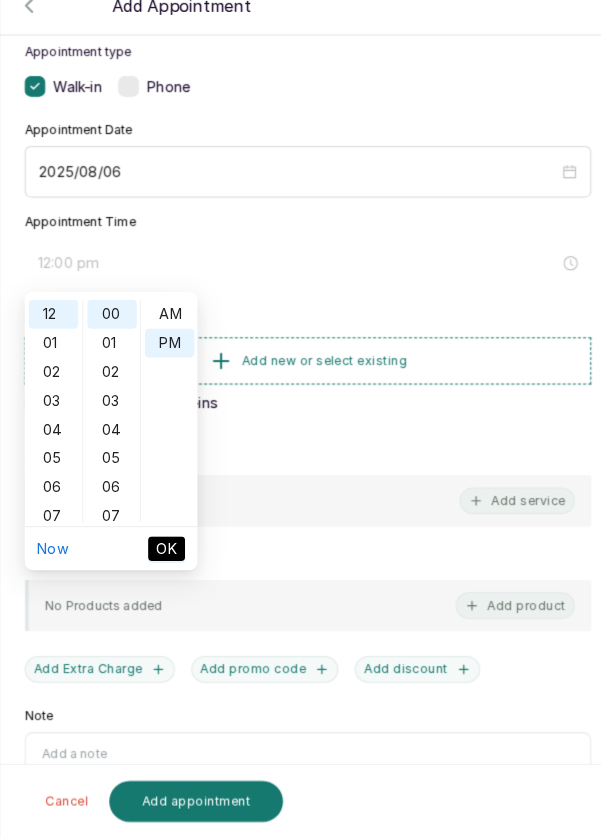 click on "OK" at bounding box center (163, 556) 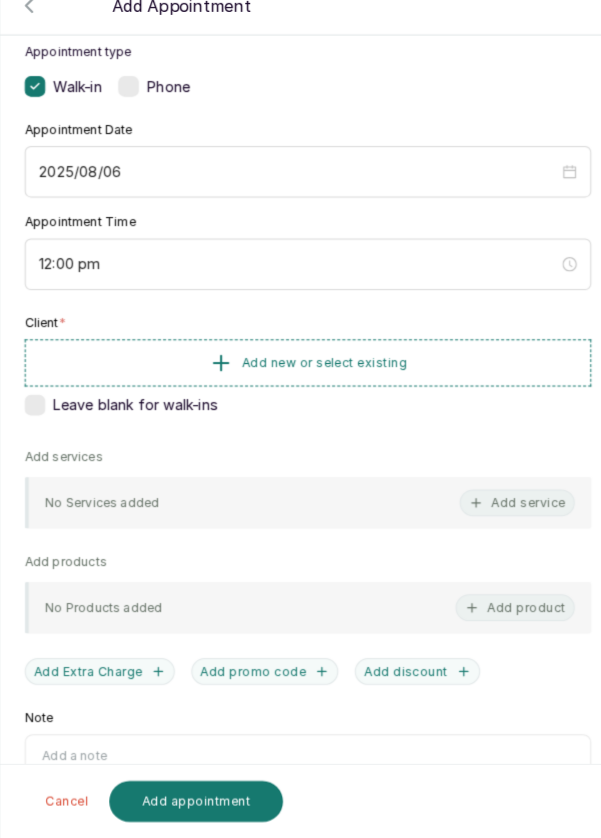 click on "Add new or select existing" at bounding box center (300, 376) 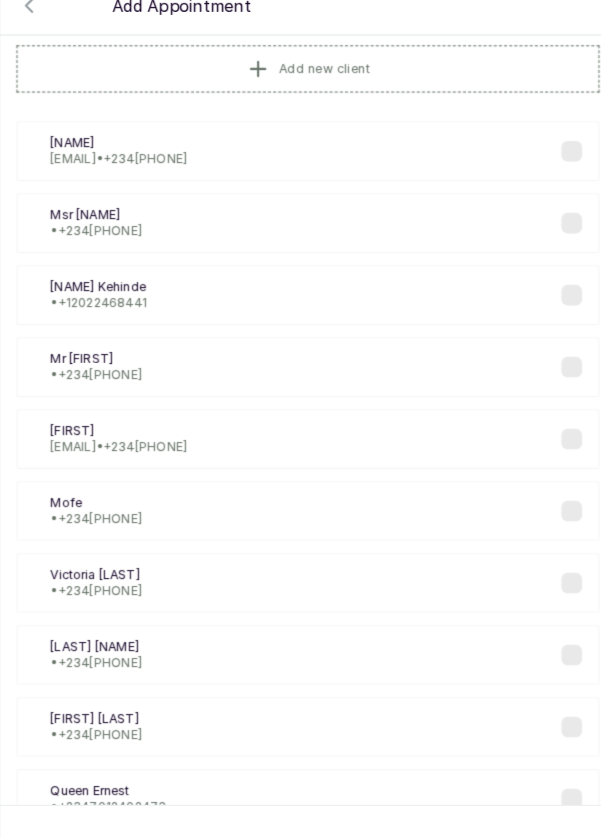 scroll, scrollTop: 1, scrollLeft: 0, axis: vertical 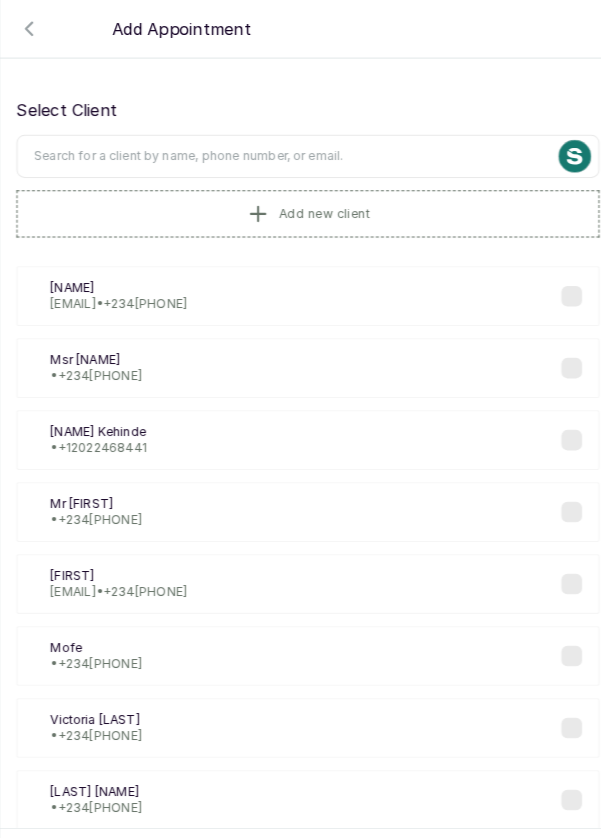 click at bounding box center (300, 152) 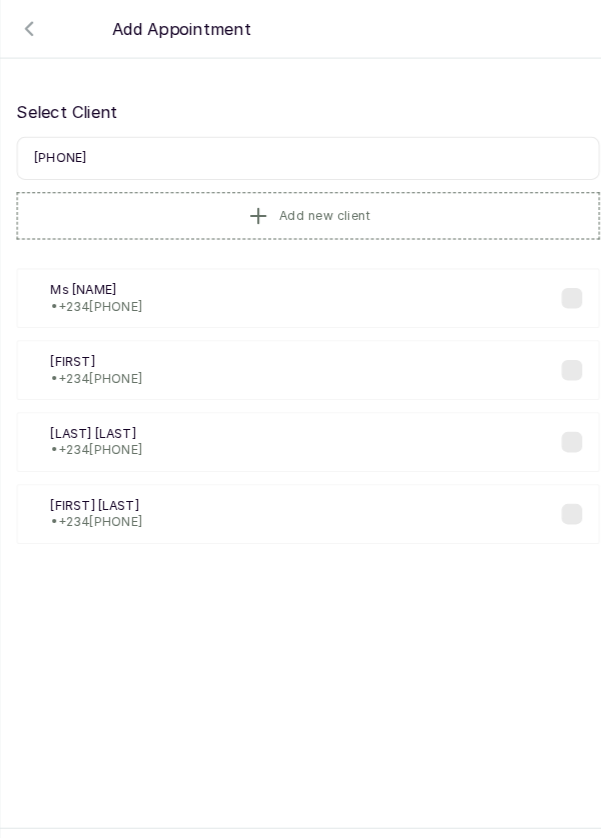 scroll, scrollTop: 0, scrollLeft: 0, axis: both 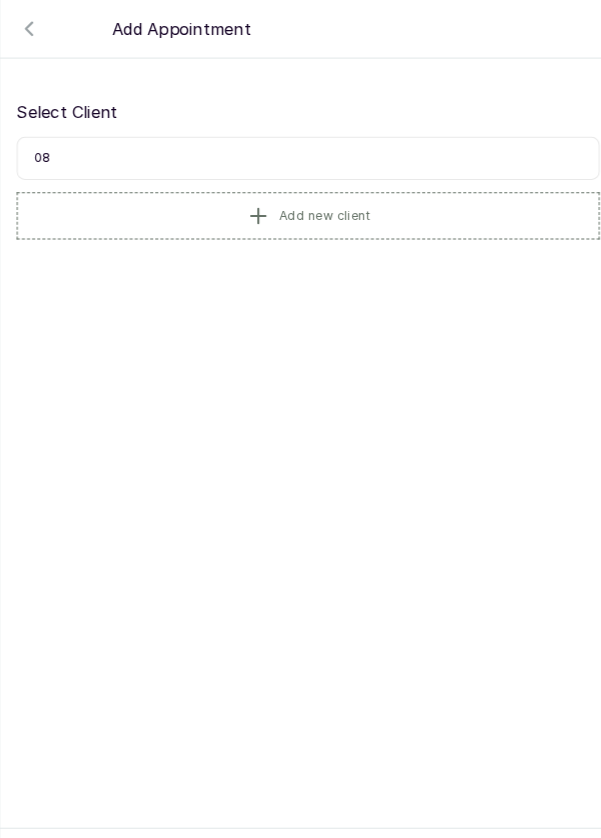 type on "0" 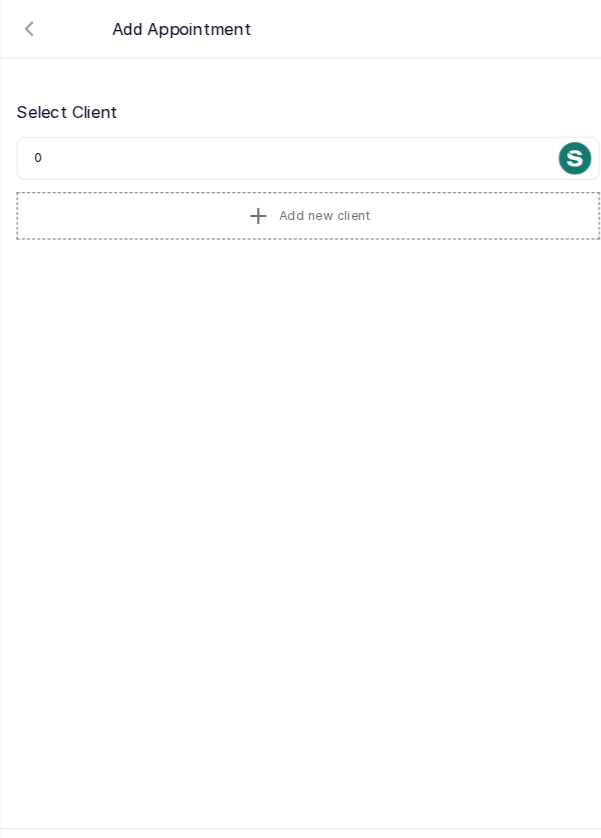 type 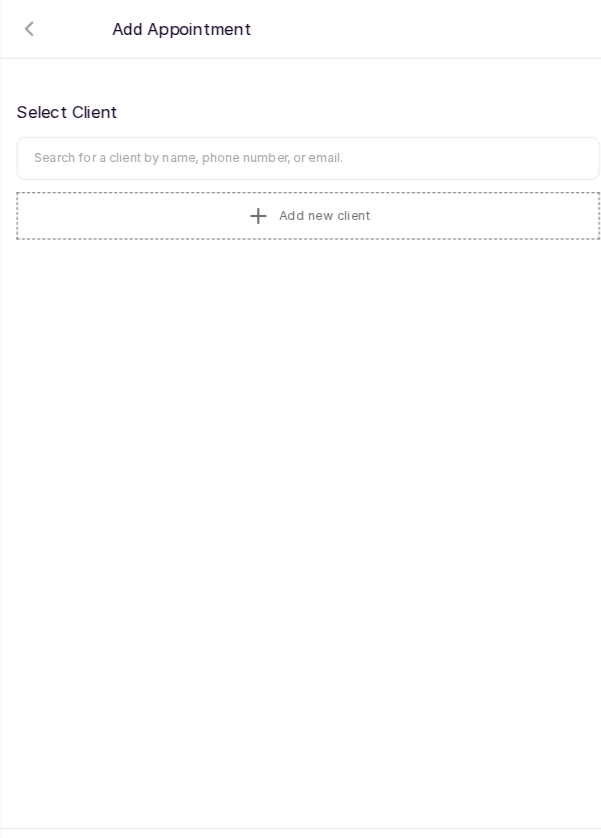 click on "Add new client" at bounding box center (300, 210) 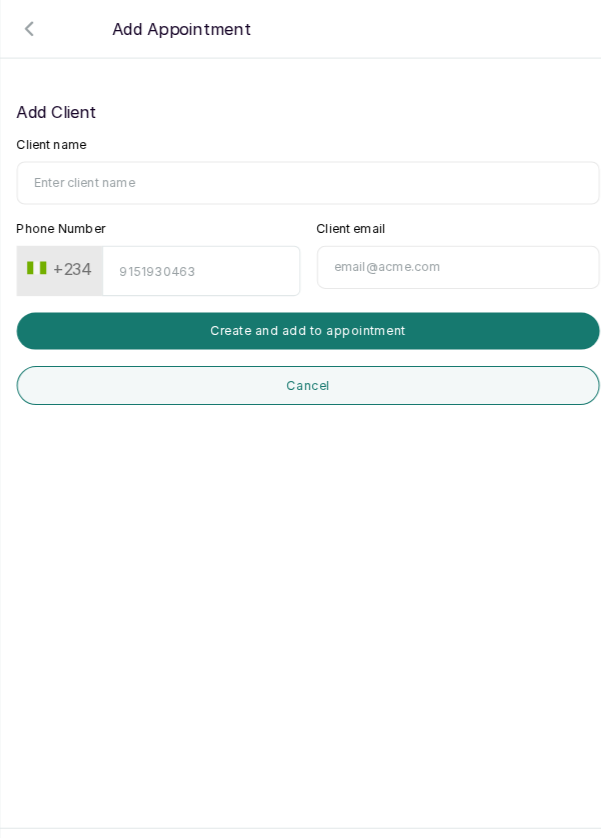 click on "Client name" at bounding box center (300, 178) 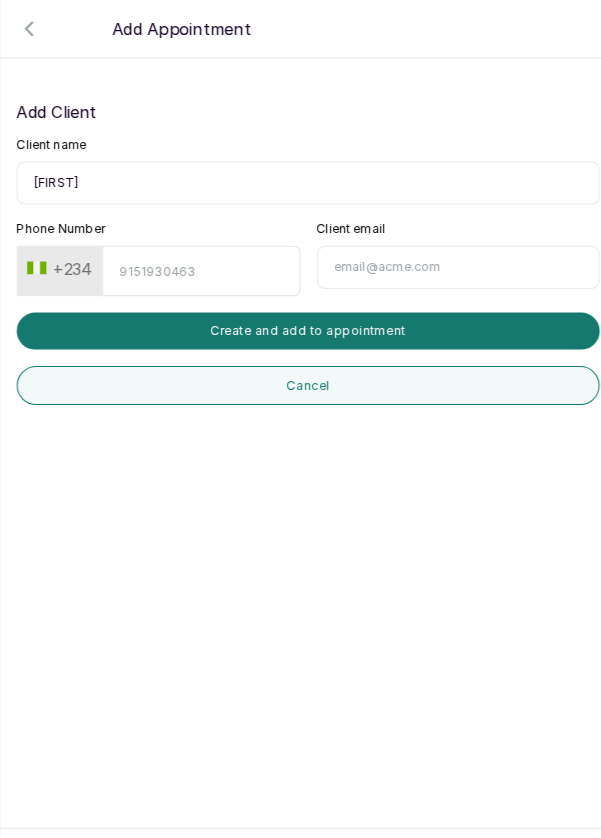type on "[FIRST]" 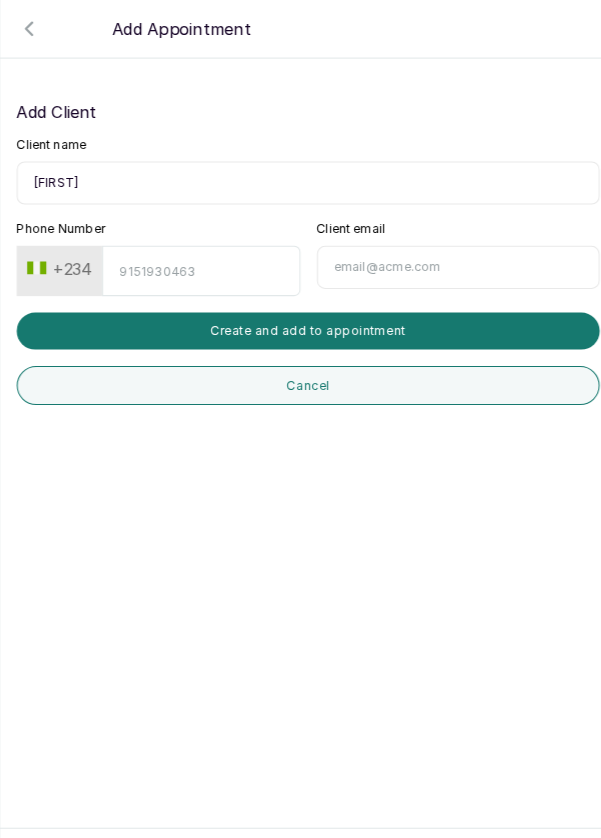click on "Phone Number" at bounding box center (196, 263) 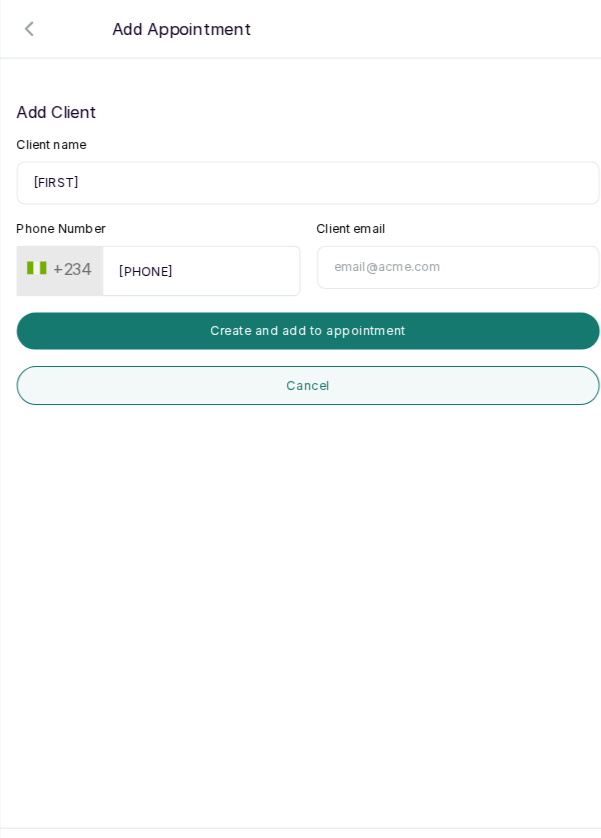 type on "[PHONE]" 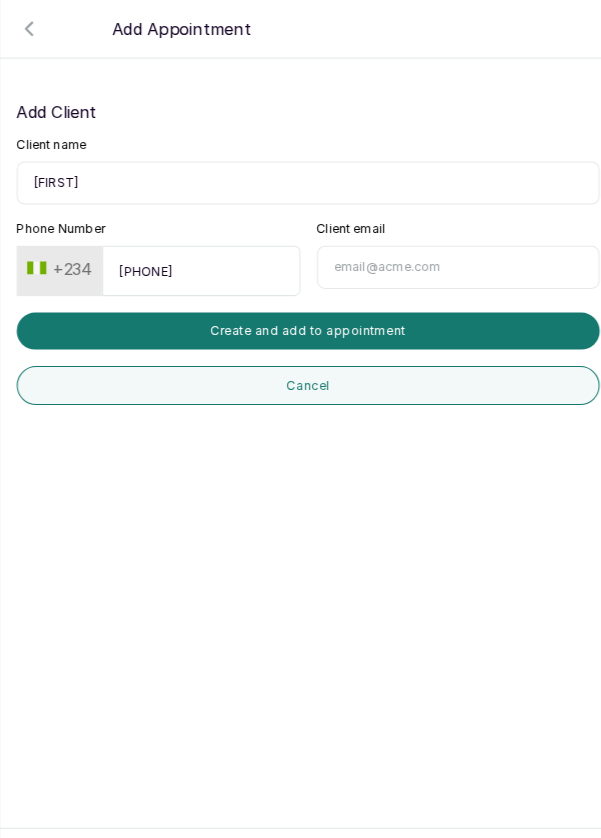 click on "Create and add to appointment" at bounding box center [300, 322] 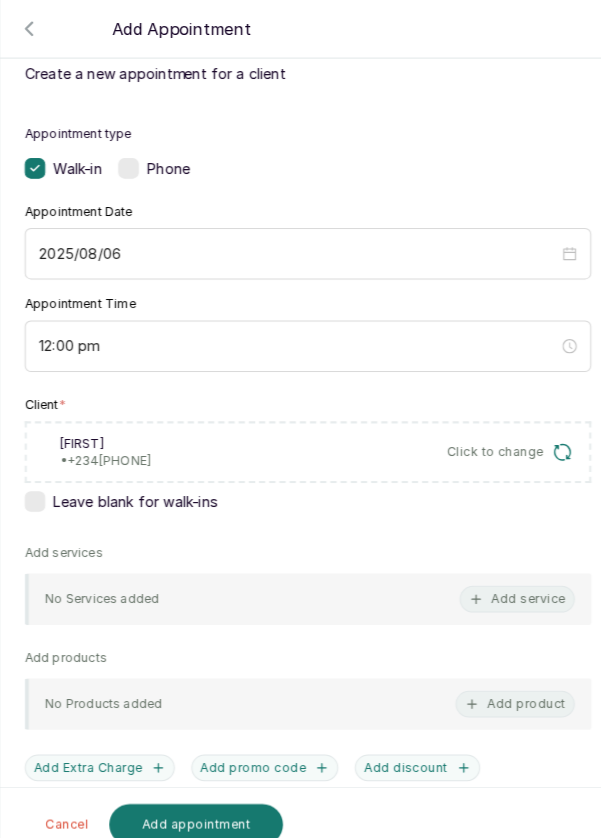 scroll, scrollTop: 112, scrollLeft: 0, axis: vertical 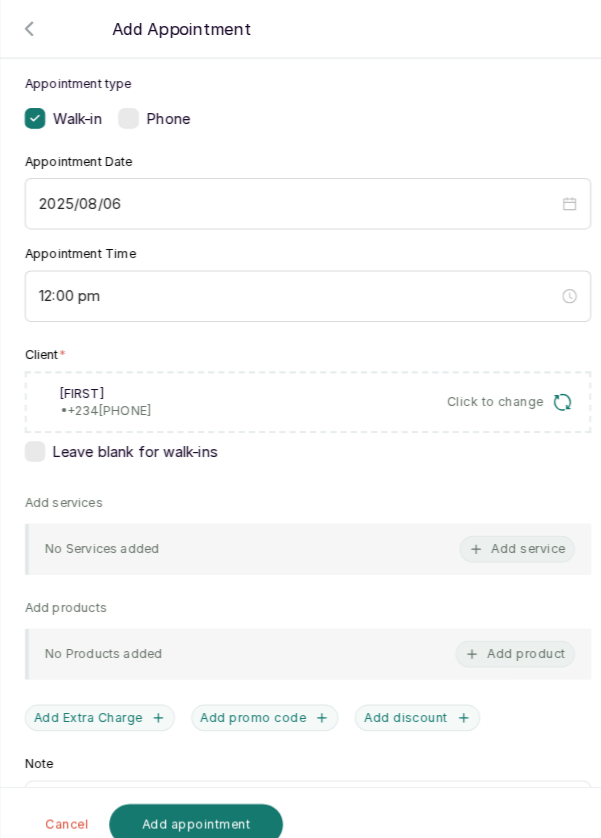 click on "Add service" at bounding box center [504, 534] 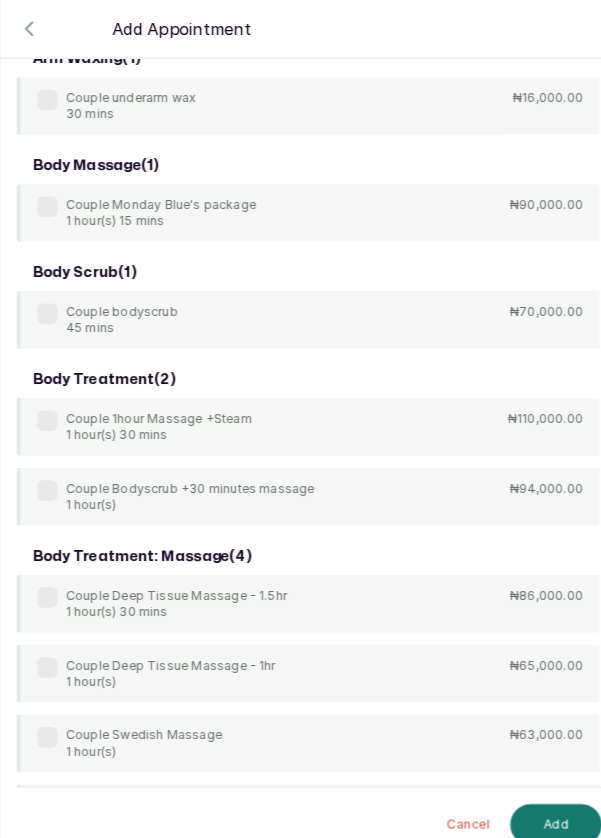 scroll, scrollTop: 80, scrollLeft: 0, axis: vertical 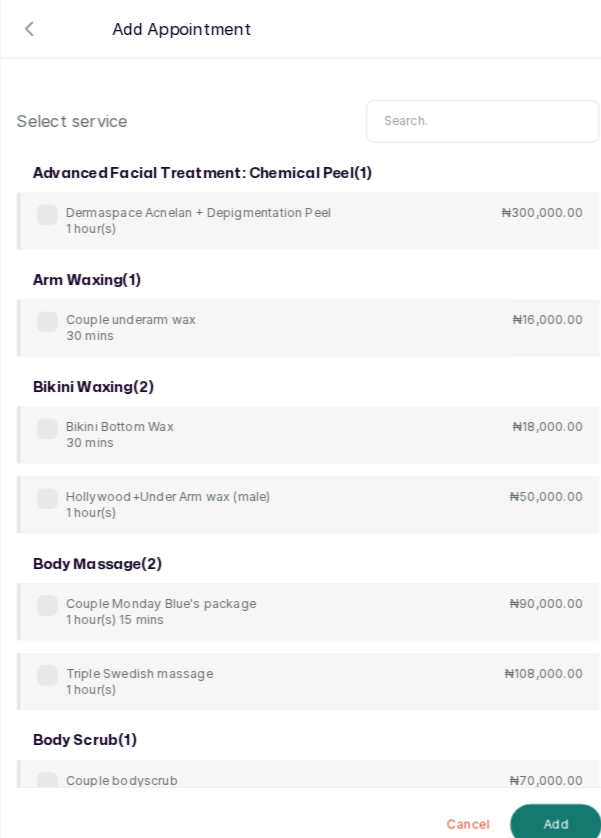 click at bounding box center [470, 118] 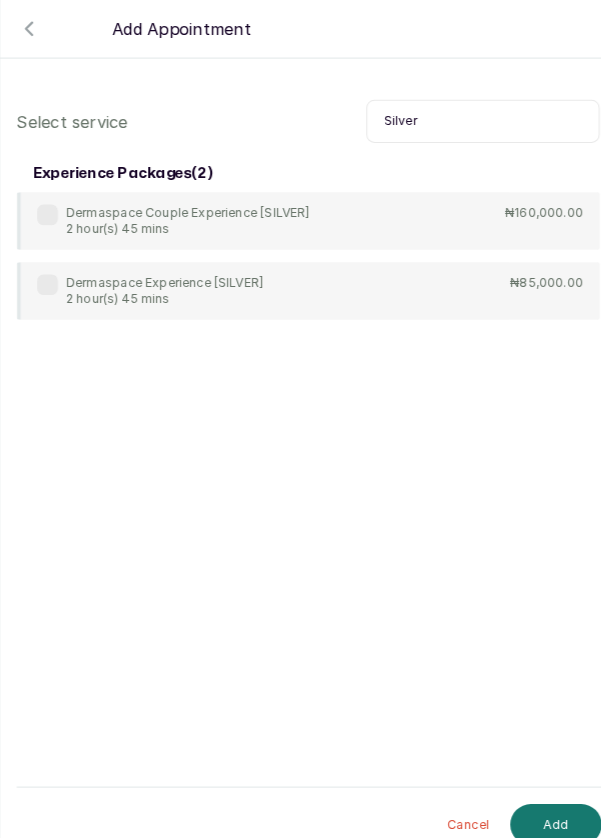 type on "Silver" 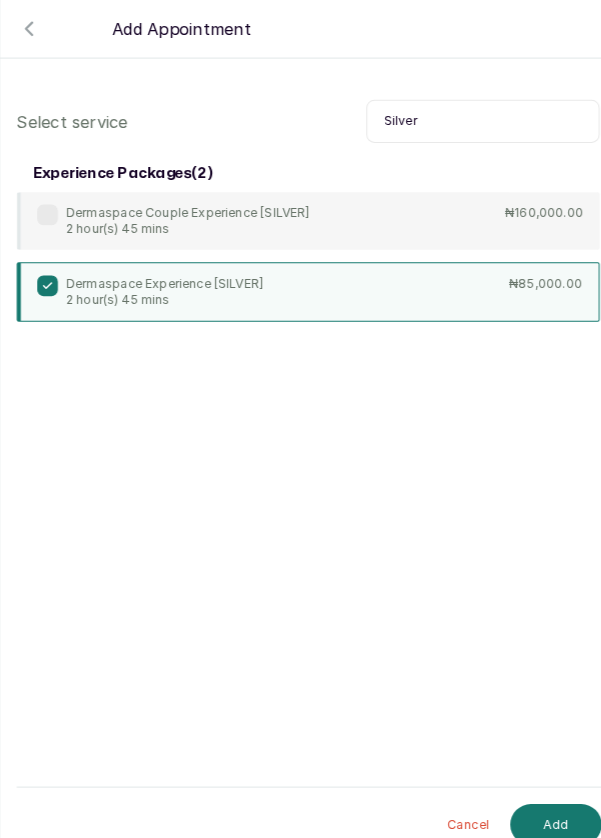click on "Add" at bounding box center (541, 802) 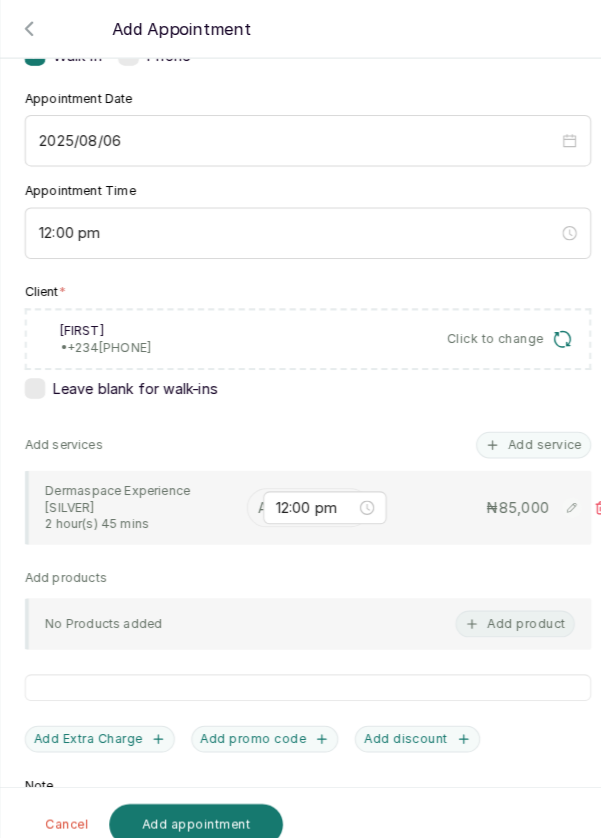 scroll, scrollTop: 258, scrollLeft: 0, axis: vertical 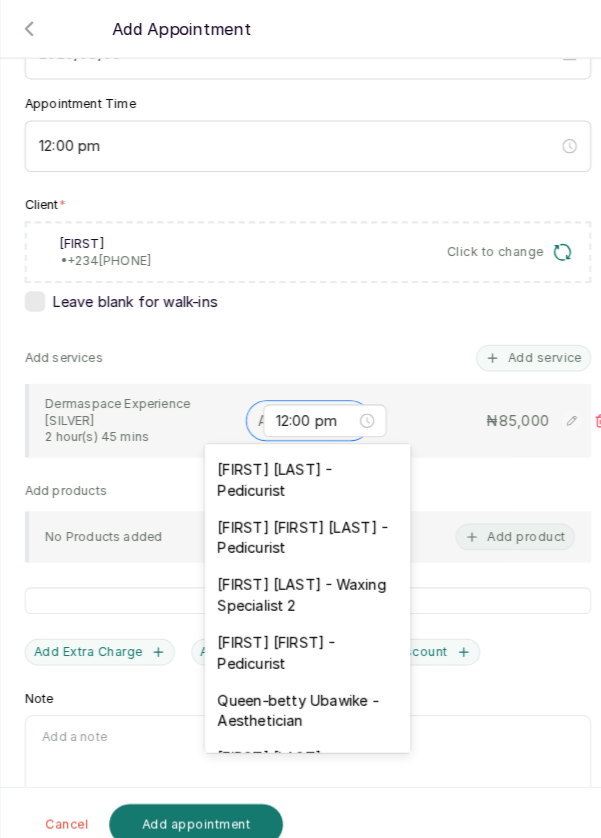 click 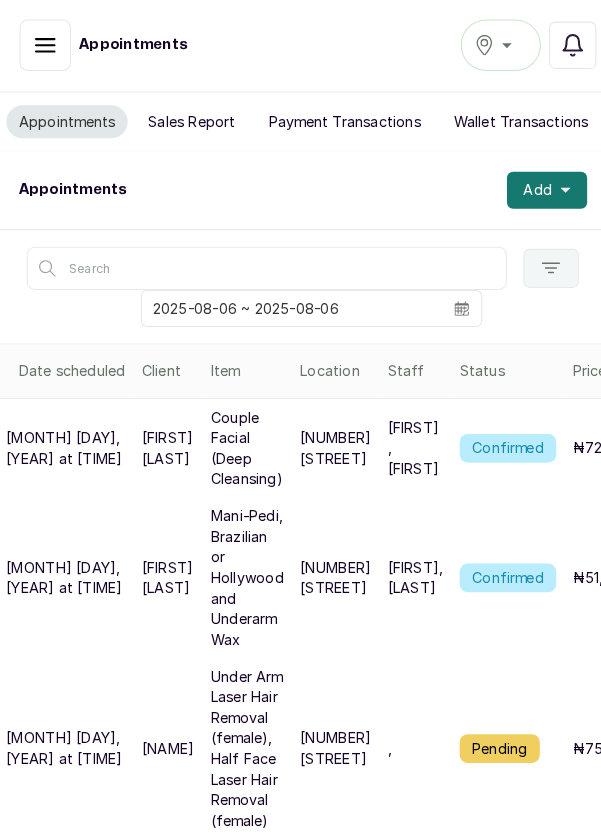 click on "Add" at bounding box center (533, 185) 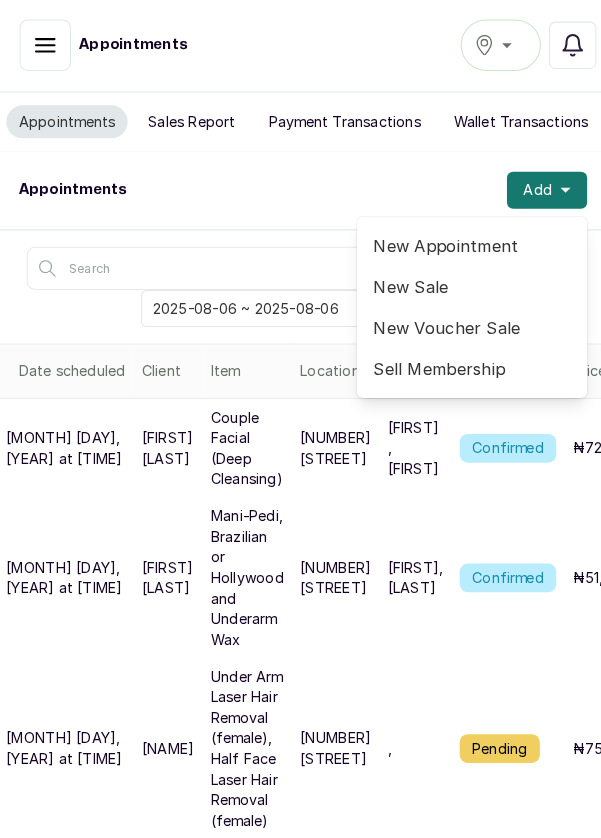 click on "New Appointment" at bounding box center (460, 239) 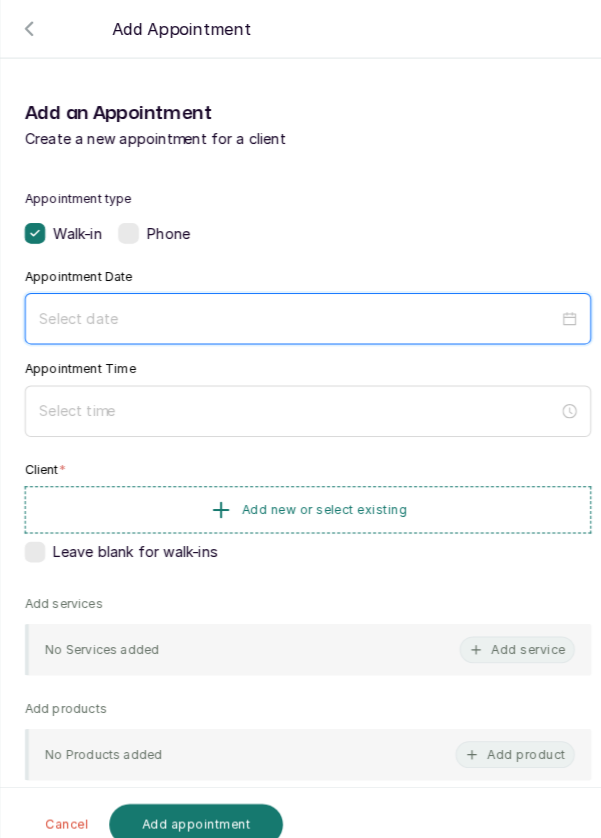 click at bounding box center [291, 310] 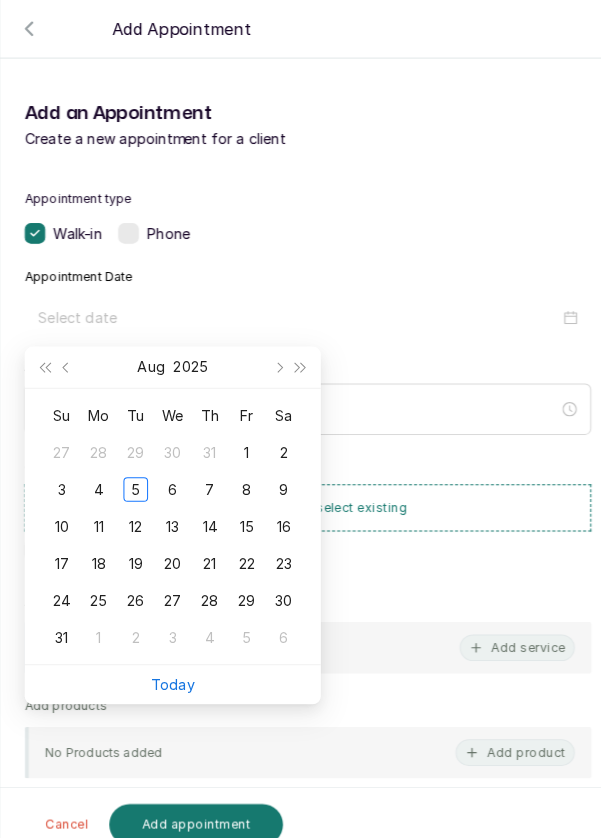click on "6" at bounding box center (169, 476) 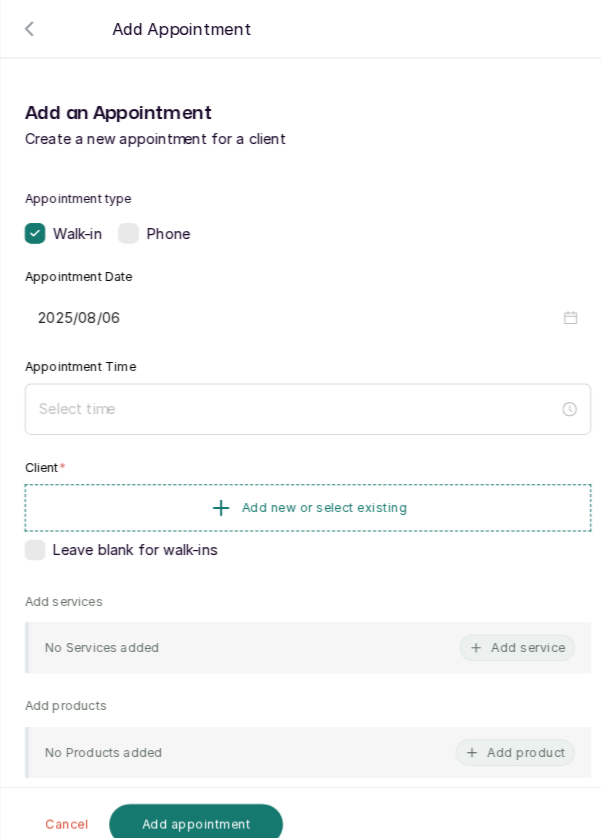 type on "2025/08/06" 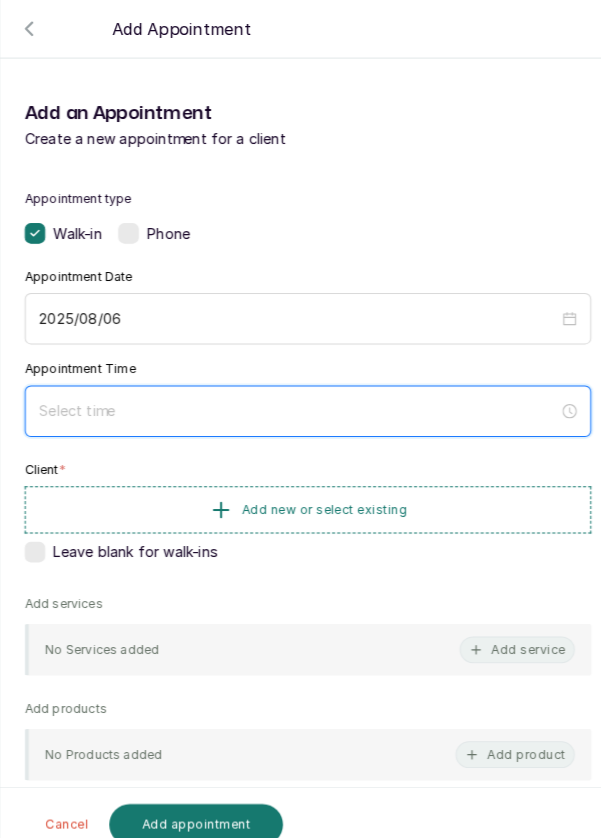 click at bounding box center (291, 400) 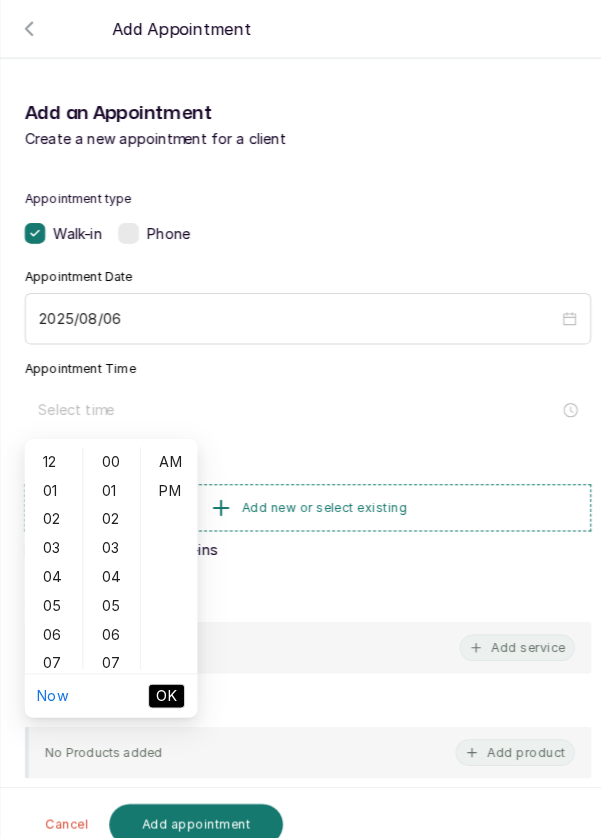 click on "12" at bounding box center (53, 449) 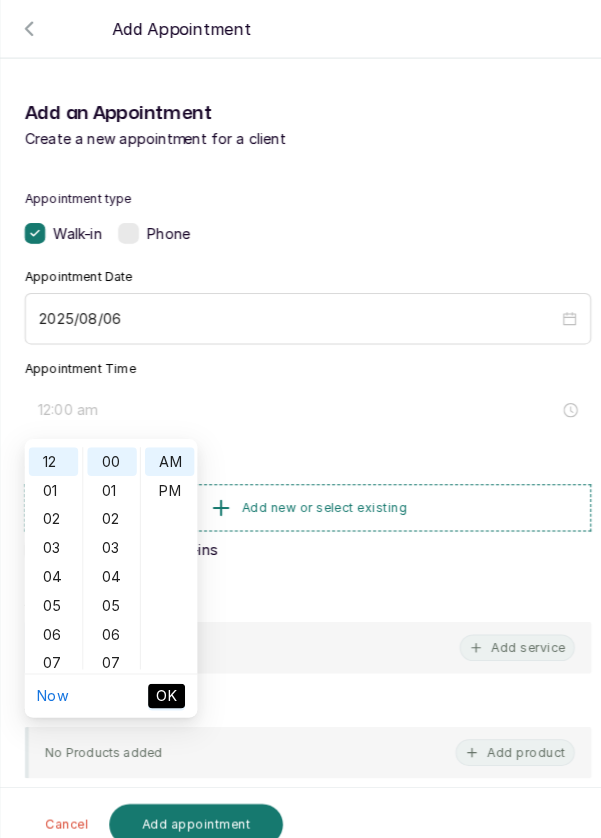click on "PM" at bounding box center (166, 477) 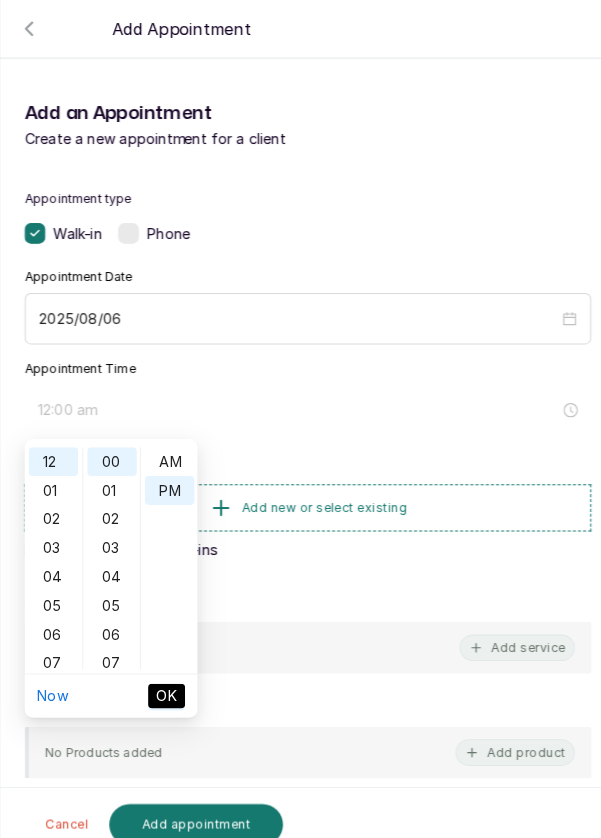type on "12:00 pm" 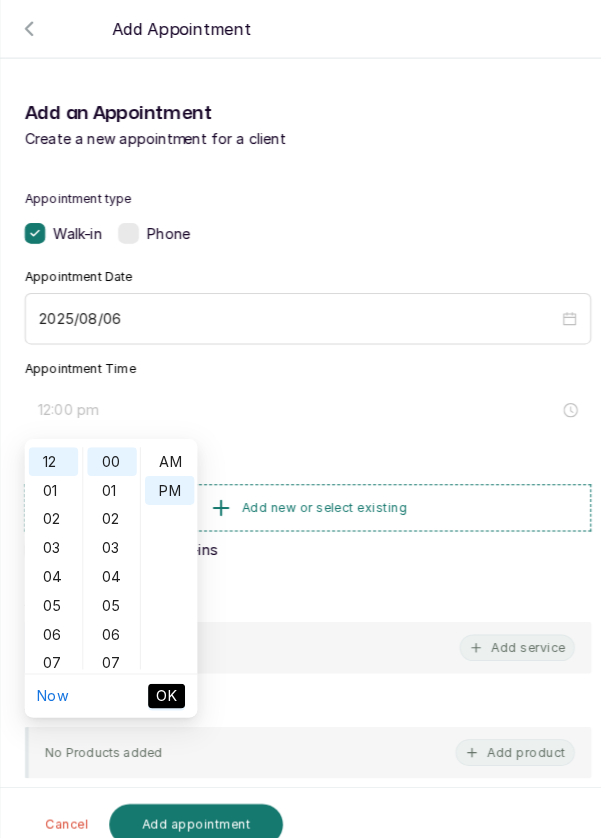 click on "OK" at bounding box center (163, 677) 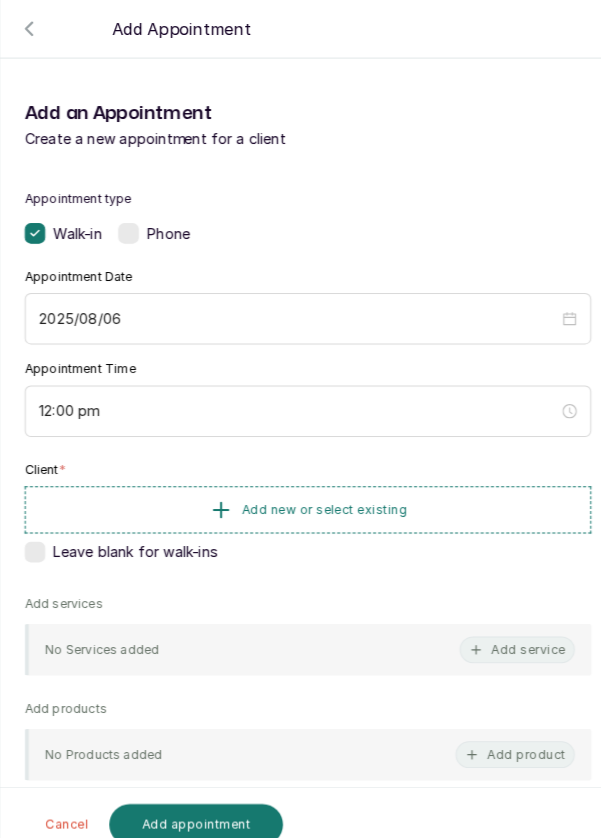 click on "Add new or select existing" at bounding box center [300, 496] 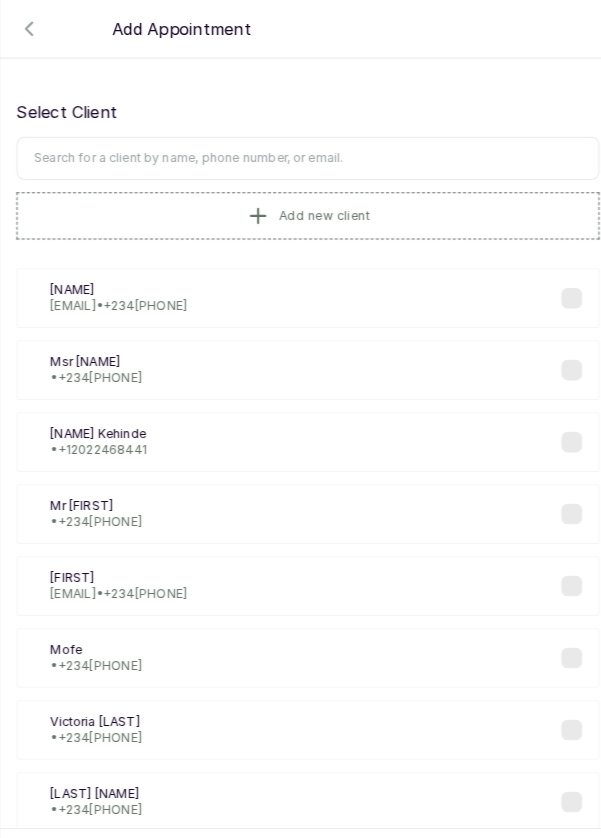 click at bounding box center [300, 154] 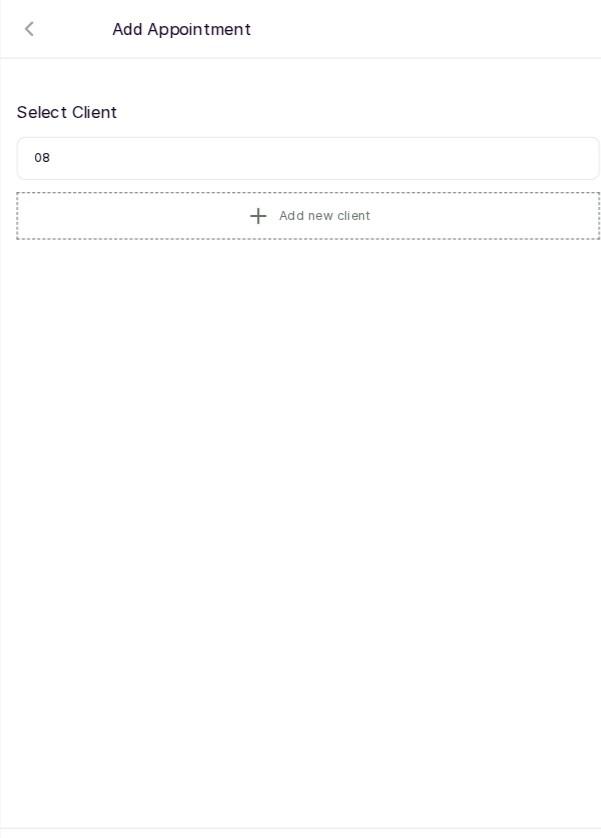 type on "0" 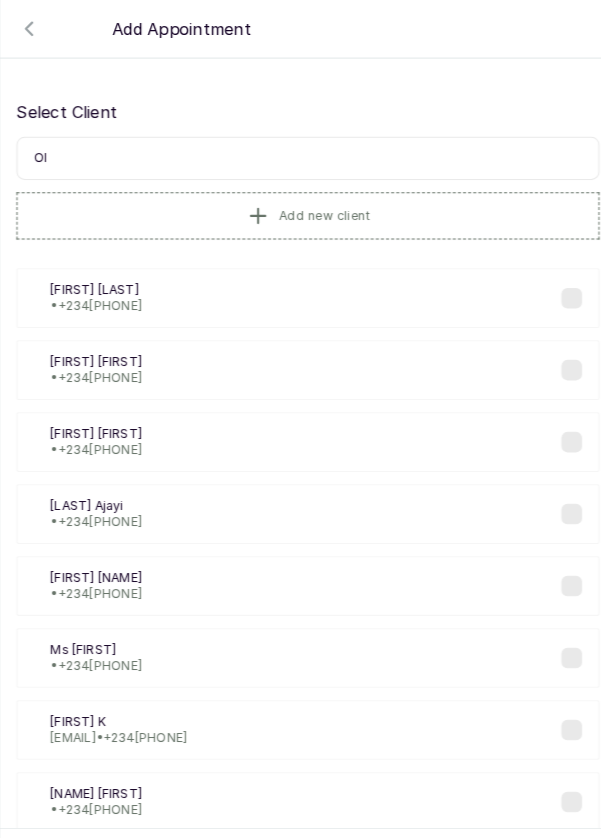 type on "O" 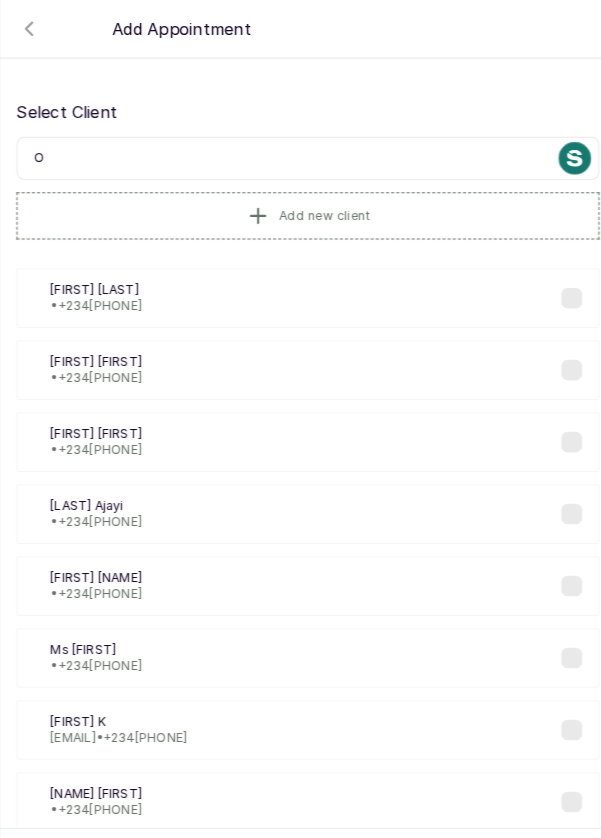 type 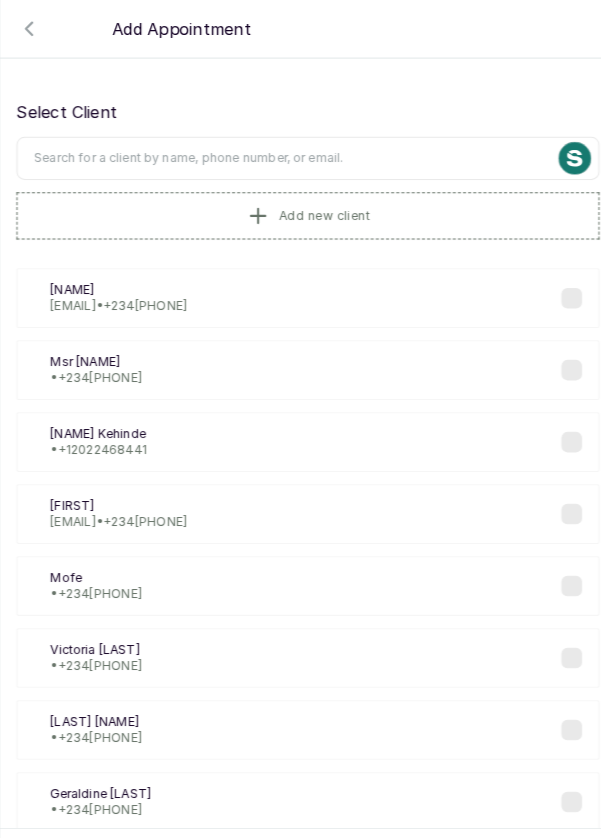 click on "Add new client" at bounding box center [300, 210] 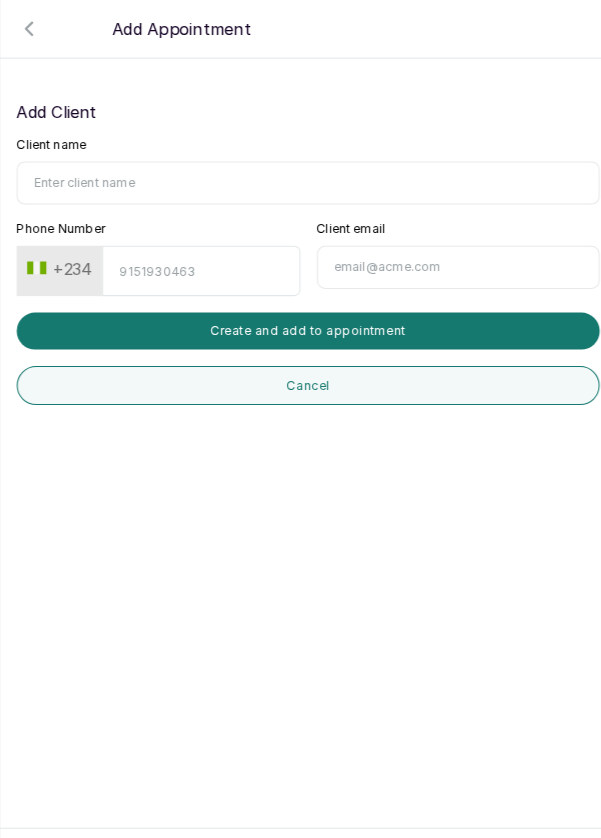 click on "Client name" at bounding box center (300, 178) 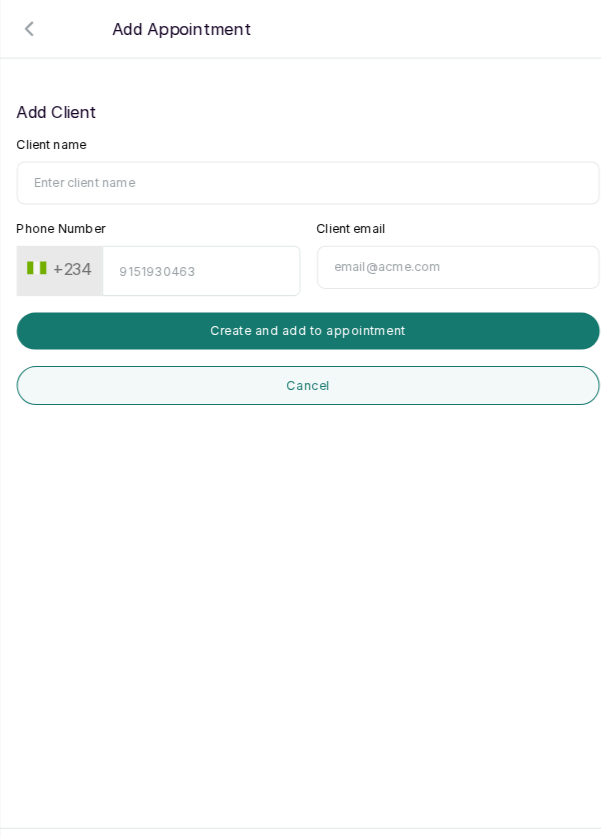 click on "Client name" at bounding box center (300, 178) 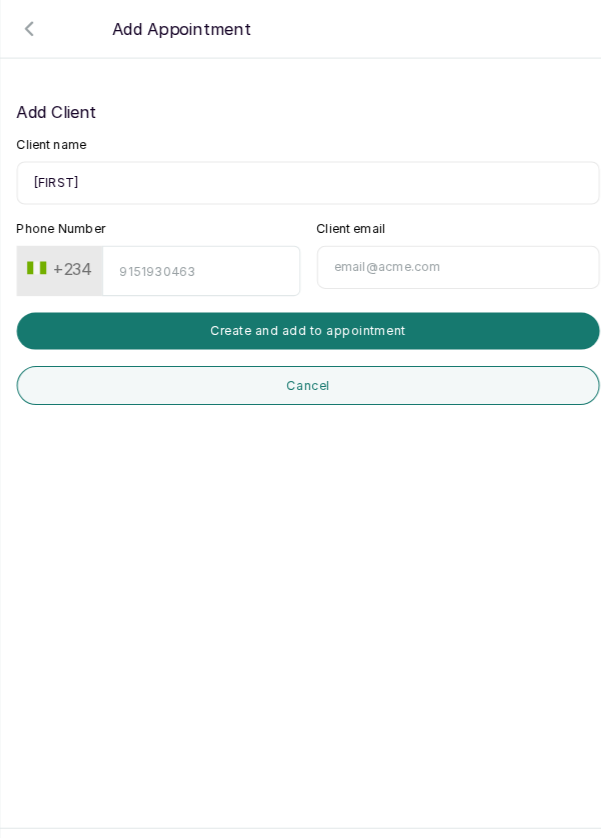 type on "[FIRST]" 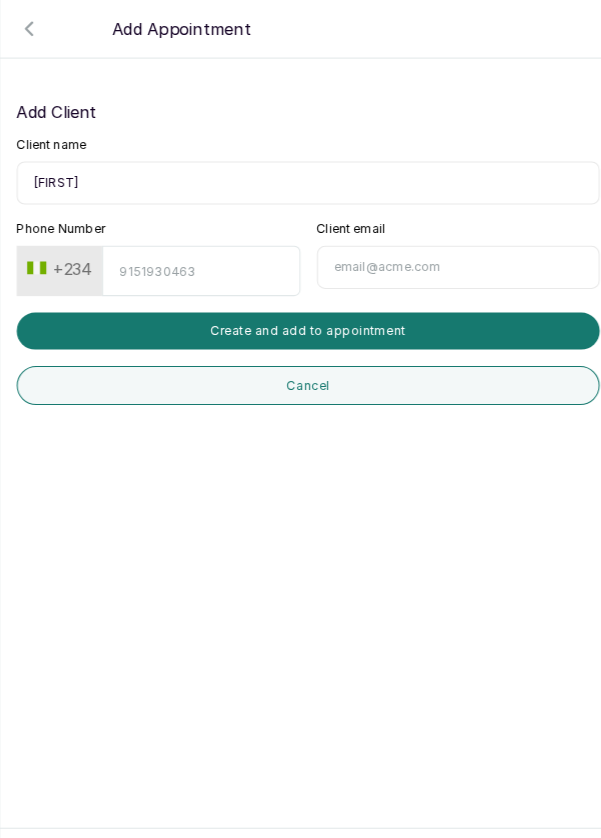 click on "Phone Number" at bounding box center (196, 263) 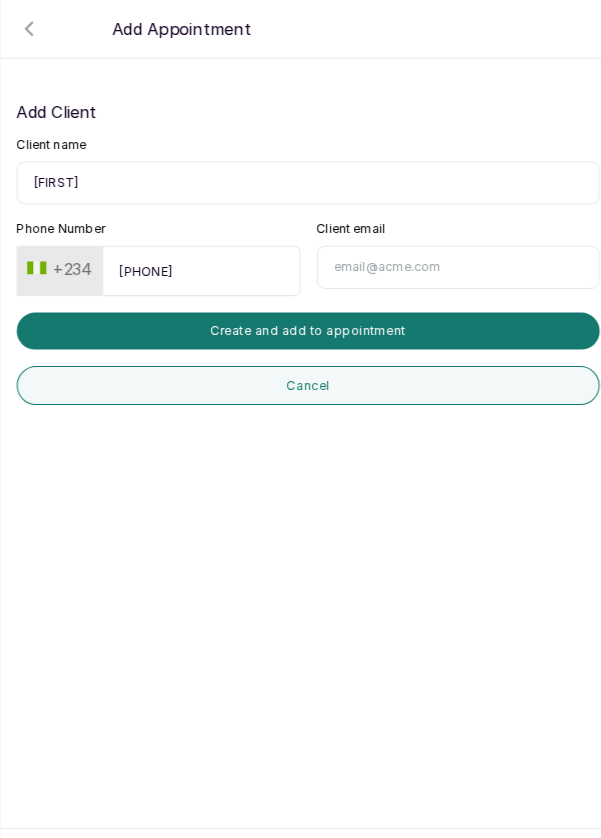 type on "[PHONE]" 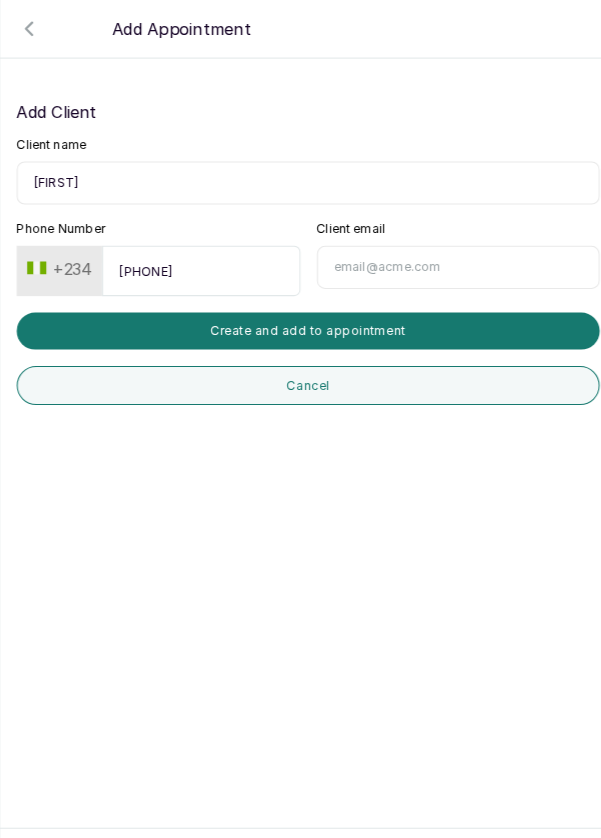 click on "Create and add to appointment" at bounding box center (300, 322) 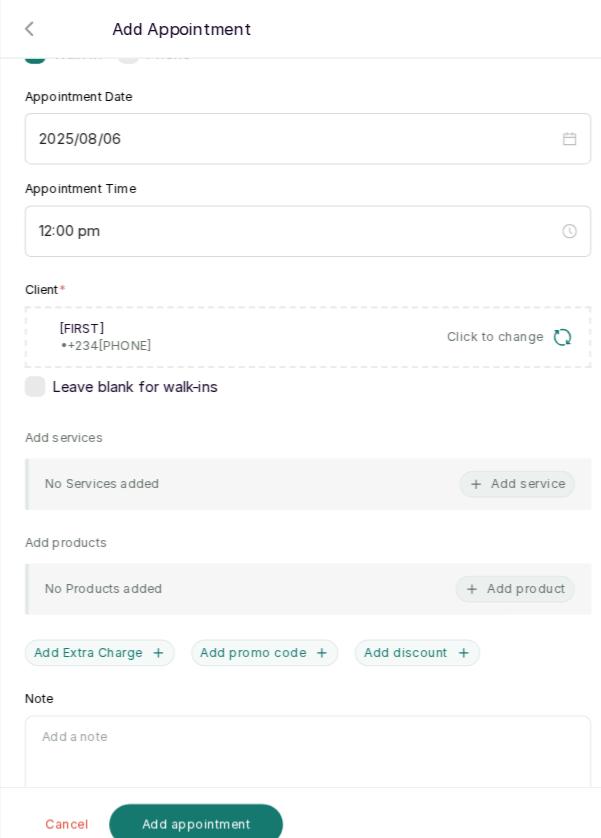 scroll, scrollTop: 176, scrollLeft: 0, axis: vertical 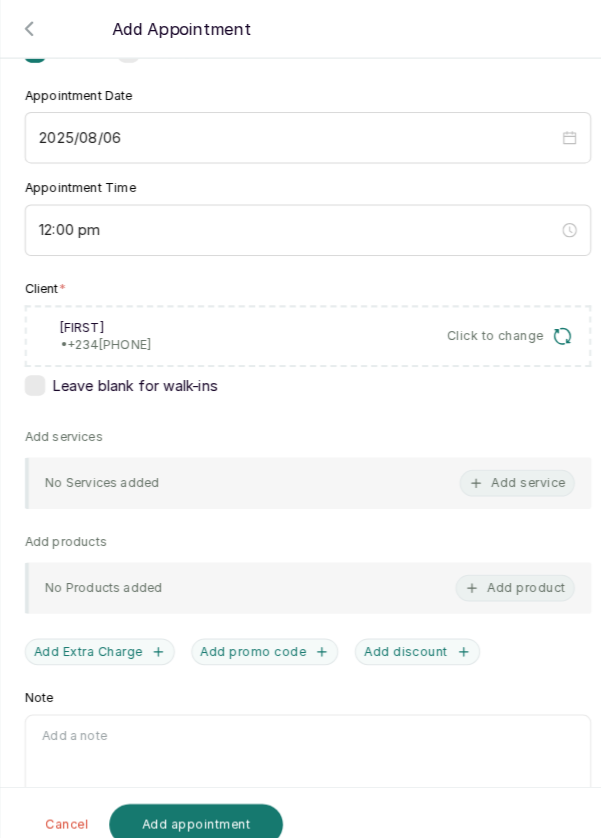 click on "Add service" at bounding box center [504, 470] 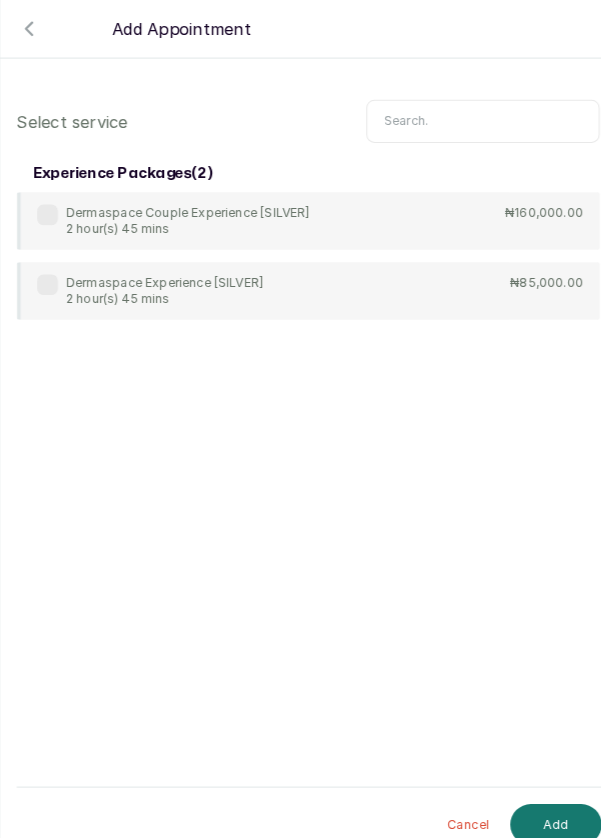 scroll, scrollTop: 0, scrollLeft: 0, axis: both 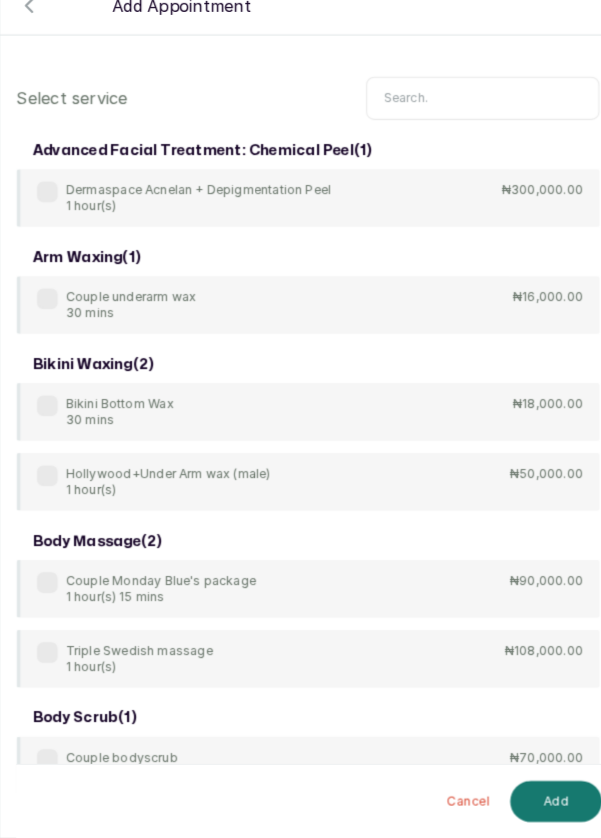 click at bounding box center [470, 118] 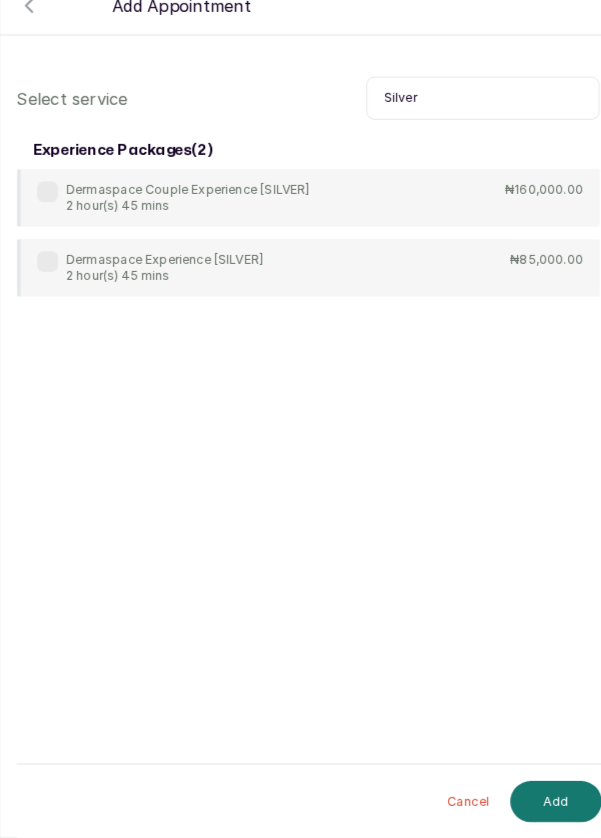 type on "Silver" 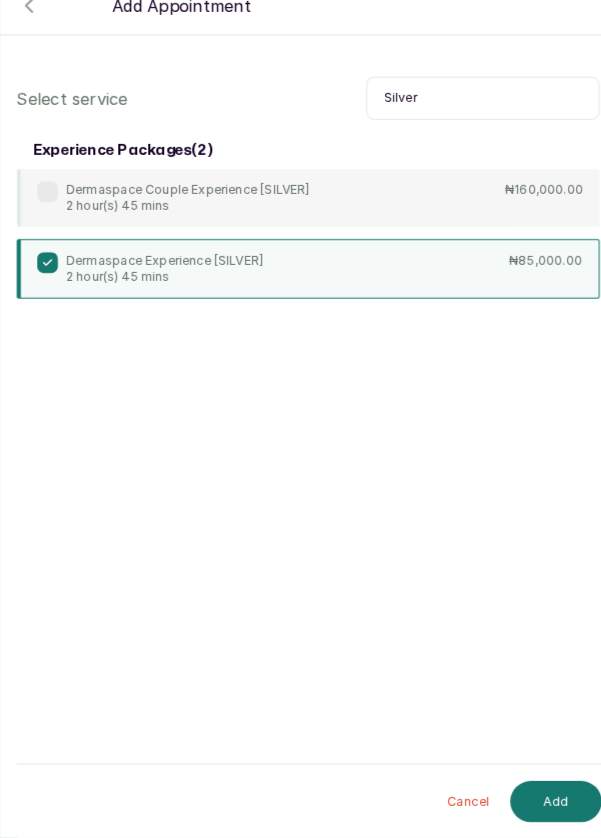 click on "Add" at bounding box center [541, 802] 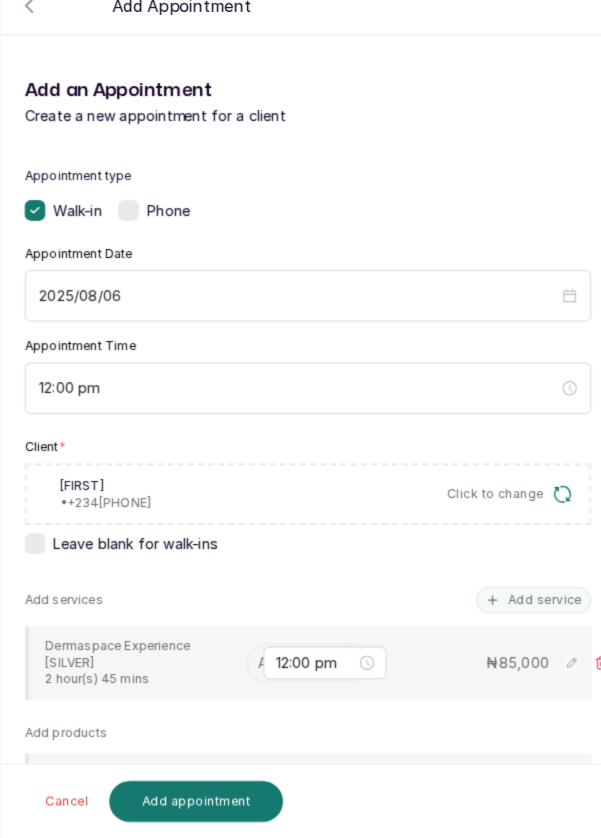 click at bounding box center (254, 667) 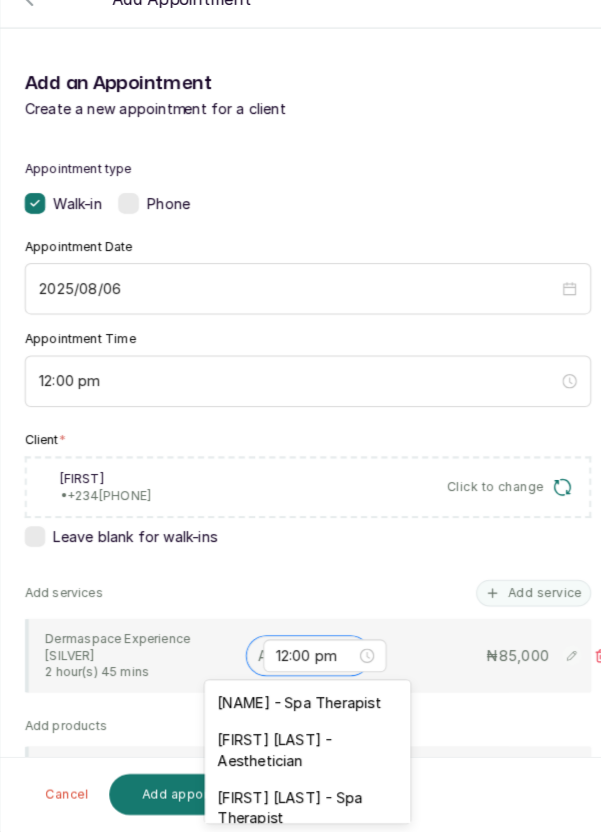 scroll, scrollTop: 1, scrollLeft: 0, axis: vertical 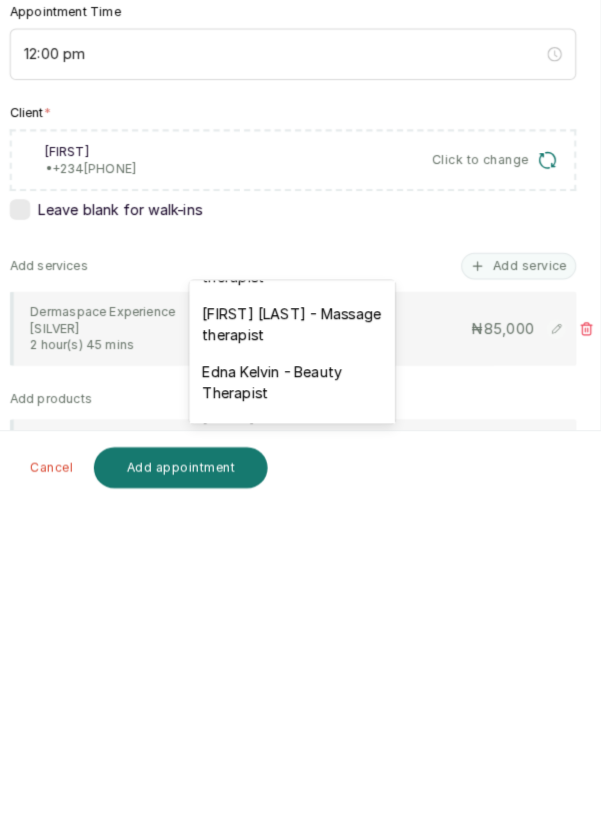click on "[FIRST] [LAST] - Massage therapist" at bounding box center (300, 663) 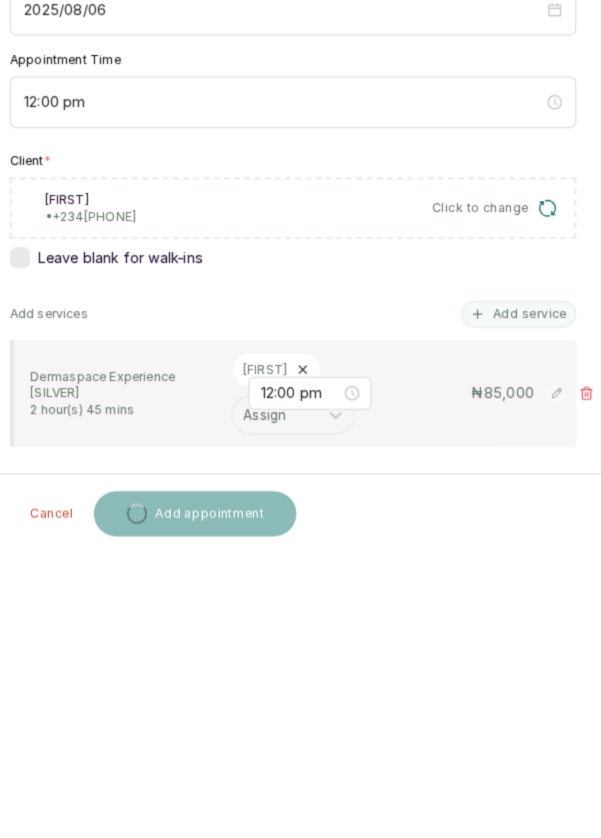 scroll, scrollTop: 1, scrollLeft: 0, axis: vertical 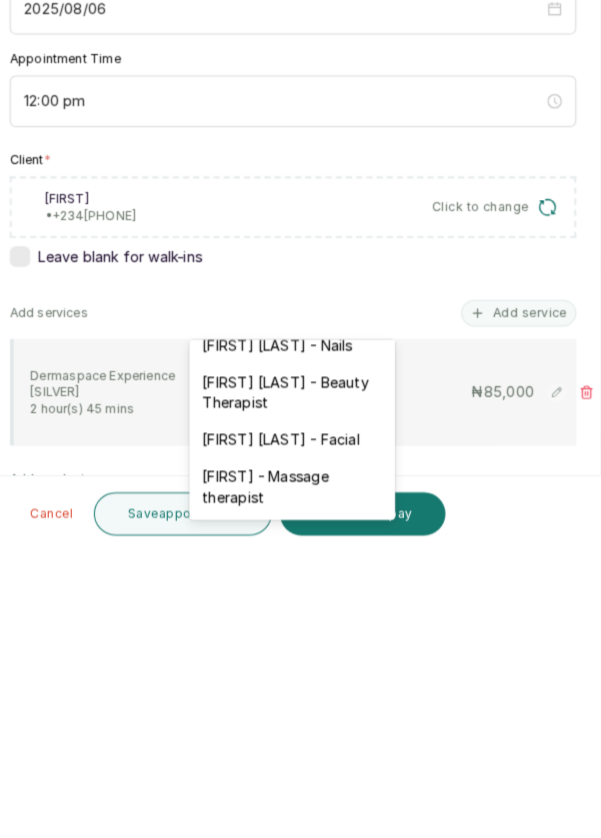 click on "[FIRST] [LAST] - Facial" at bounding box center [300, 729] 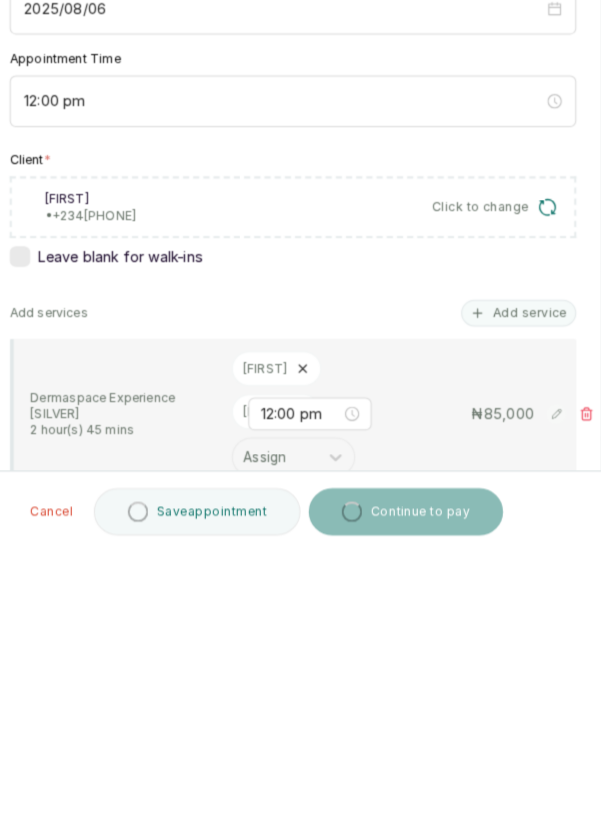 scroll, scrollTop: 1, scrollLeft: 0, axis: vertical 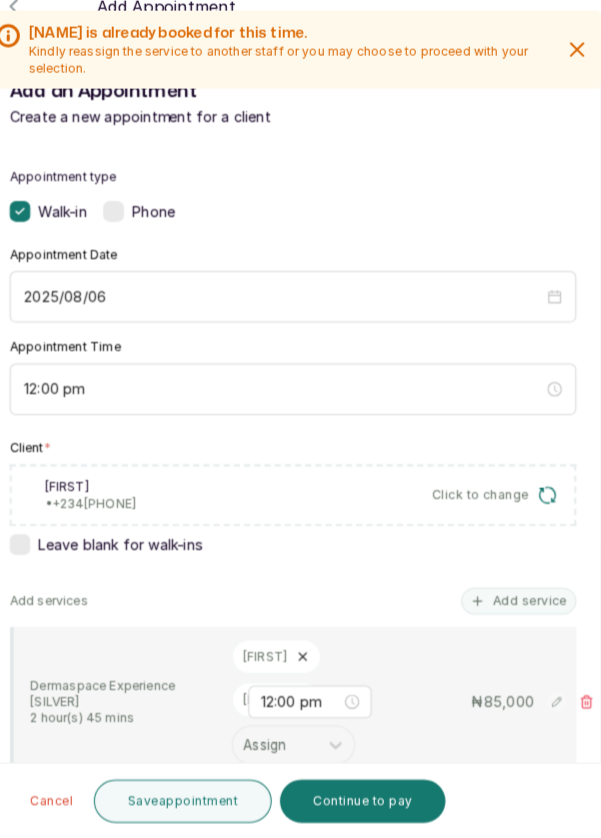 click on "12:00 pm" at bounding box center (317, 704) 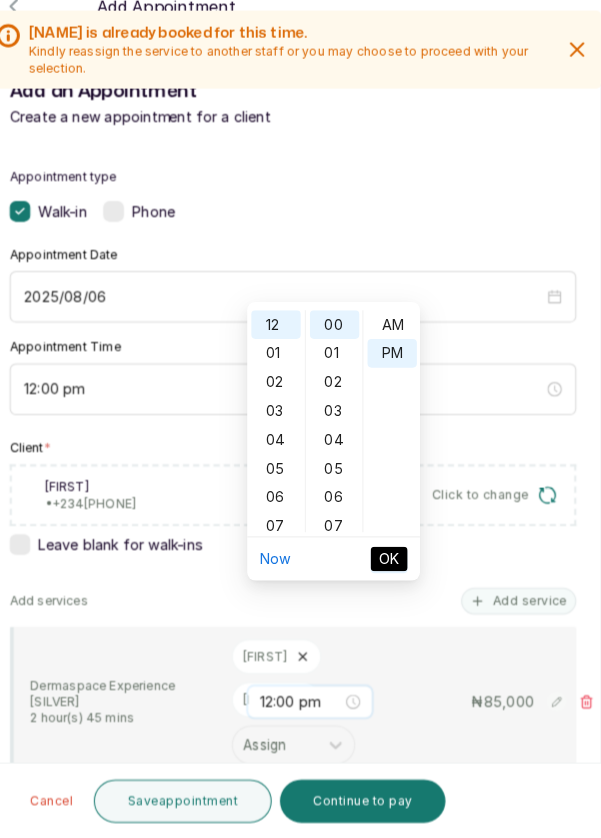 scroll, scrollTop: 1, scrollLeft: 0, axis: vertical 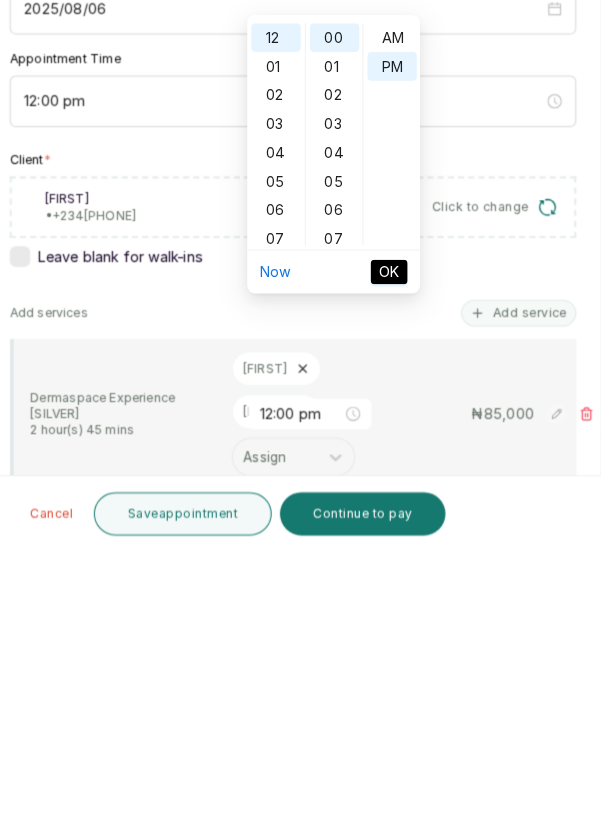 click on "Leave blank for walk-ins" at bounding box center (300, 551) 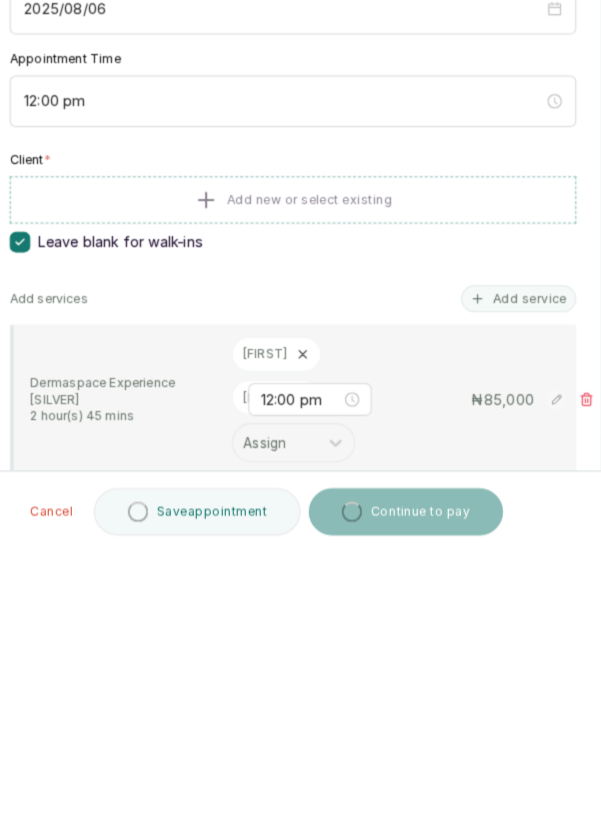 scroll, scrollTop: 1, scrollLeft: 0, axis: vertical 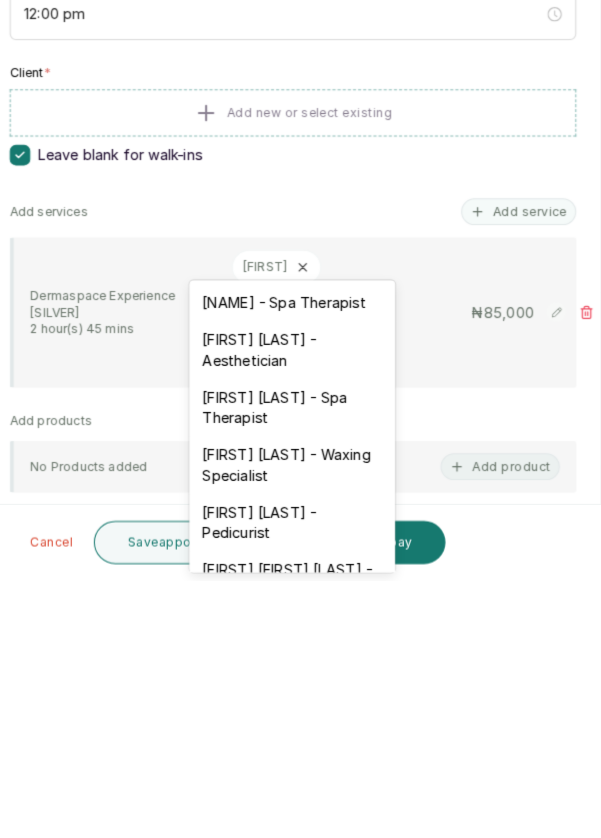 click on "Add services  Add service" at bounding box center (300, 479) 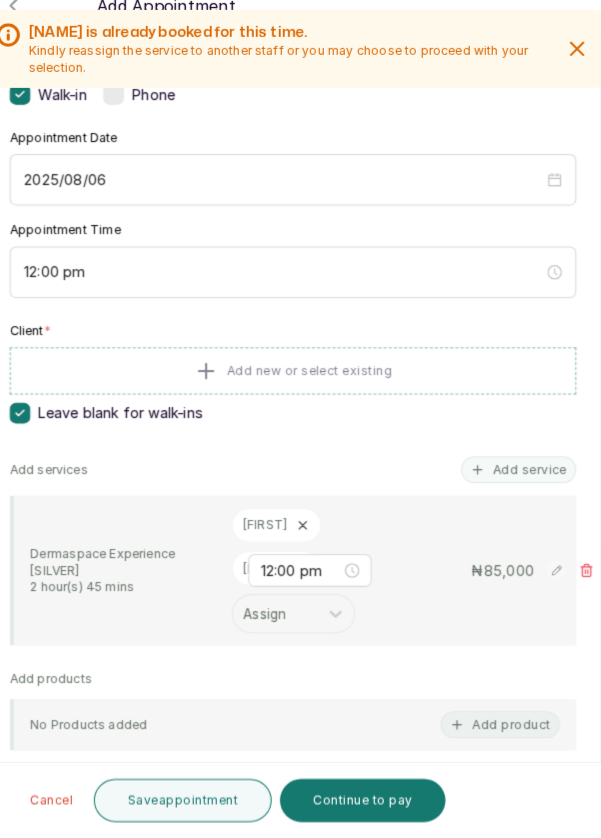 click on "Add service" at bounding box center (520, 479) 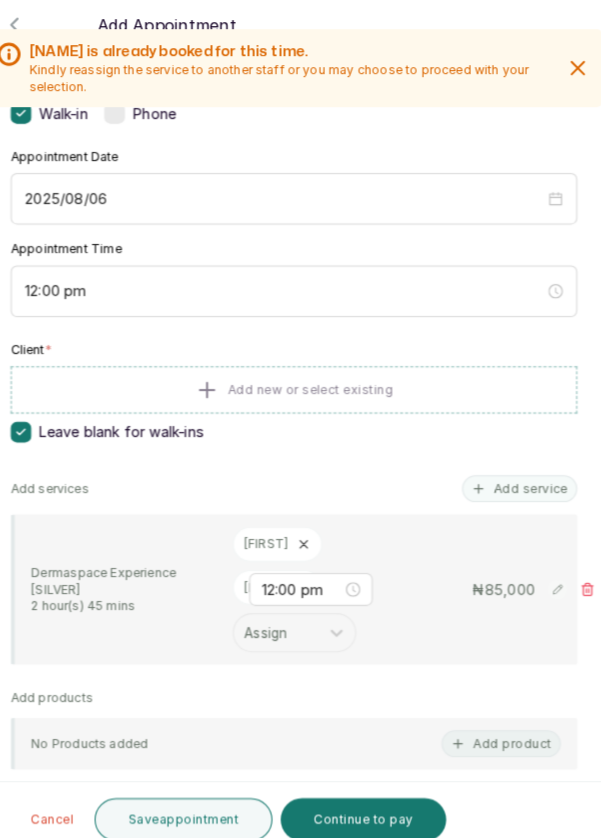 scroll, scrollTop: 0, scrollLeft: 0, axis: both 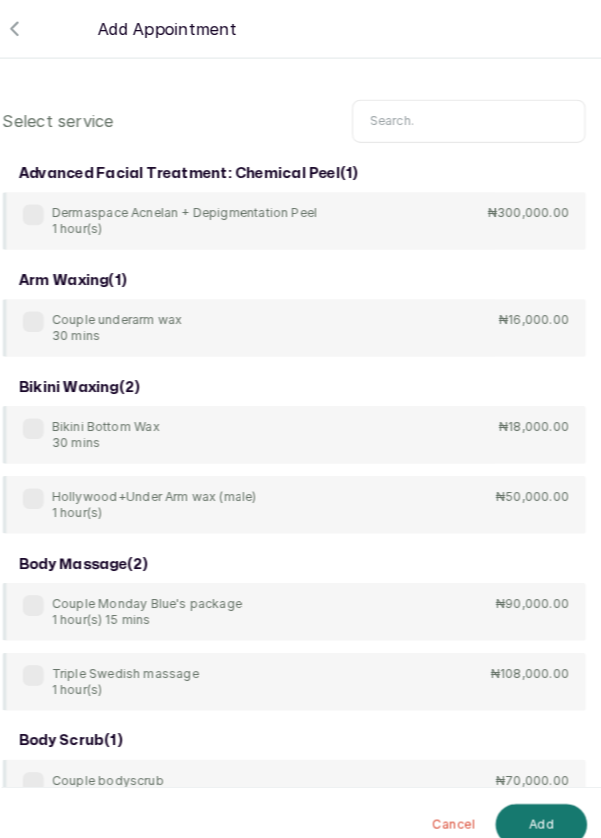 click 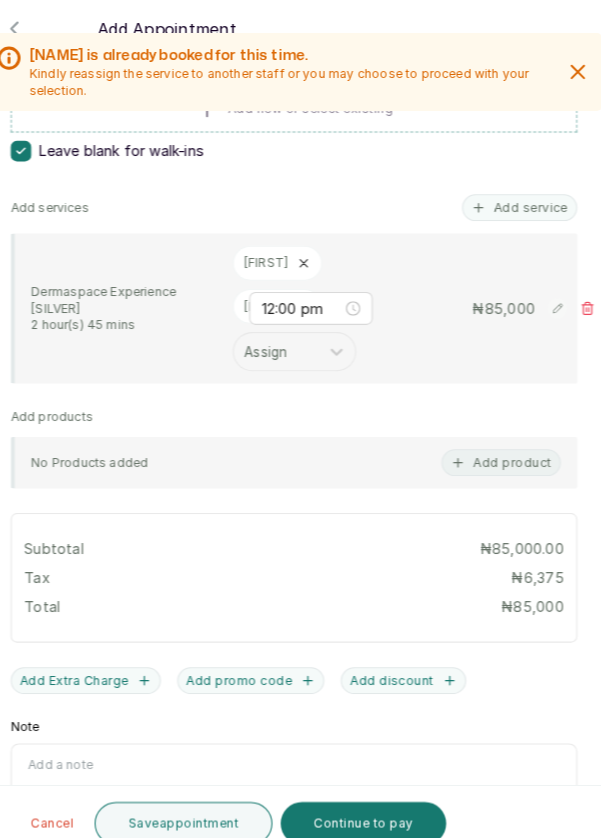 scroll, scrollTop: 416, scrollLeft: 0, axis: vertical 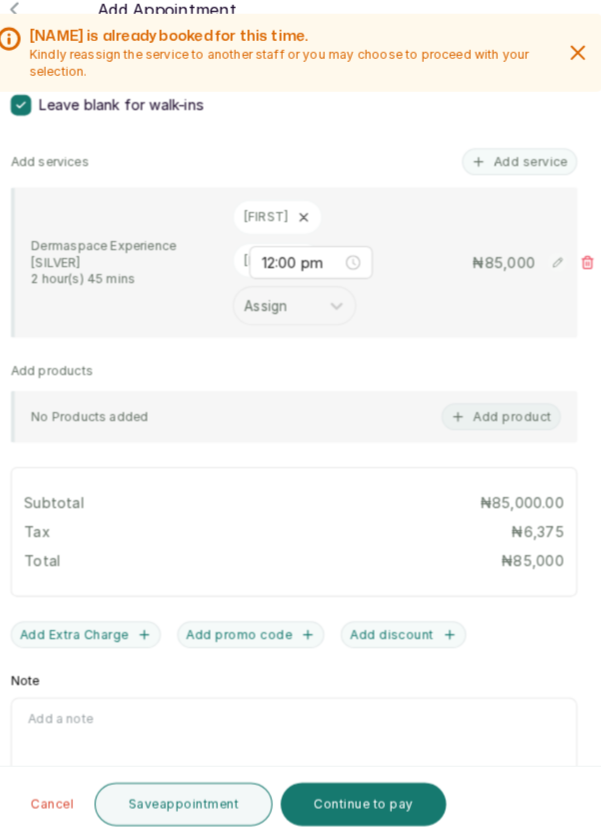 click on "Save  appointment" at bounding box center [194, 801] 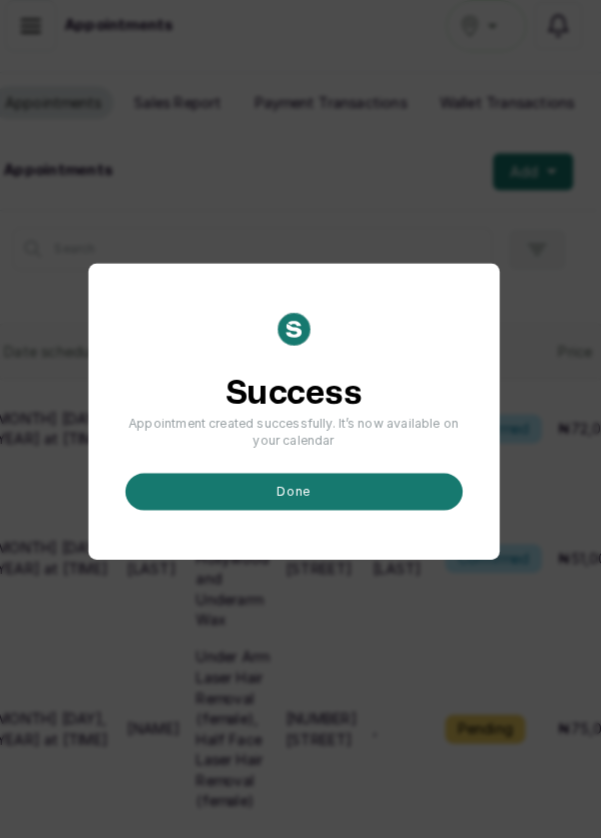 click on "done" at bounding box center (301, 497) 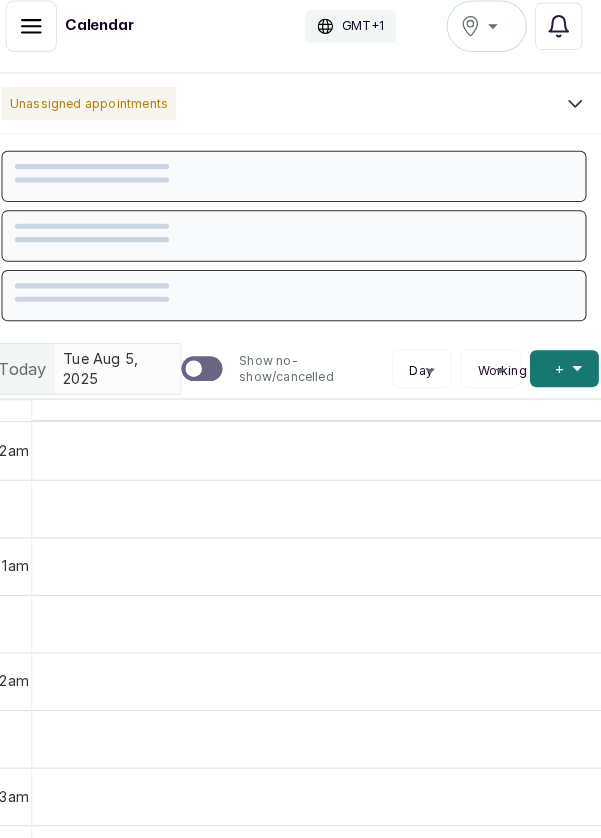 scroll, scrollTop: 0, scrollLeft: 0, axis: both 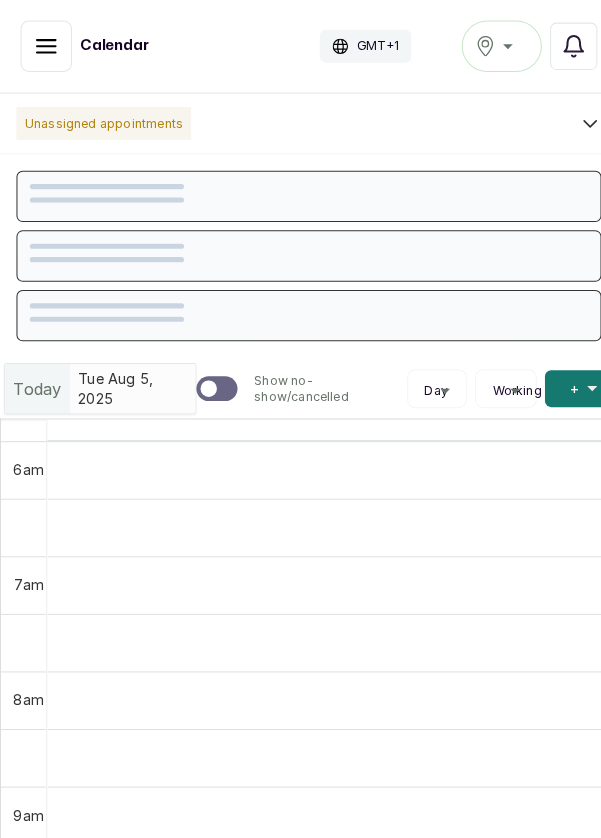 click 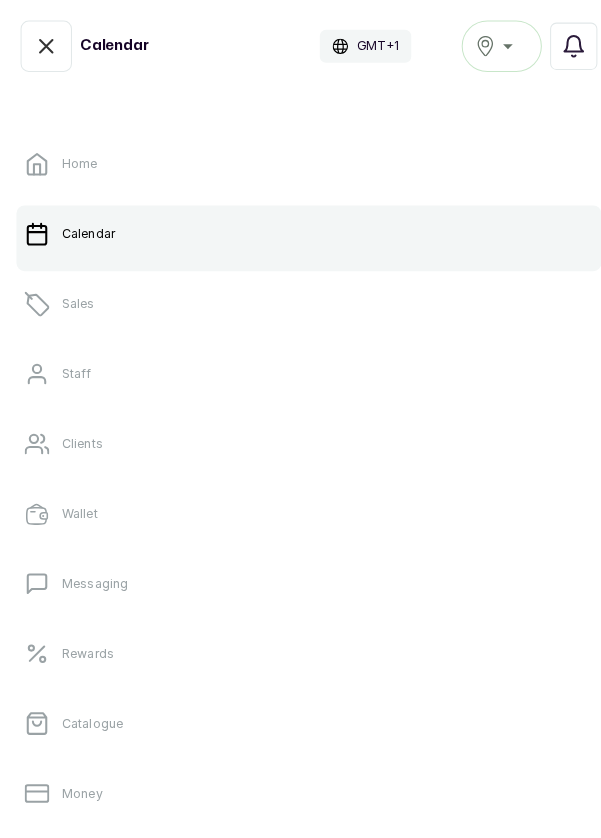 click on "Sales" at bounding box center (76, 296) 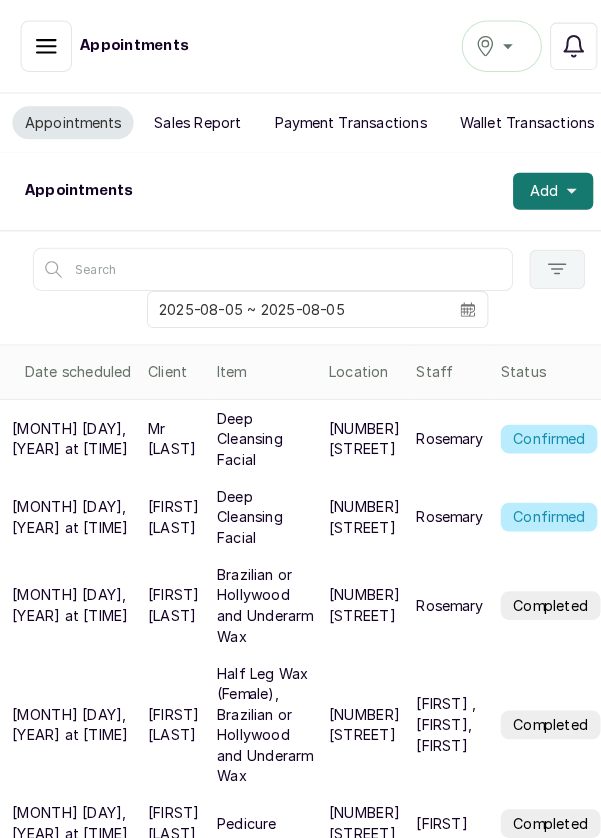 click 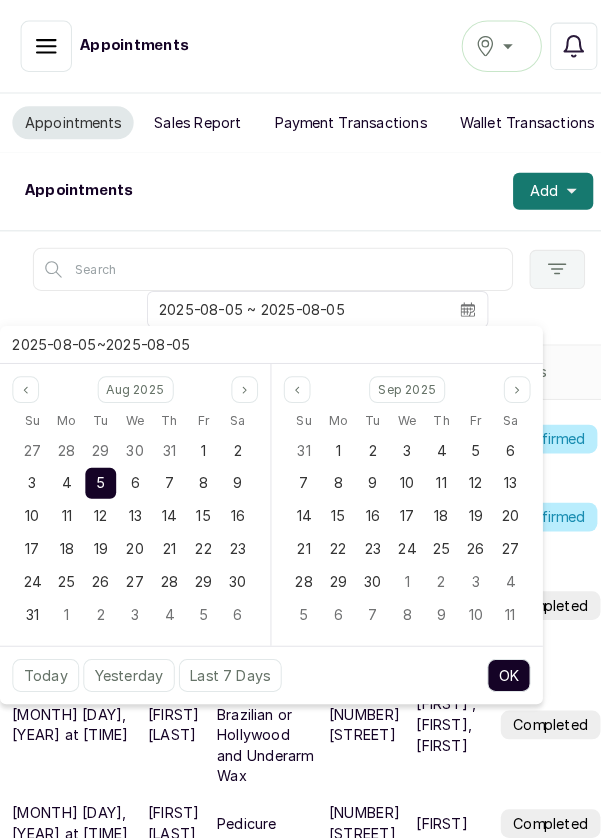 click on "6" at bounding box center (131, 470) 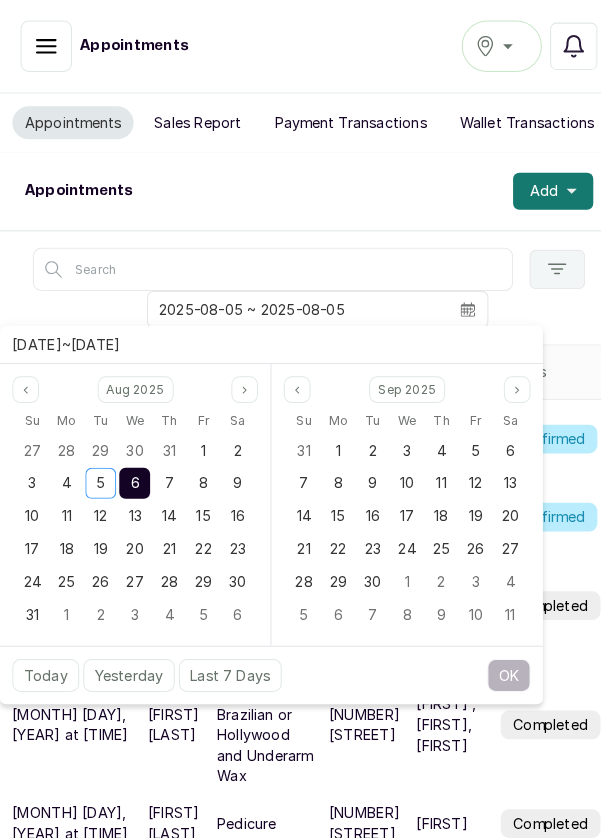 click on "6" at bounding box center (131, 469) 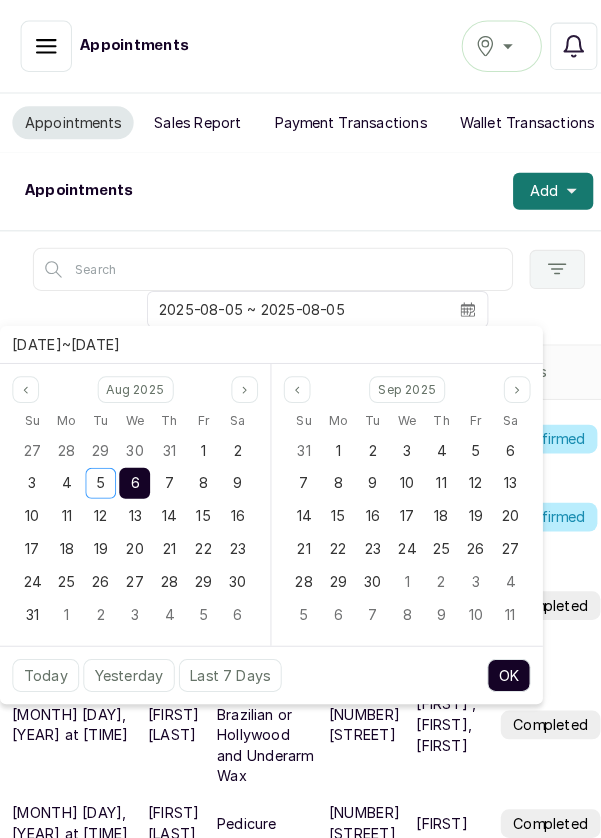 click on "OK" at bounding box center [495, 657] 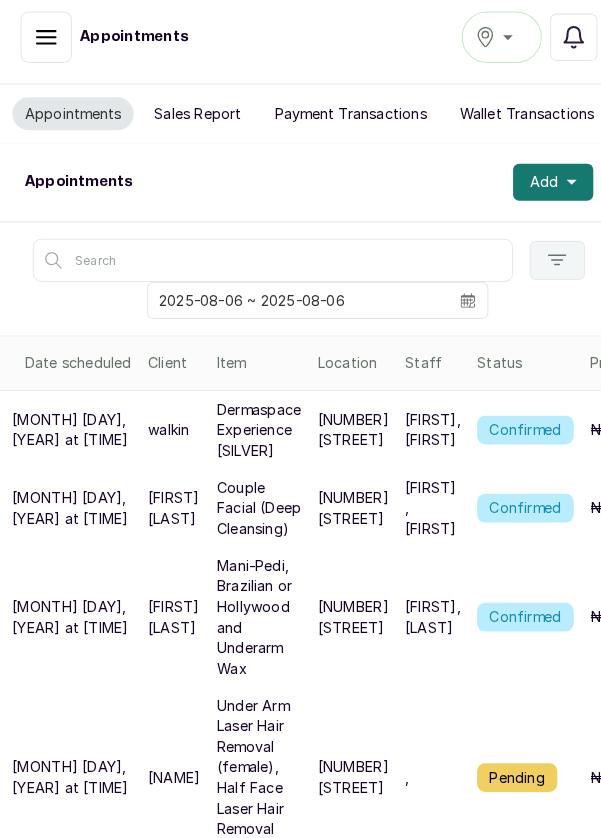 scroll, scrollTop: 0, scrollLeft: 0, axis: both 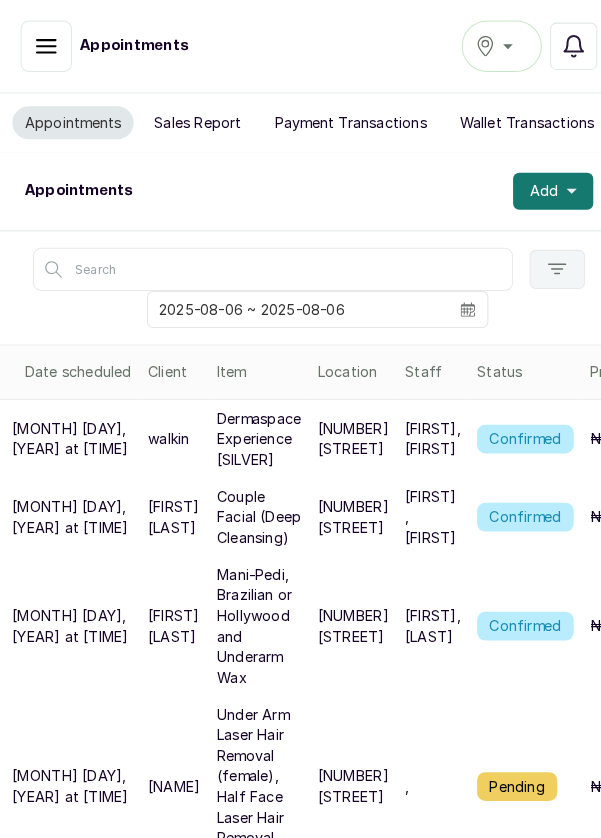 click on "Dermaspace Experience [SILVER]" at bounding box center [252, 427] 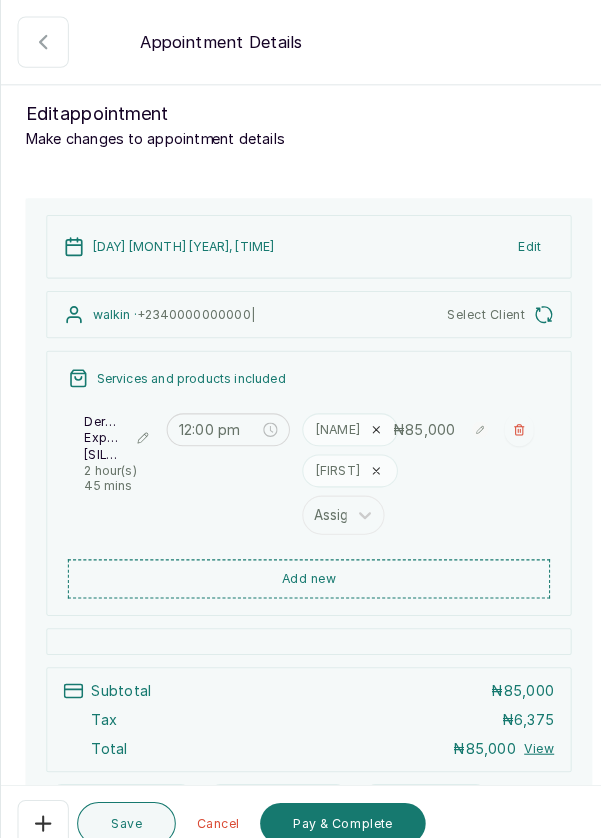 click 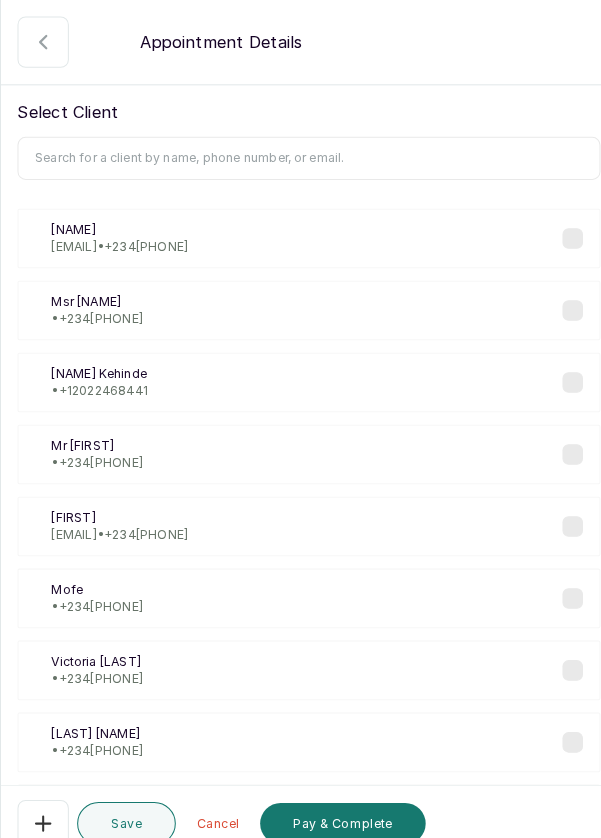 click at bounding box center (300, 154) 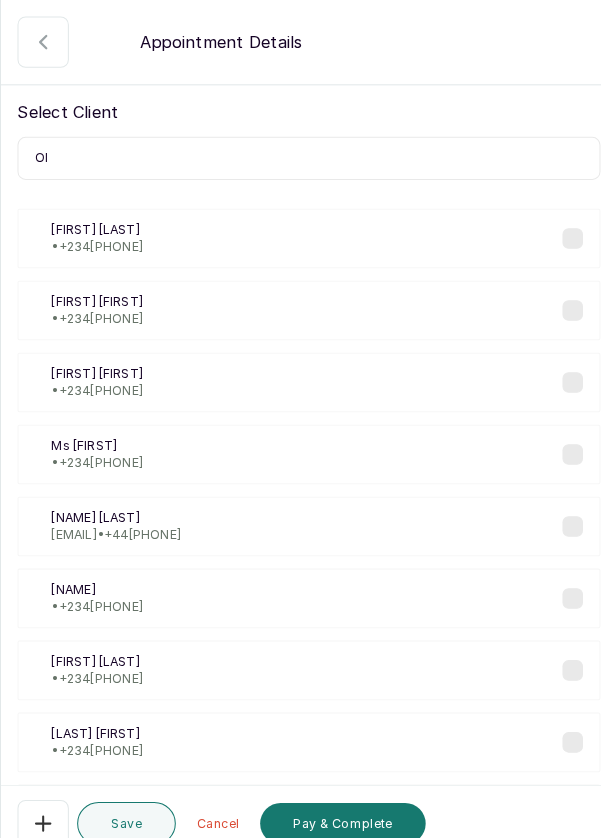 type on "O" 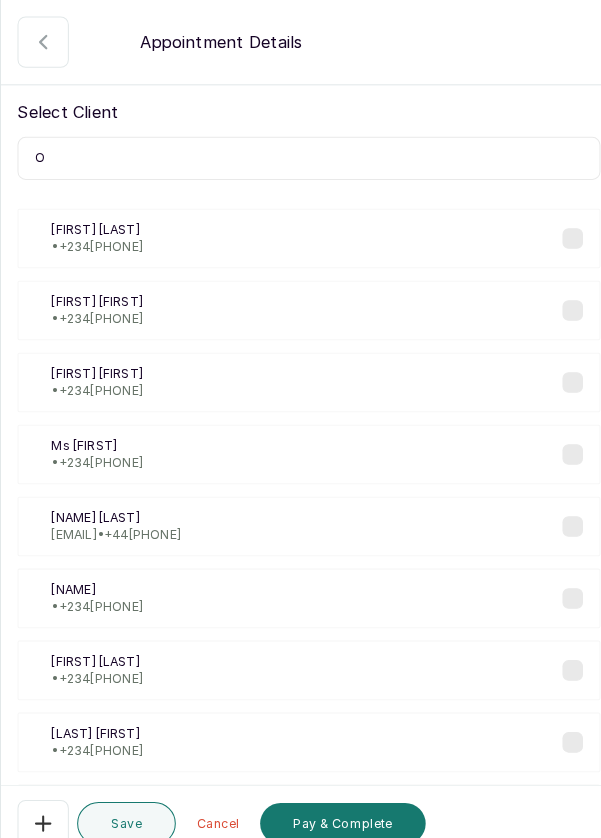 type 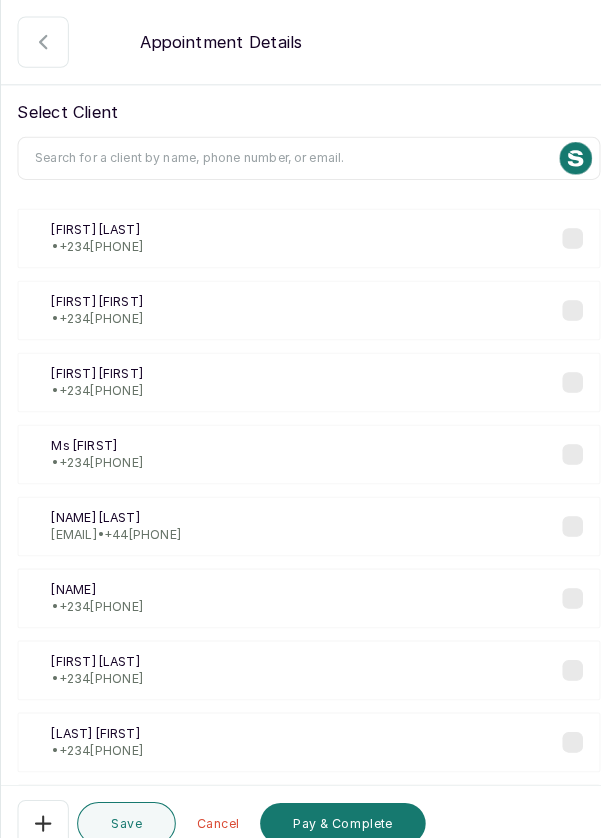 click at bounding box center (42, 41) 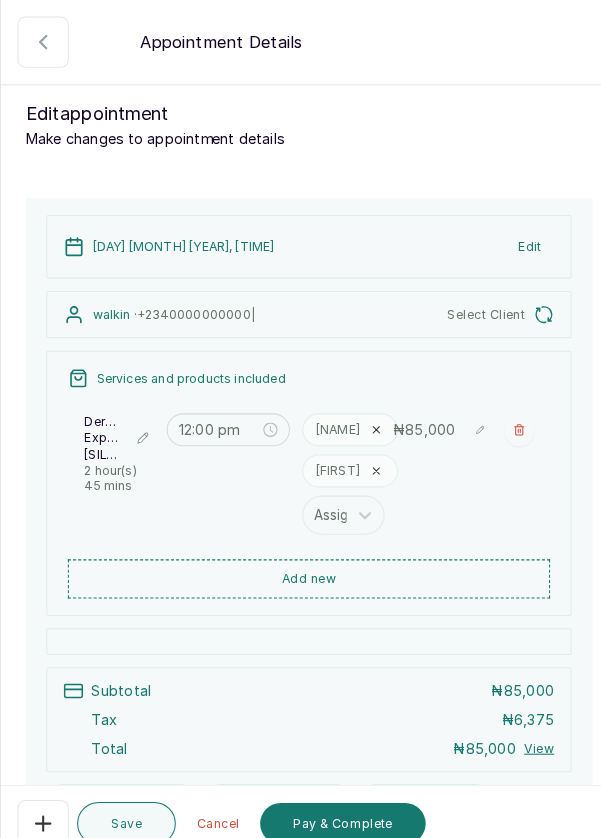 click 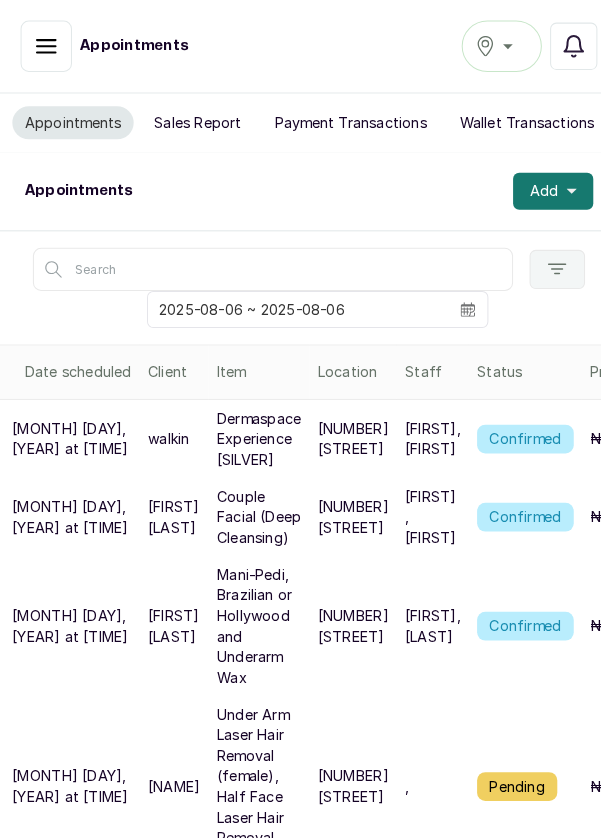 click on "Confirmed" at bounding box center (511, 427) 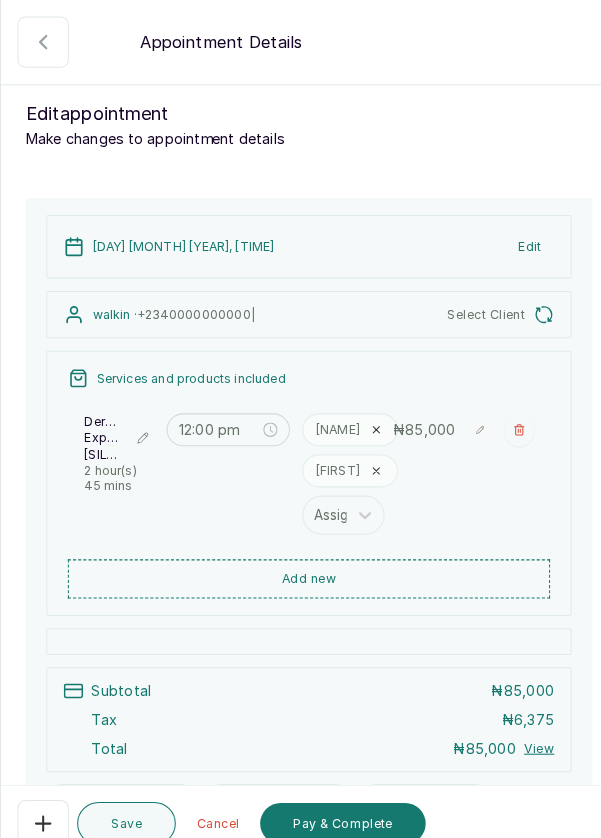 click 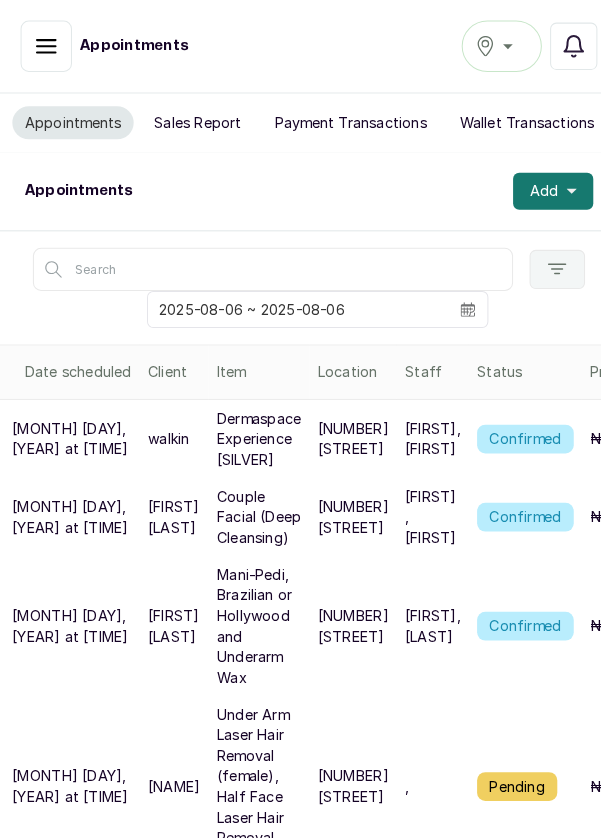 click on "[FIRST], [FIRST]" at bounding box center (421, 427) 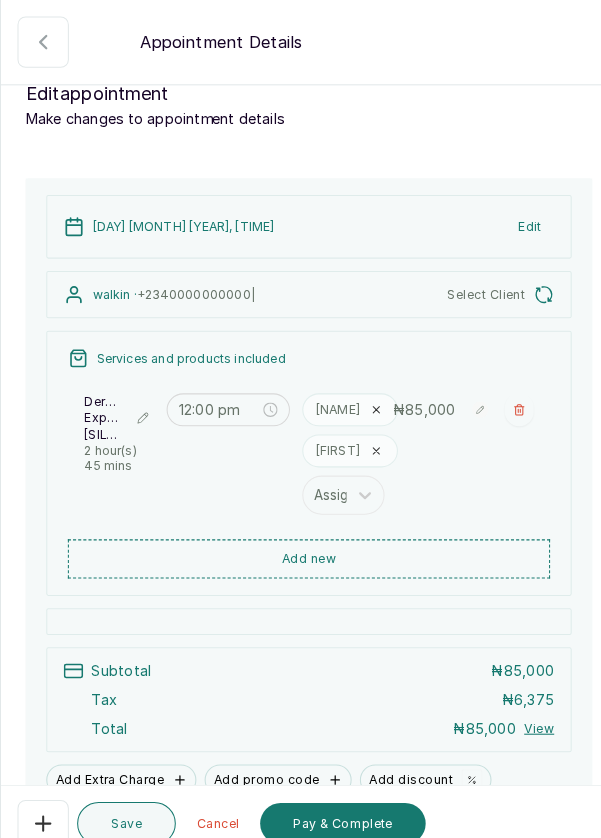 scroll, scrollTop: 15, scrollLeft: 0, axis: vertical 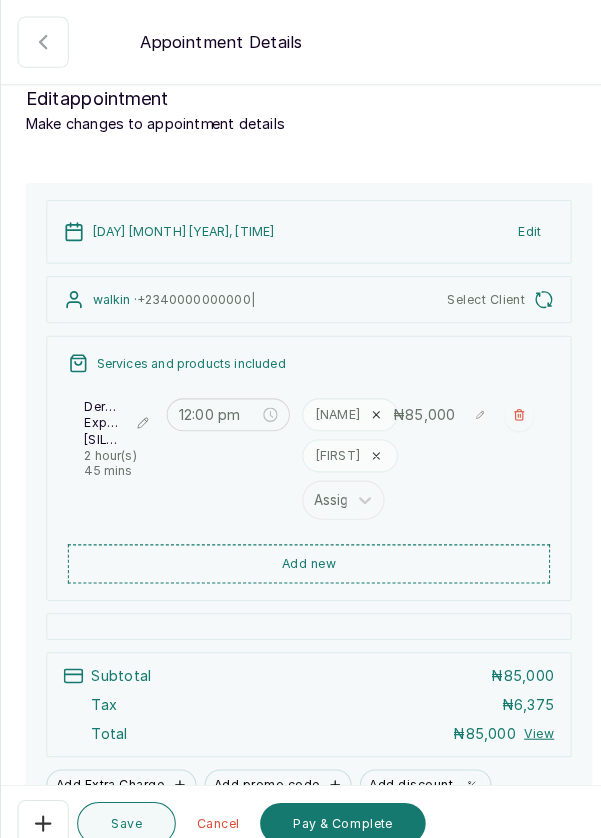 click at bounding box center (505, 403) 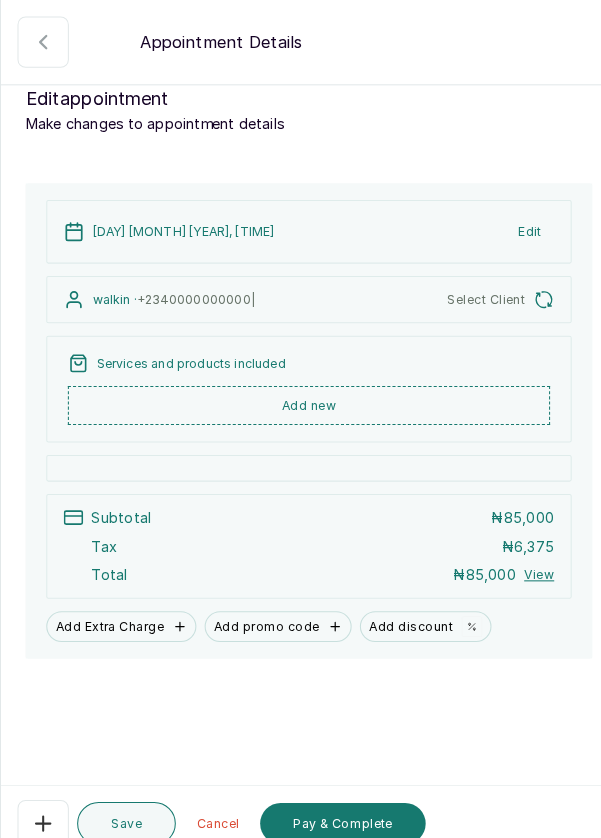 scroll, scrollTop: 0, scrollLeft: 0, axis: both 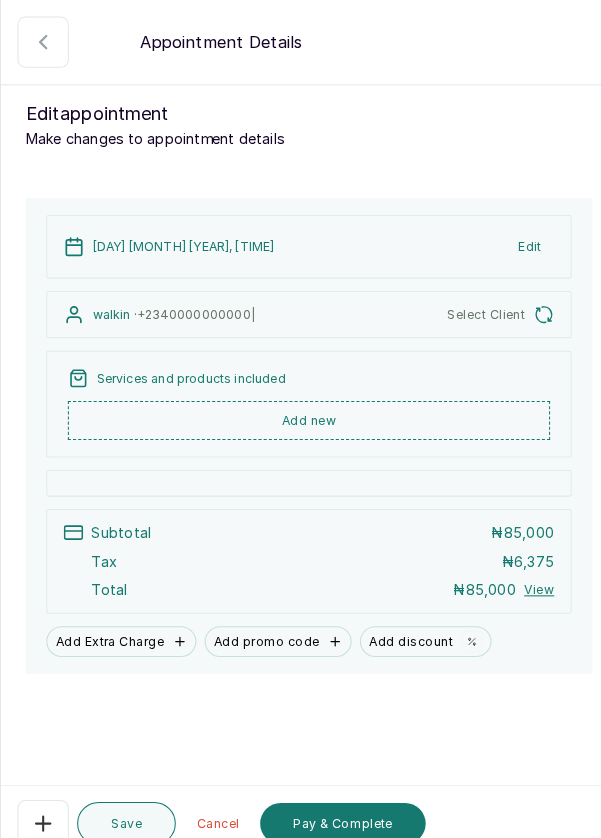 click 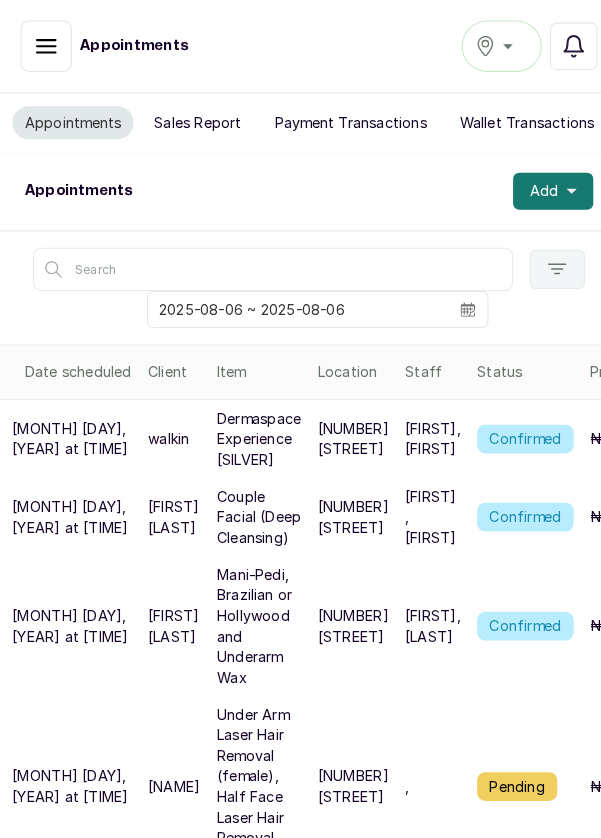 click on "Add" at bounding box center [538, 186] 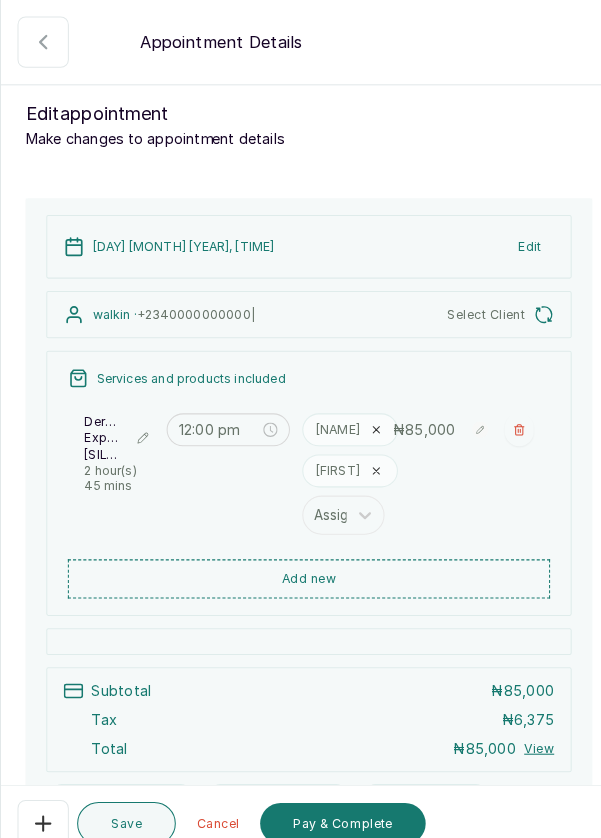click 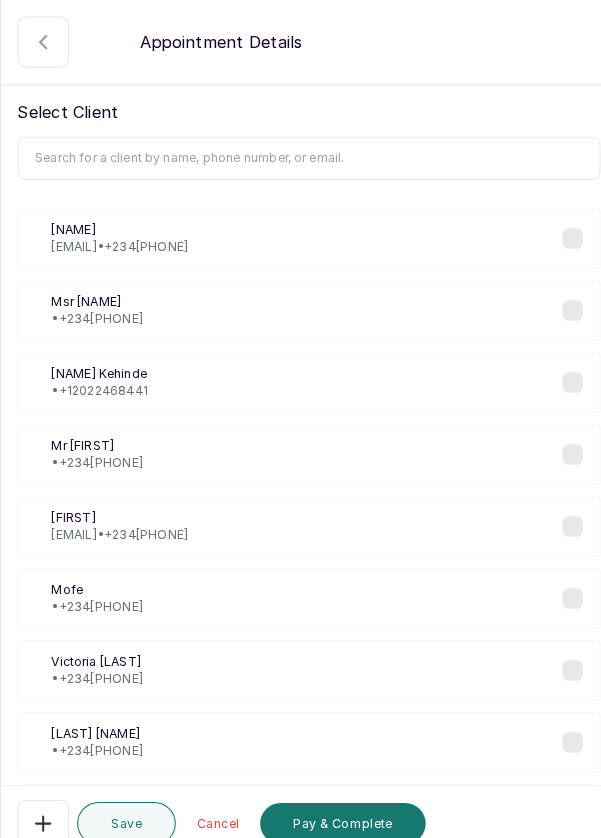 click at bounding box center [300, 154] 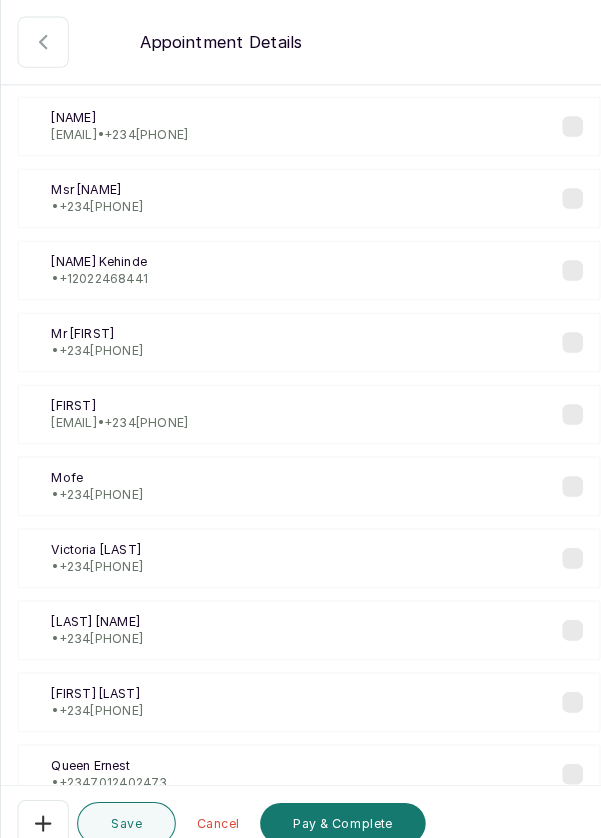 scroll, scrollTop: 0, scrollLeft: 0, axis: both 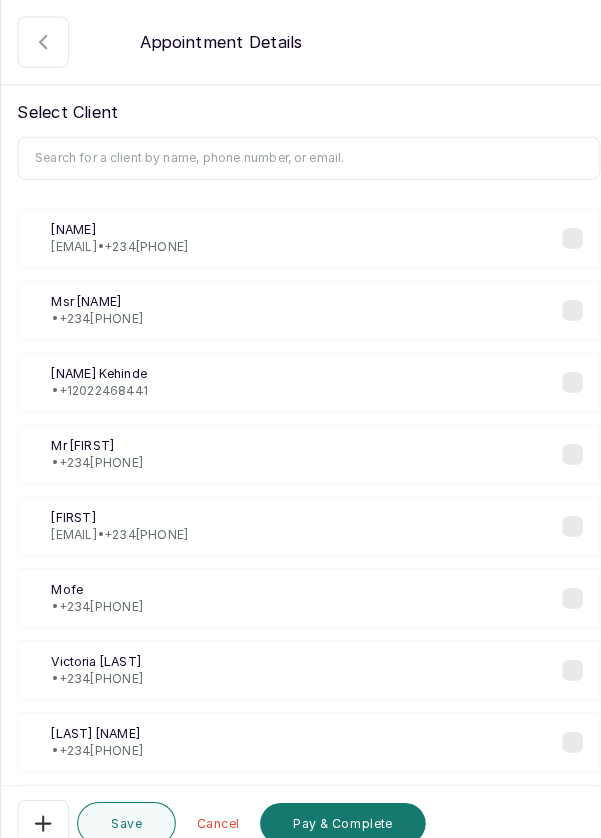 click at bounding box center [300, 154] 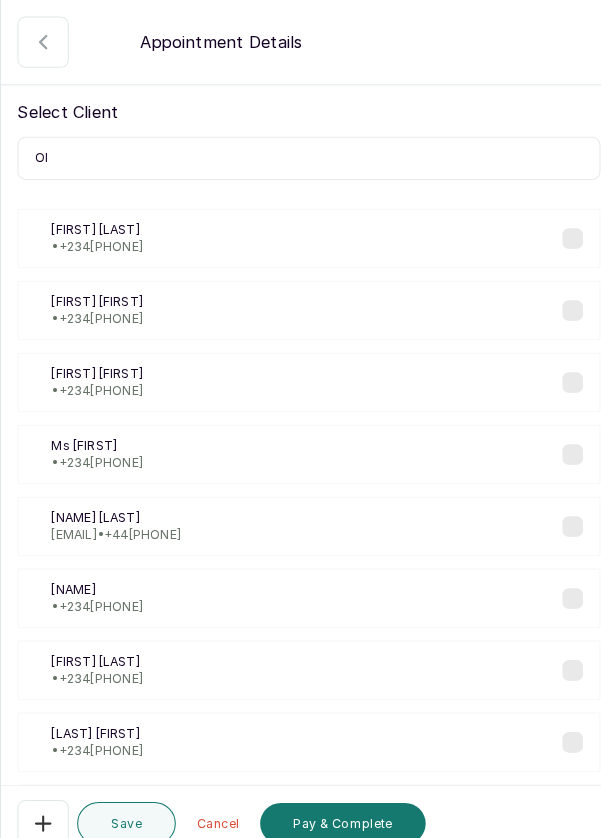 type on "O" 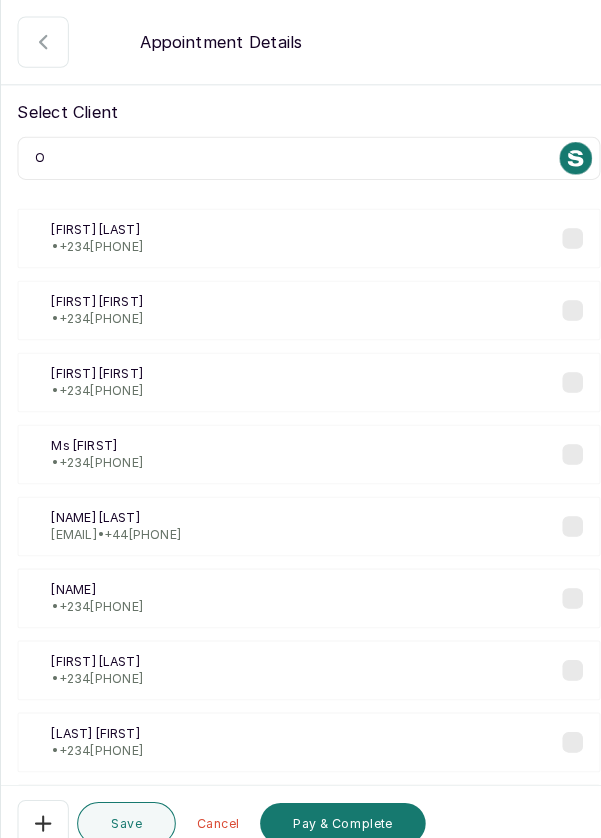 type 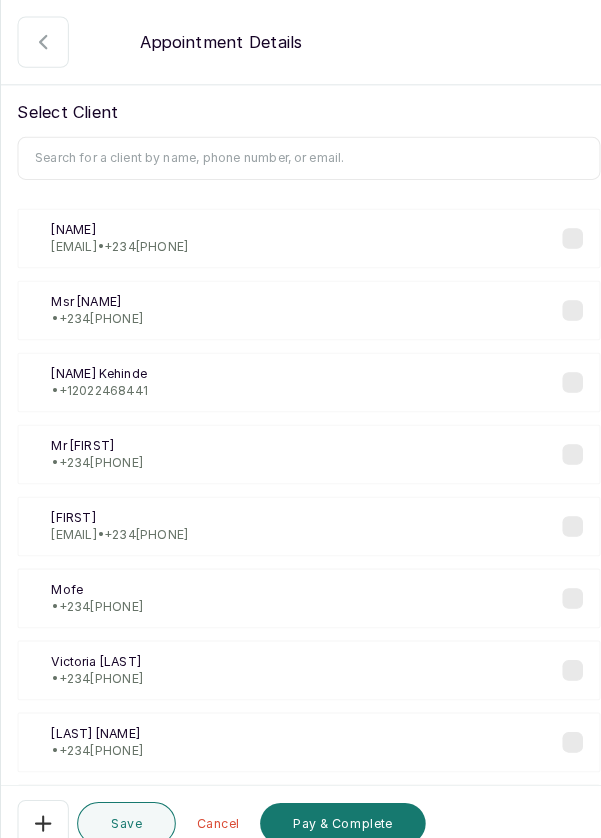 click 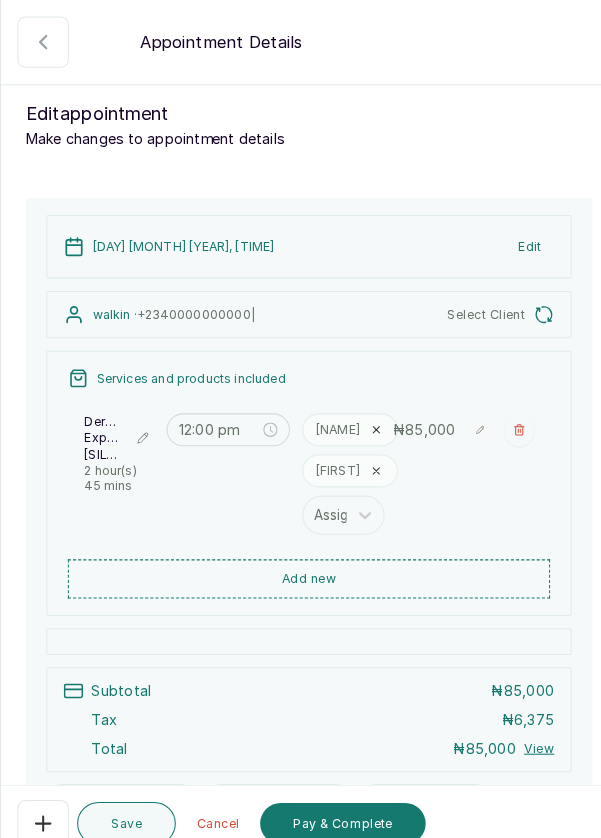 click 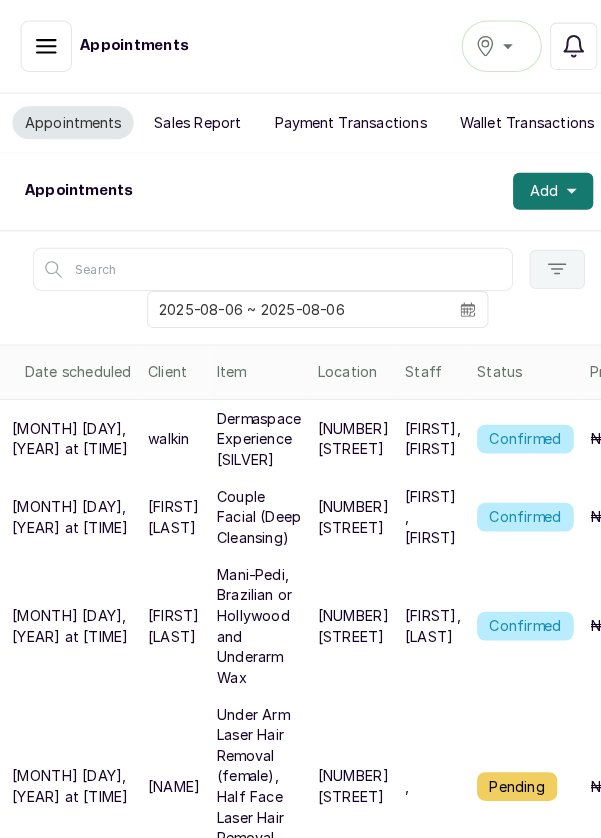 click on "Appointments Add" at bounding box center (300, 186) 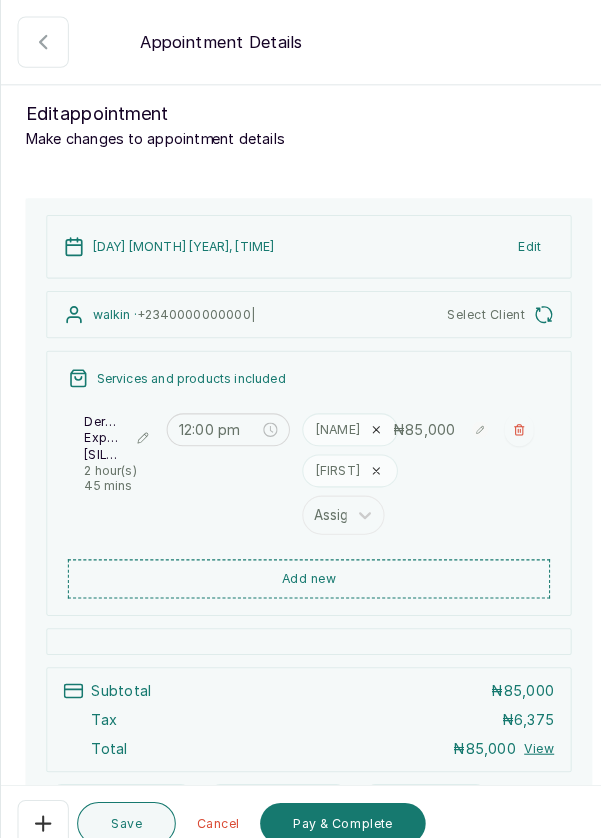 click 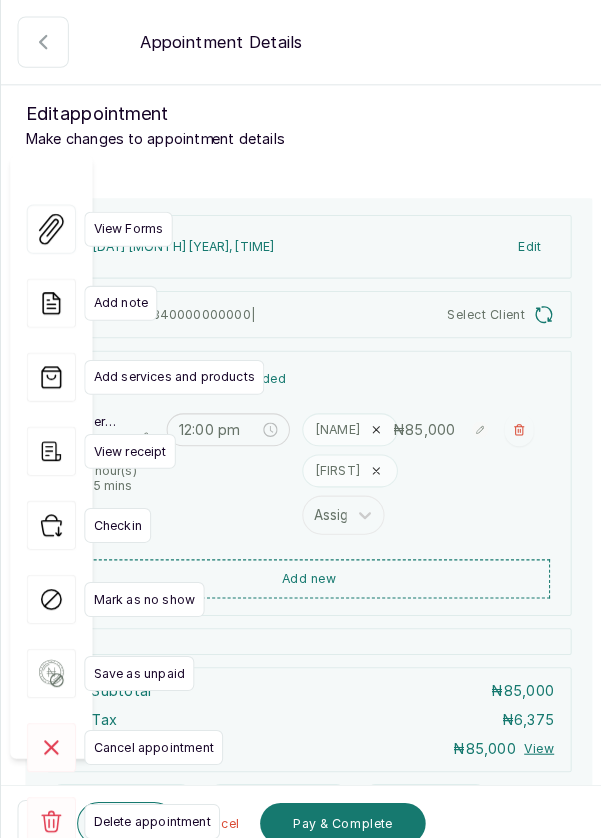 click 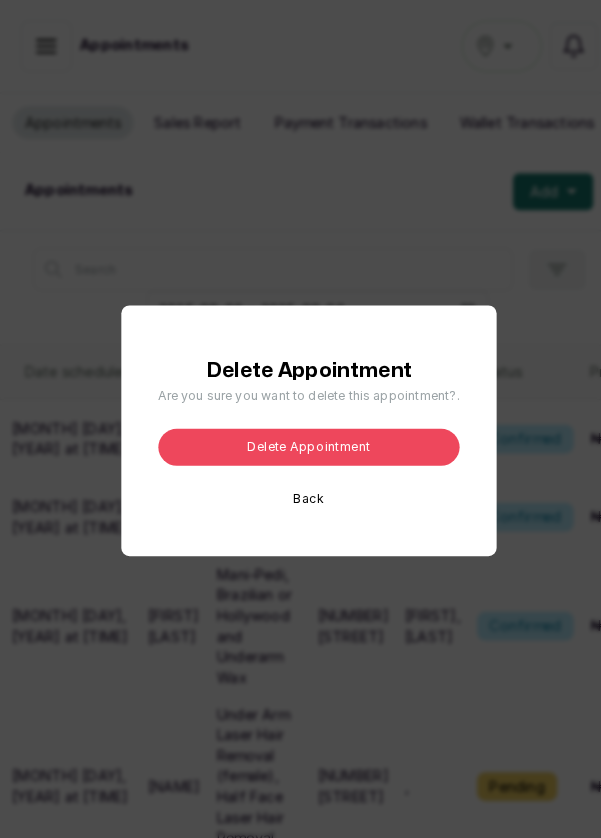 click on "Delete appointment" at bounding box center (300, 435) 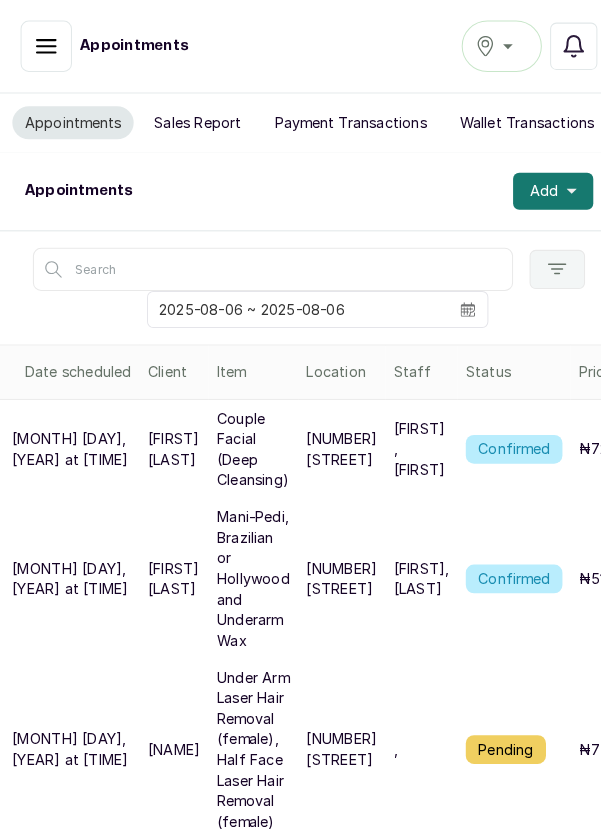 click on "Add" at bounding box center [538, 186] 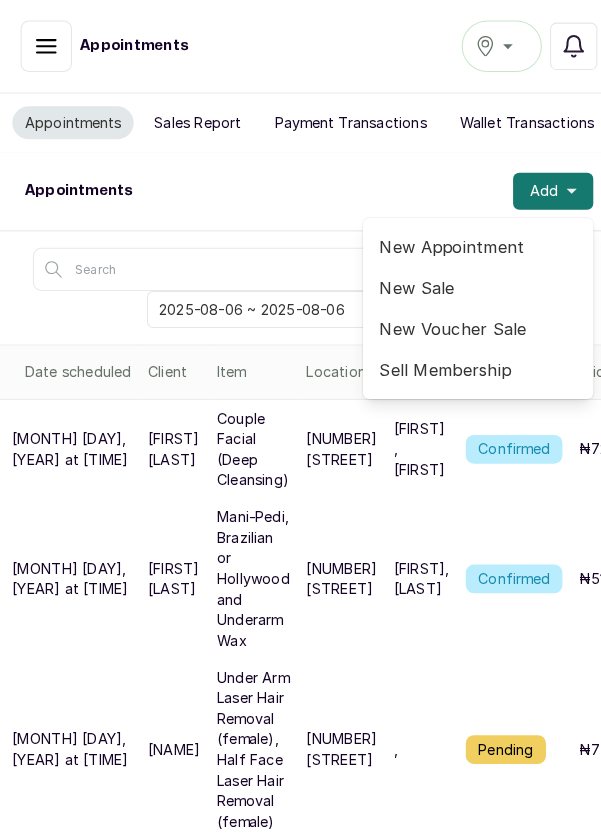 click on "New Appointment" at bounding box center (465, 240) 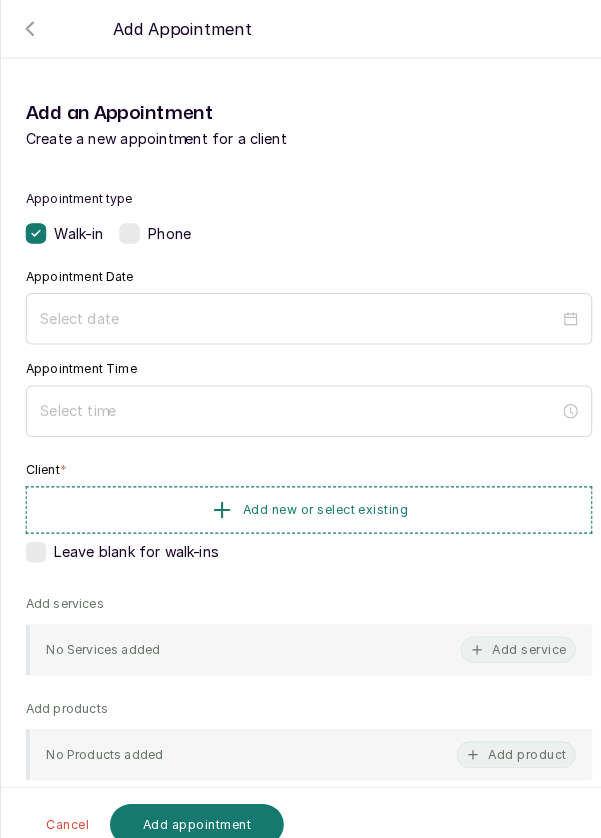 click on "Phone" at bounding box center (151, 227) 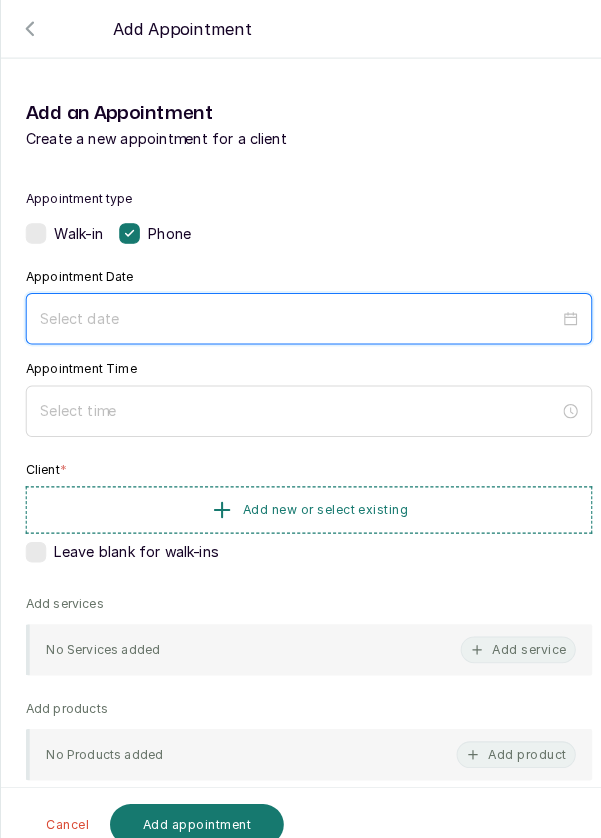 click at bounding box center (291, 310) 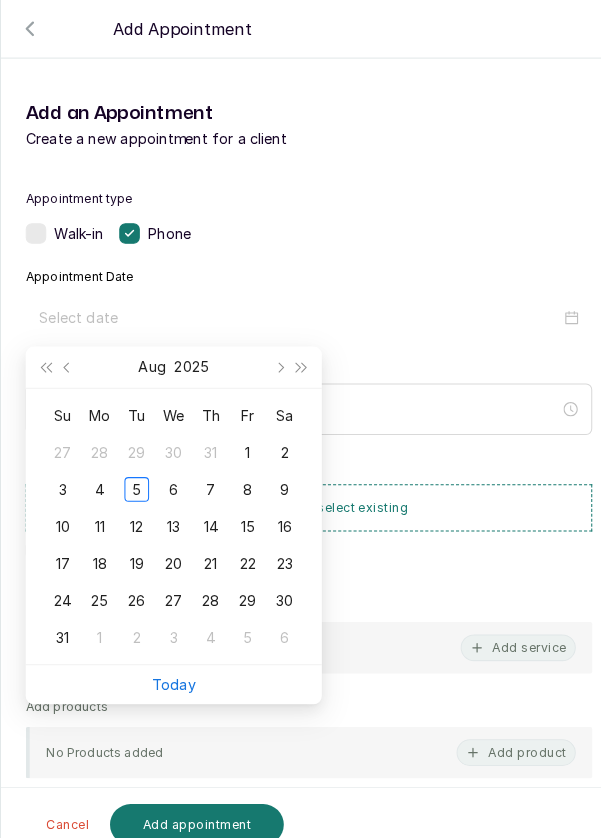 click on "6" at bounding box center (169, 476) 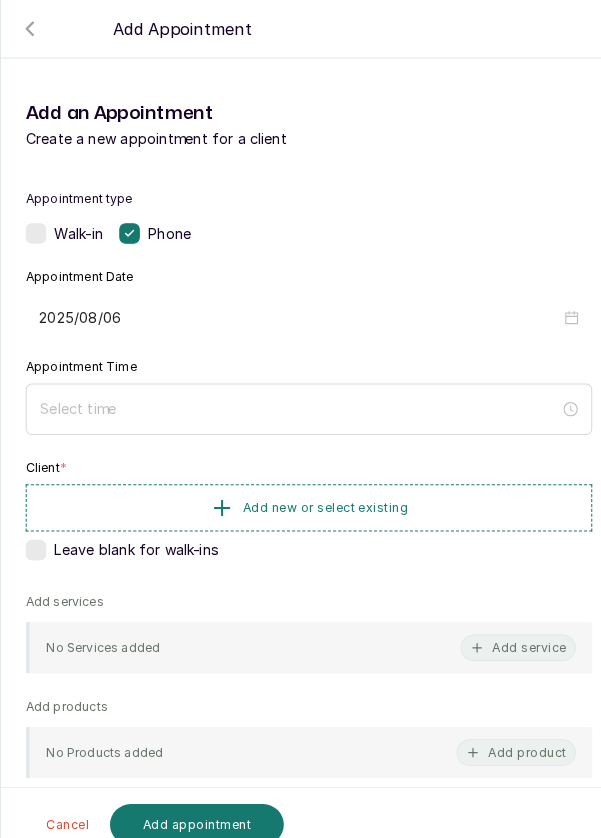 type on "2025/08/06" 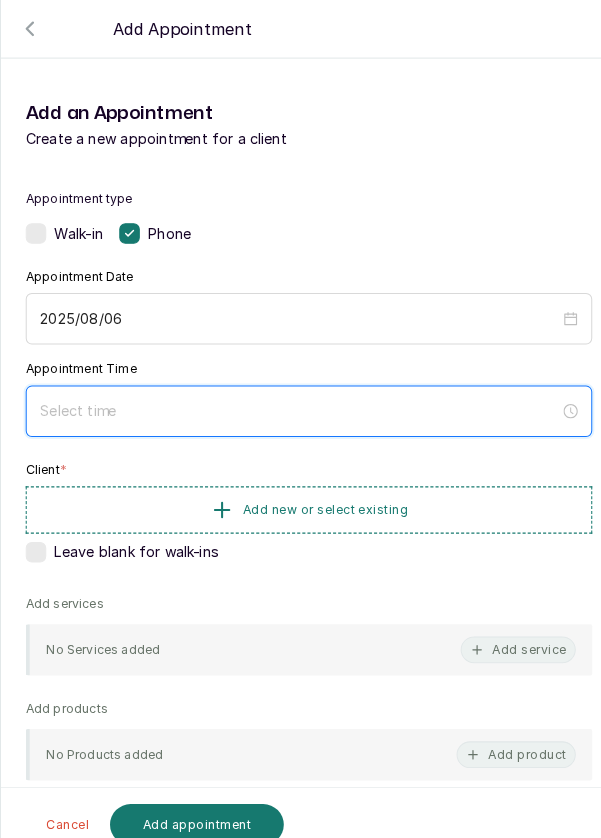 click at bounding box center [291, 400] 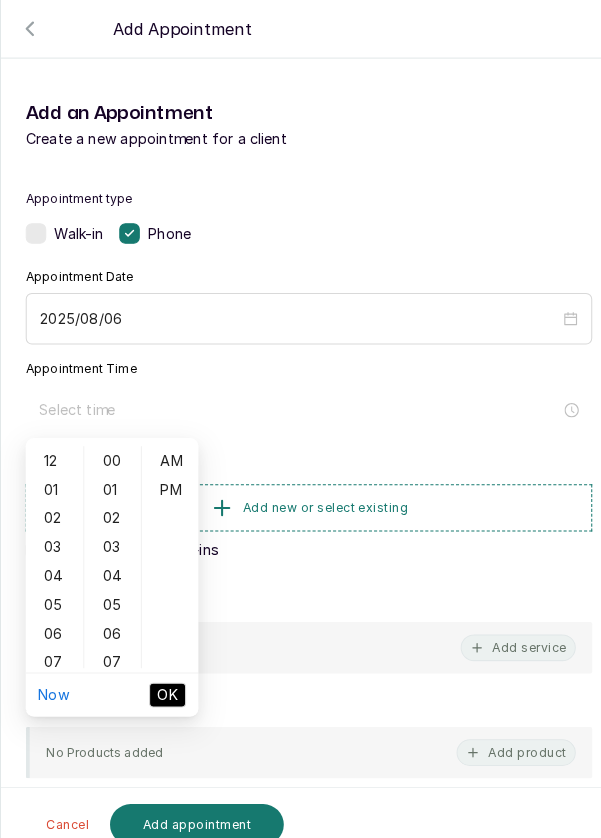 click on "12" at bounding box center (53, 448) 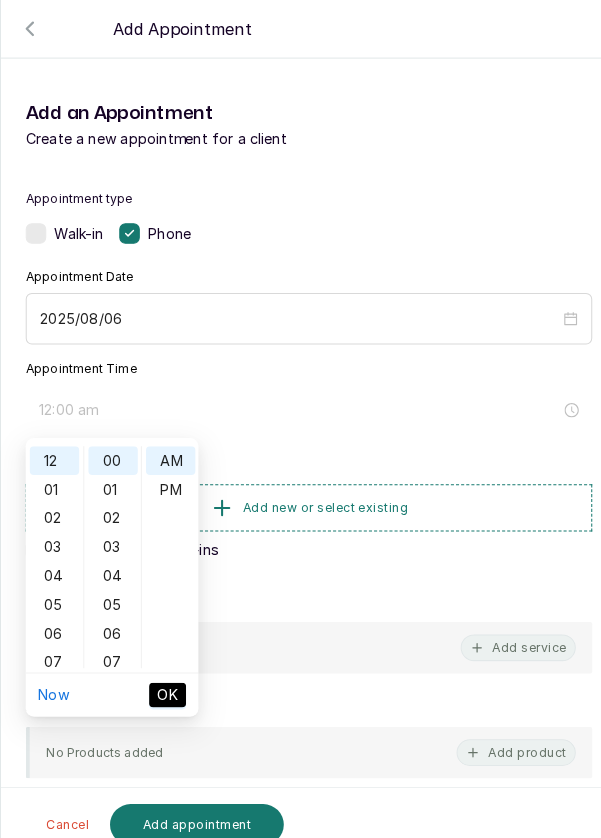 click on "PM" at bounding box center (166, 476) 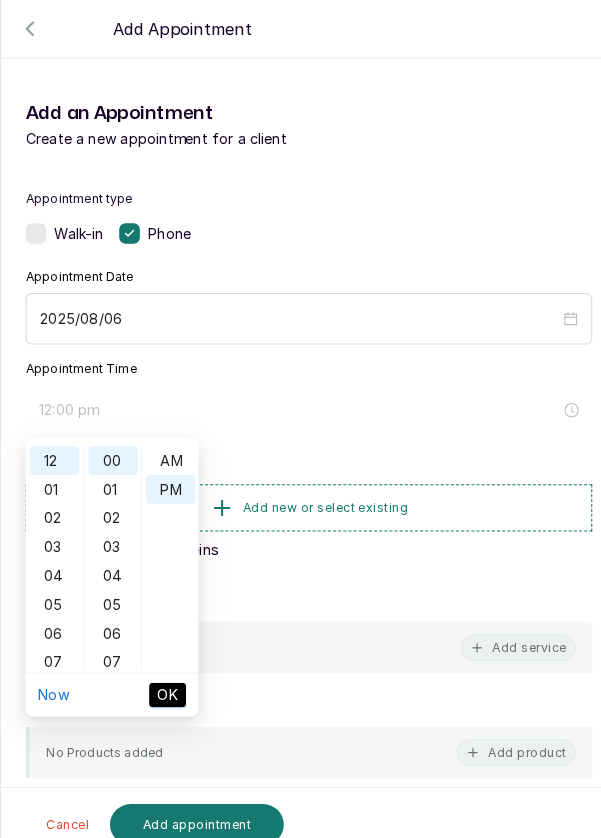 click on "PM" at bounding box center (166, 476) 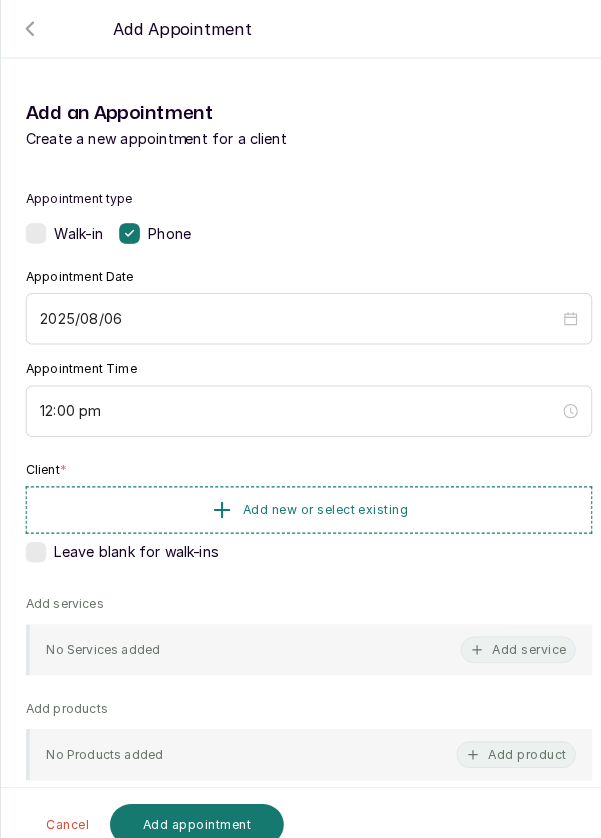 click on "Add new or select existing" at bounding box center [300, 496] 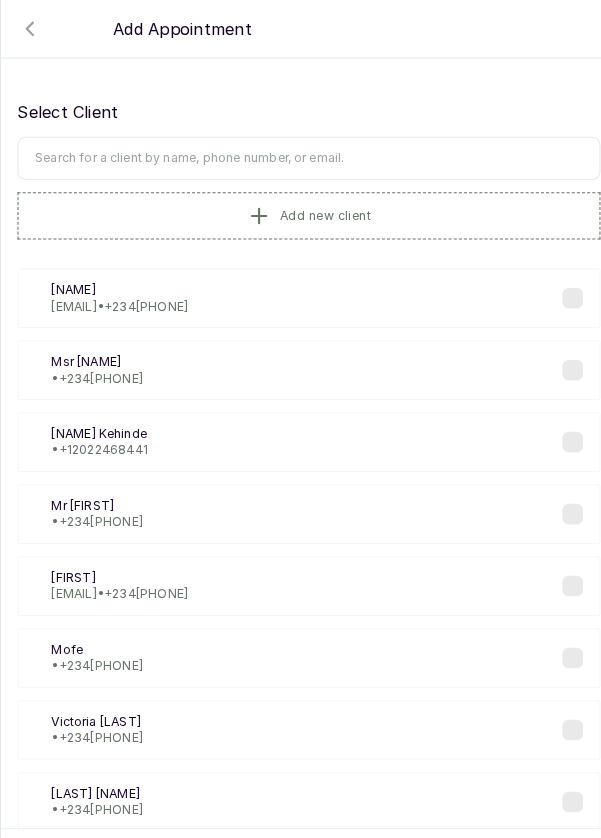 click on "Add new client" at bounding box center [300, 210] 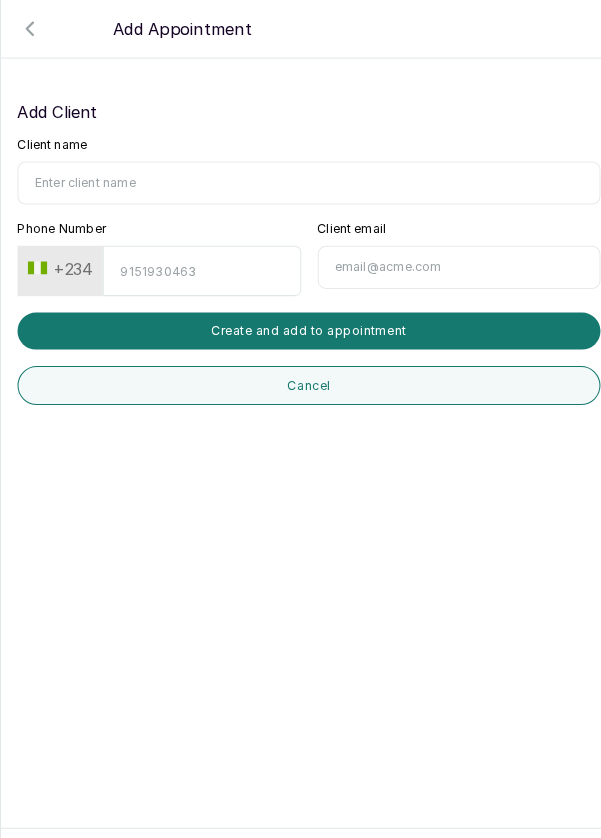 click on "Client name" at bounding box center (300, 178) 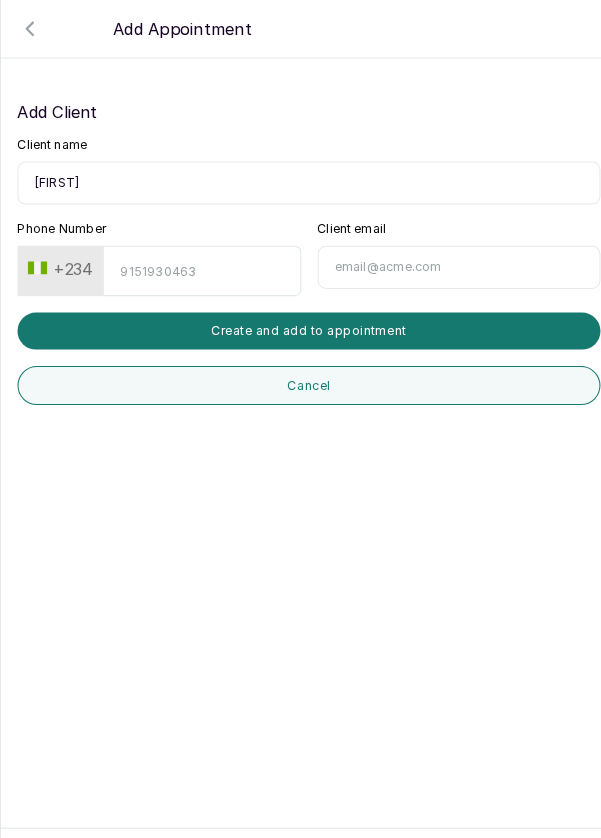 type on "[FIRST]" 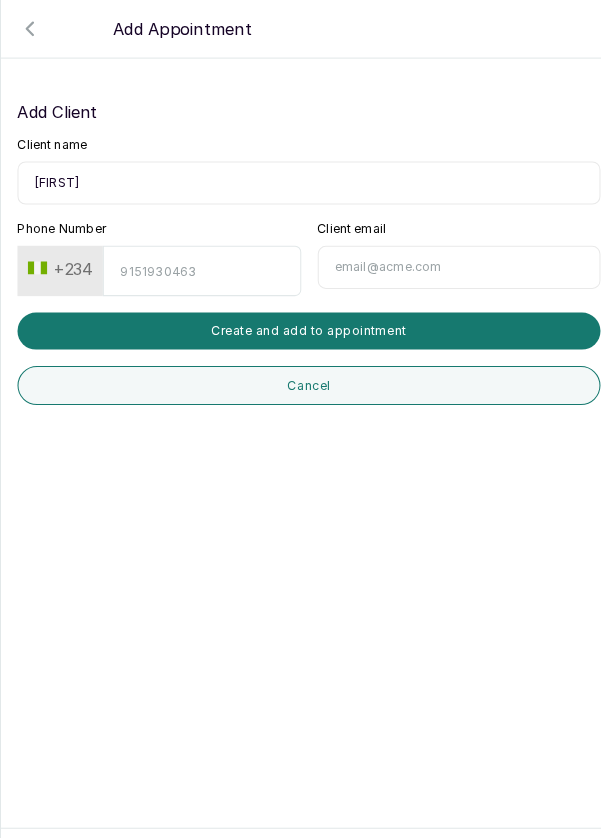 click on "Phone Number" at bounding box center (196, 263) 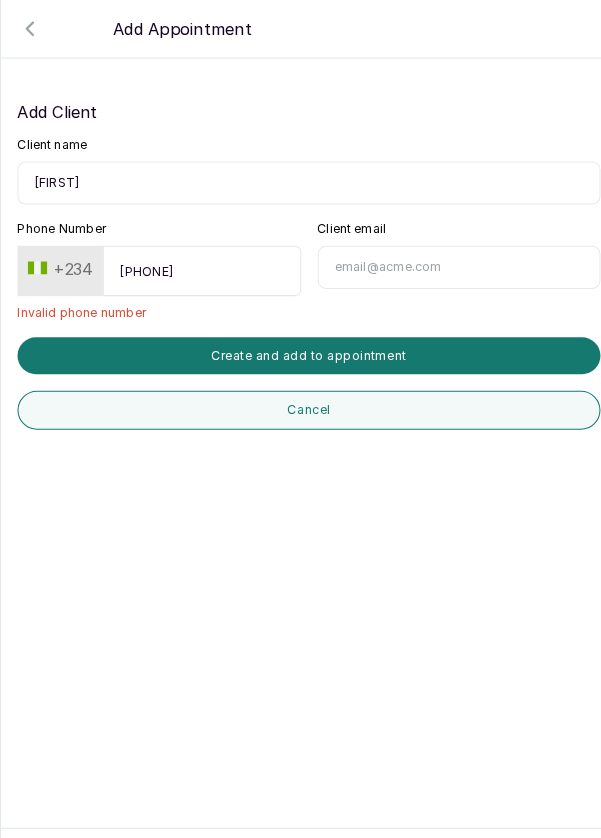 type on "[PHONE]" 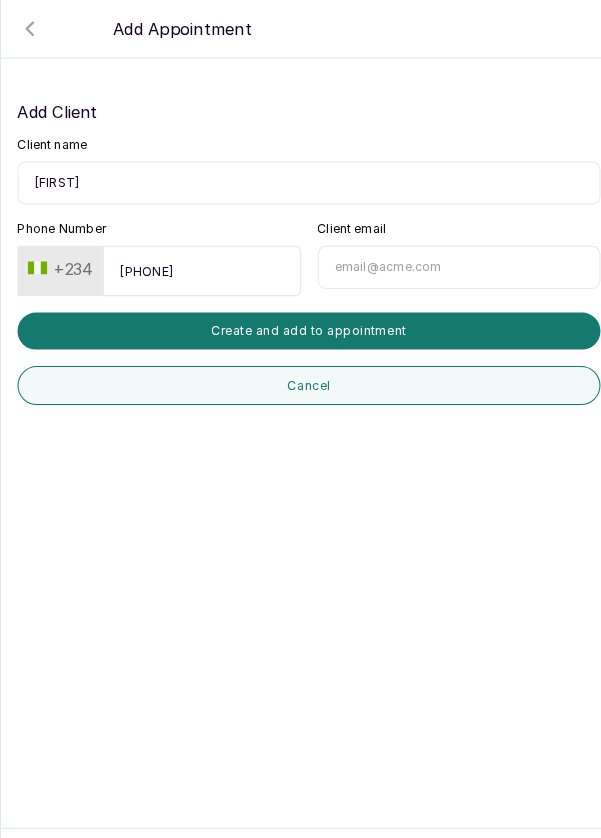 click on "Create and add to appointment" at bounding box center (300, 322) 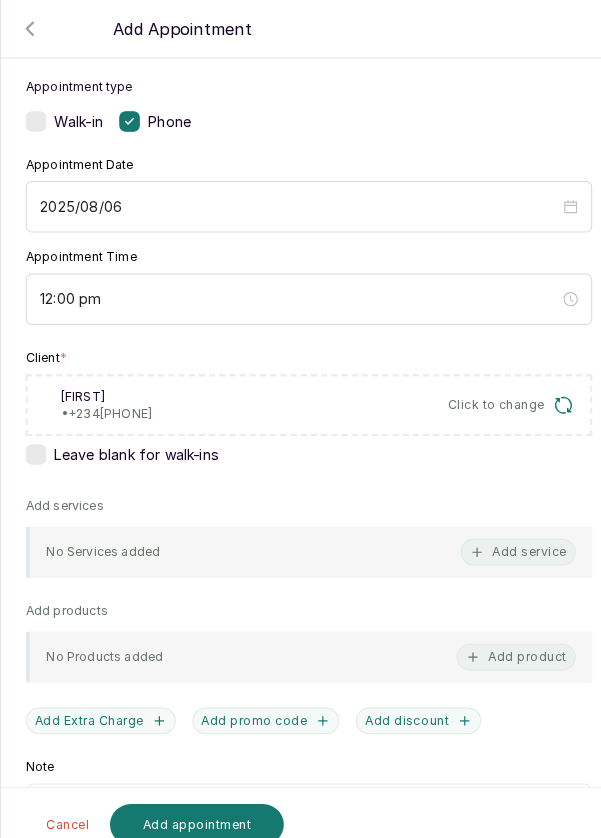 scroll, scrollTop: 136, scrollLeft: 0, axis: vertical 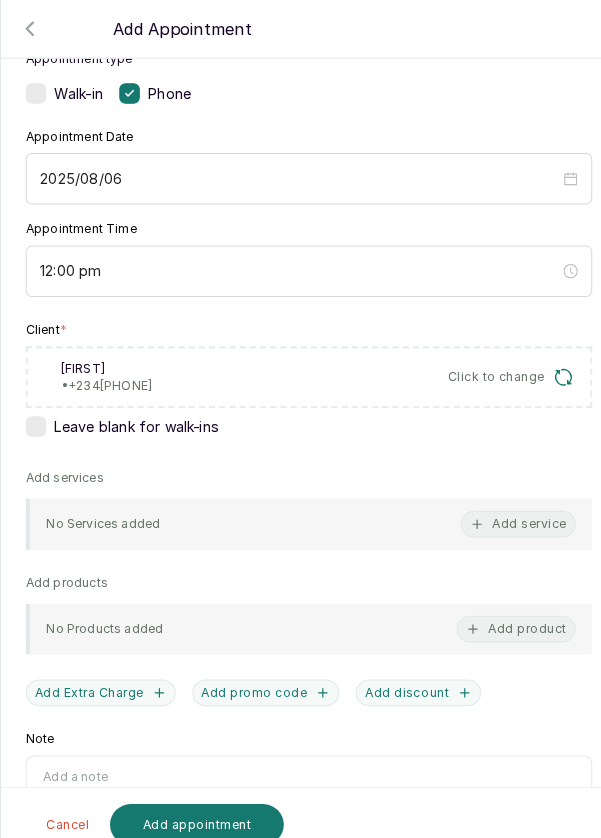click on "Add service" at bounding box center [504, 510] 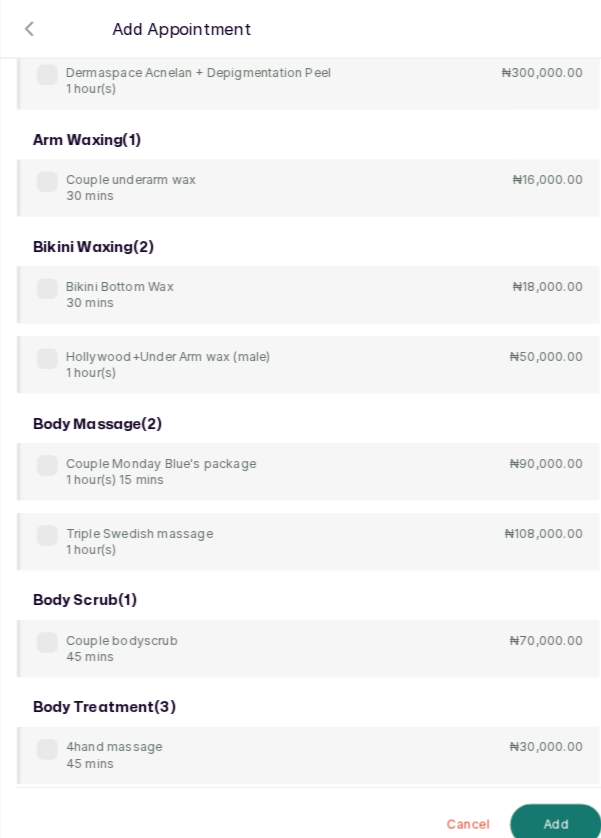 scroll, scrollTop: 80, scrollLeft: 0, axis: vertical 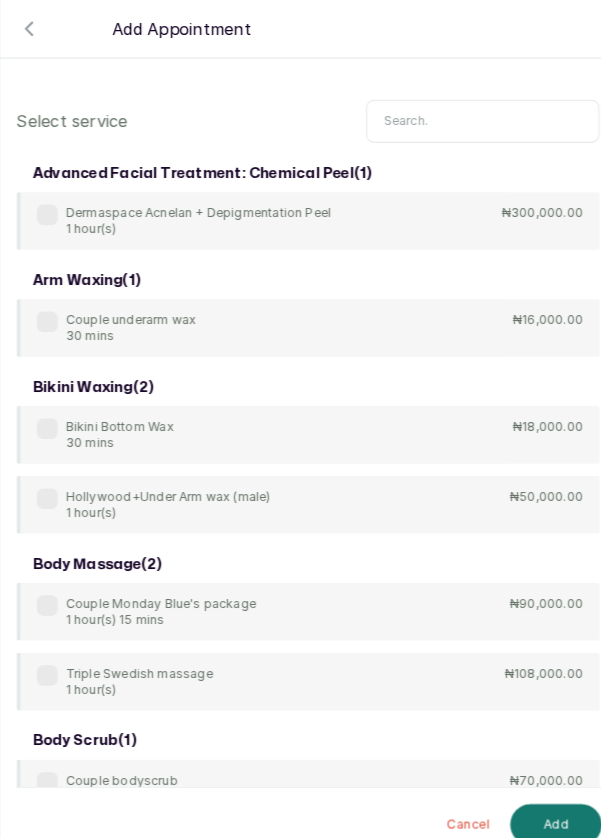 click at bounding box center (470, 118) 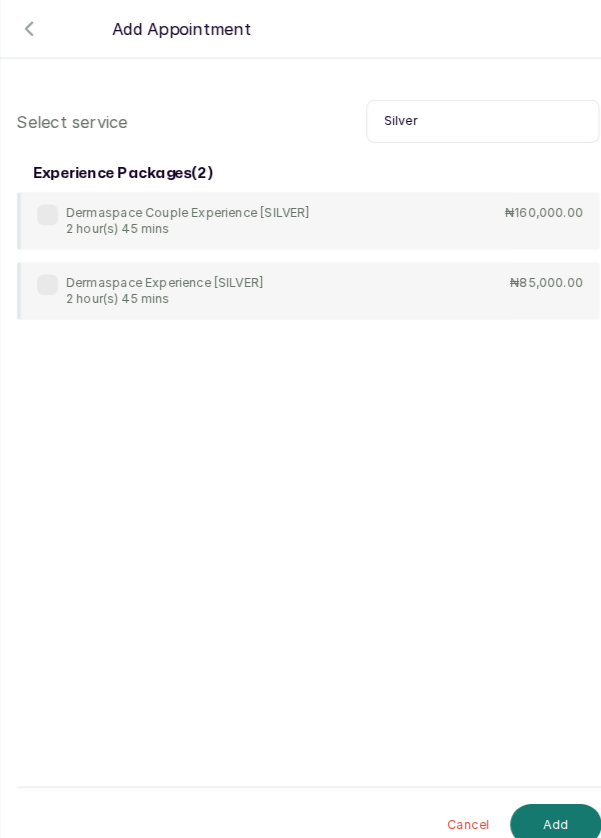 type on "Silver" 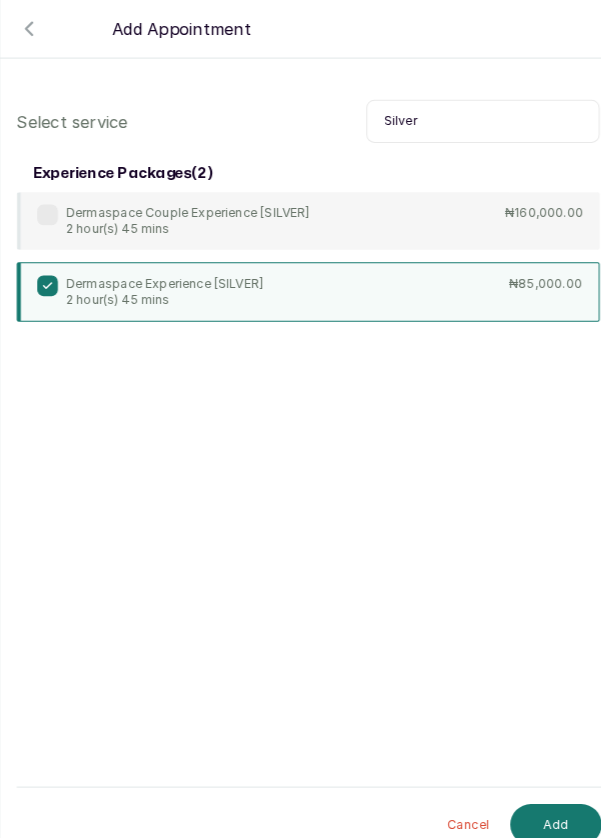 click on "Add" at bounding box center (541, 802) 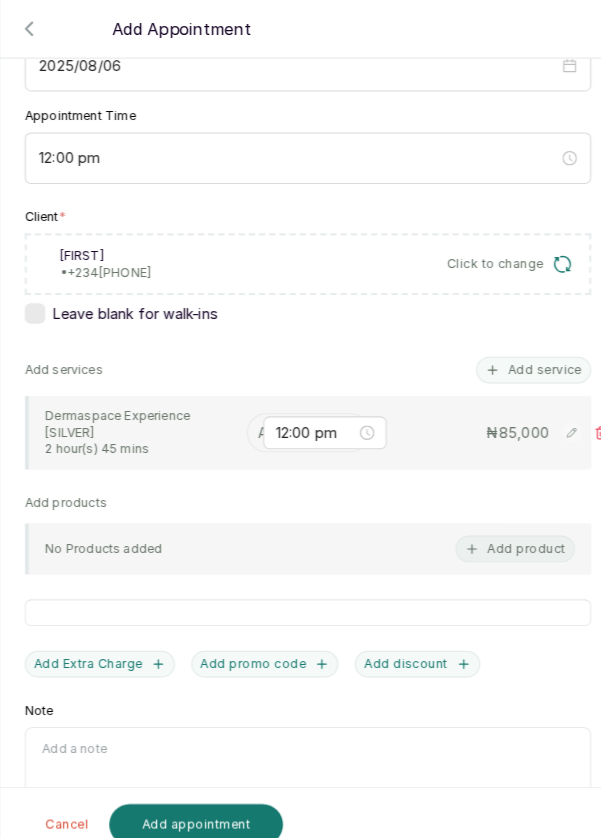 scroll, scrollTop: 258, scrollLeft: 0, axis: vertical 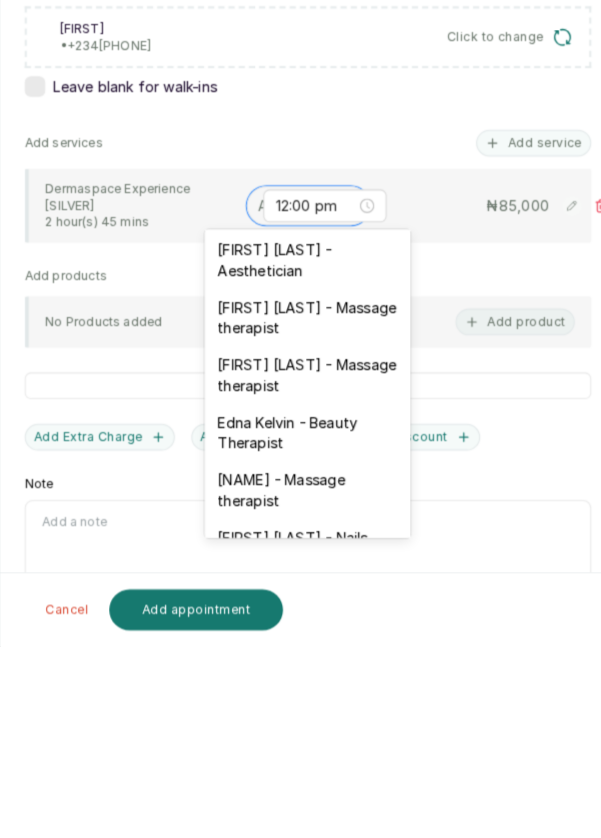 click on "[FIRST] [LAST] - Massage therapist" at bounding box center (300, 574) 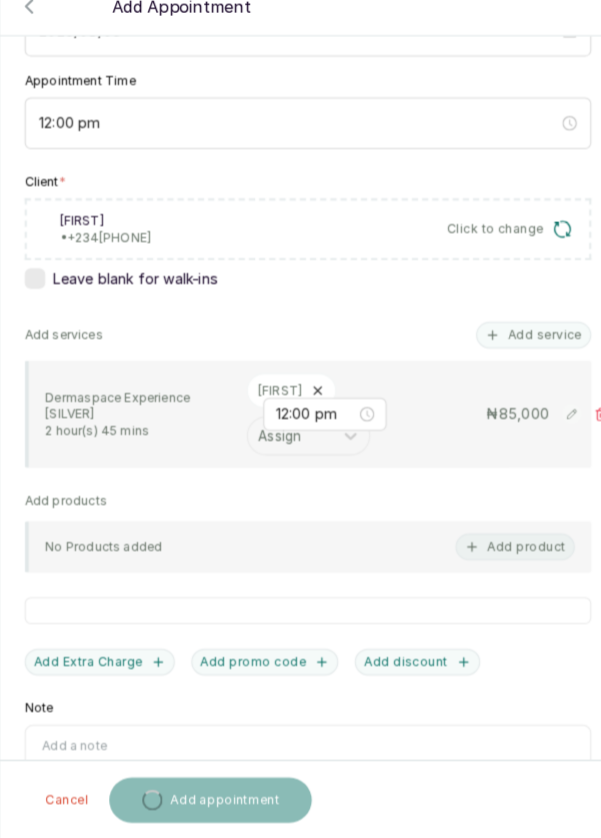 scroll, scrollTop: 1, scrollLeft: 0, axis: vertical 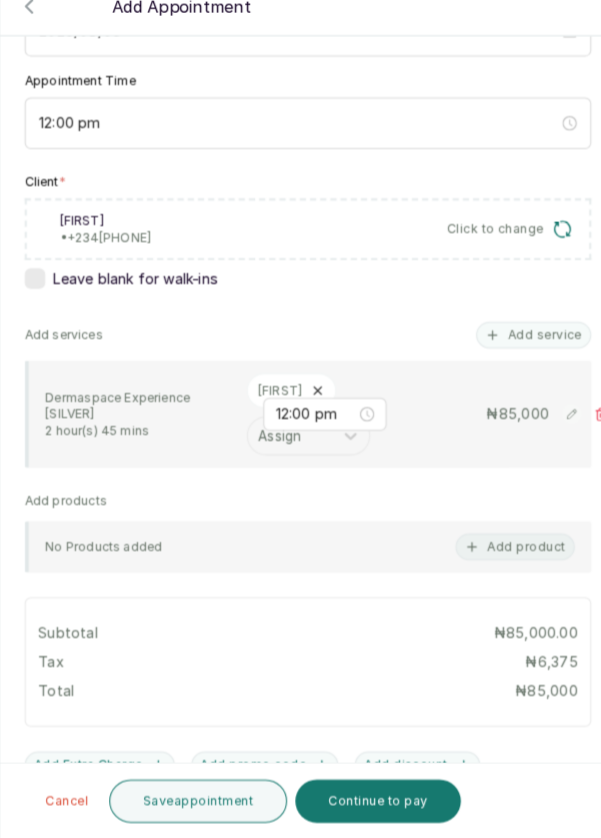 click on "Save  appointment" at bounding box center [194, 801] 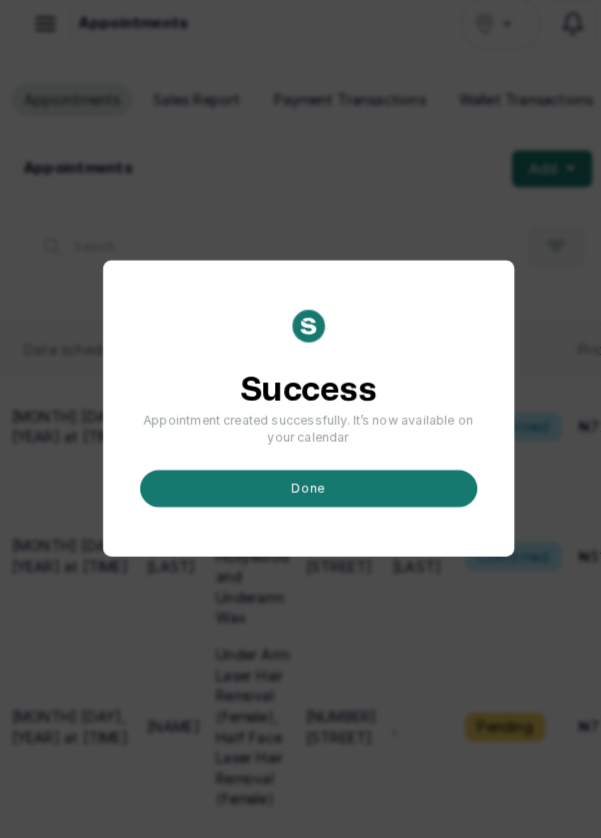 click on "done" at bounding box center (301, 497) 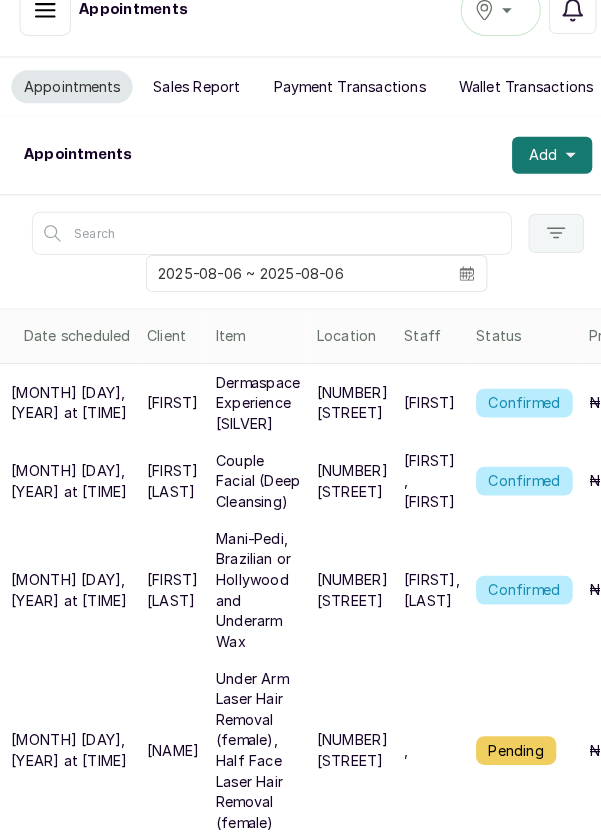 scroll, scrollTop: 60, scrollLeft: 0, axis: vertical 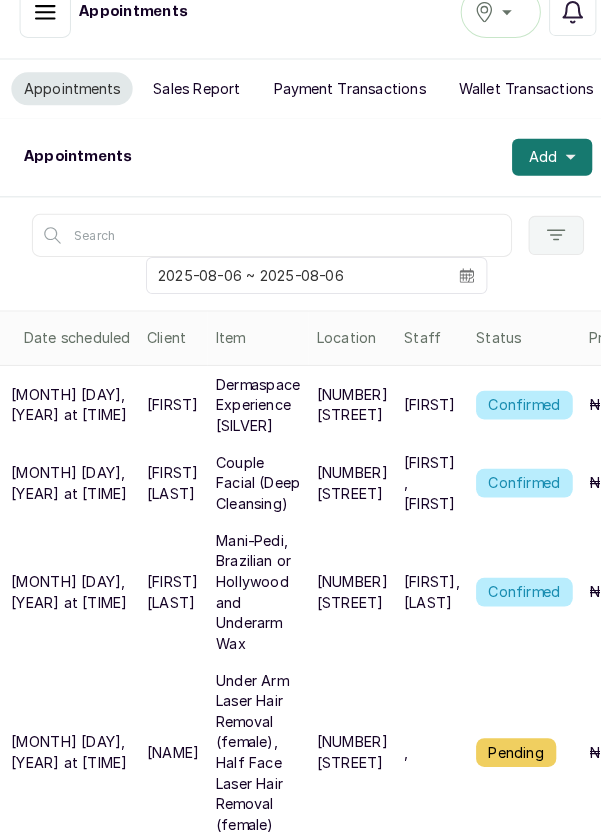 click on "[FIRST]" at bounding box center (419, 416) 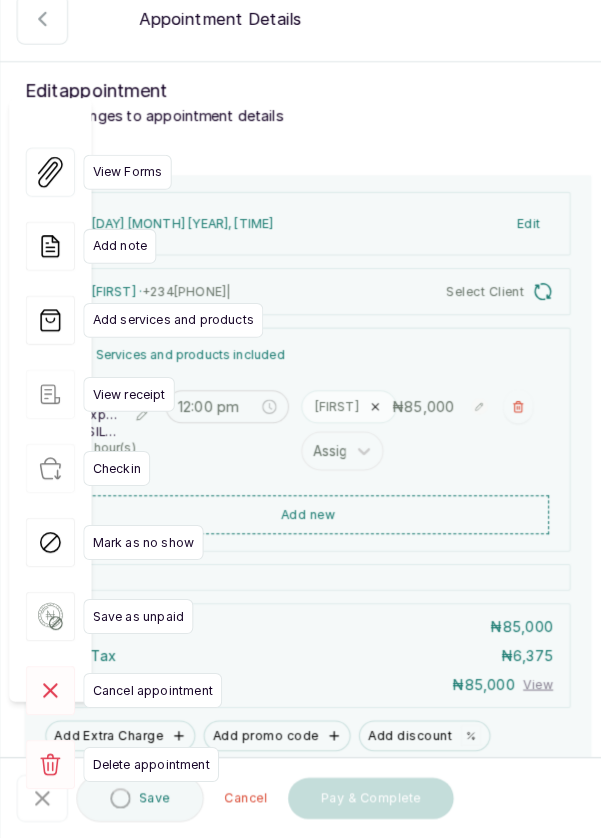 click on "Add new" at bounding box center (300, 523) 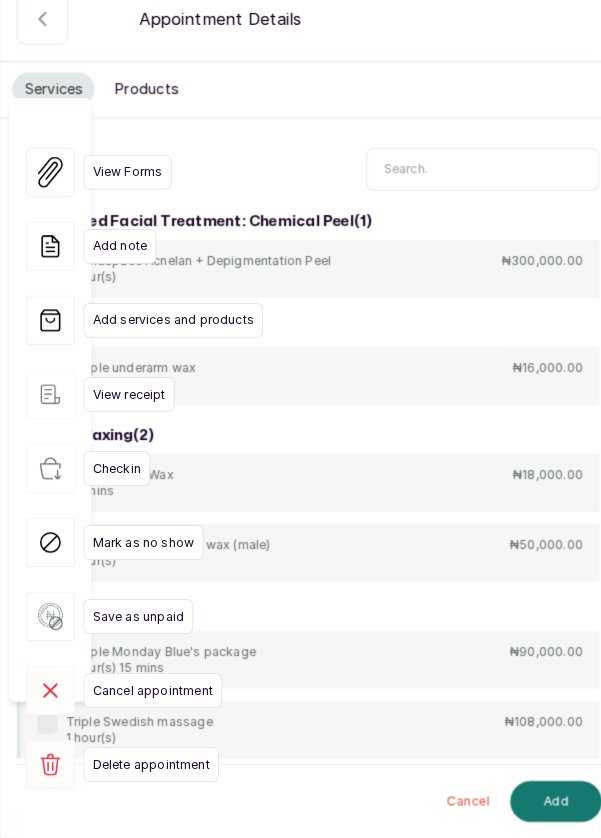 click on "Cancel Add" at bounding box center (317, 802) 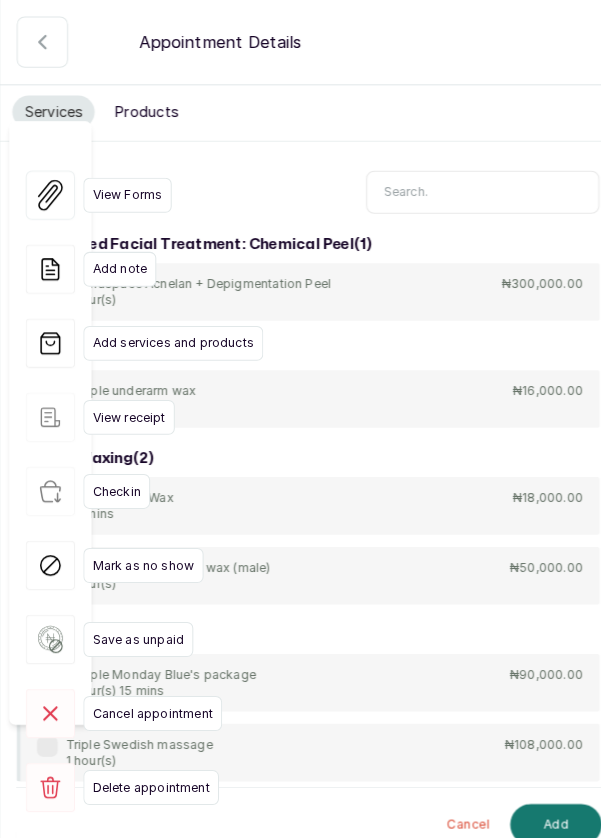 scroll, scrollTop: 0, scrollLeft: 0, axis: both 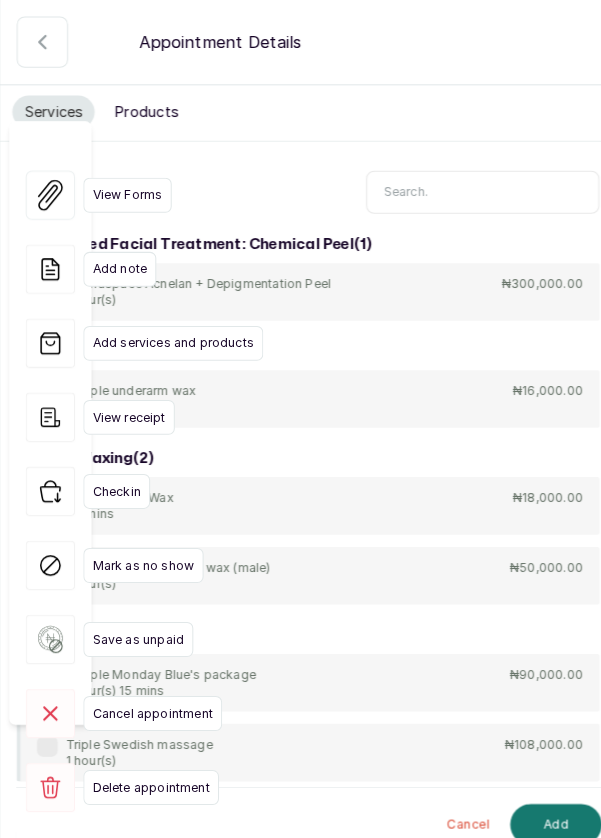 click at bounding box center [470, 187] 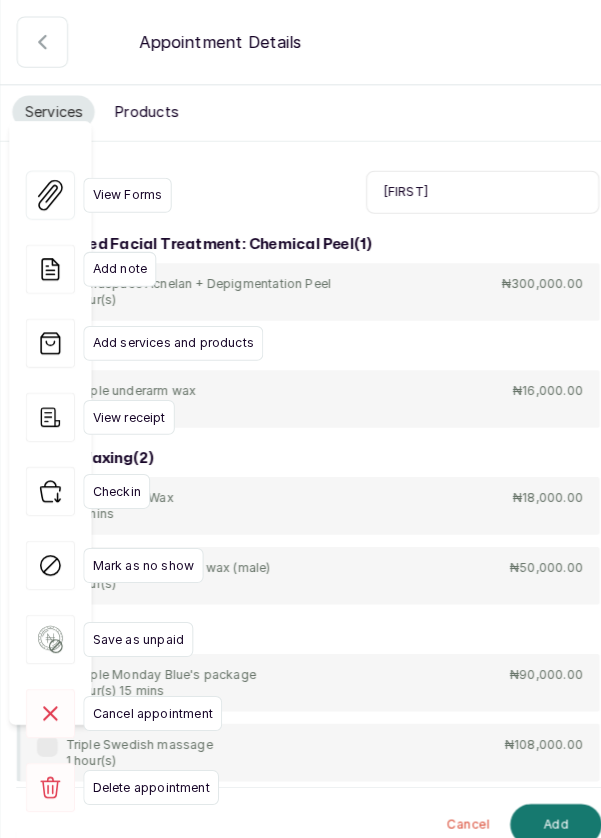 type on "Monday" 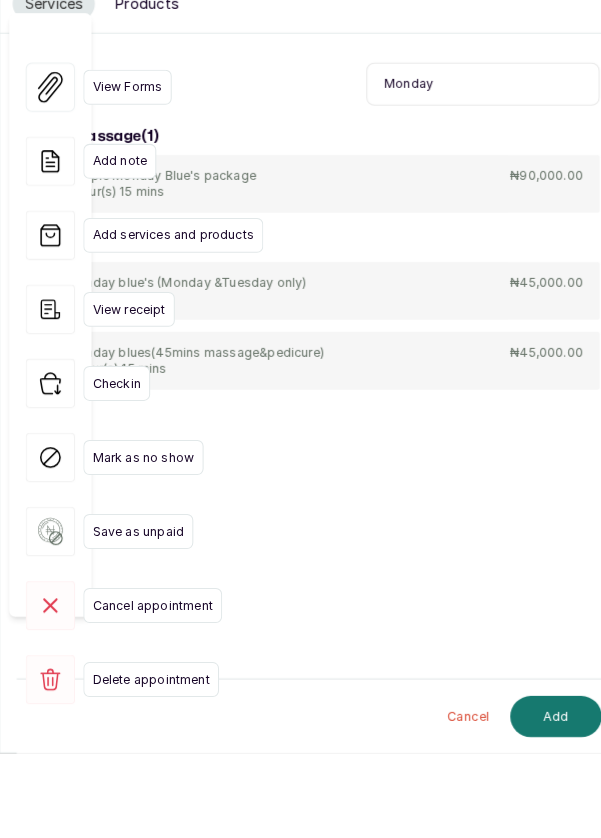 scroll, scrollTop: 60, scrollLeft: 0, axis: vertical 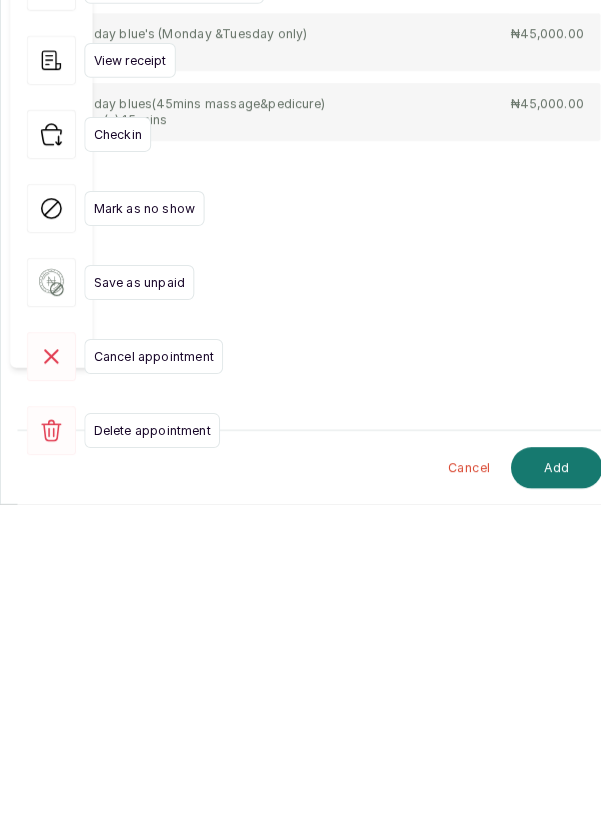 click on "Cancel" at bounding box center (456, 802) 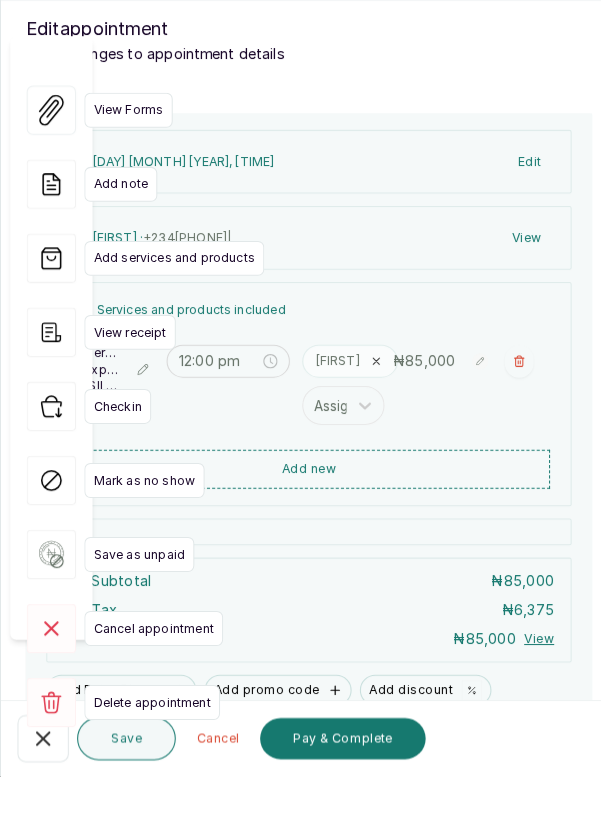 scroll, scrollTop: 60, scrollLeft: 0, axis: vertical 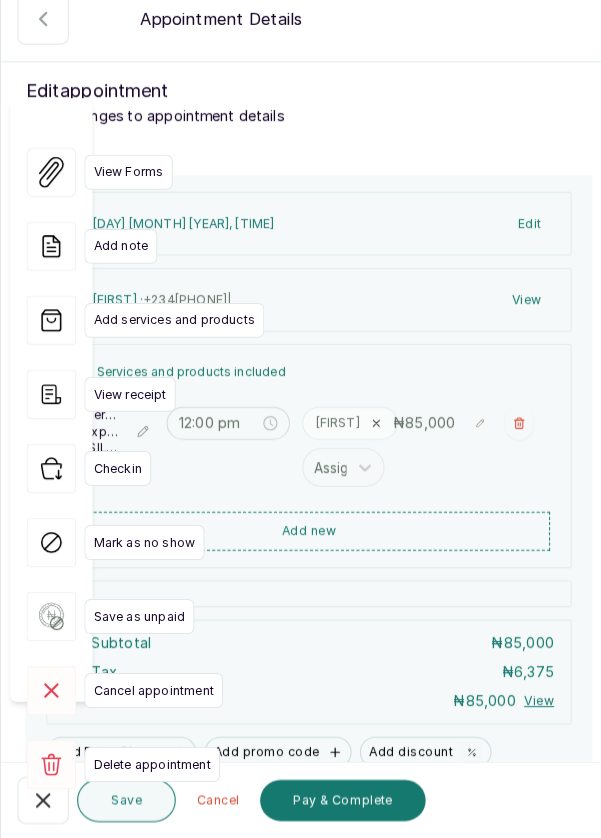 click 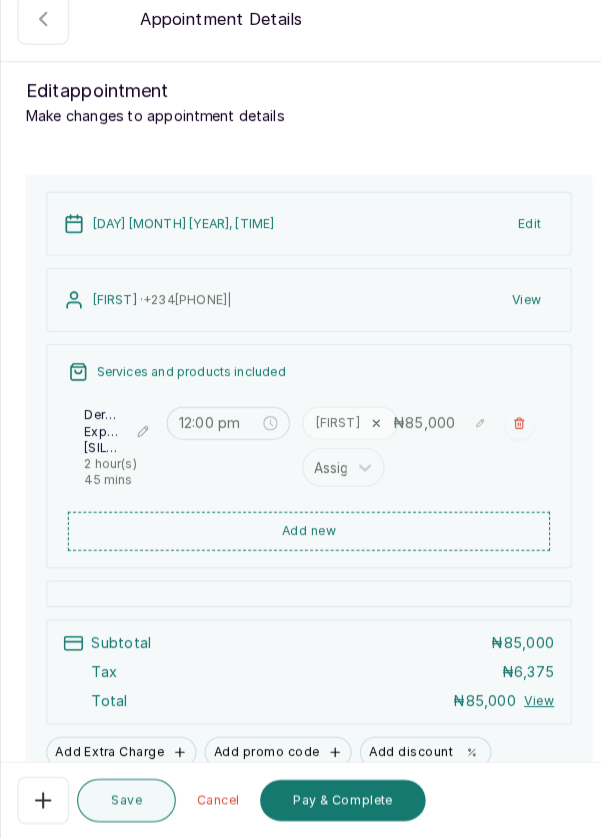 click on "Add new" at bounding box center (300, 539) 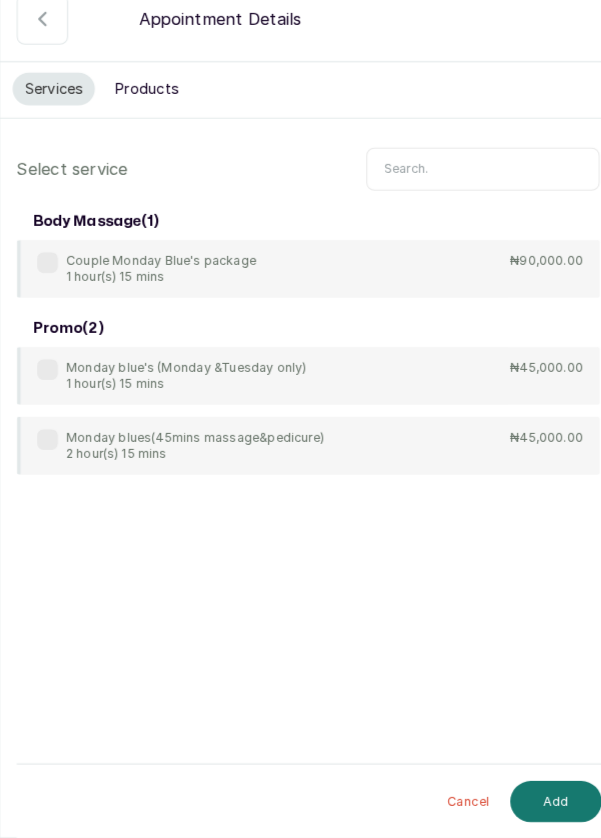 scroll, scrollTop: 96, scrollLeft: 0, axis: vertical 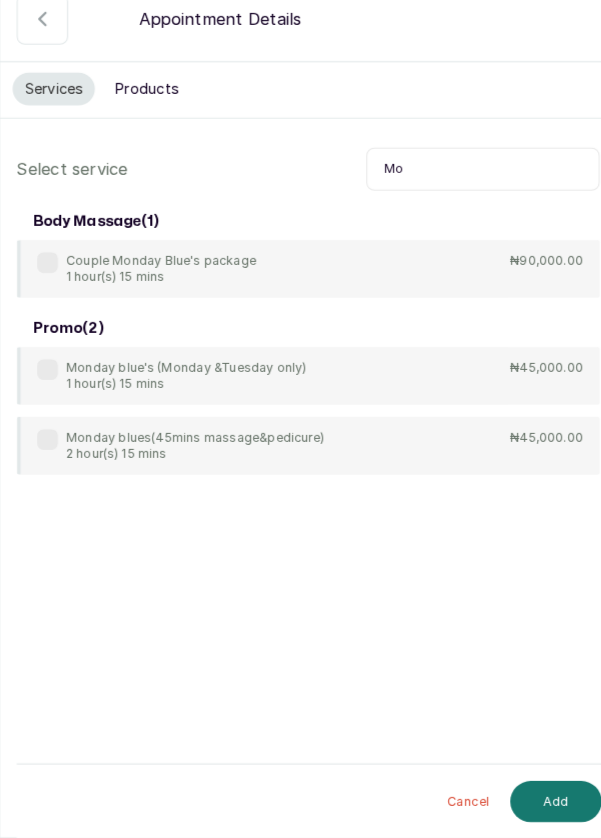 type on "M" 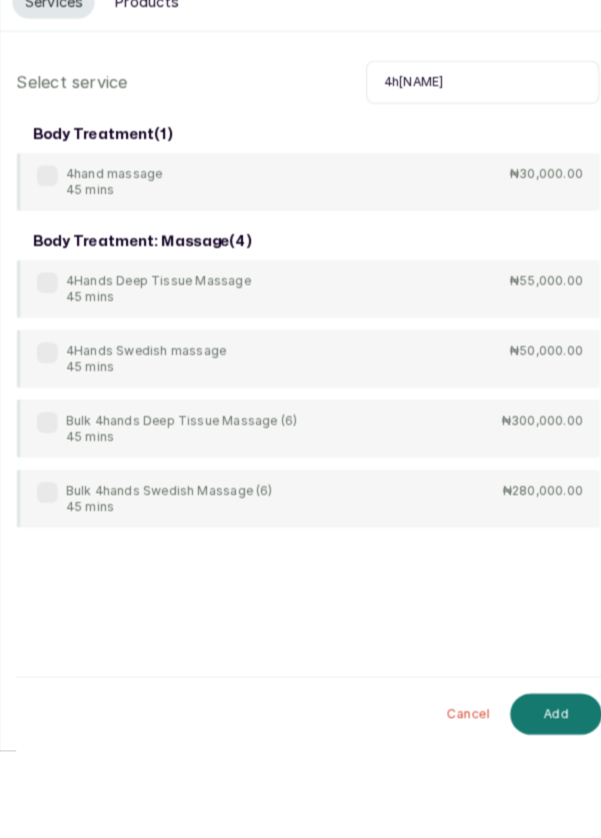 scroll, scrollTop: 60, scrollLeft: 0, axis: vertical 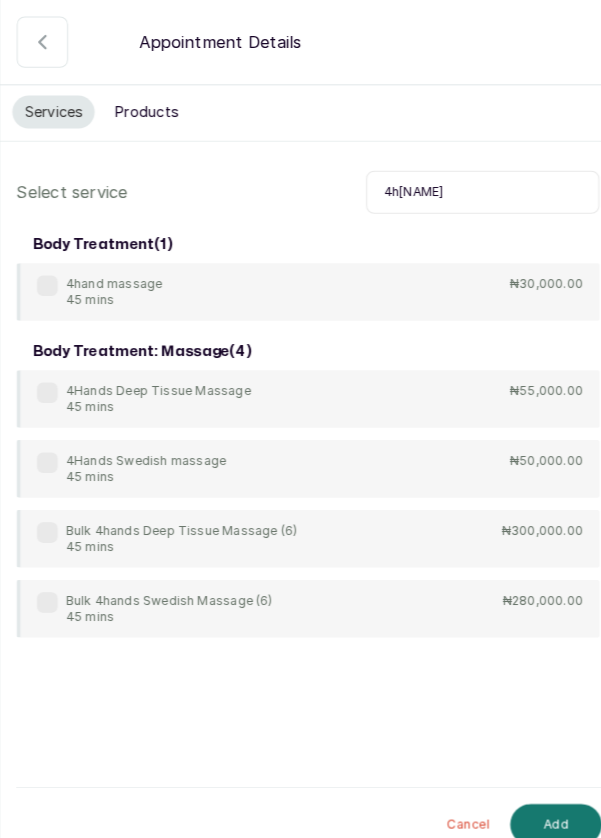 click on "4h[NAME]" at bounding box center [470, 187] 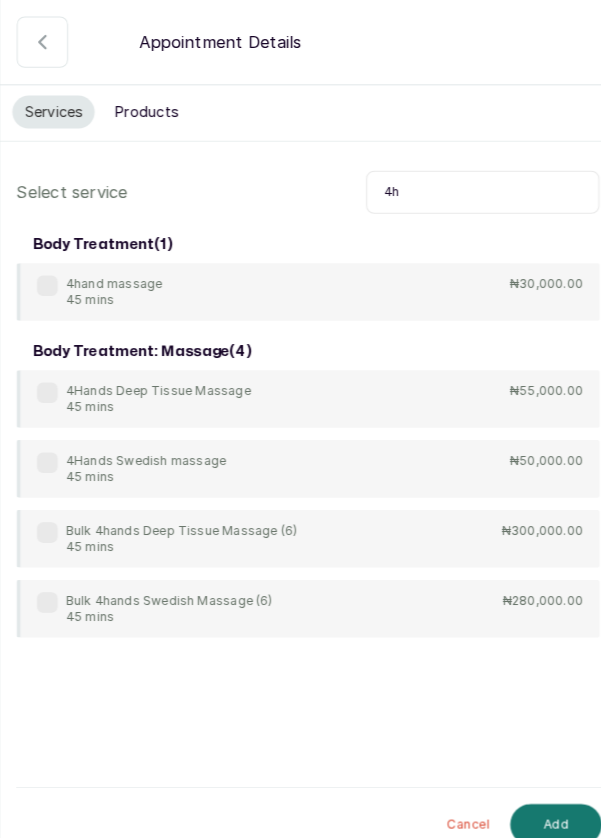 type on "4" 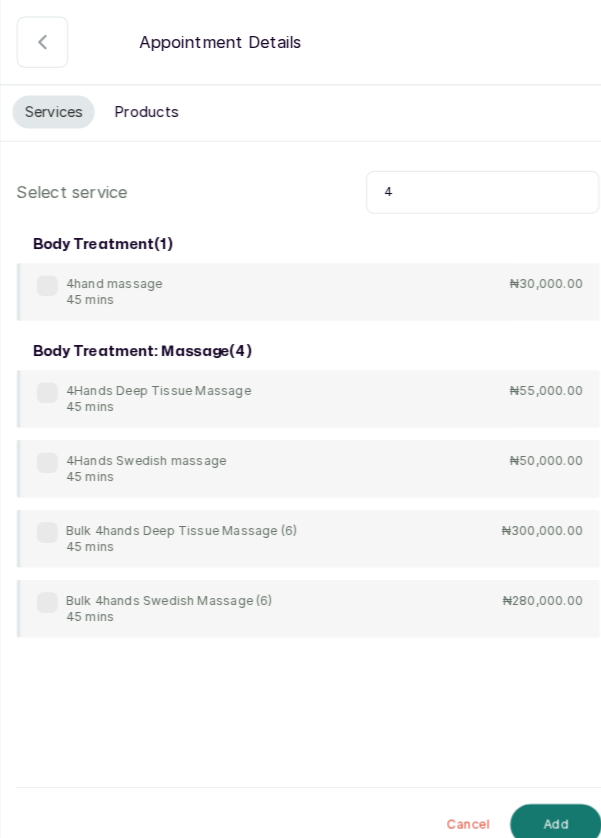 type 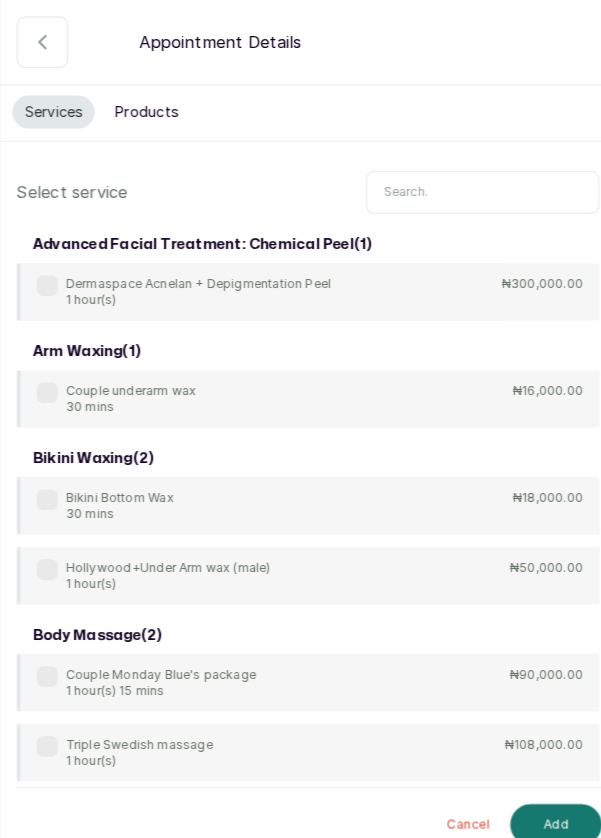 click 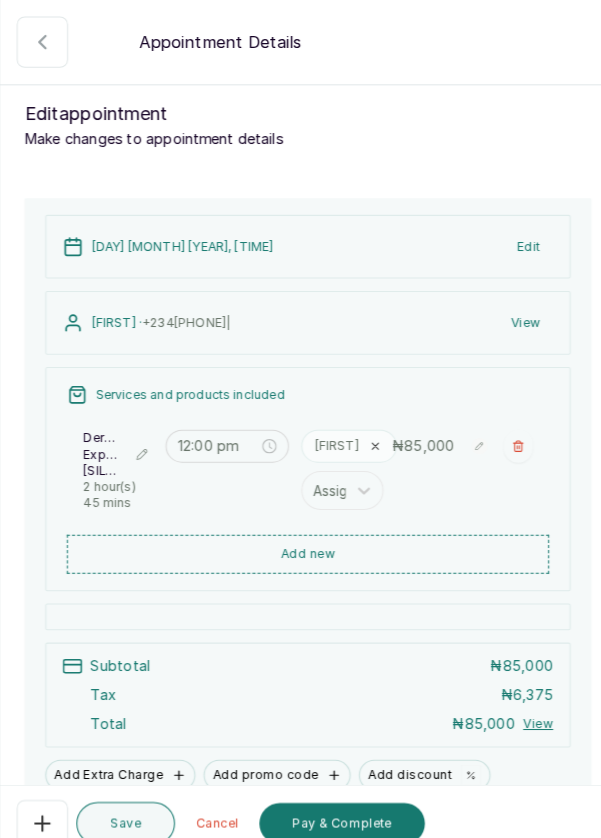 click at bounding box center (42, 41) 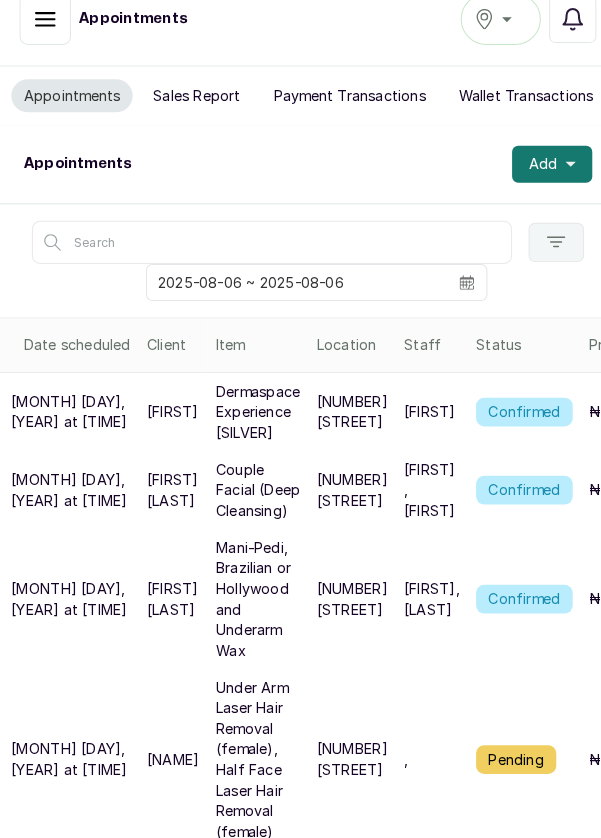 scroll, scrollTop: 0, scrollLeft: 0, axis: both 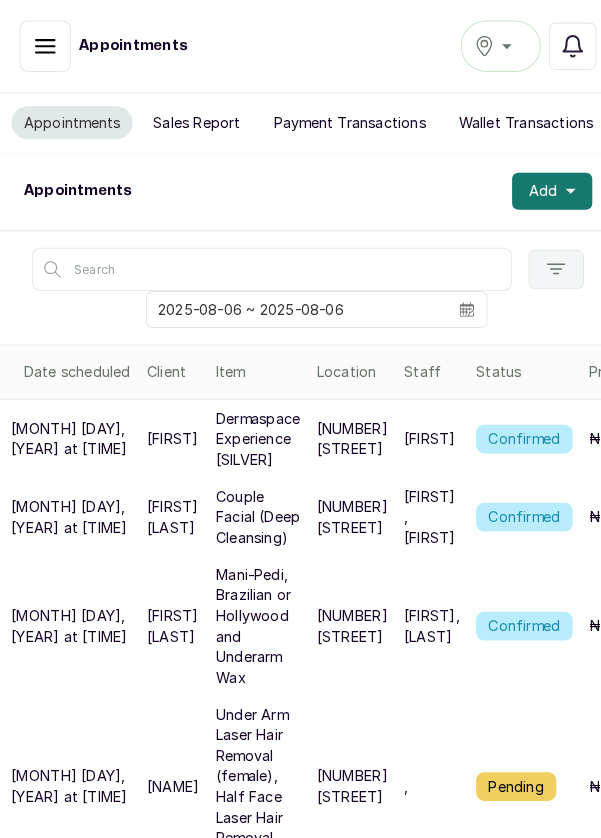 click on "Add" at bounding box center [538, 186] 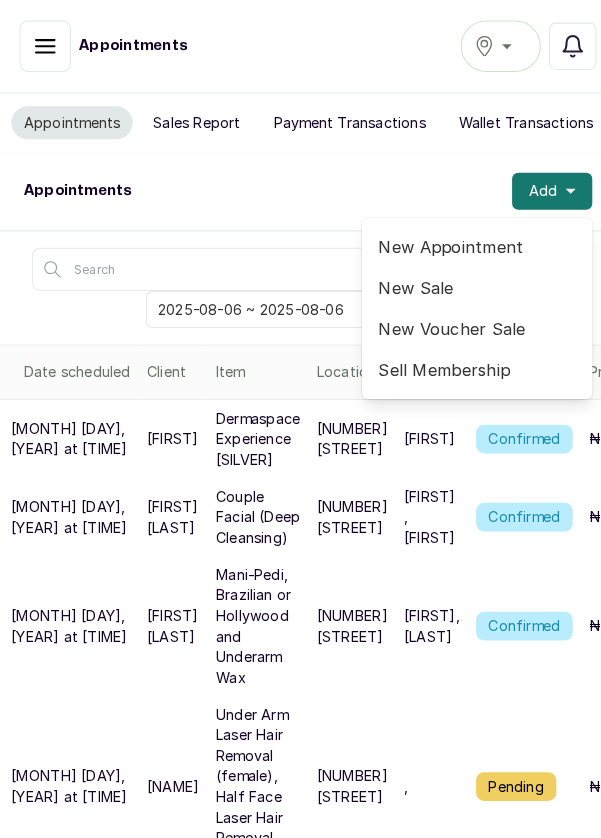 click on "New Appointment" at bounding box center (465, 240) 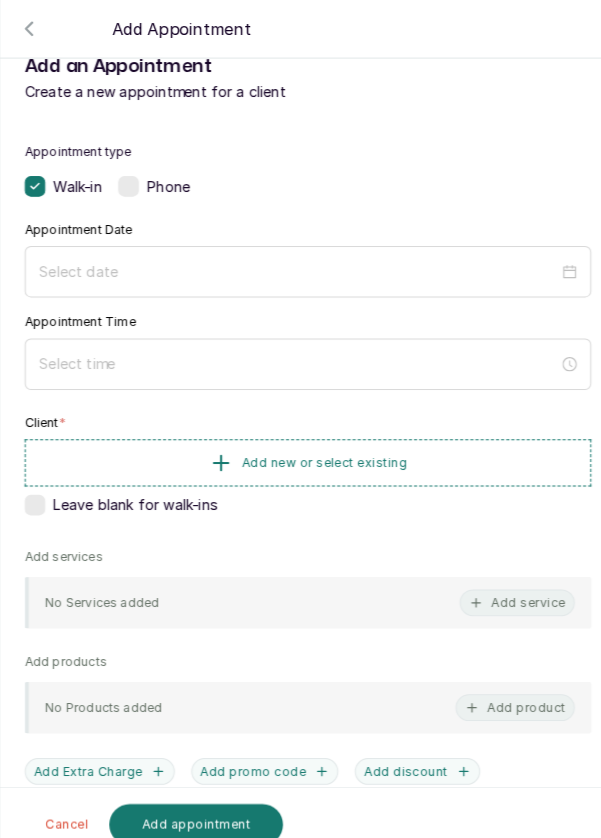 scroll, scrollTop: 0, scrollLeft: 0, axis: both 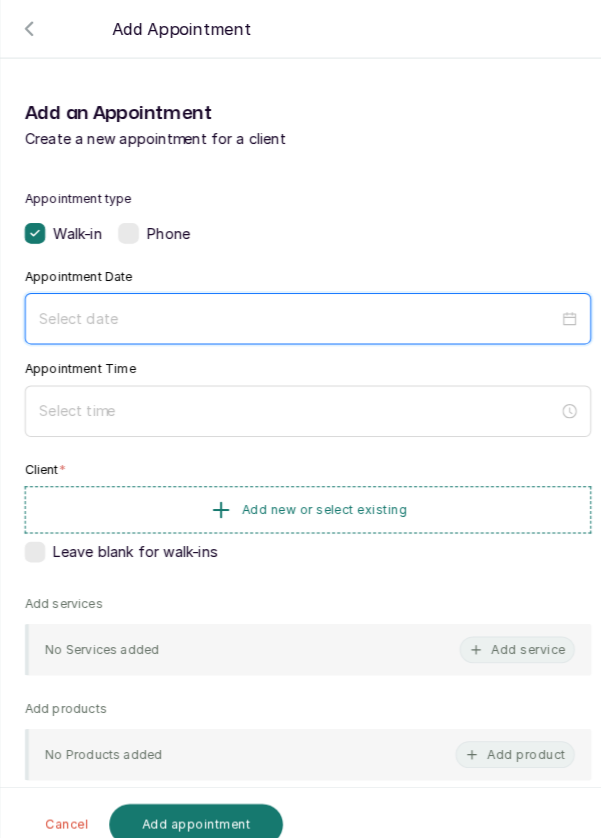 click at bounding box center (291, 310) 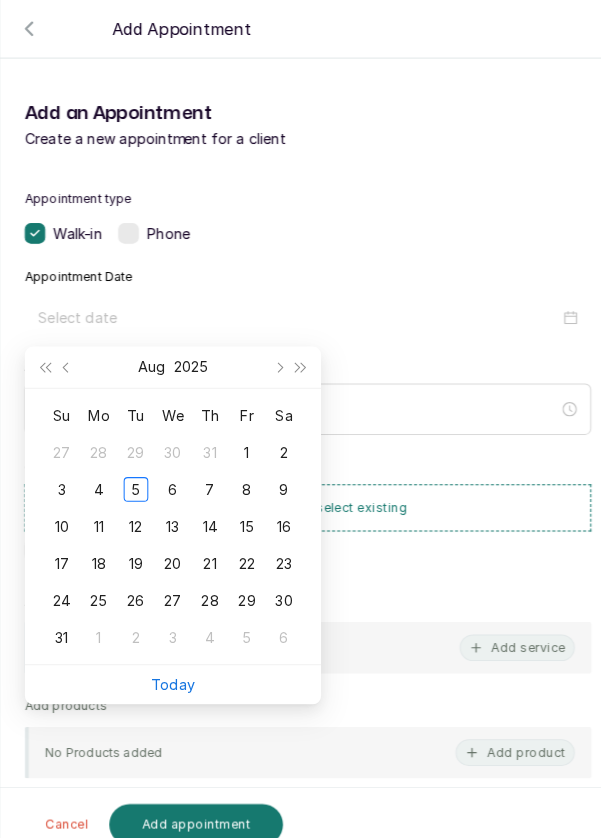 click on "6" at bounding box center (169, 476) 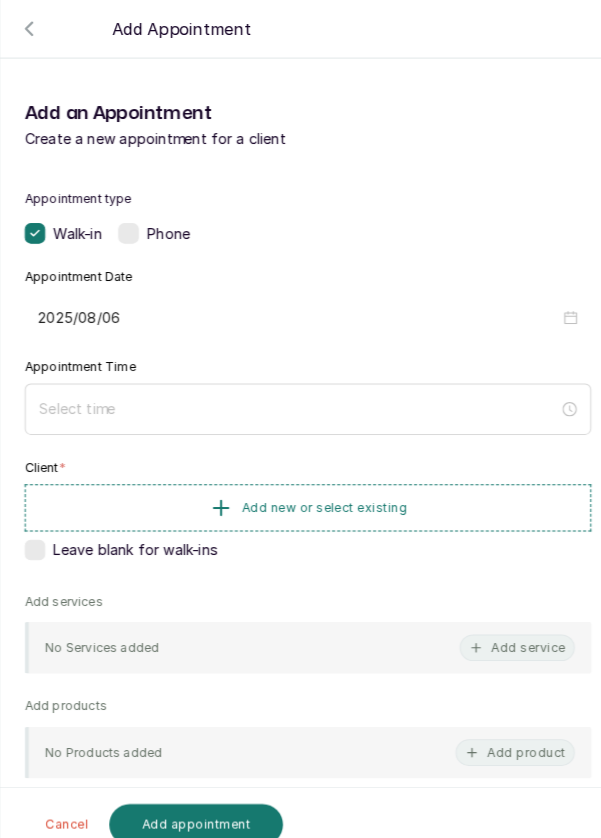 type on "2025/08/06" 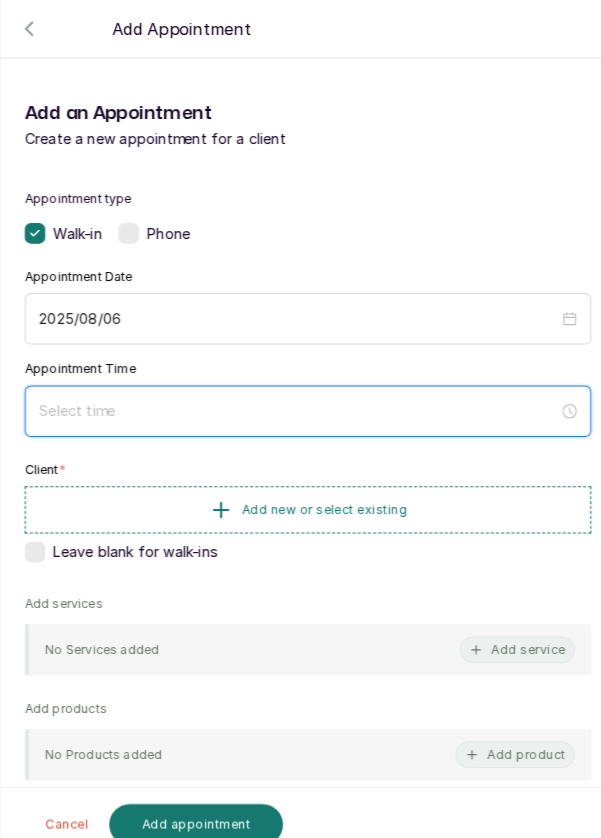 click at bounding box center (291, 400) 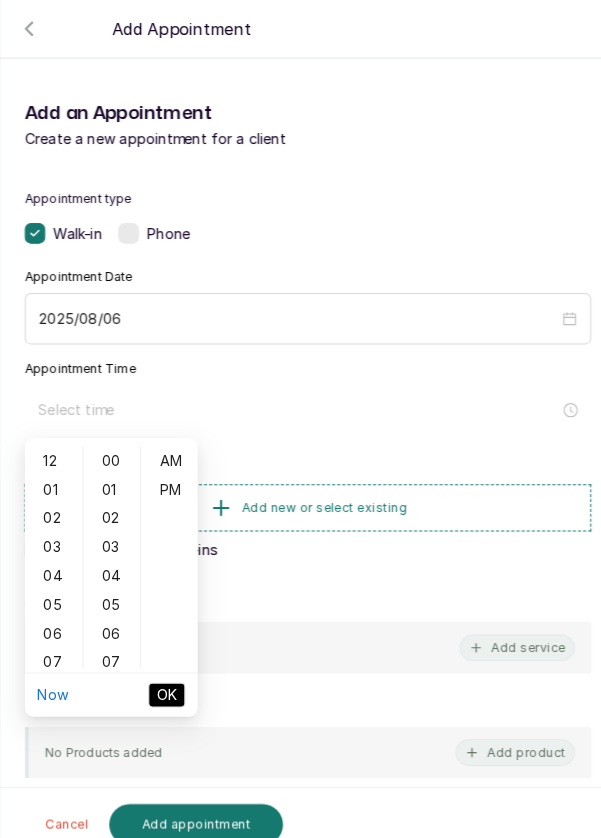 click on "12" at bounding box center [53, 448] 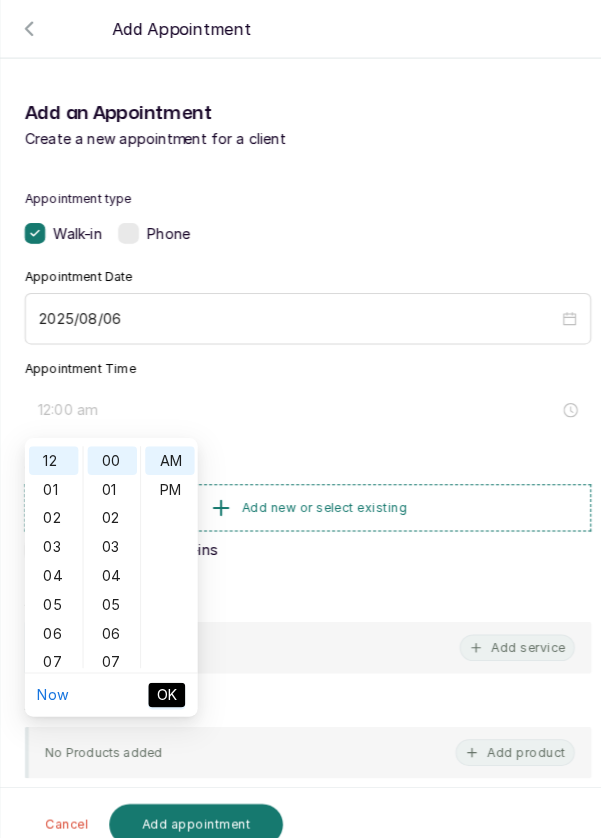 click on "PM" at bounding box center (166, 476) 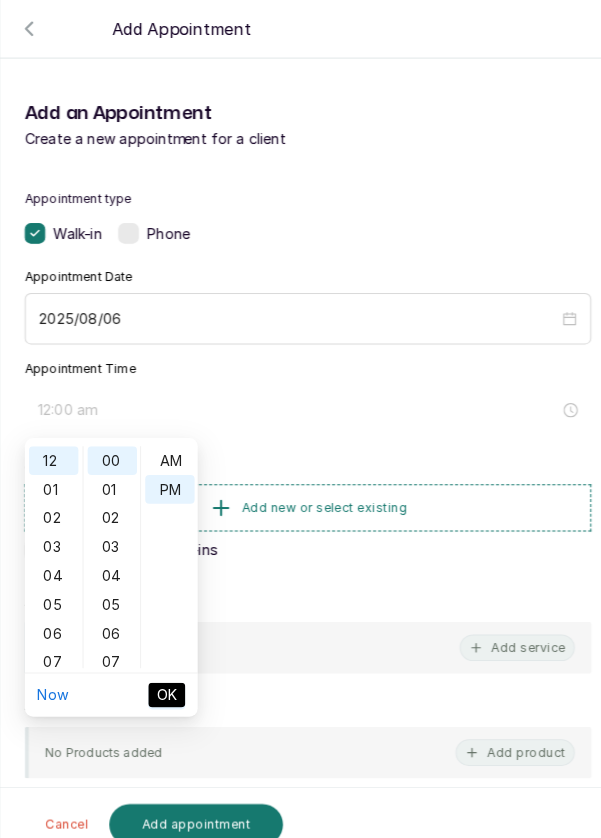 type on "12:00 pm" 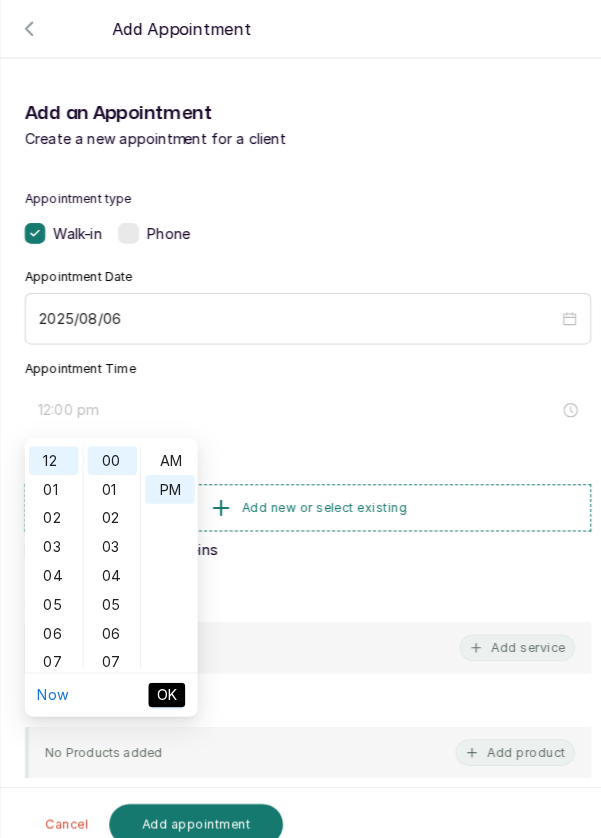click on "OK" at bounding box center (163, 676) 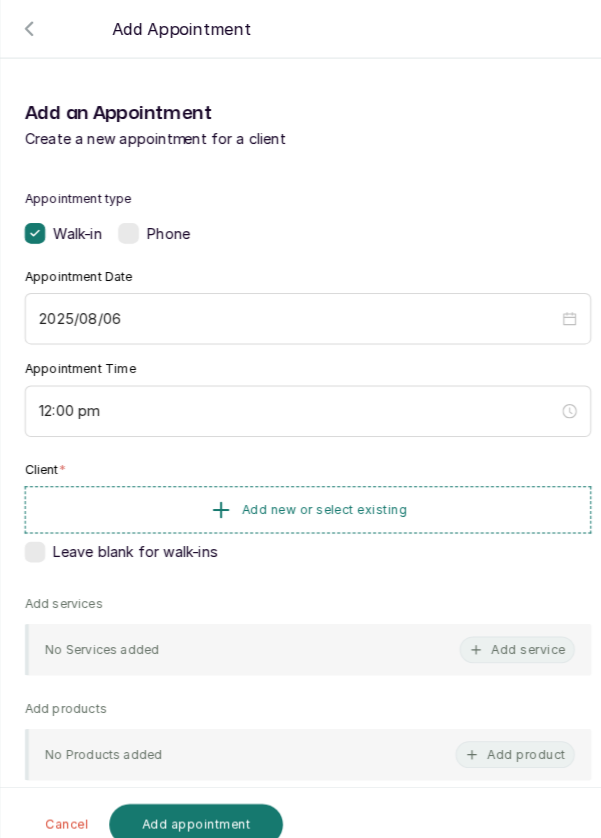 click on "Add new or select existing" at bounding box center [300, 496] 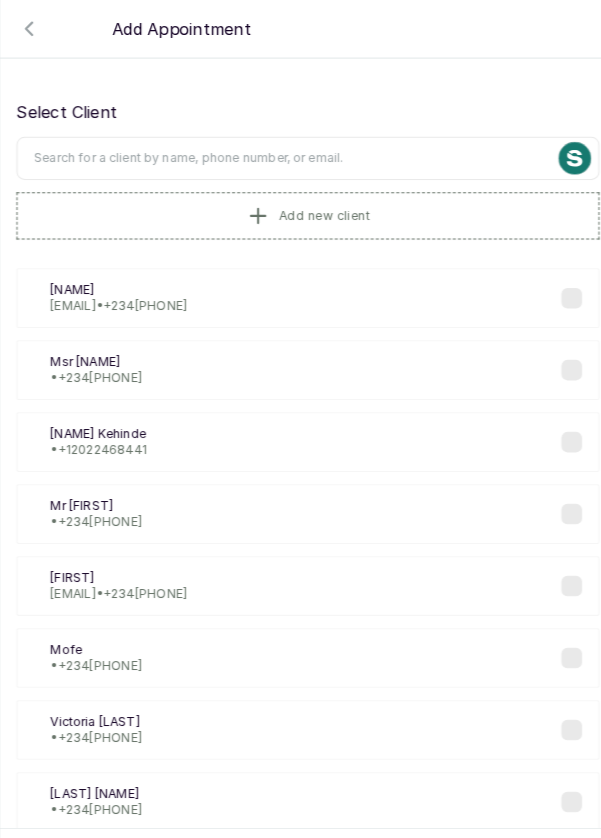 click at bounding box center [300, 154] 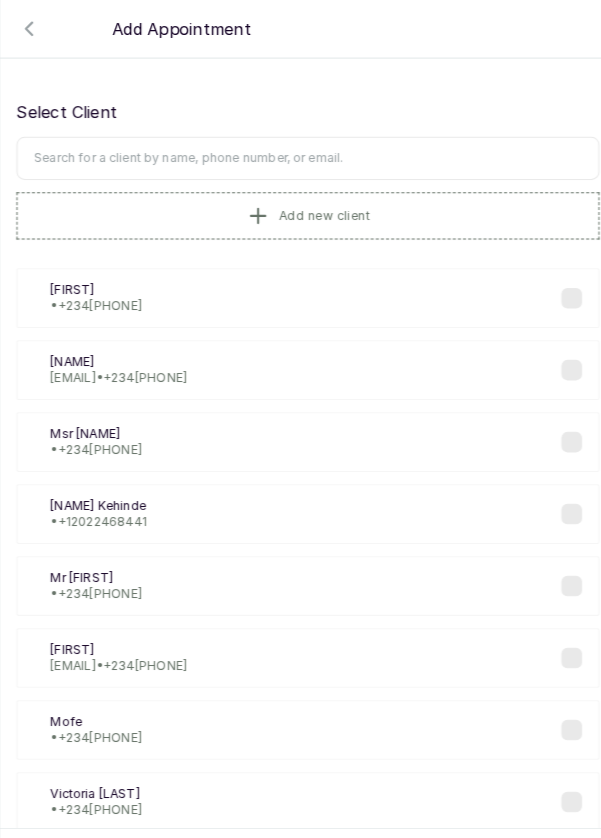 click on "Add new client" at bounding box center (300, 210) 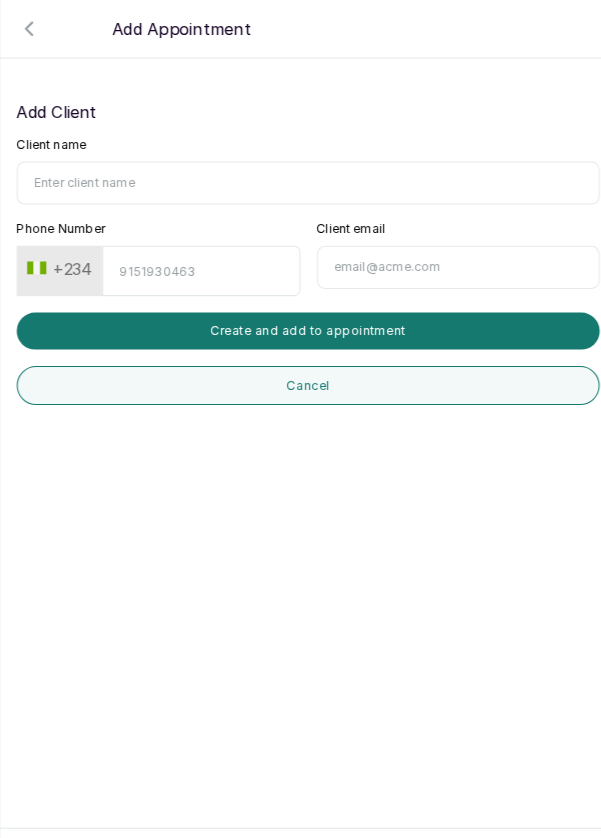 click 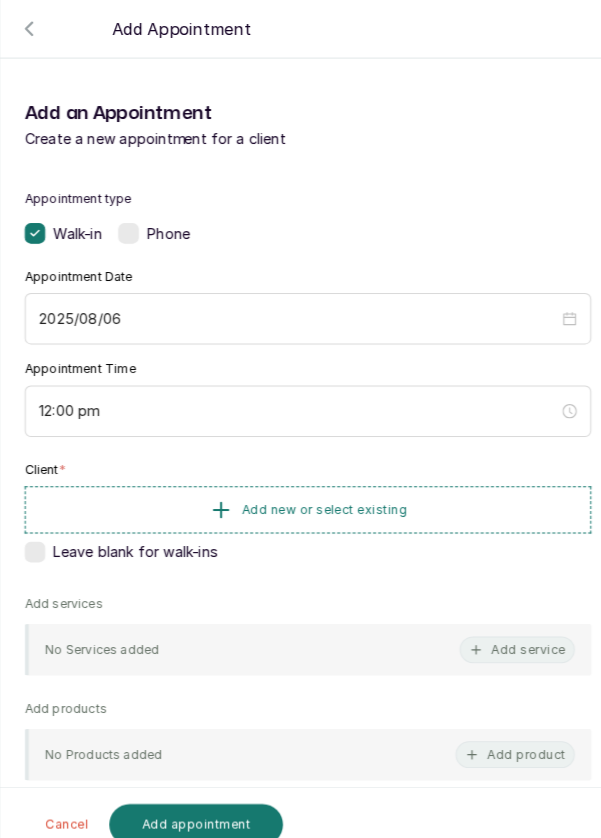 click on "Client * Add new or select existing Leave blank for walk-ins" at bounding box center (300, 502) 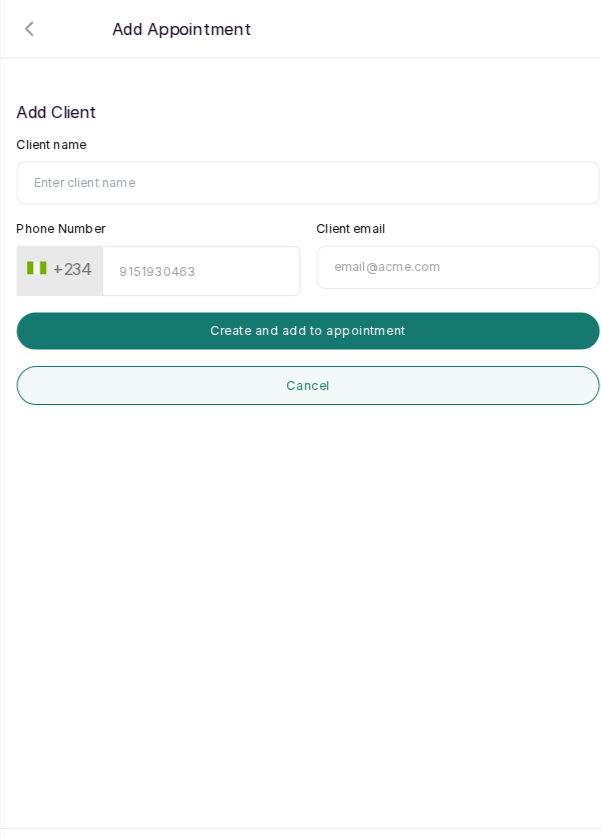 click 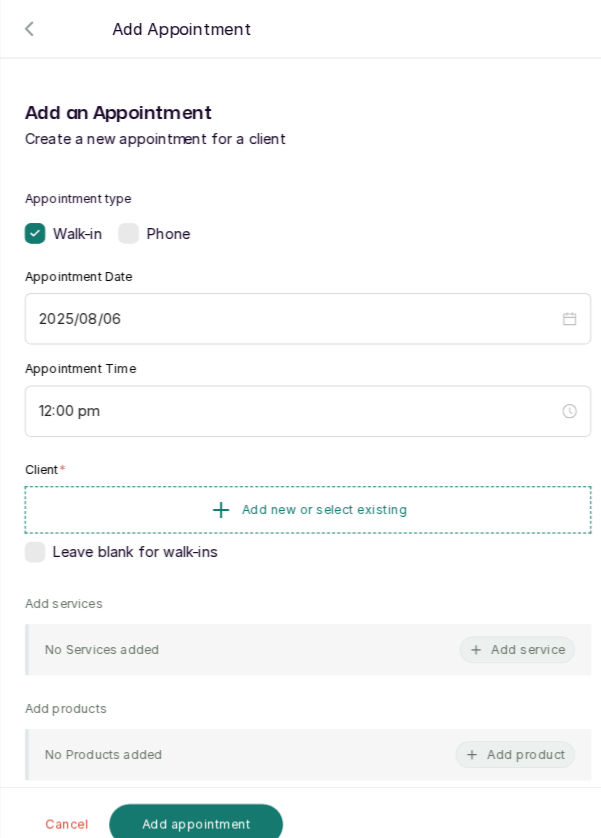 click on "Client * Add new or select existing Leave blank for walk-ins" at bounding box center [300, 502] 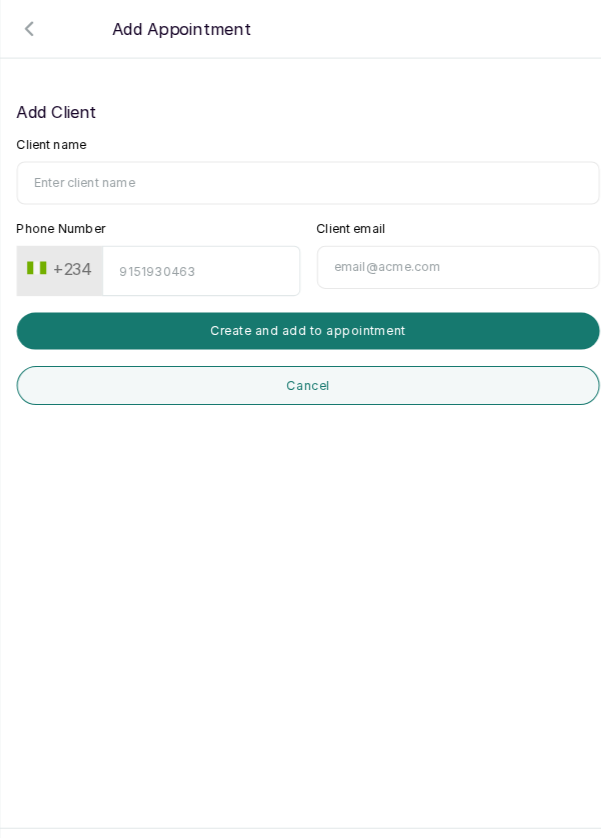click on "Client name" at bounding box center [300, 178] 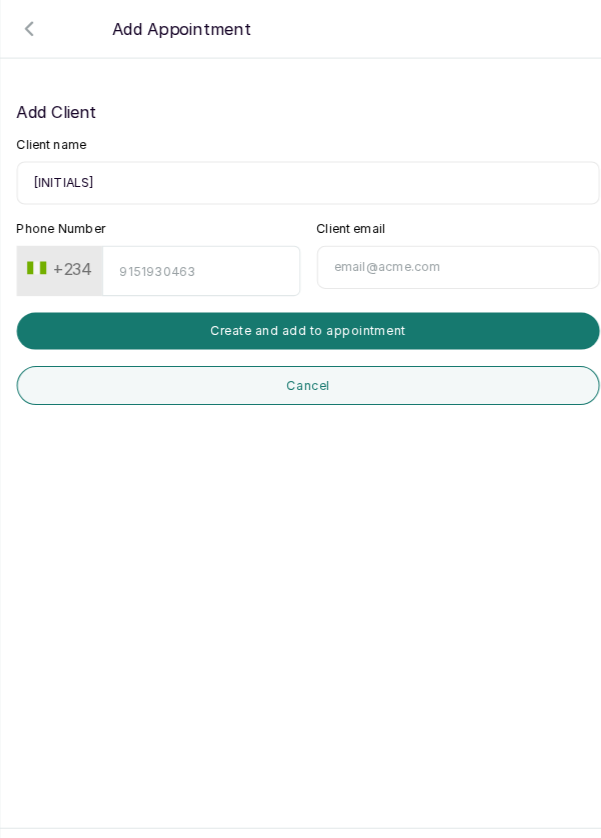 type on "A" 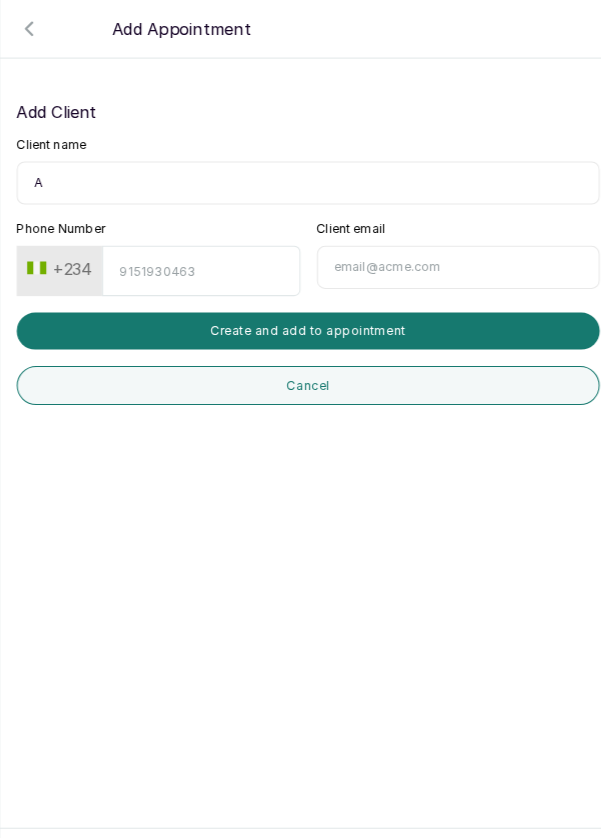 type 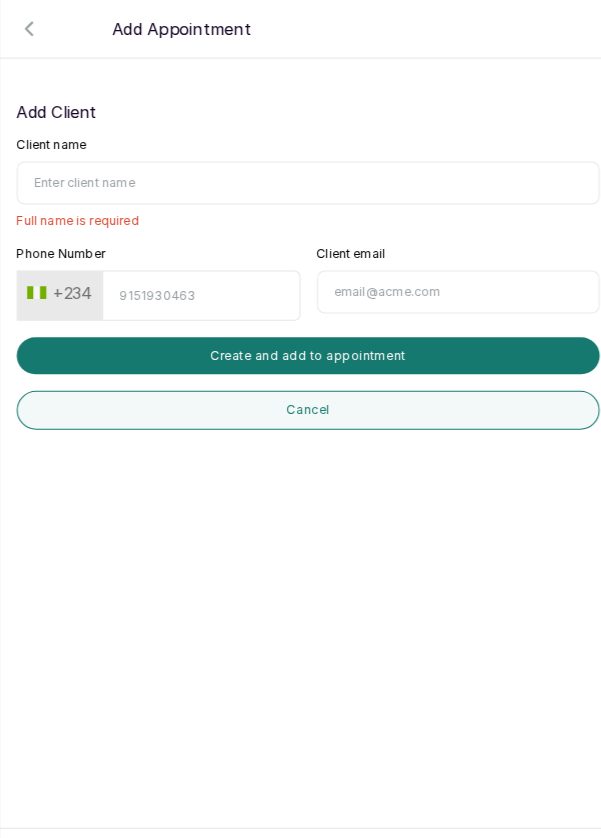 click 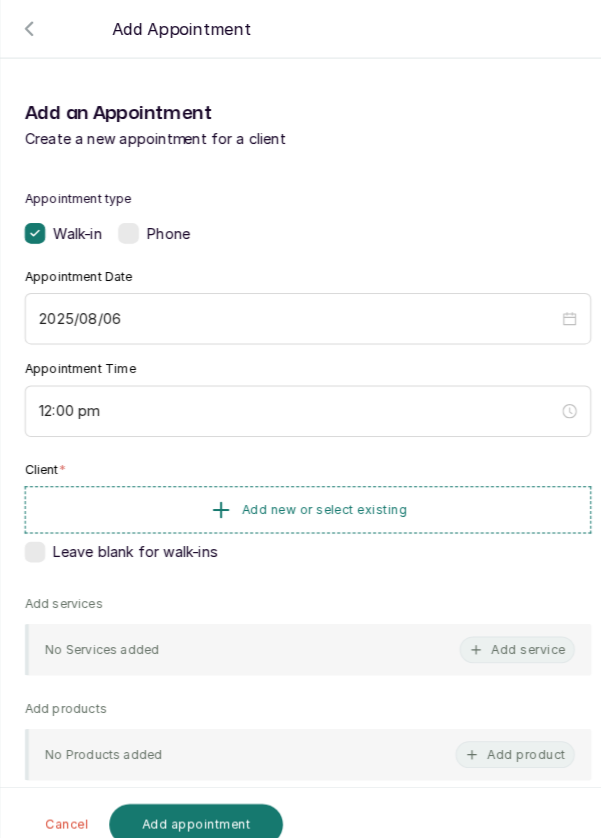 click 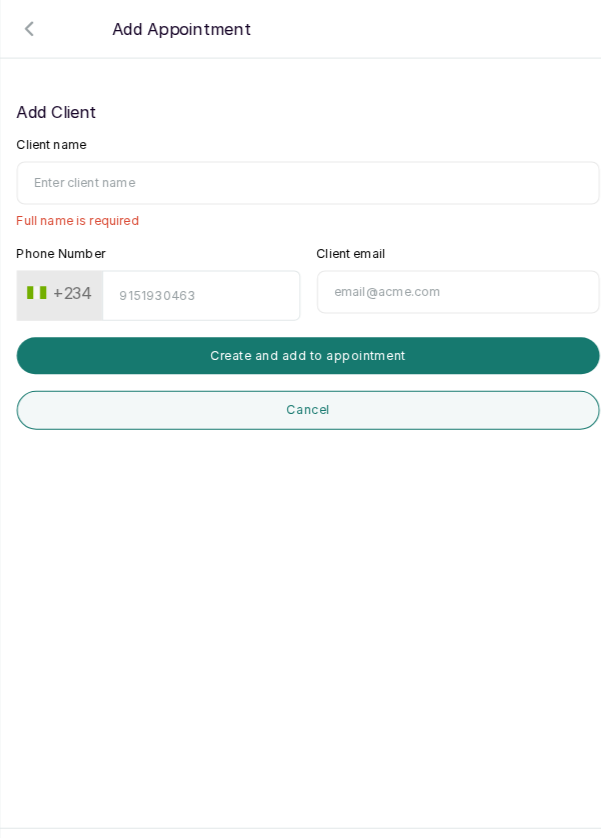 click 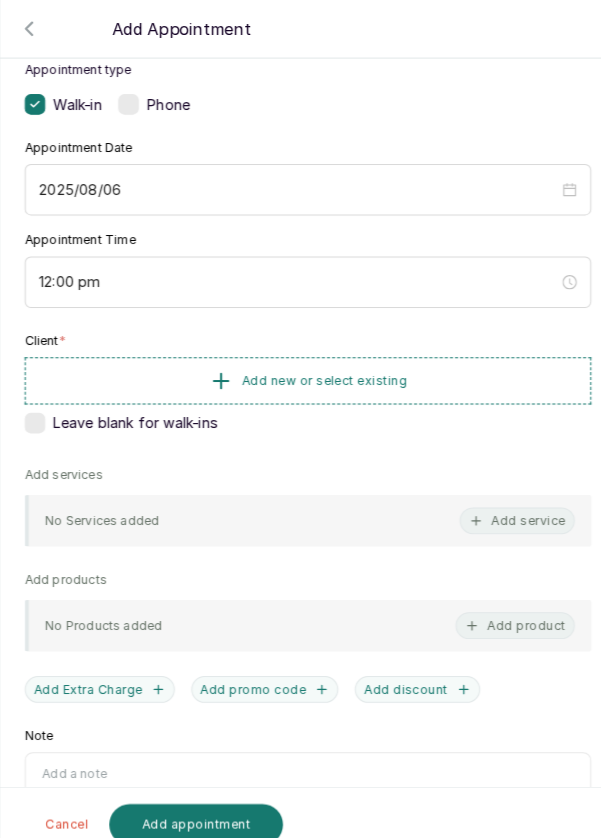 scroll, scrollTop: 126, scrollLeft: 0, axis: vertical 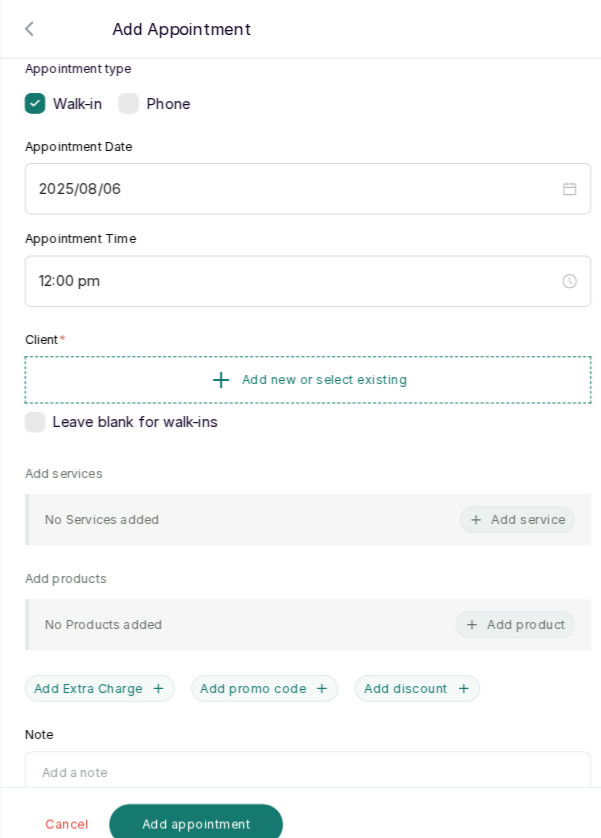 click on "Add new or select existing" at bounding box center (300, 370) 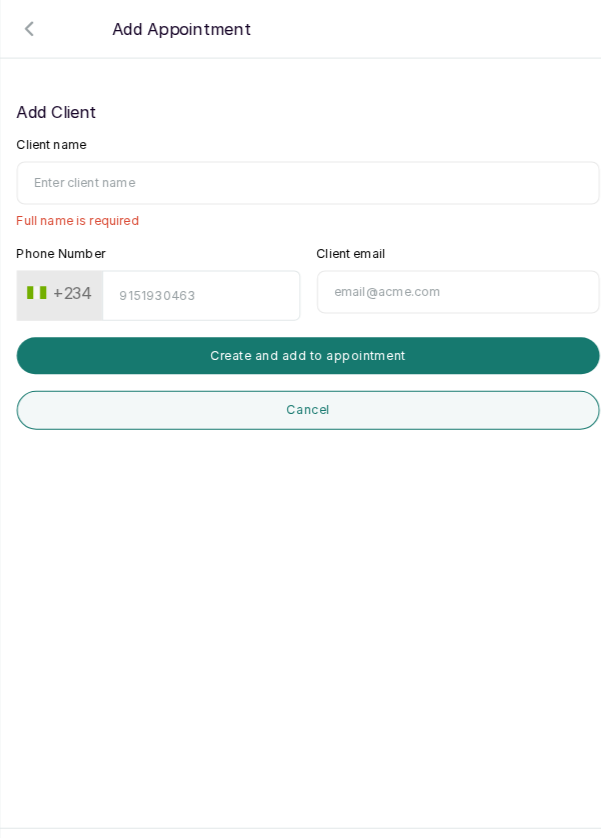 scroll, scrollTop: 0, scrollLeft: 0, axis: both 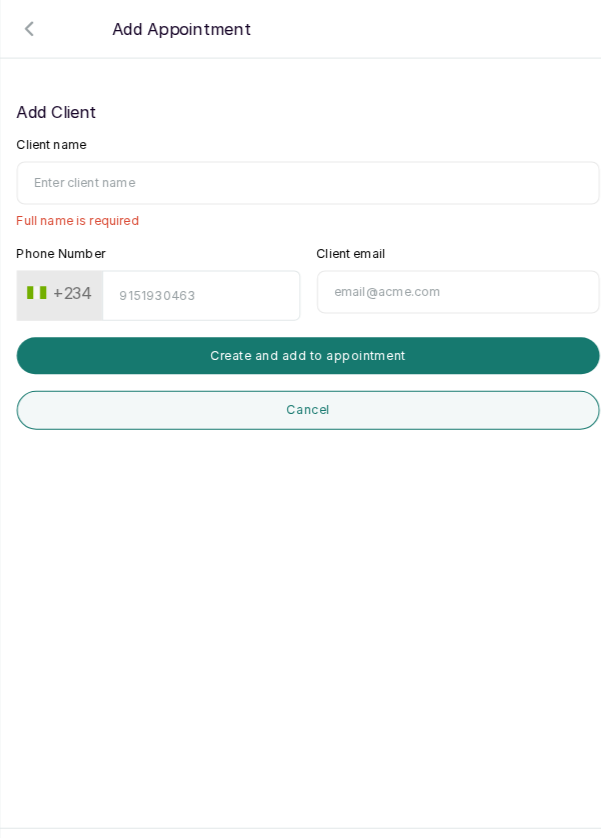 click on "Cancel" at bounding box center [300, 399] 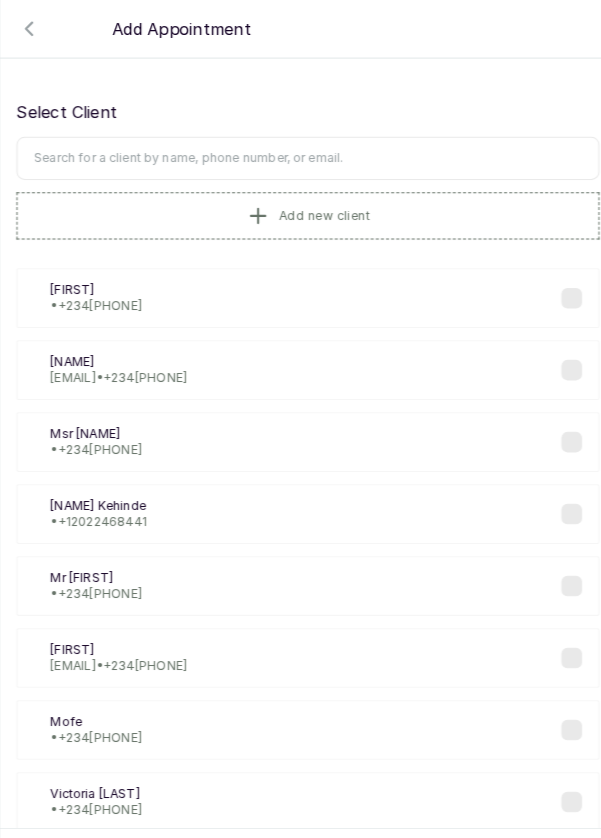 click at bounding box center [300, 154] 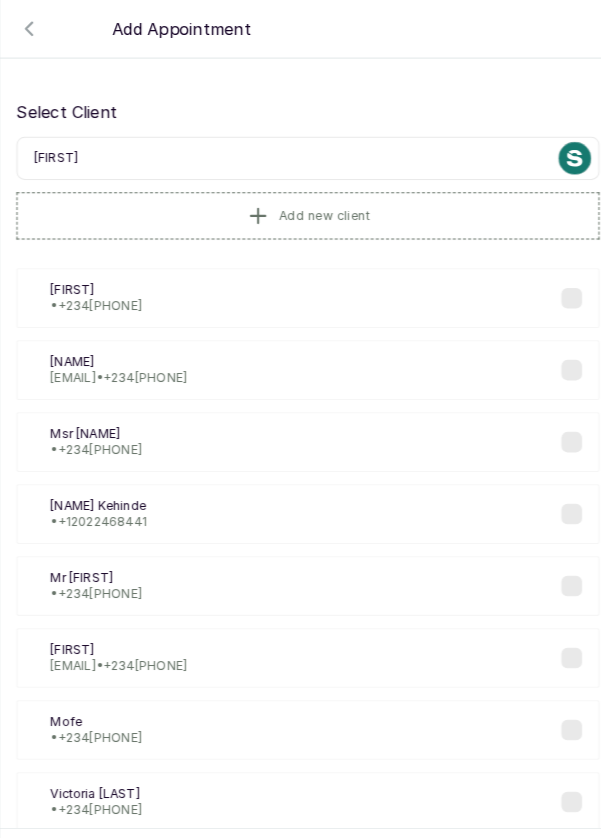 type on "Aisha" 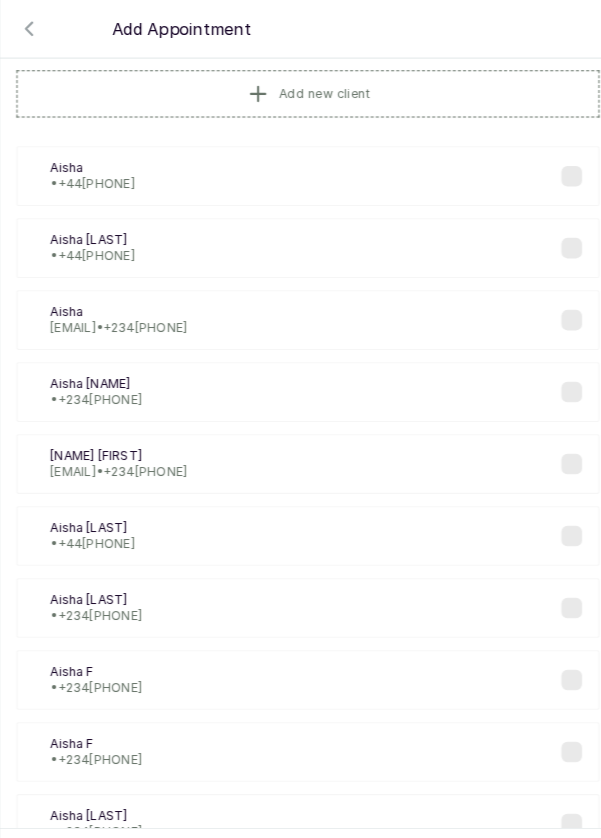scroll, scrollTop: 120, scrollLeft: 0, axis: vertical 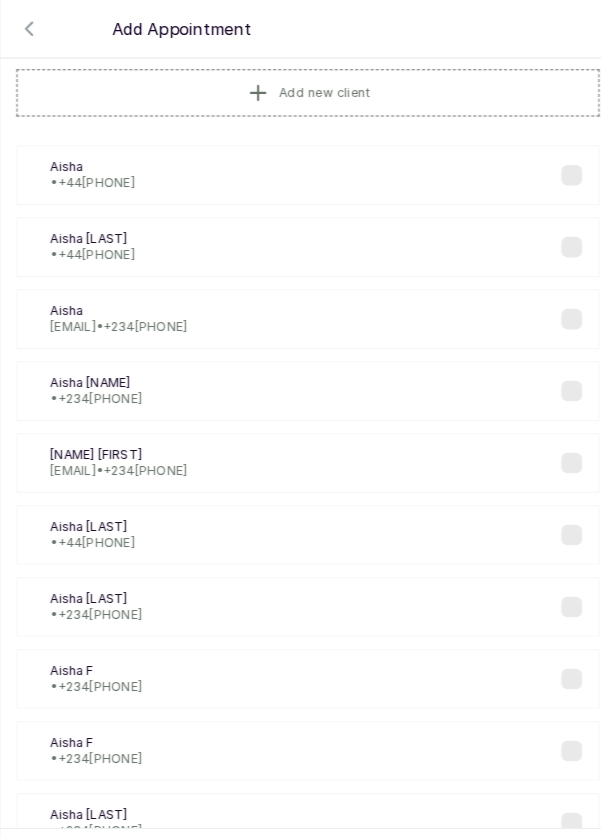 click on "AS [FIRST]  [LAST]  •  +234 8149813429" at bounding box center [300, 380] 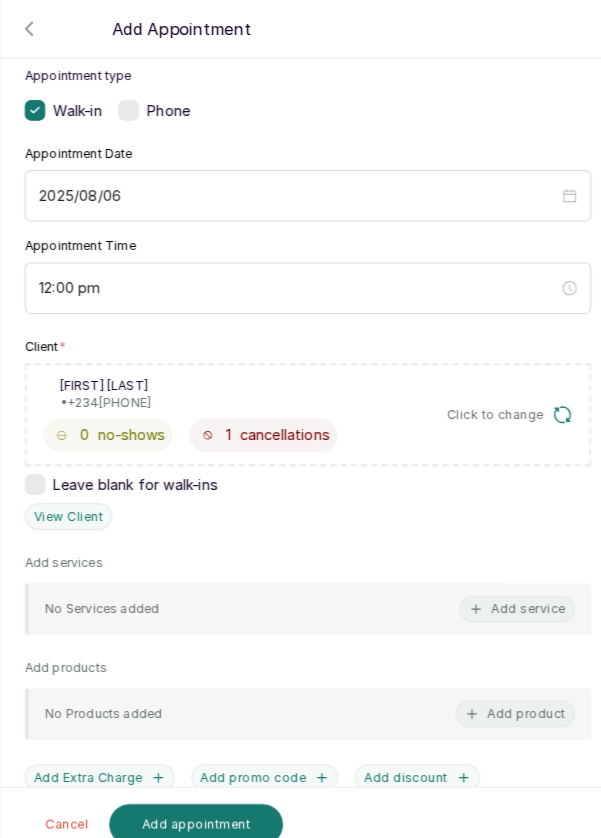 click on "Add service" at bounding box center [504, 592] 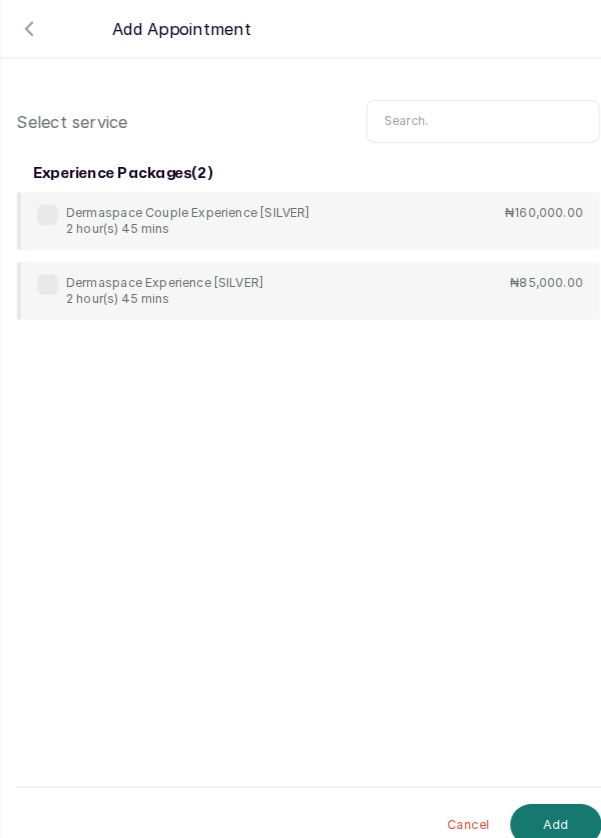 scroll, scrollTop: 0, scrollLeft: 0, axis: both 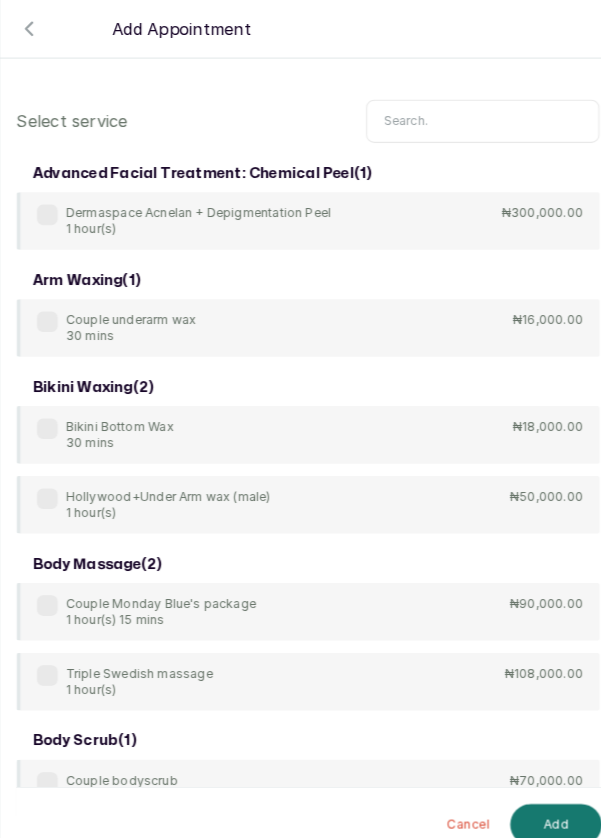 click at bounding box center [470, 118] 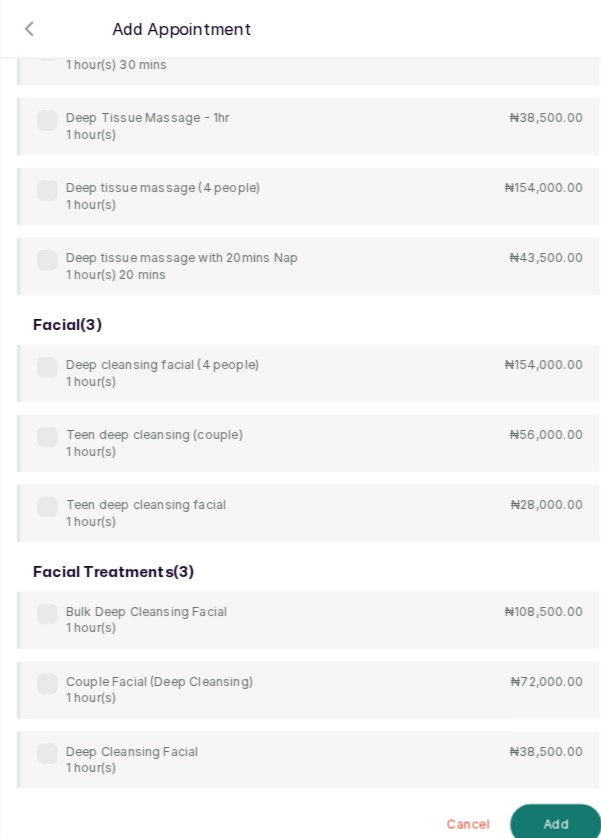 scroll, scrollTop: 600, scrollLeft: 0, axis: vertical 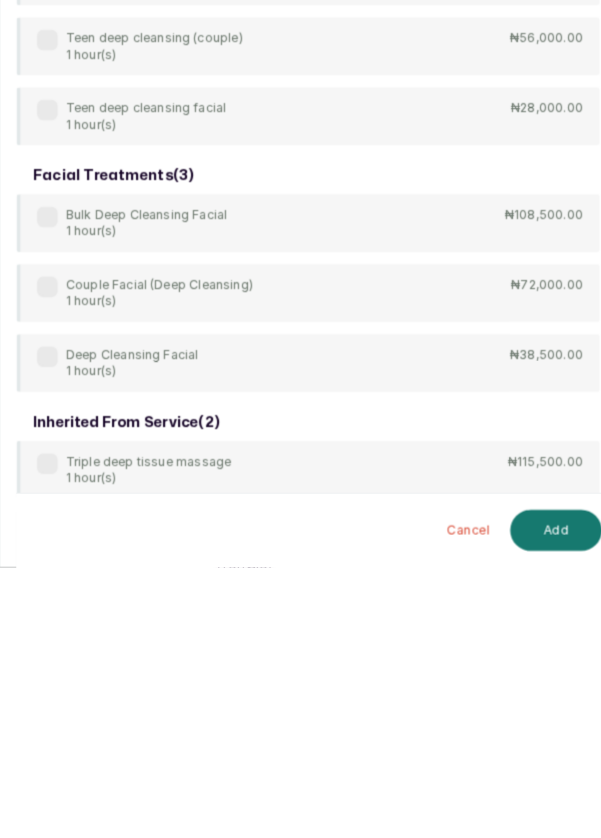 type on "Deep" 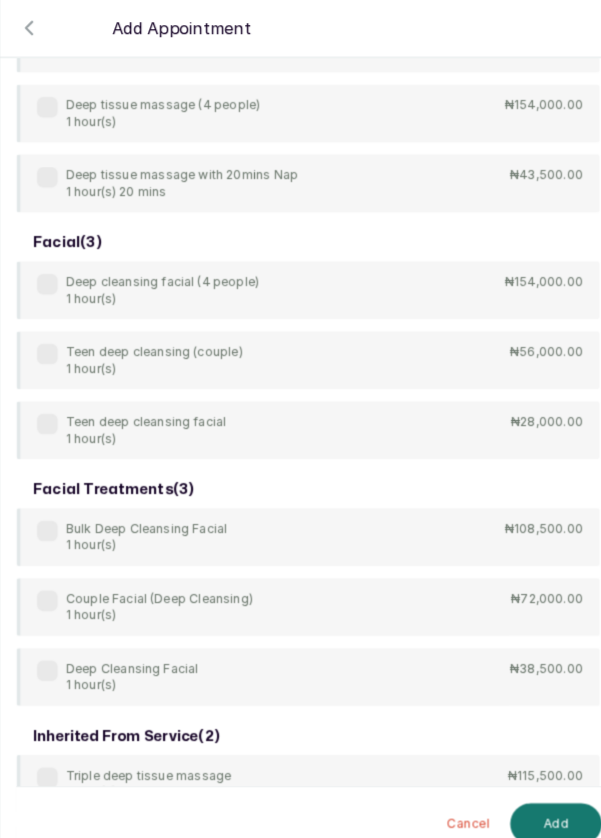 scroll, scrollTop: 589, scrollLeft: 0, axis: vertical 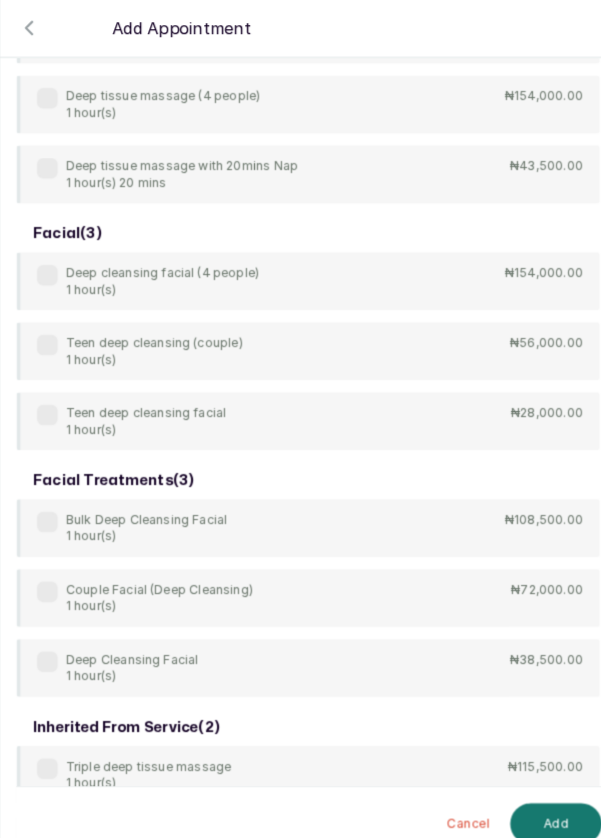 click at bounding box center [47, 644] 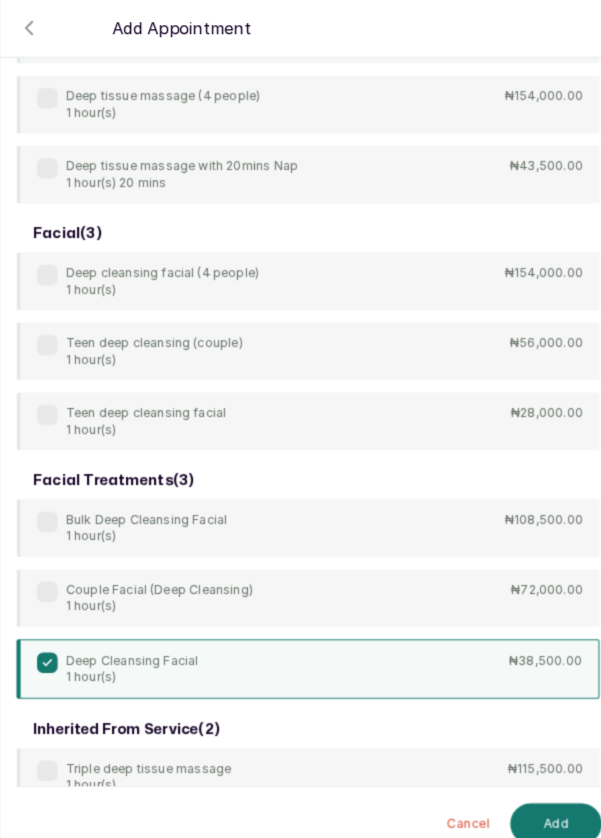click on "Add" at bounding box center [541, 802] 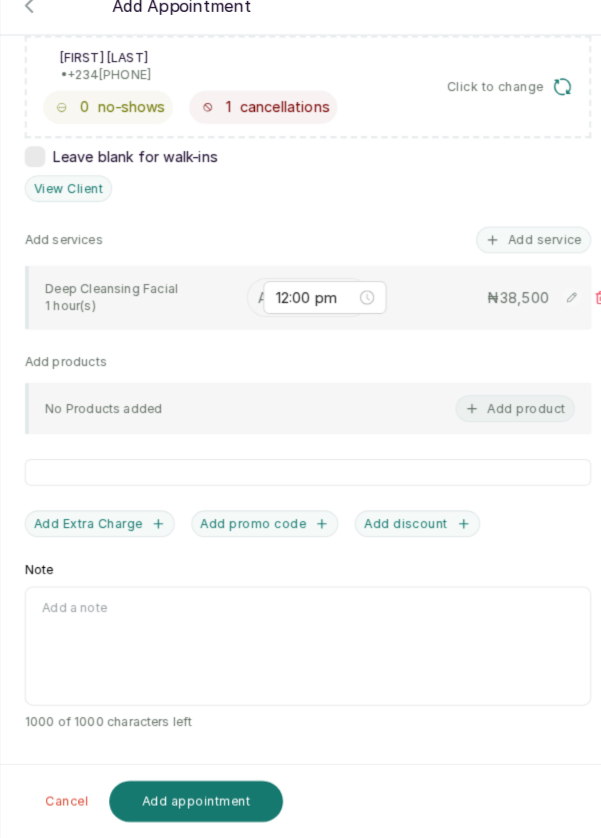 scroll, scrollTop: 313, scrollLeft: 0, axis: vertical 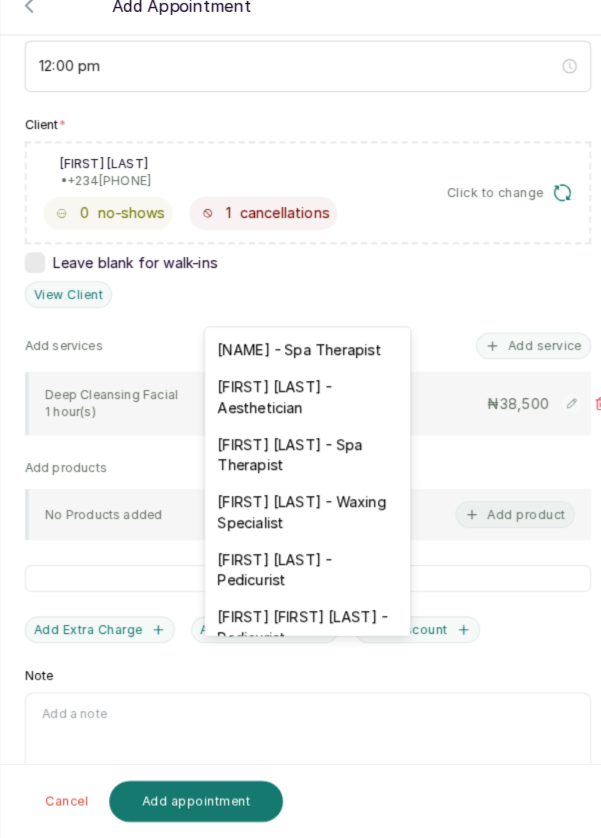 click on "[FIRST] [LAST] - Aesthetician" at bounding box center [300, 409] 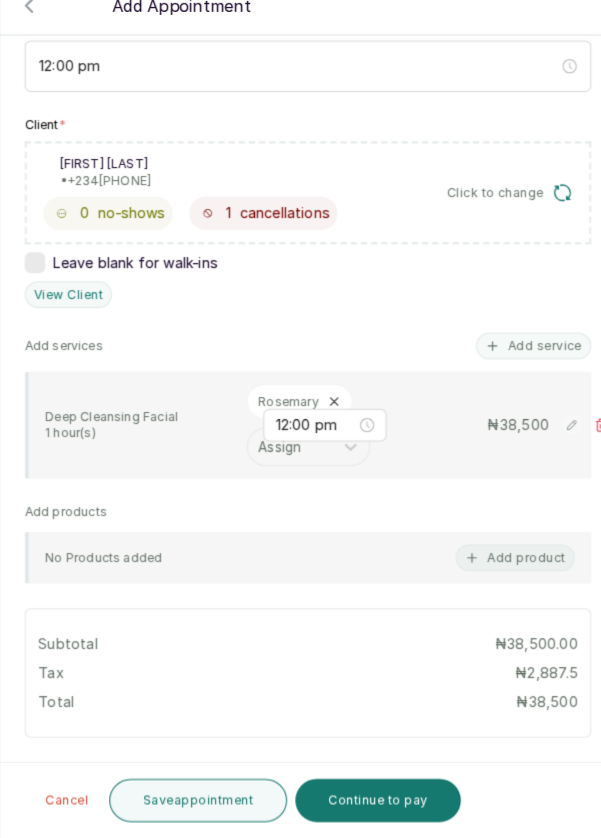 click on "Save  appointment" at bounding box center [194, 801] 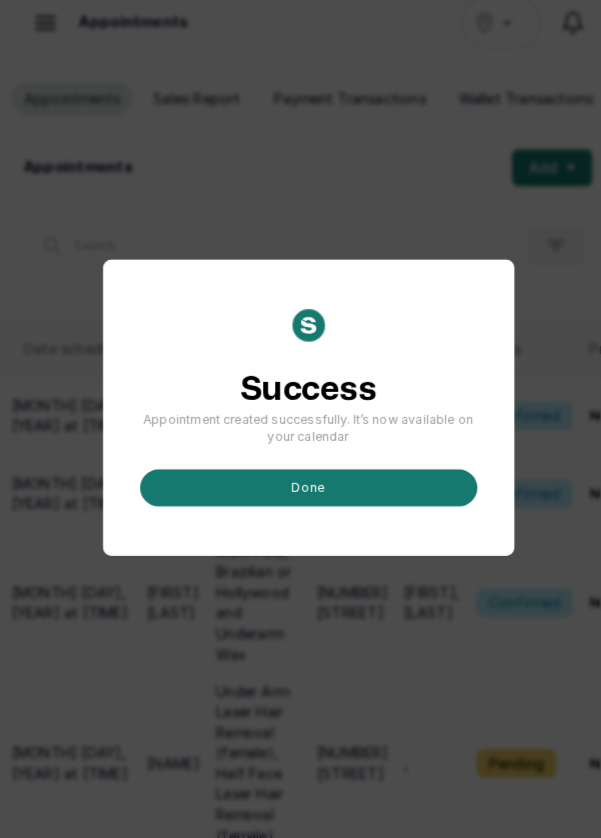 click on "done" at bounding box center (301, 497) 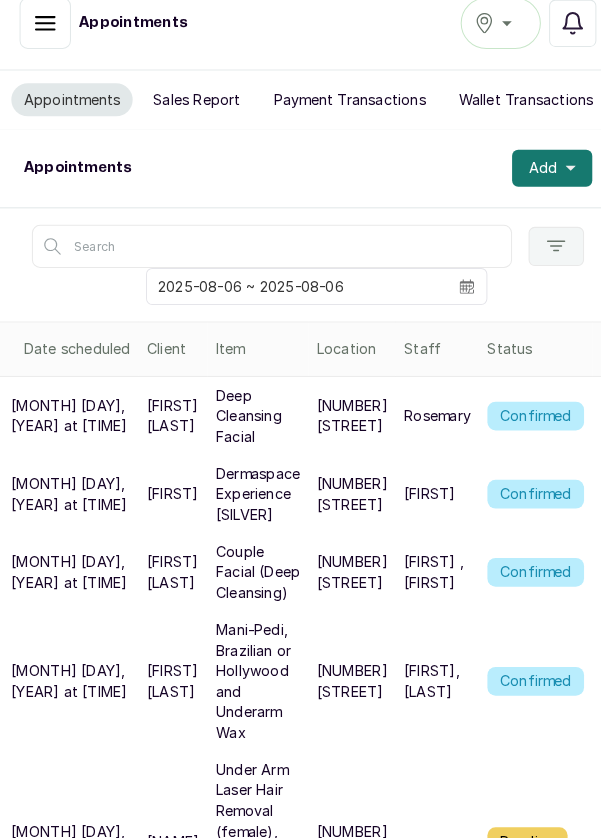 click on "Add" at bounding box center (538, 186) 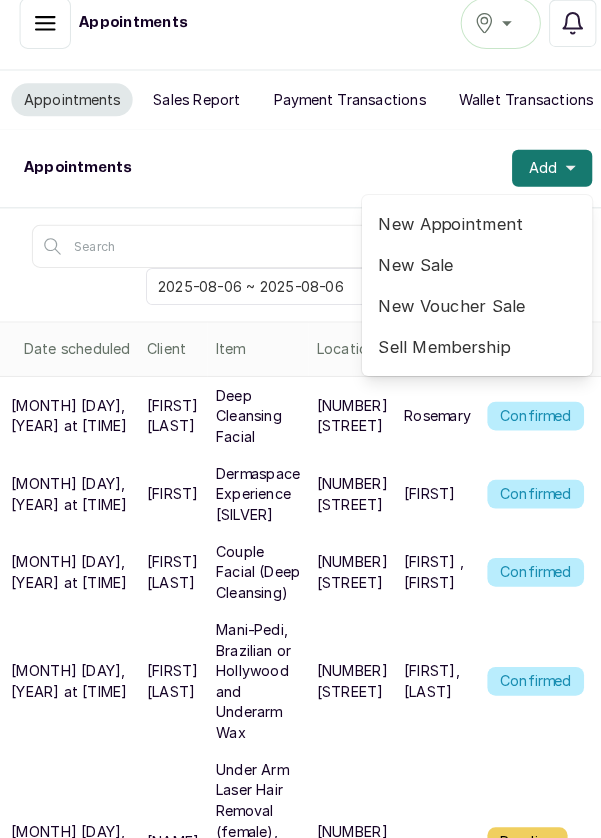click on "New Appointment" at bounding box center (465, 240) 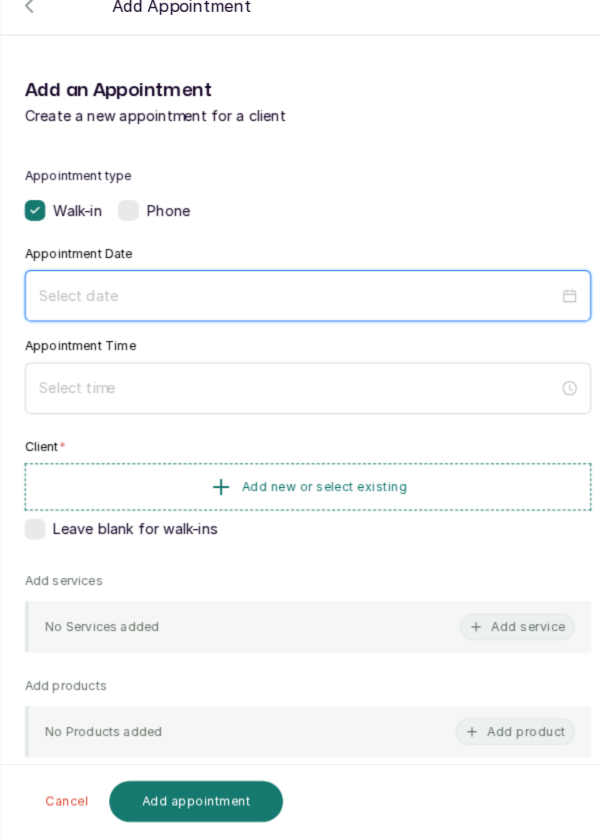 click at bounding box center [291, 310] 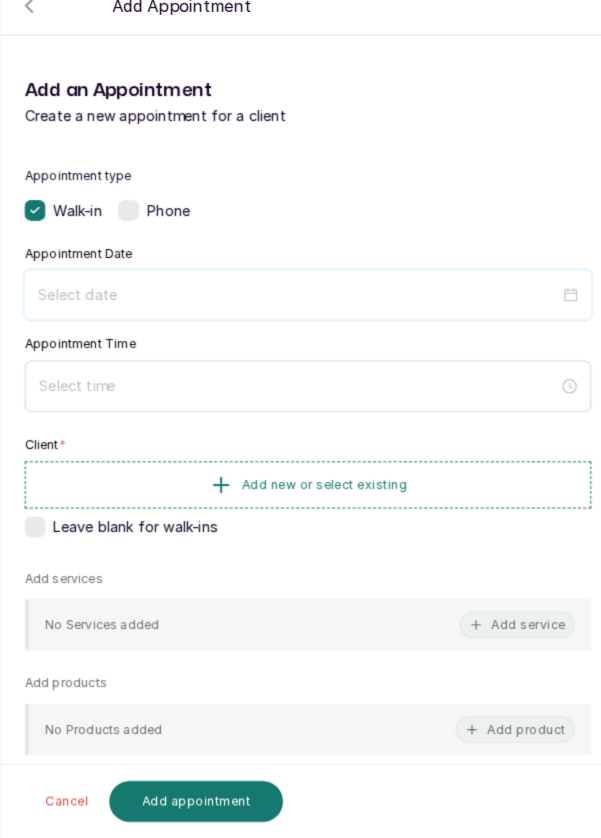 click at bounding box center (291, 309) 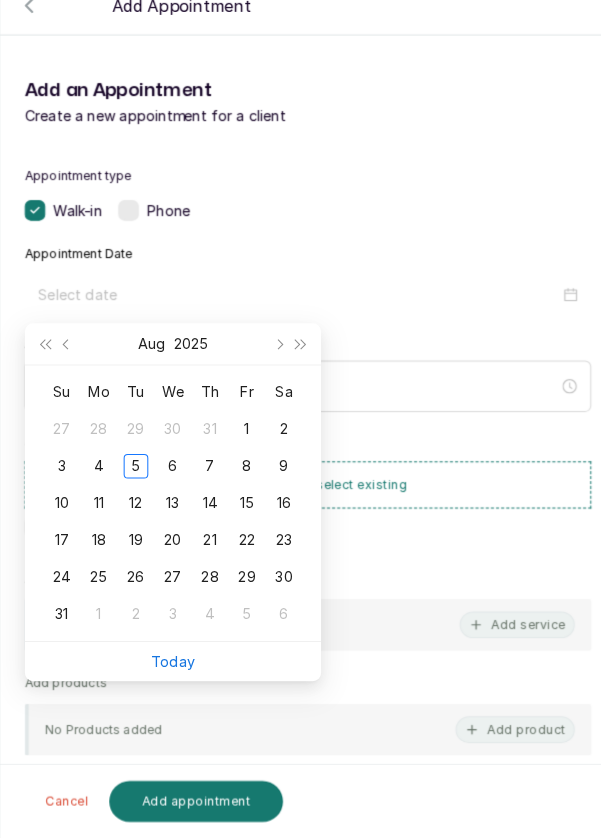 click on "6" at bounding box center [169, 476] 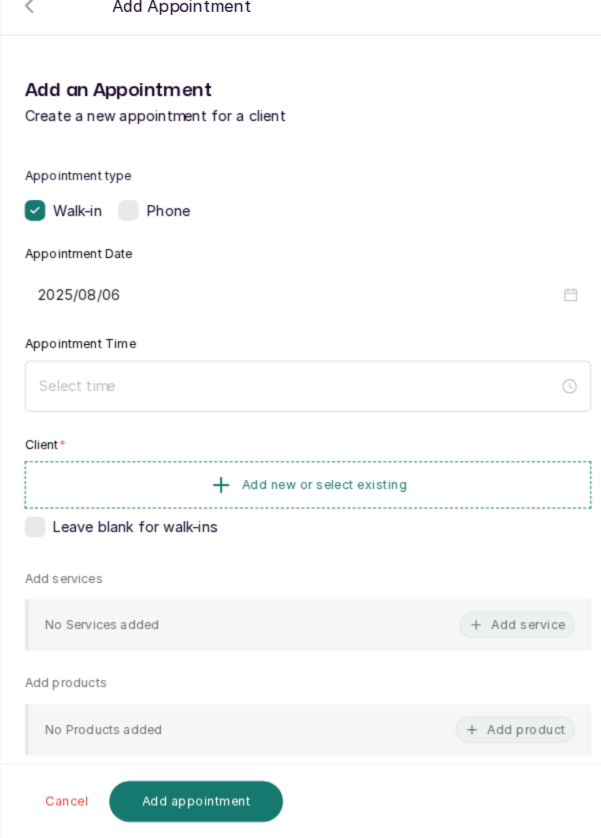 type on "2025/08/06" 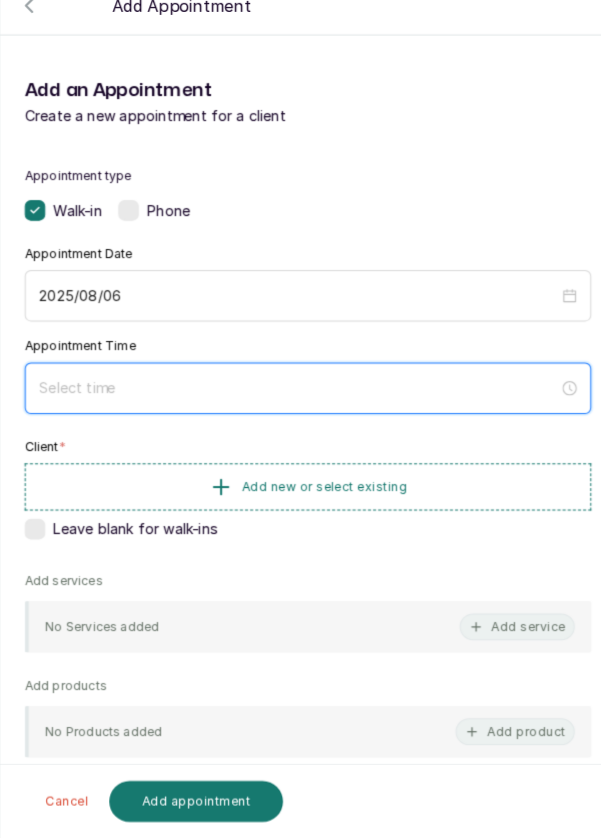 click at bounding box center (291, 400) 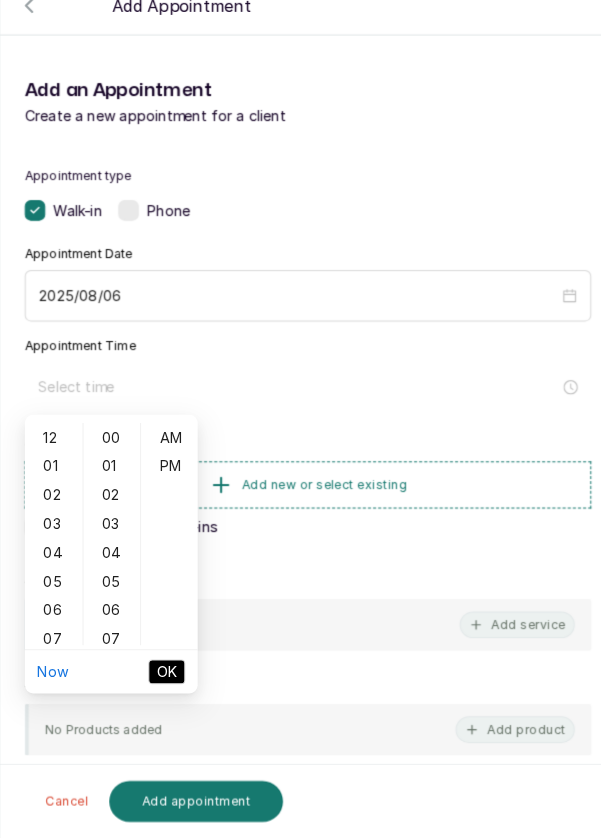 click on "01" at bounding box center (53, 476) 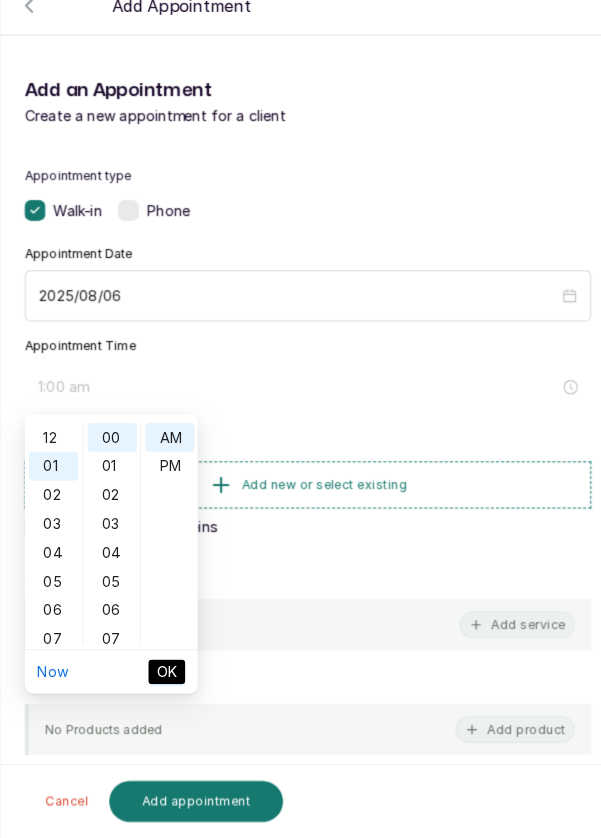 scroll, scrollTop: 27, scrollLeft: 0, axis: vertical 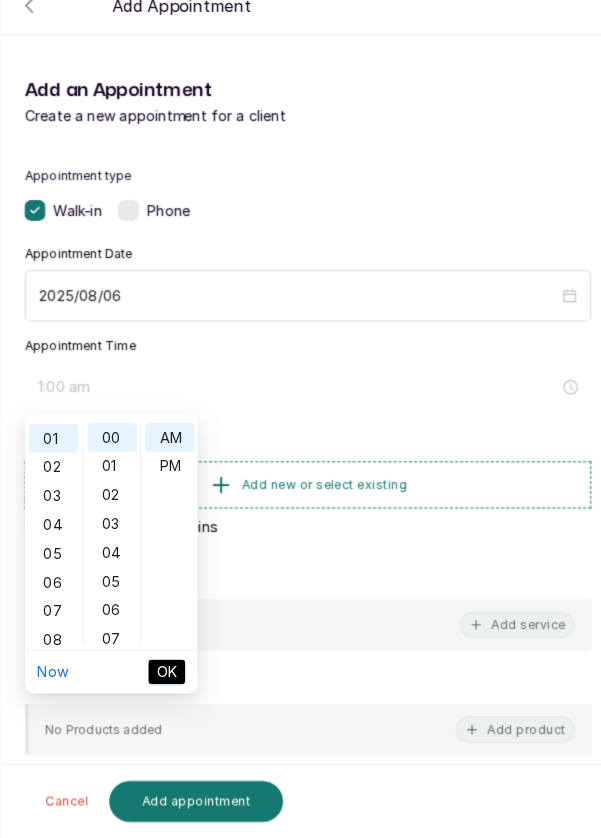 click on "PM" at bounding box center (166, 476) 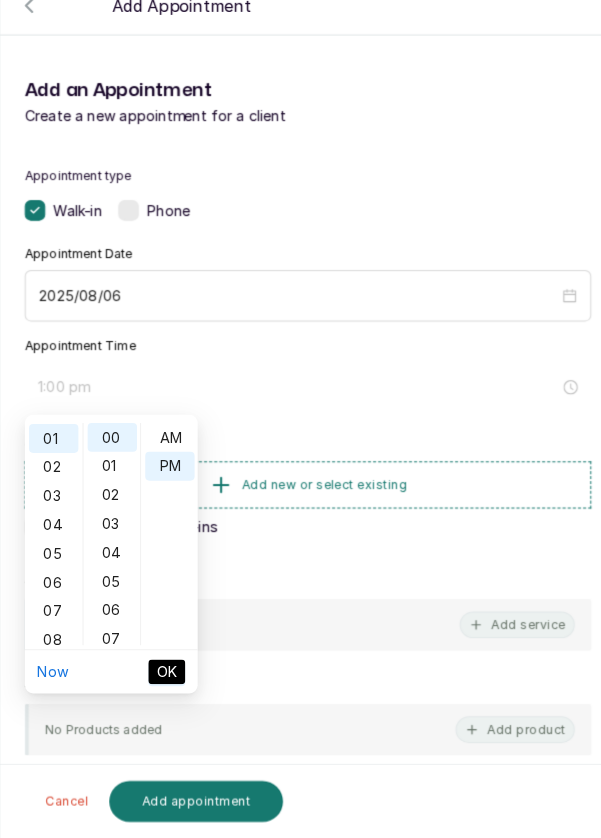 click on "OK" at bounding box center (163, 676) 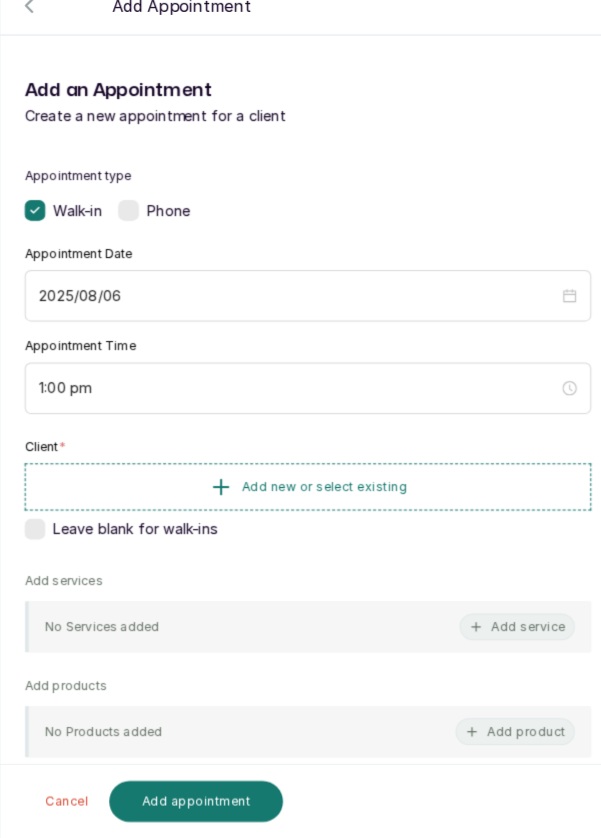 click on "Add new or select existing" at bounding box center [300, 496] 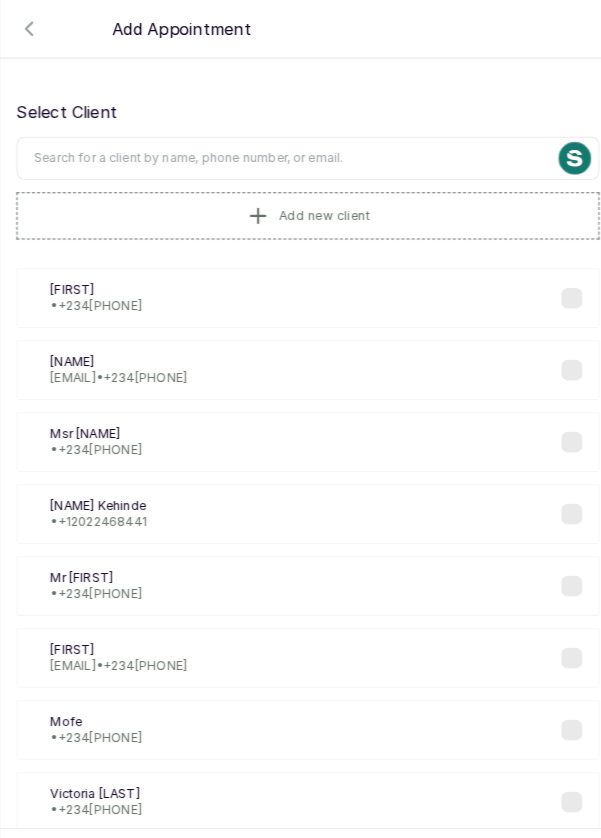 click at bounding box center (300, 154) 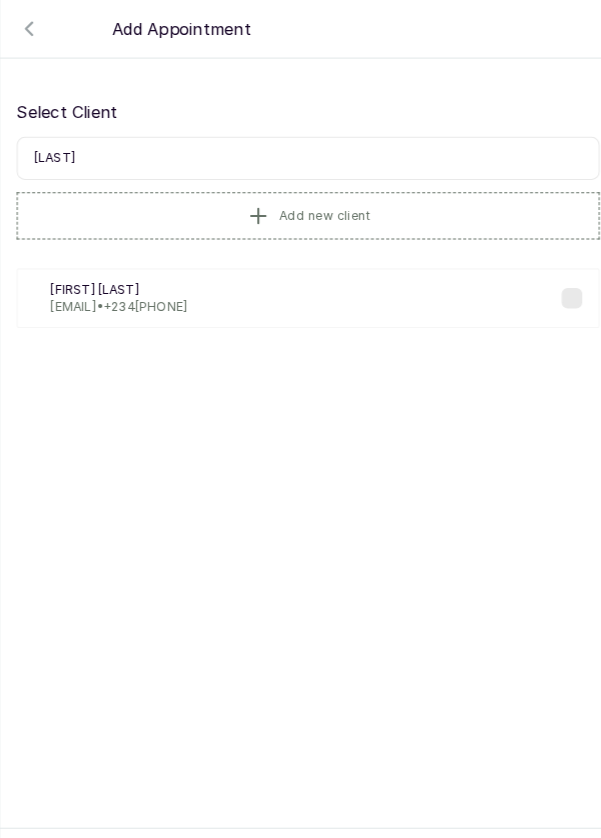 type on "[FIRST]" 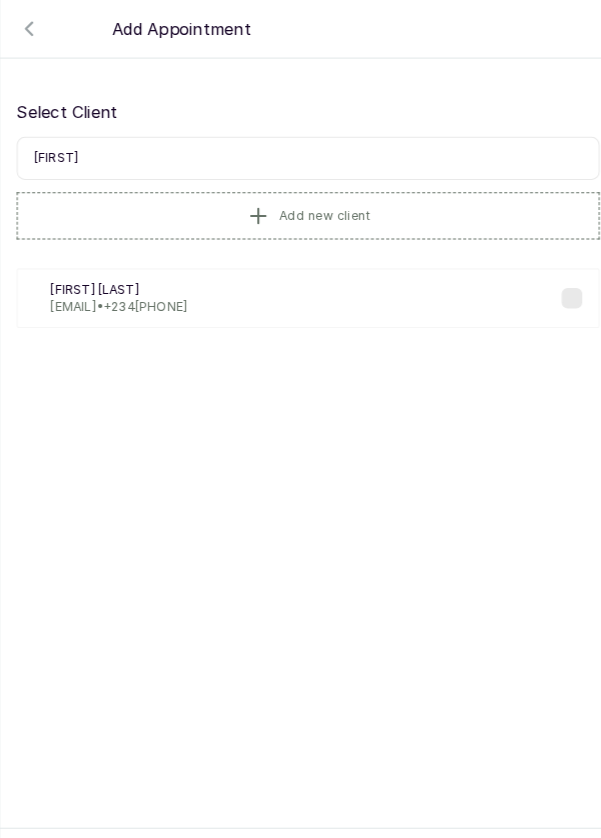 click on "[FIRST]   [LAST]" at bounding box center (116, 282) 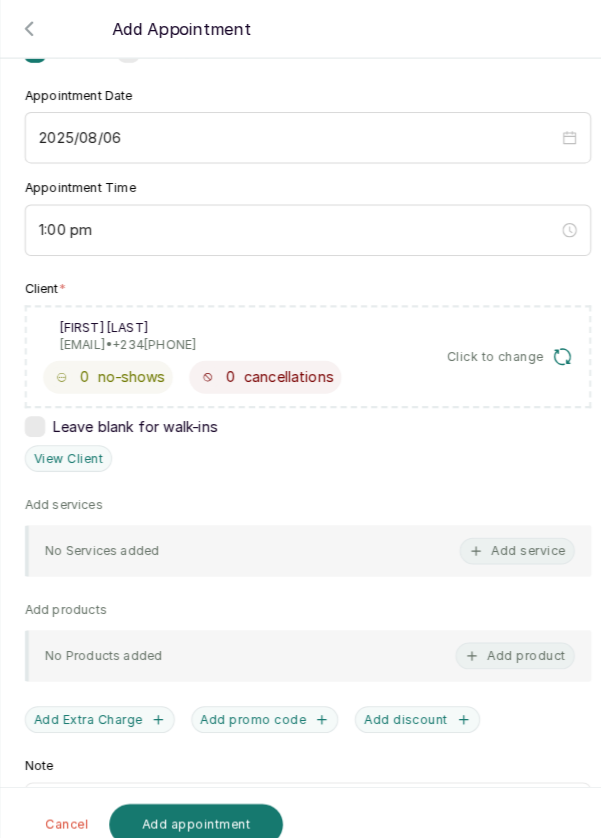 scroll, scrollTop: 184, scrollLeft: 0, axis: vertical 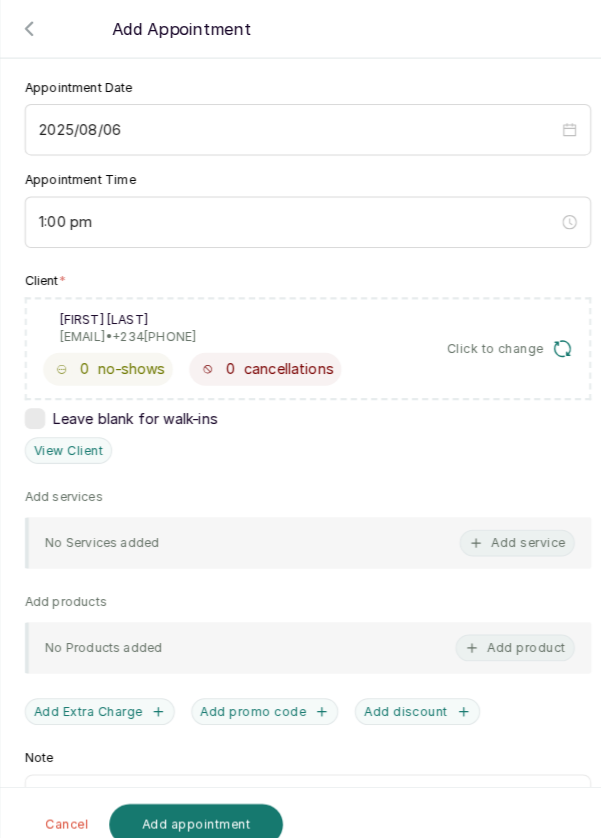 click on "Add service" at bounding box center (504, 528) 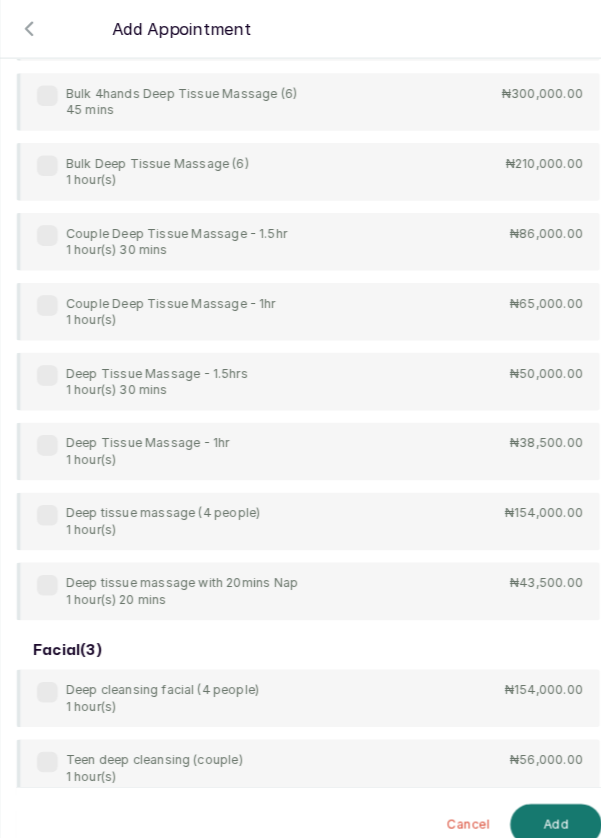 scroll, scrollTop: 81, scrollLeft: 0, axis: vertical 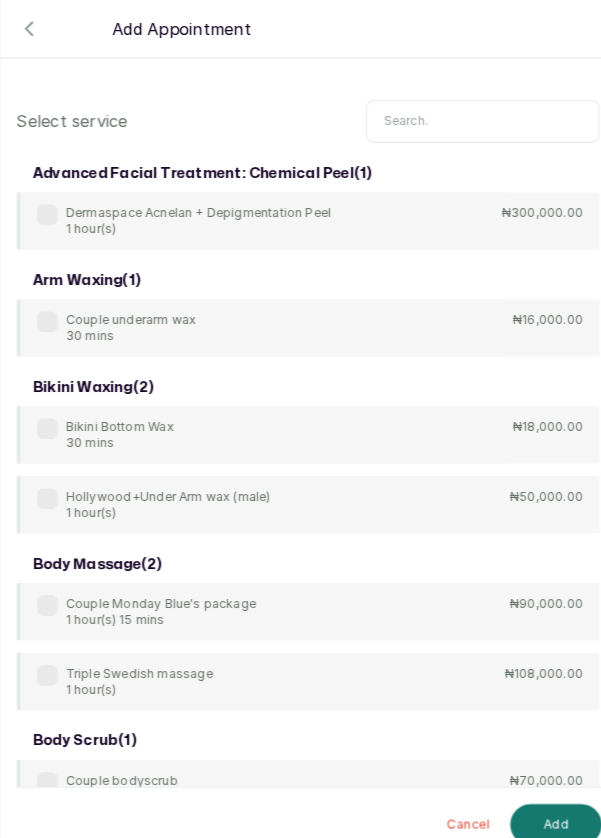 click at bounding box center (470, 118) 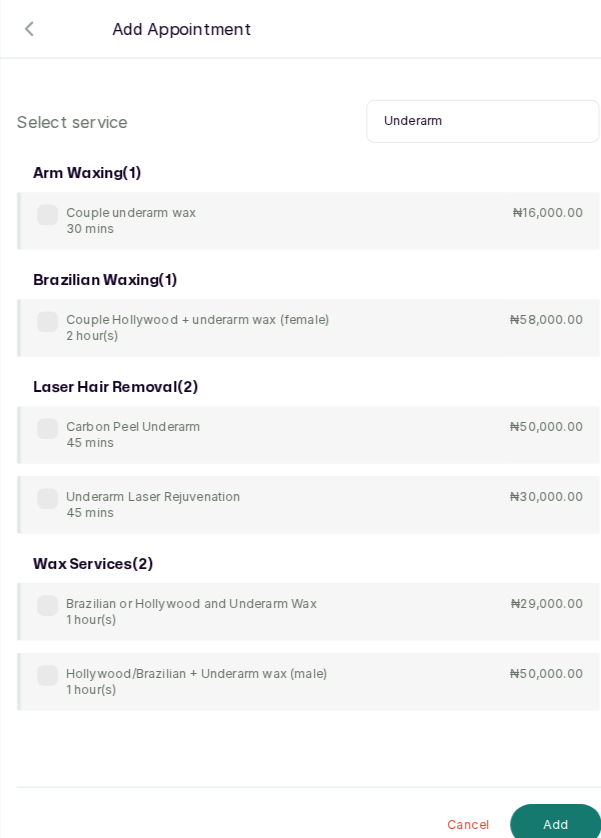 scroll, scrollTop: 0, scrollLeft: 0, axis: both 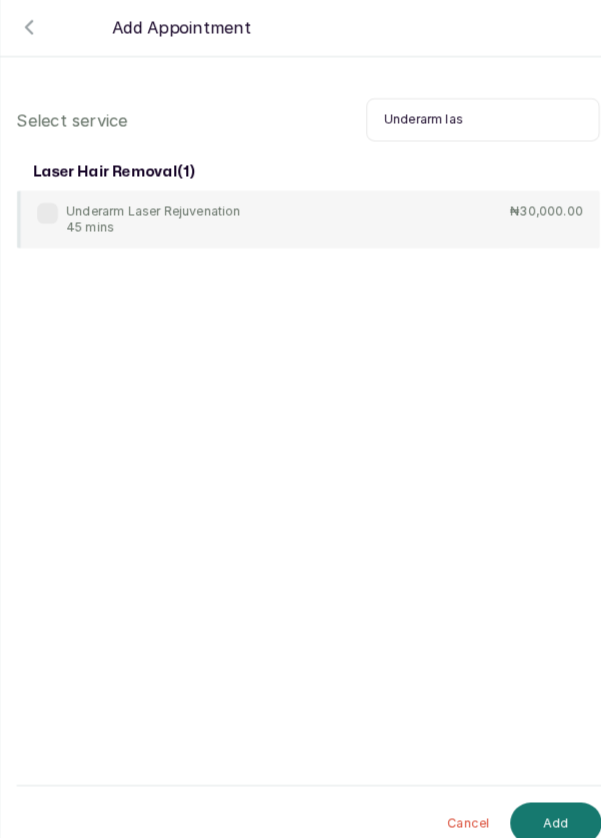 click at bounding box center [47, 209] 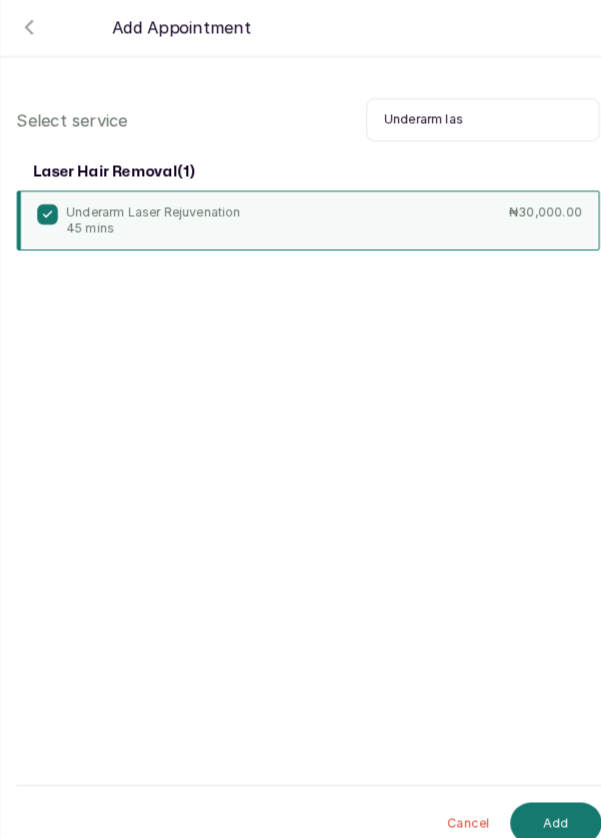 click at bounding box center [47, 210] 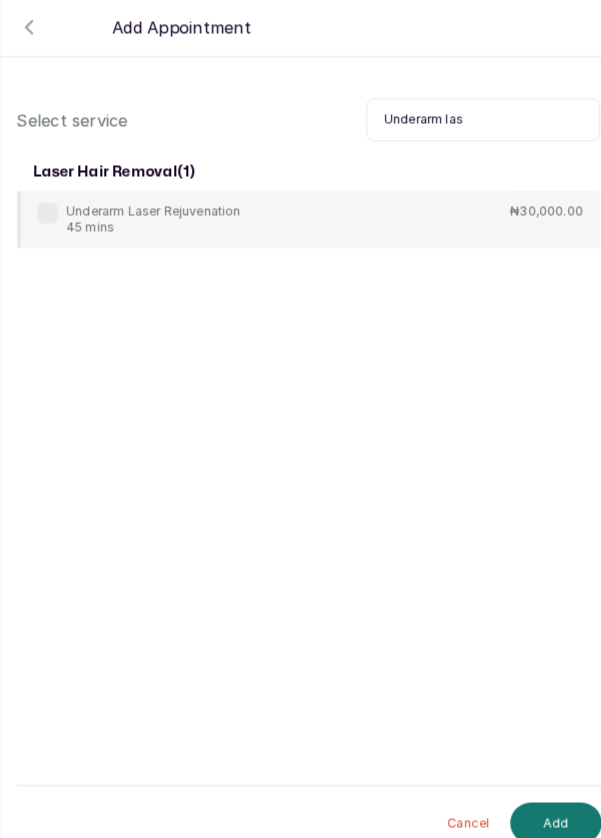 click on "Underarm las" at bounding box center (470, 118) 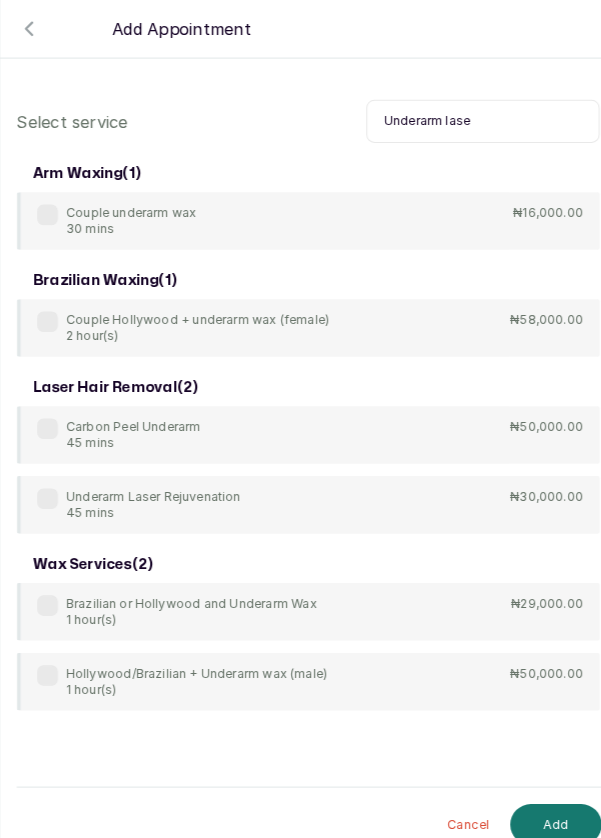 type on "Underarm laser" 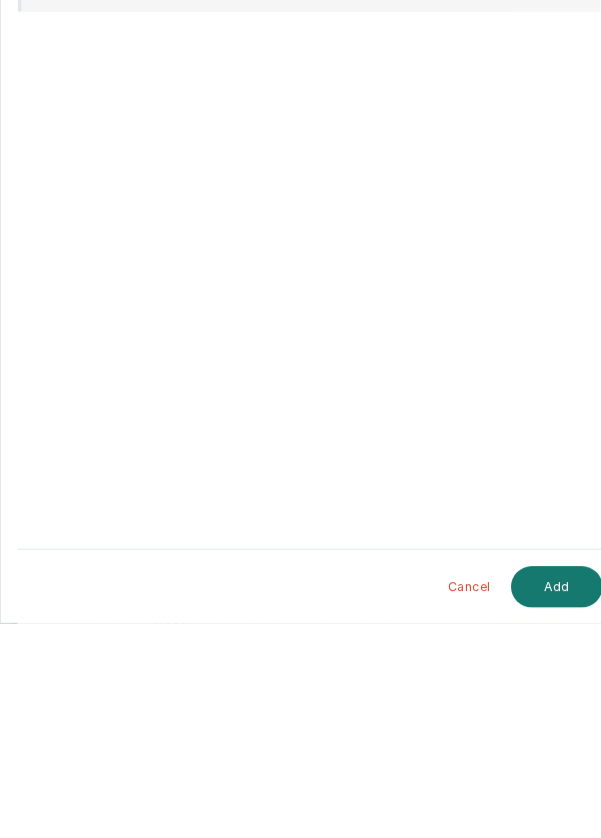 scroll, scrollTop: 96, scrollLeft: 0, axis: vertical 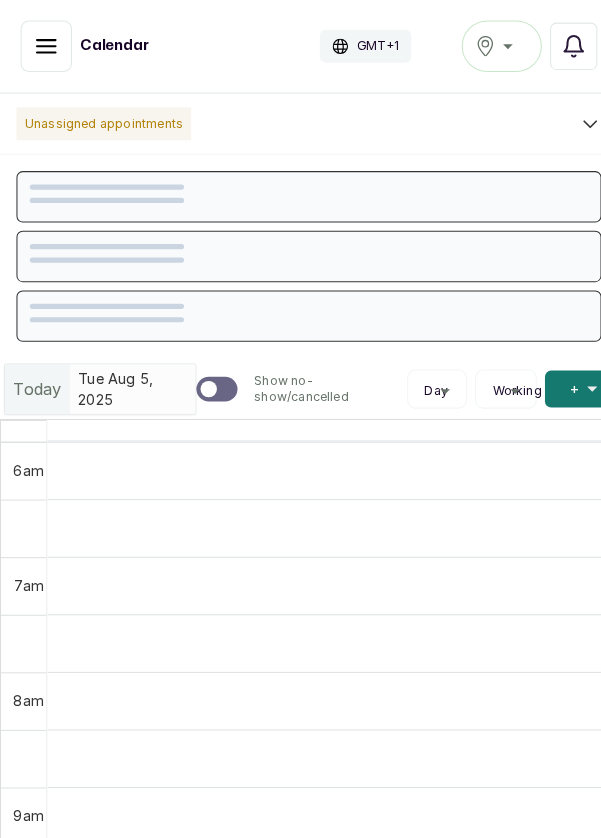 click 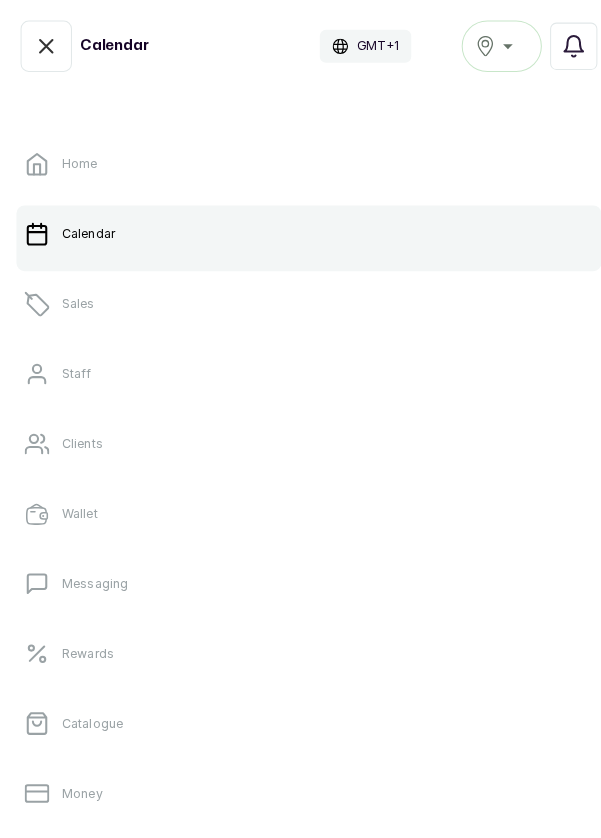 click on "Sales" at bounding box center [300, 296] 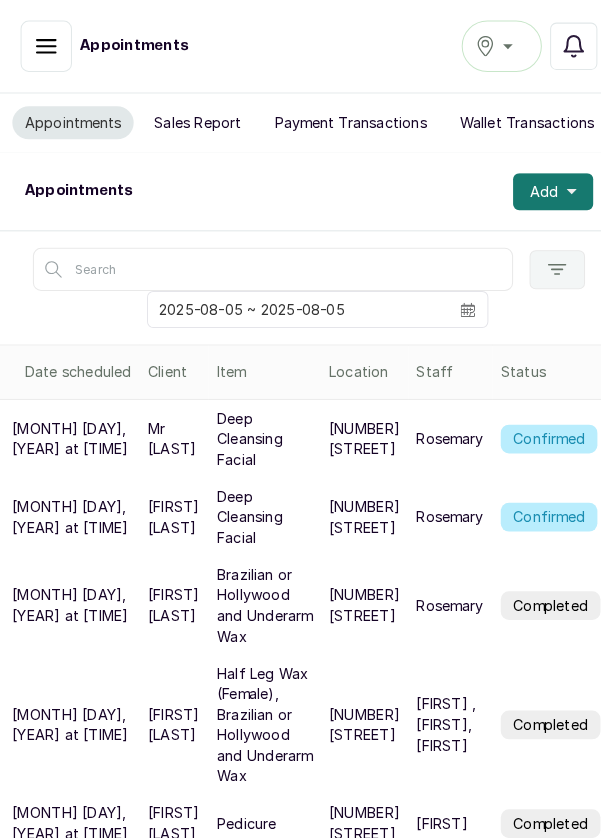 click 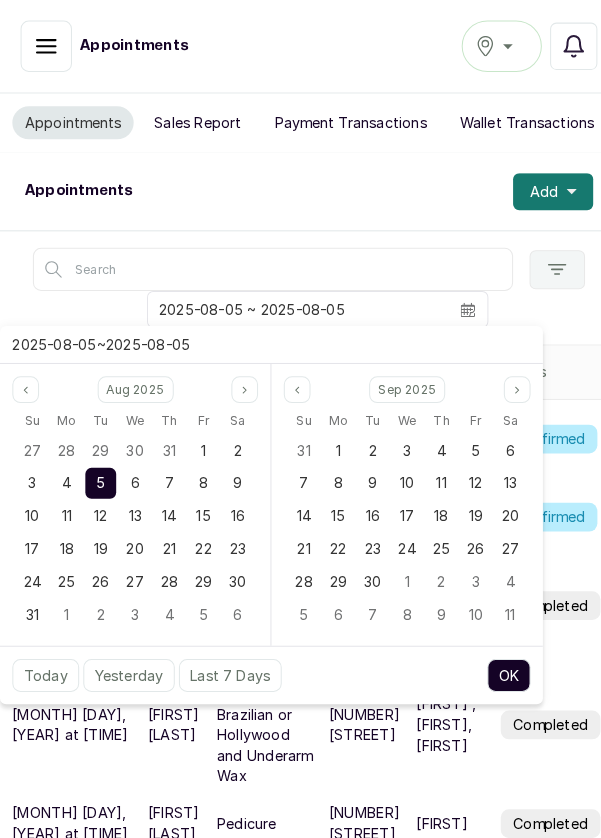 click on "6" at bounding box center (131, 469) 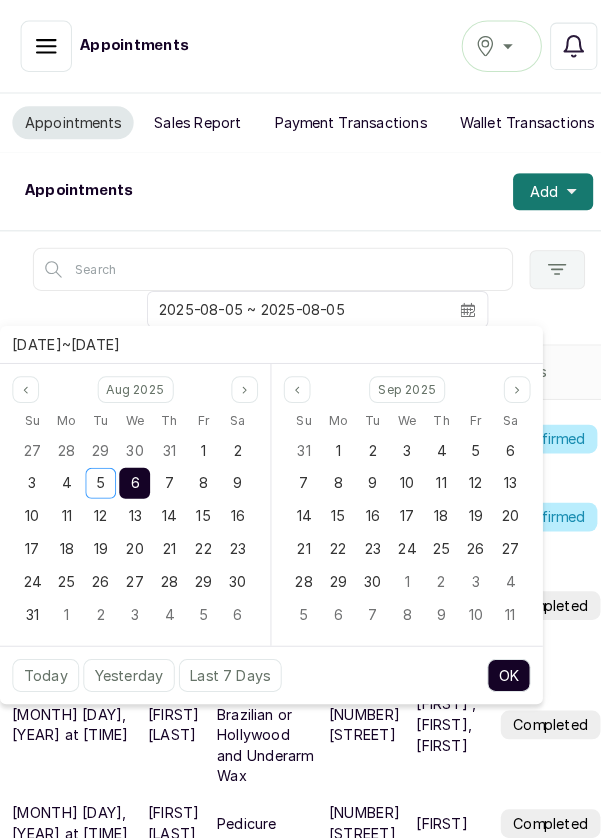 click on "6" at bounding box center (131, 470) 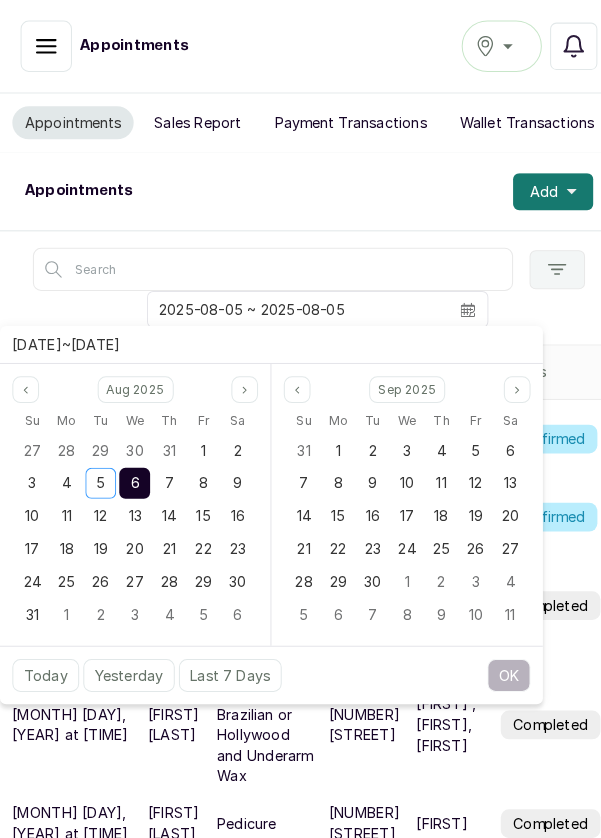 click on "6" at bounding box center (131, 470) 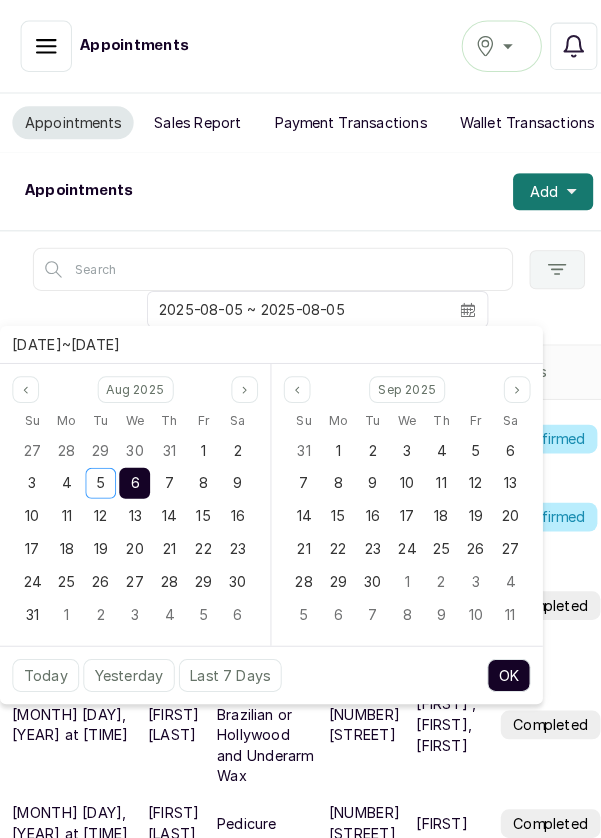 click on "5" at bounding box center (98, 469) 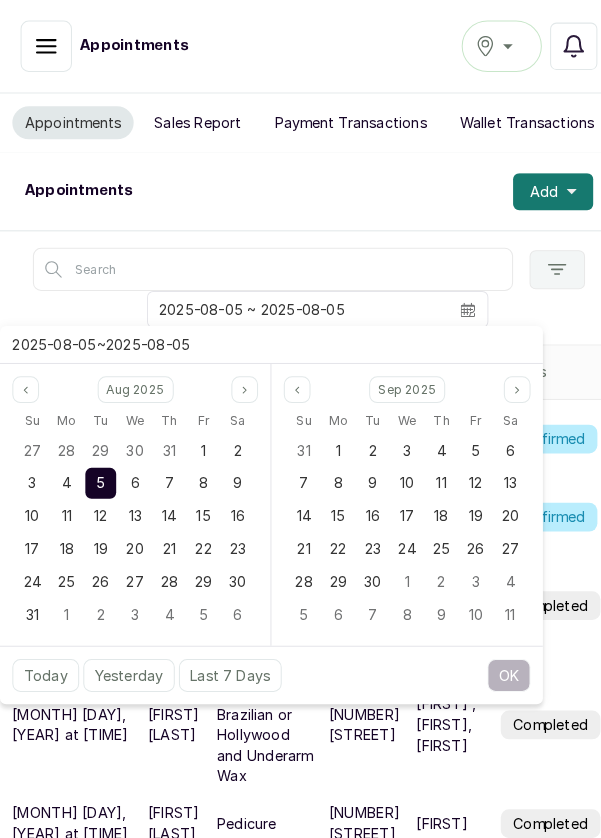 click on "6" at bounding box center (131, 470) 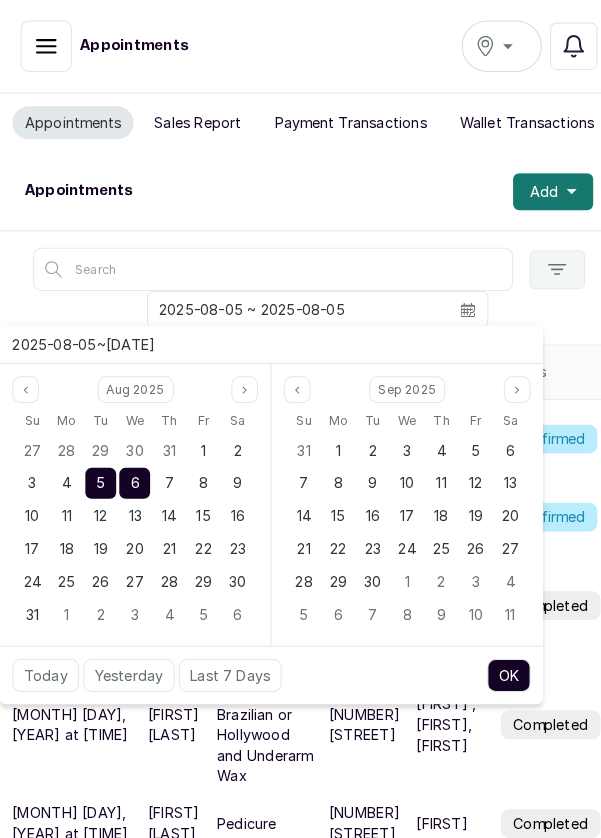 click on "6" at bounding box center (131, 470) 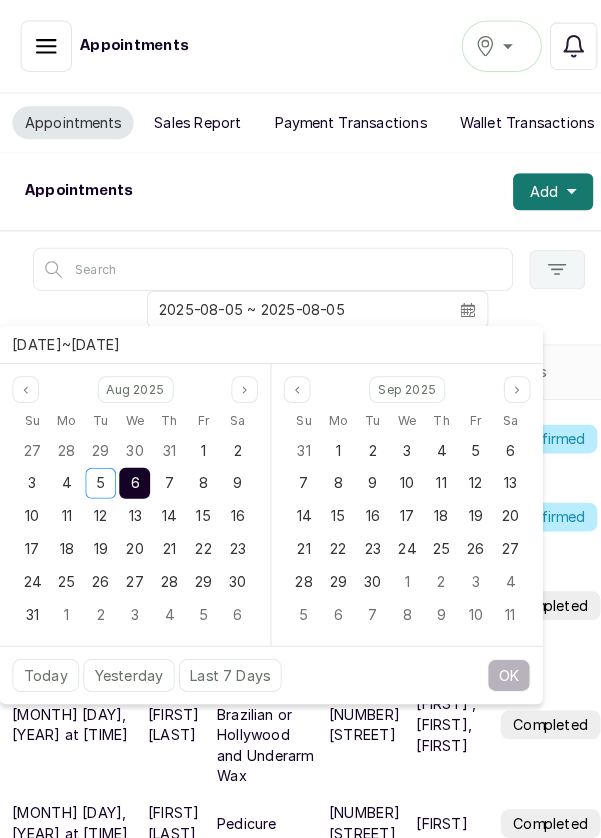 click on "6" at bounding box center (131, 470) 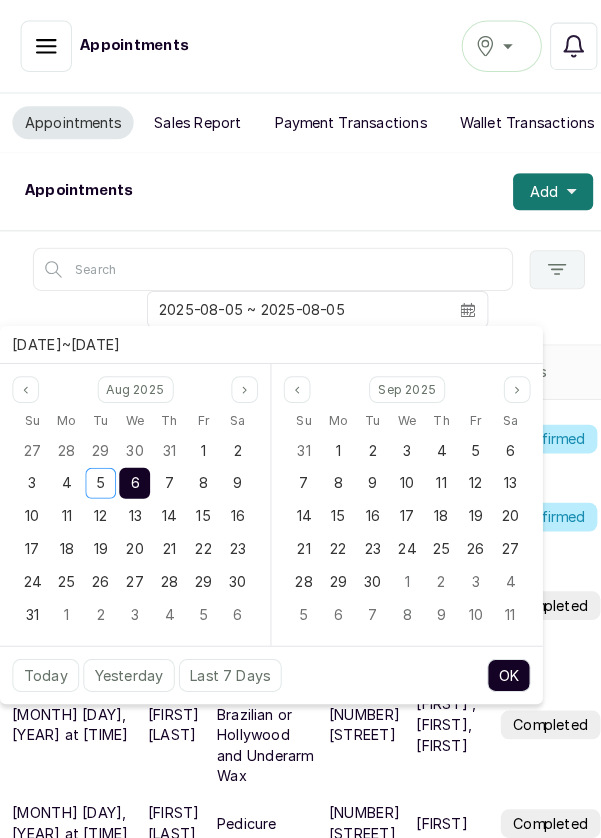 click on "OK" at bounding box center (495, 657) 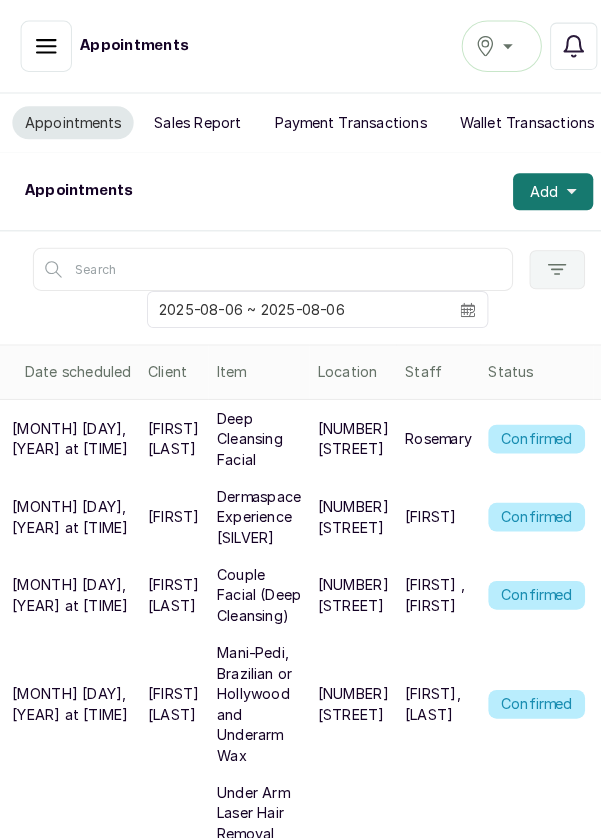 click 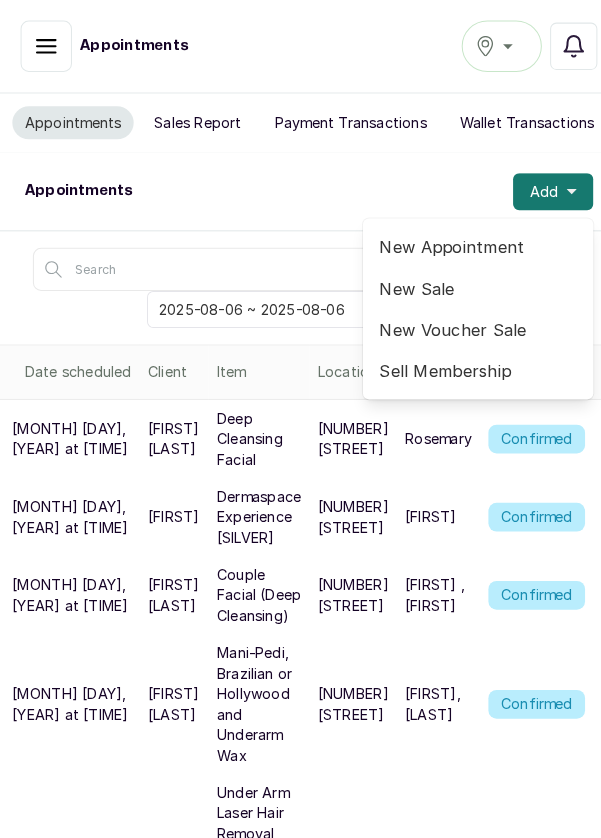 click on "New Appointment" at bounding box center (465, 240) 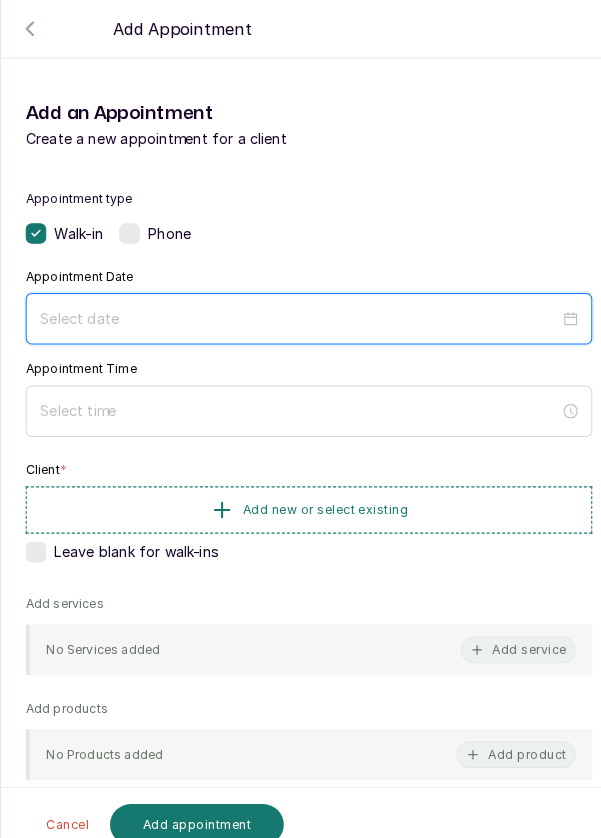 click at bounding box center [291, 310] 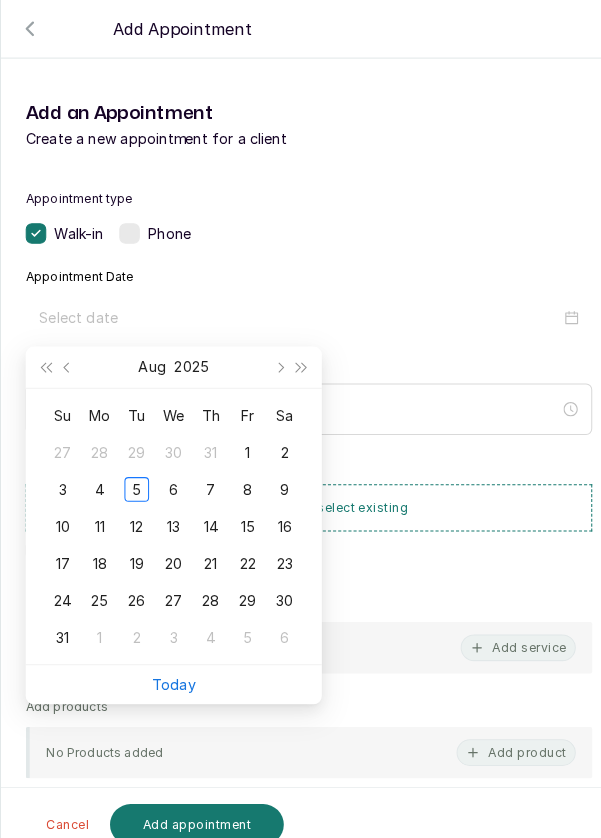 click on "6" at bounding box center (169, 476) 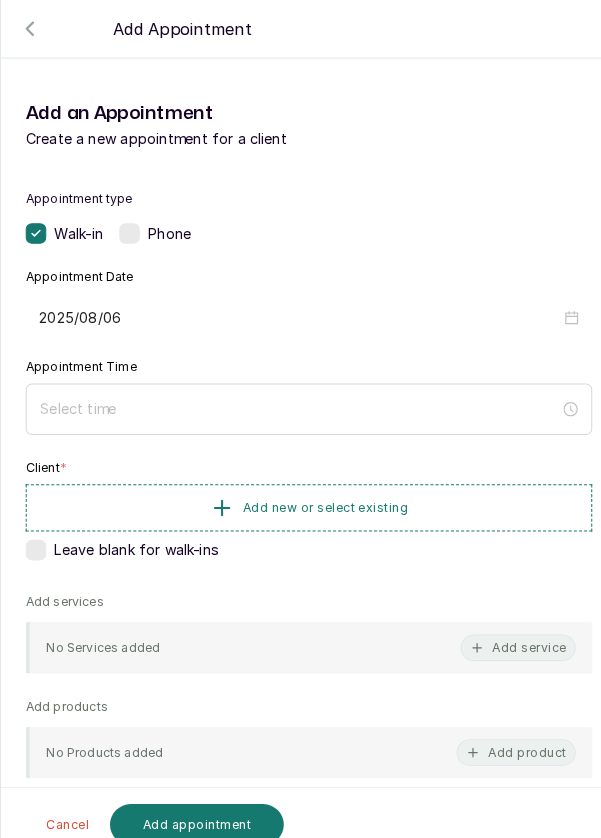 type on "2025/08/06" 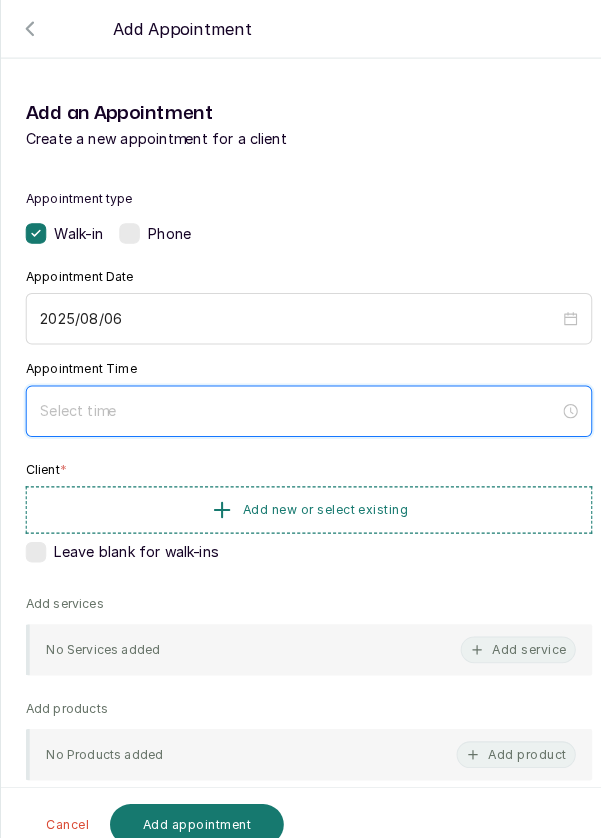 click at bounding box center [291, 400] 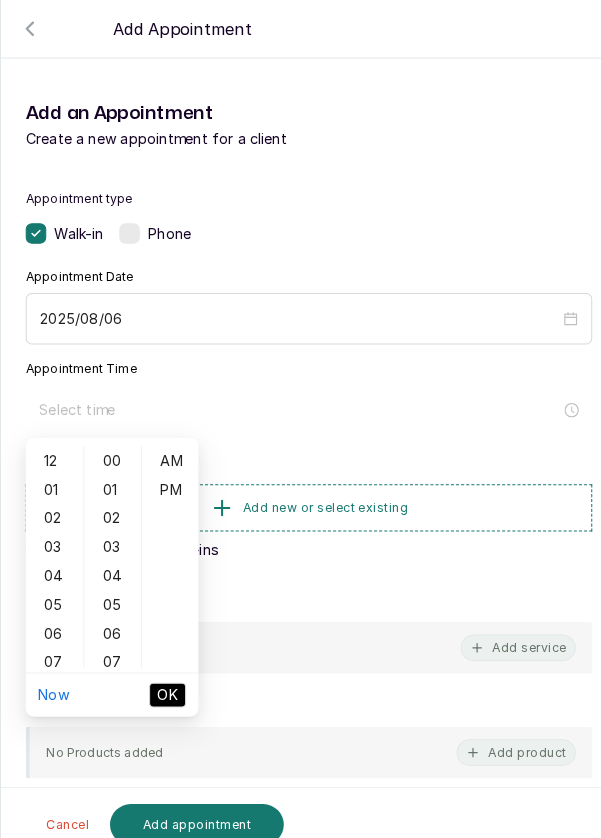 click on "01" at bounding box center [53, 476] 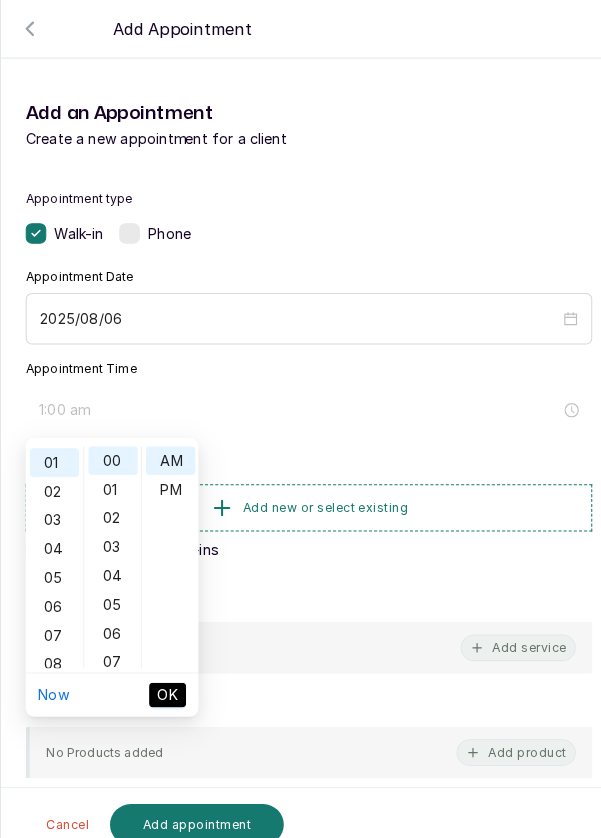 scroll, scrollTop: 27, scrollLeft: 0, axis: vertical 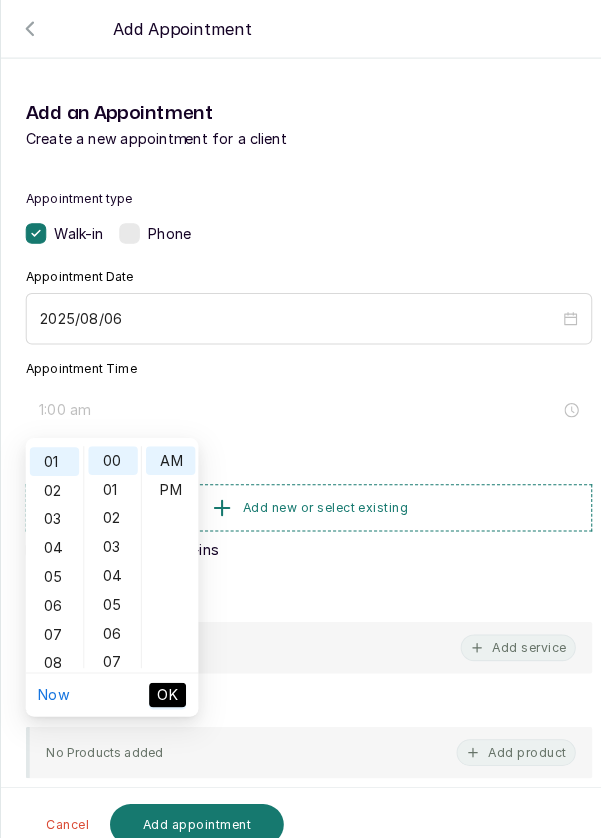 click on "PM" at bounding box center (166, 476) 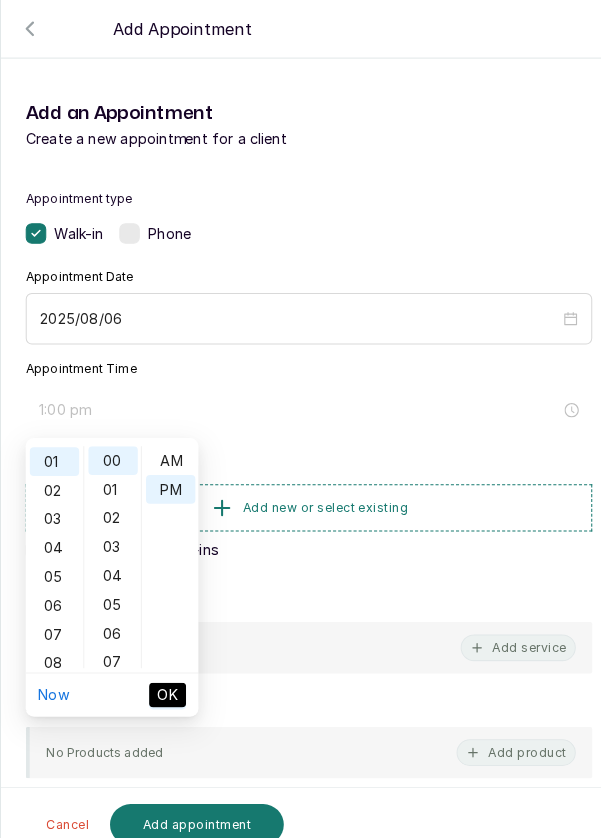 click on "OK" at bounding box center (163, 676) 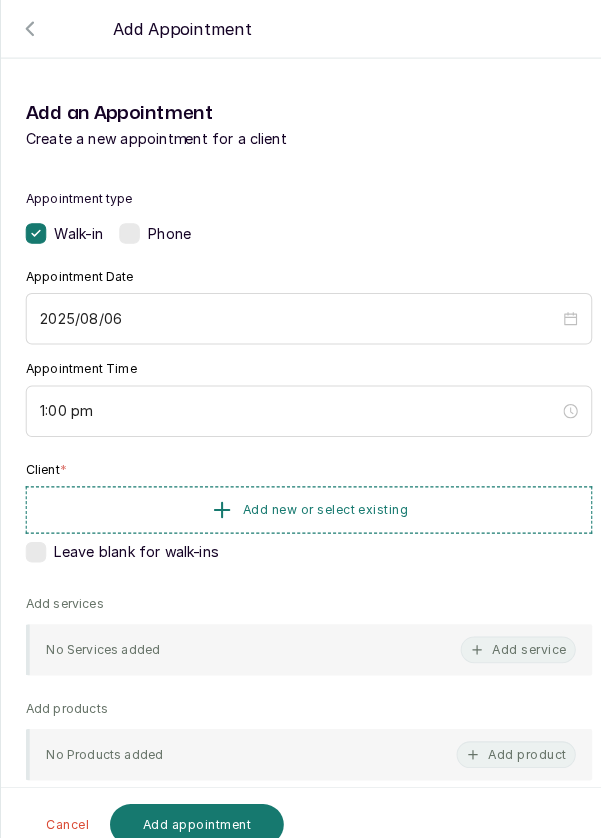 click on "Add new or select existing" at bounding box center [300, 496] 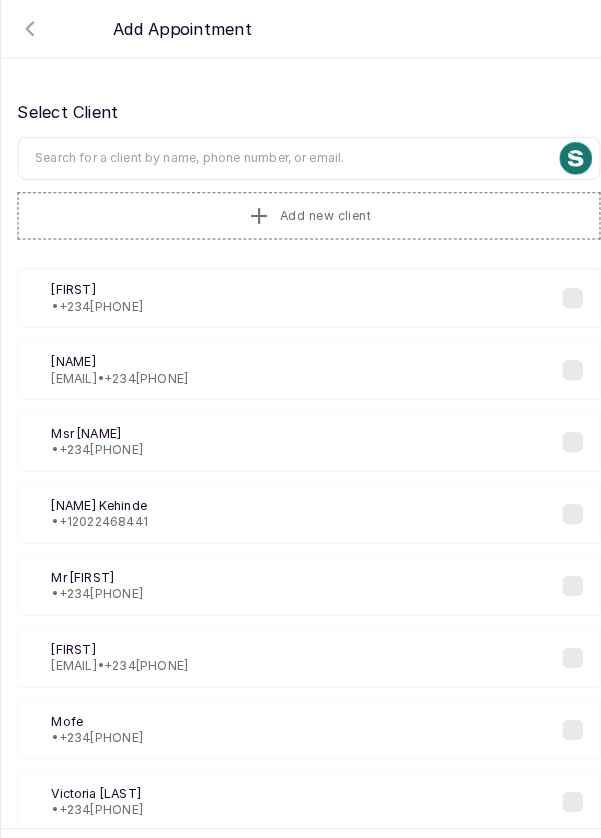 click at bounding box center [300, 154] 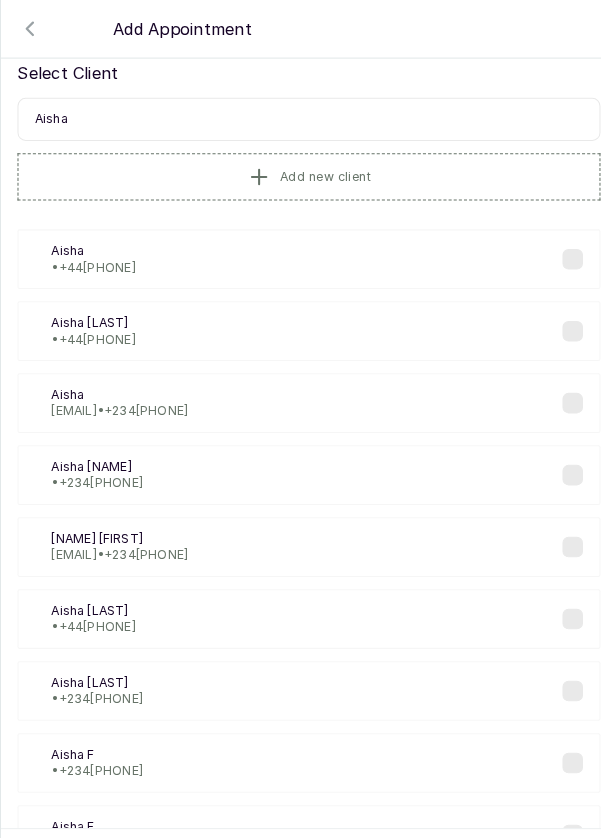 scroll, scrollTop: 0, scrollLeft: 0, axis: both 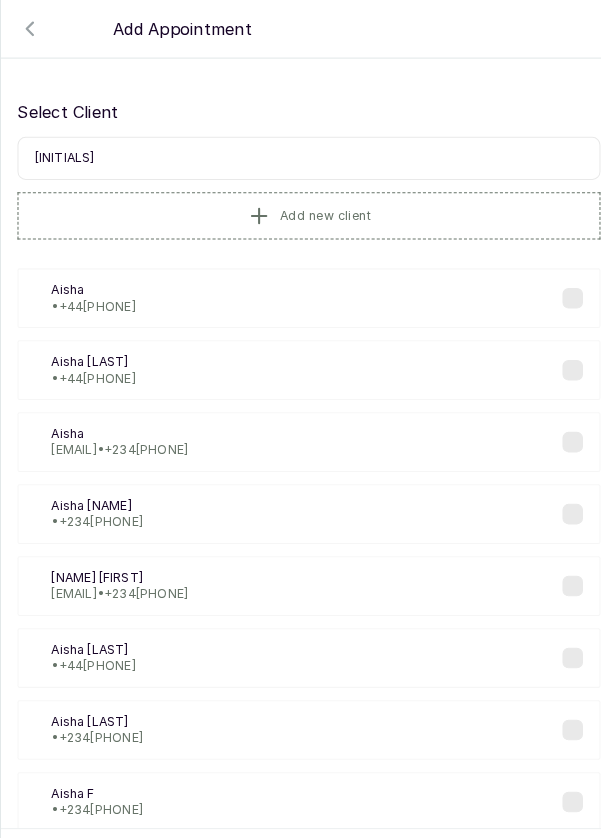 type on "A" 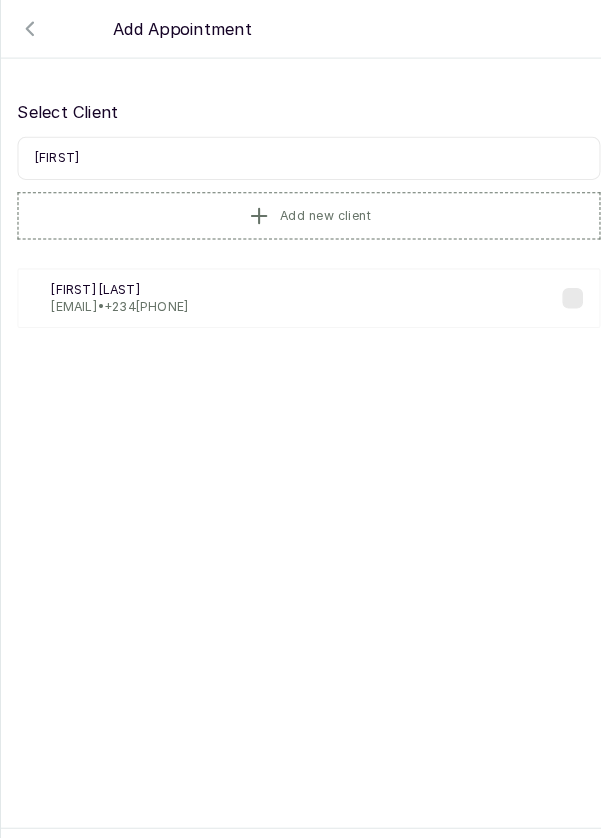 type on "[LAST]" 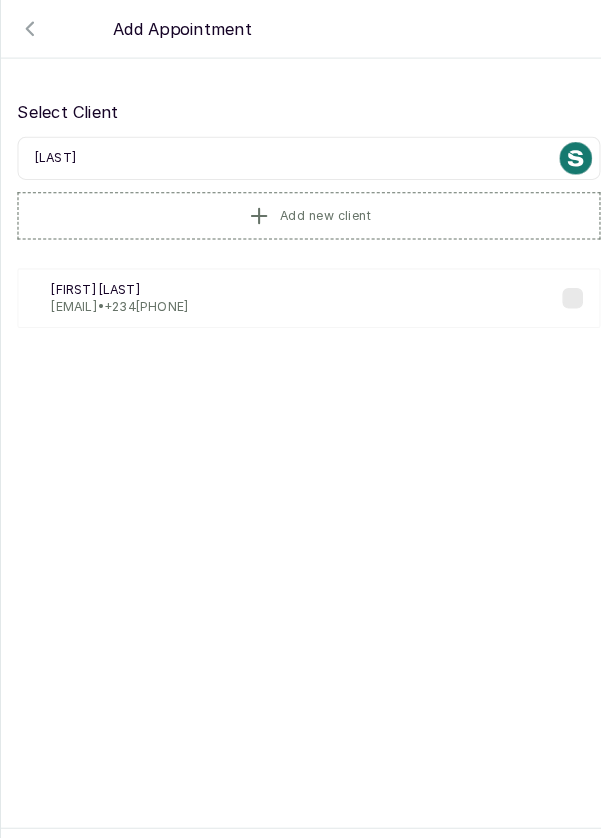 click on "[FIRST] [LAST] [EMAIL]  •  [PHONE]" at bounding box center [300, 290] 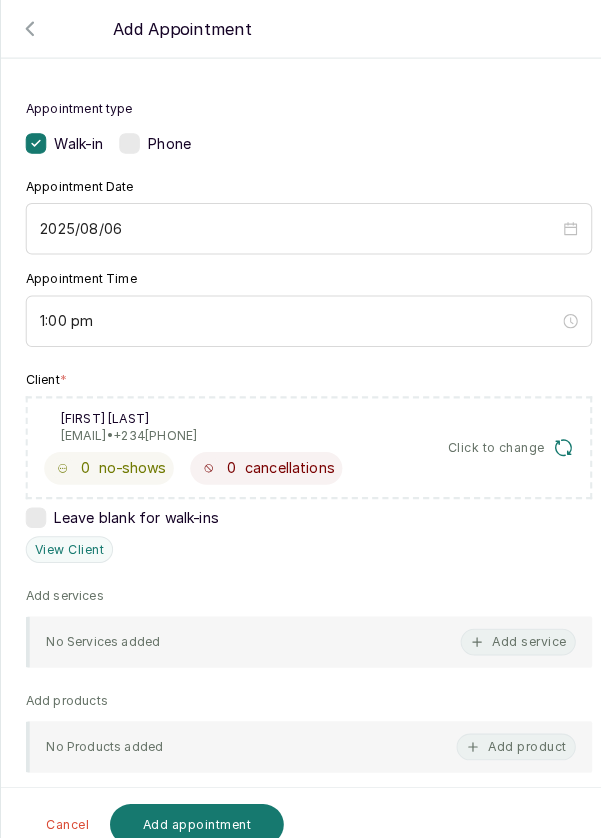 scroll, scrollTop: 89, scrollLeft: 0, axis: vertical 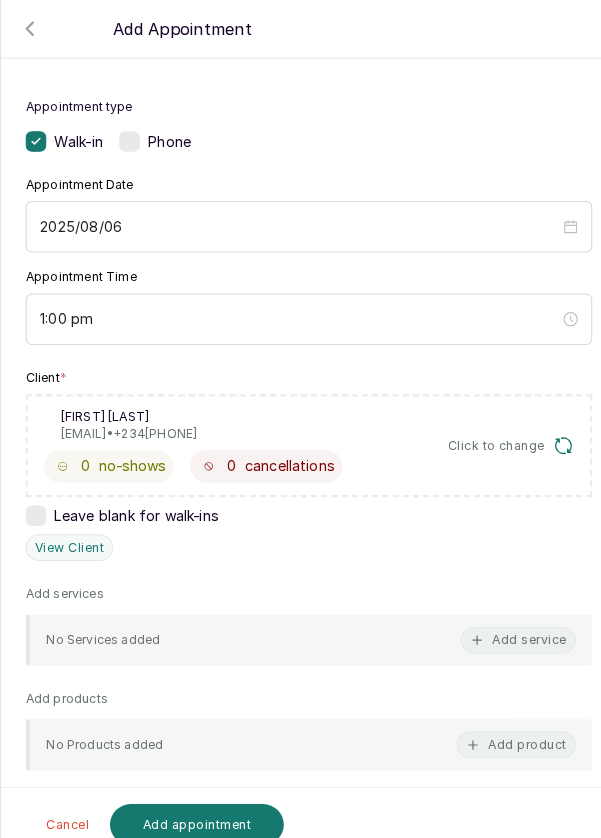 click on "Add service" at bounding box center [504, 623] 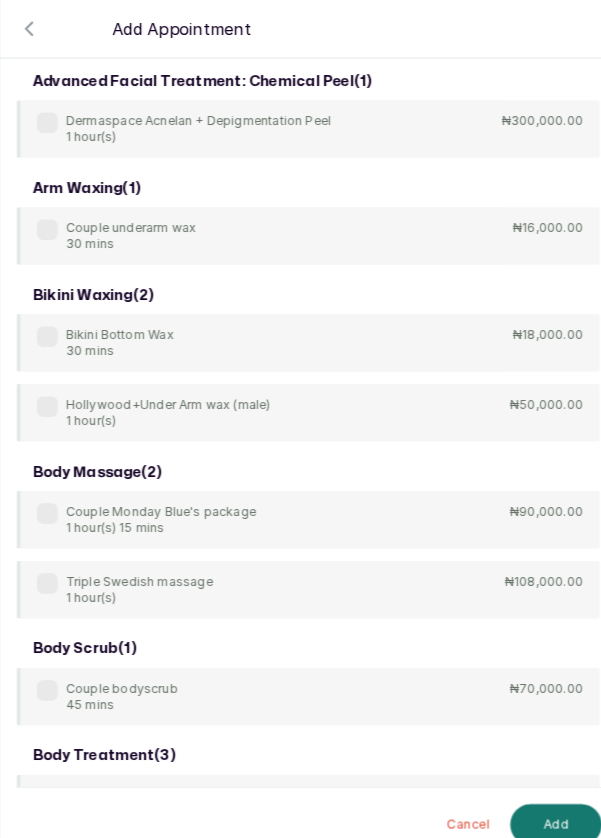 scroll, scrollTop: 80, scrollLeft: 0, axis: vertical 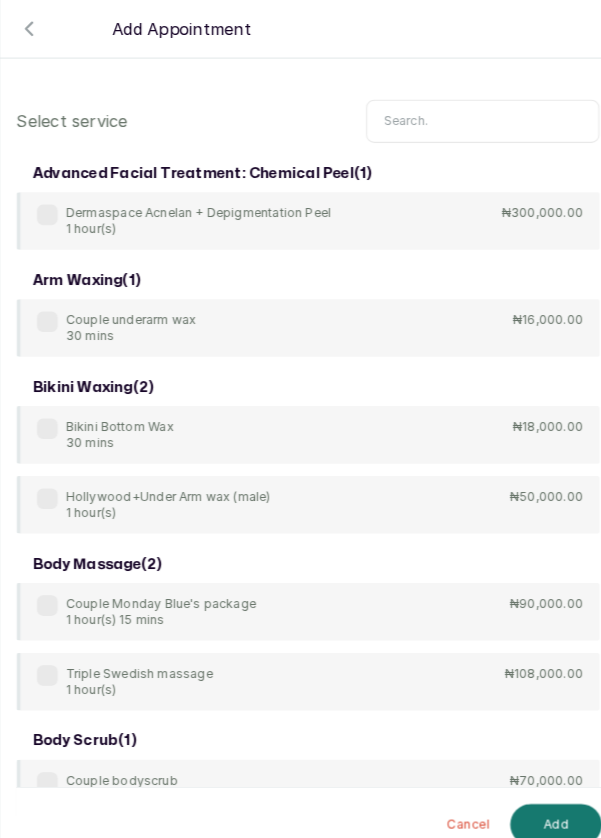 click at bounding box center [470, 118] 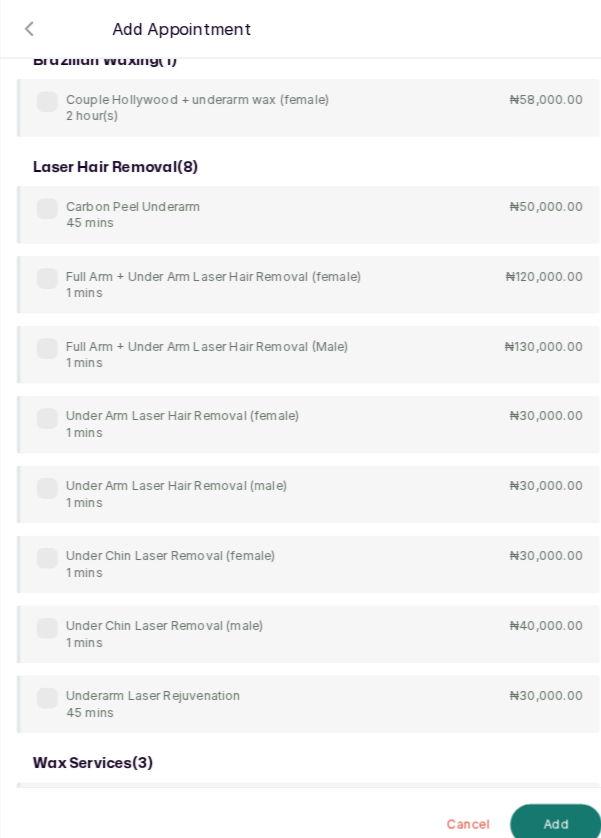 scroll, scrollTop: 320, scrollLeft: 0, axis: vertical 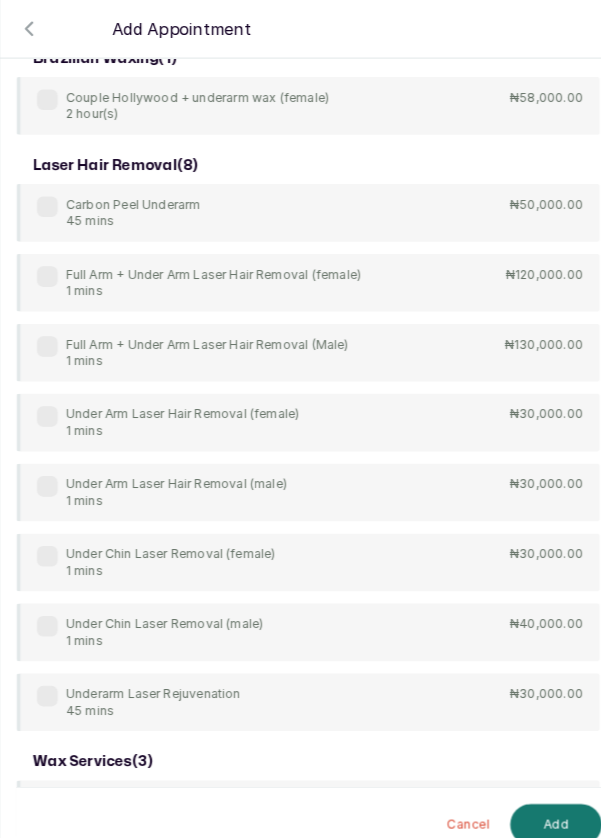 type on "Under" 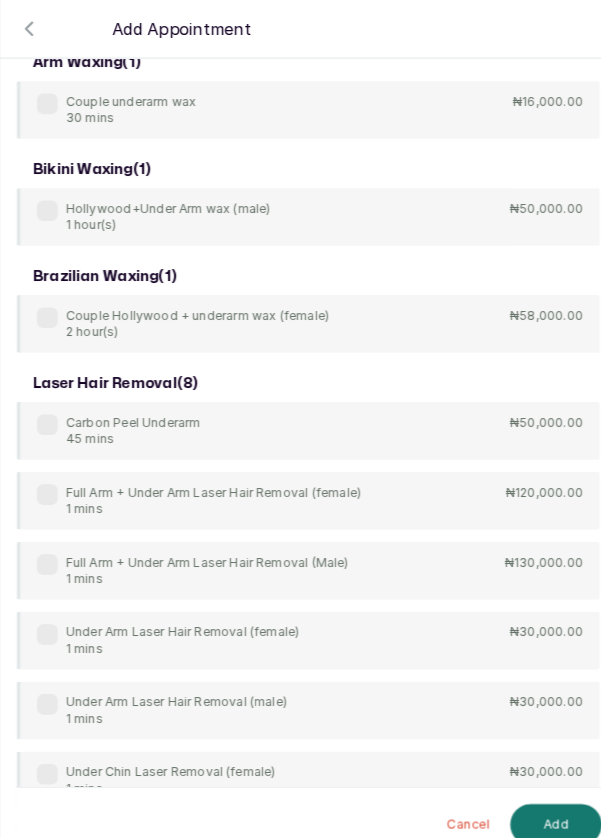 click at bounding box center (47, 617) 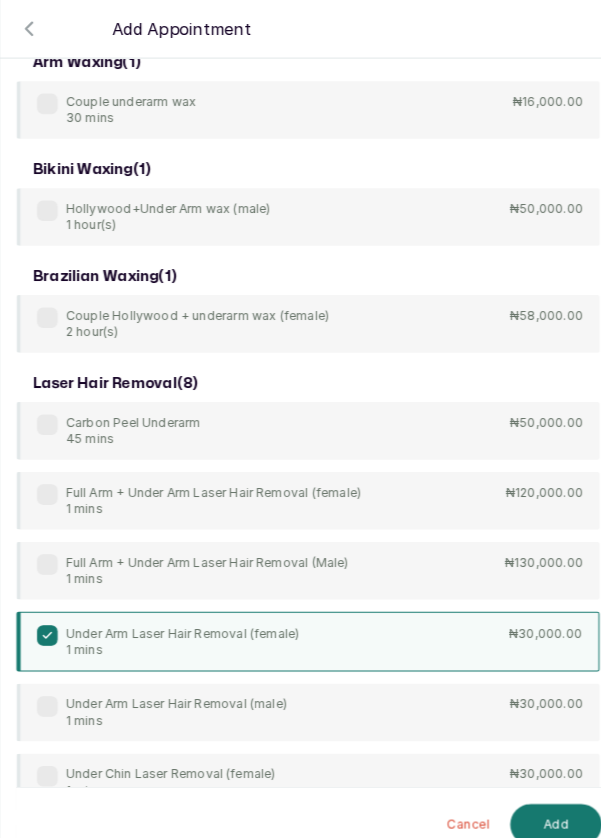 click on "Add" at bounding box center (541, 802) 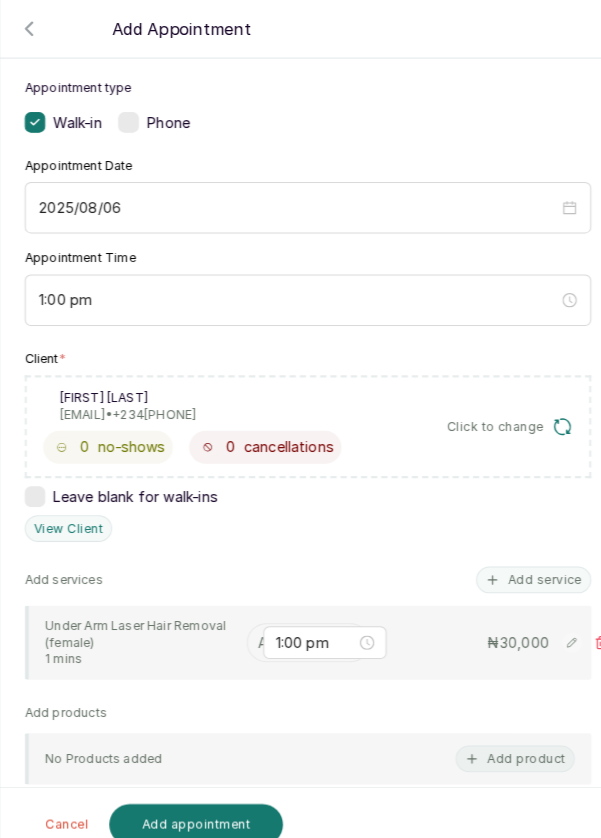 click at bounding box center [254, 625] 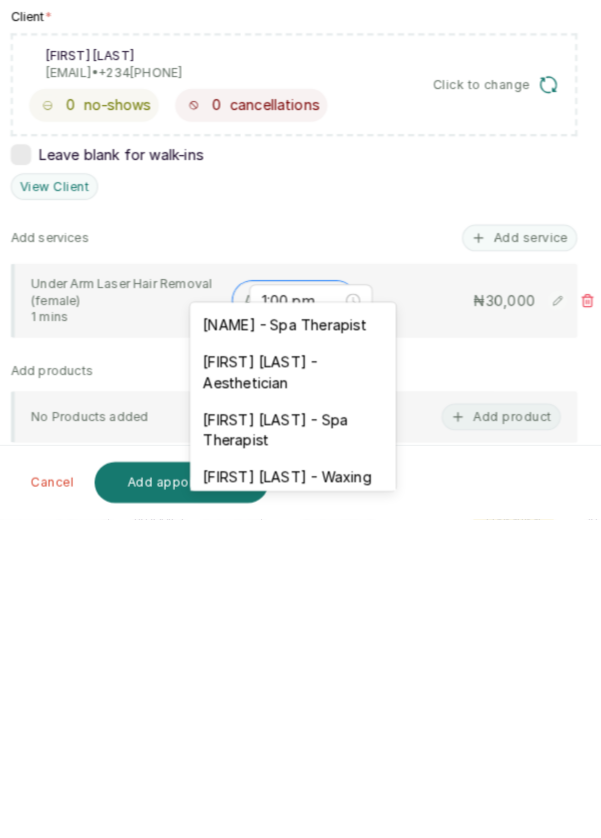 scroll, scrollTop: 27, scrollLeft: 0, axis: vertical 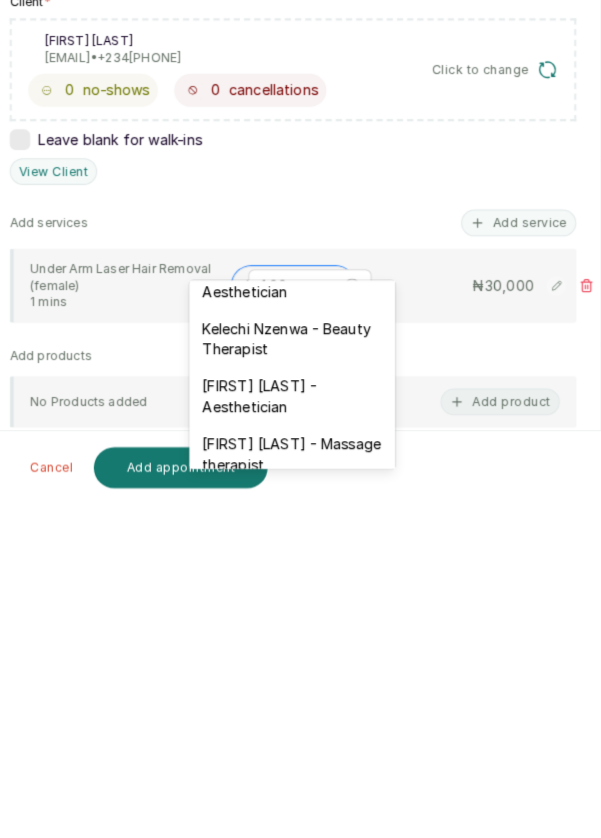 click on "[FIRST] [LAST] - Aesthetician" at bounding box center [300, 733] 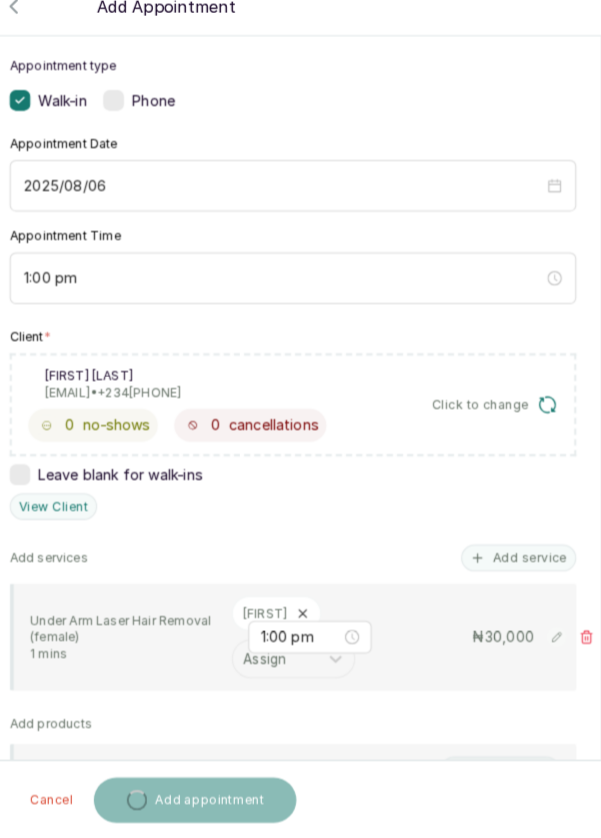 scroll, scrollTop: 28, scrollLeft: 0, axis: vertical 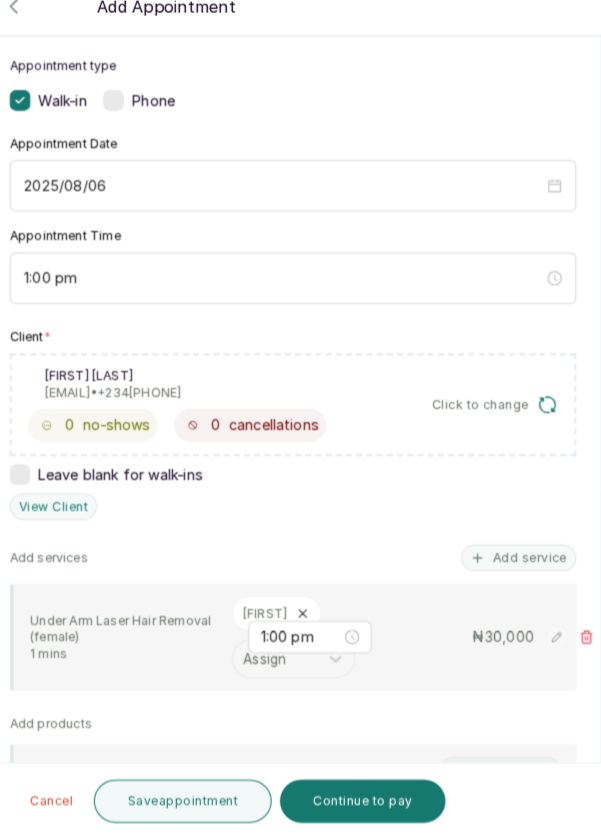 click on "Add service" at bounding box center (520, 564) 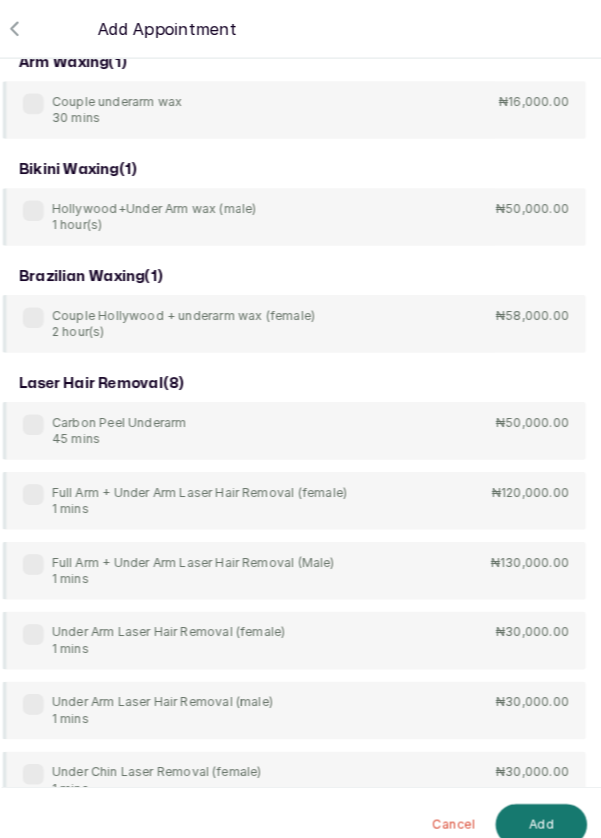 scroll, scrollTop: 0, scrollLeft: 0, axis: both 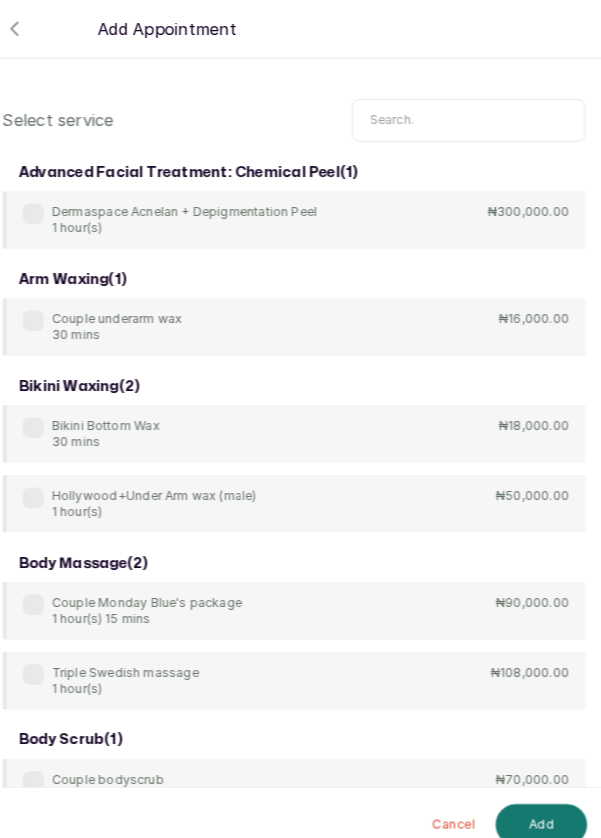 click at bounding box center (470, 117) 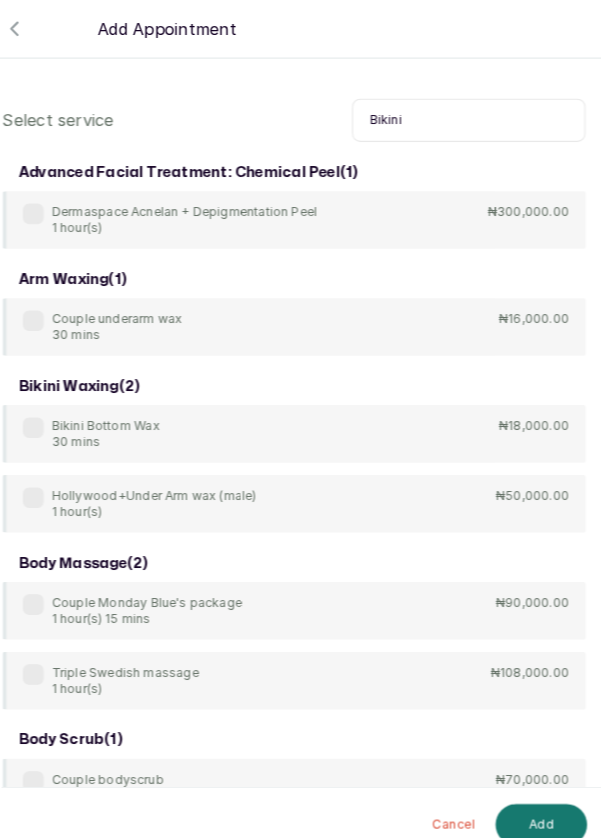 scroll, scrollTop: 0, scrollLeft: 0, axis: both 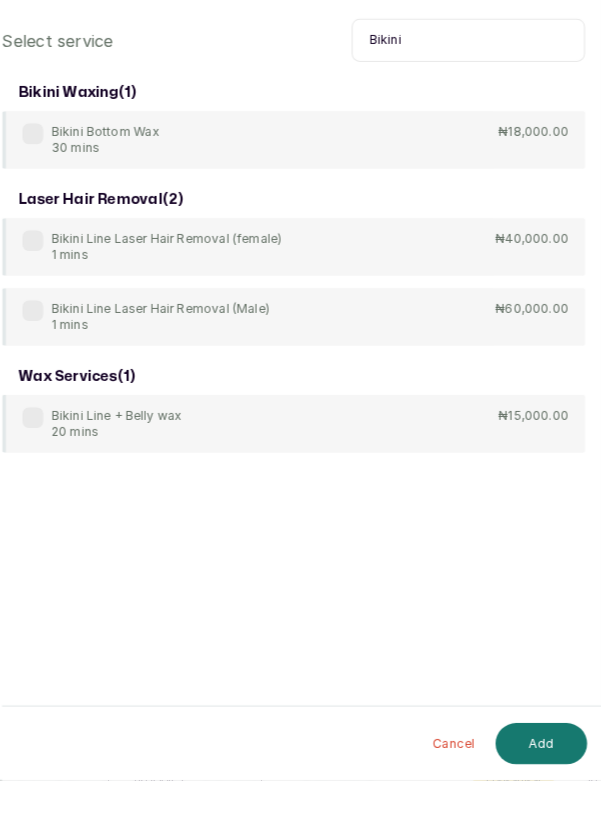 type on "Bikini" 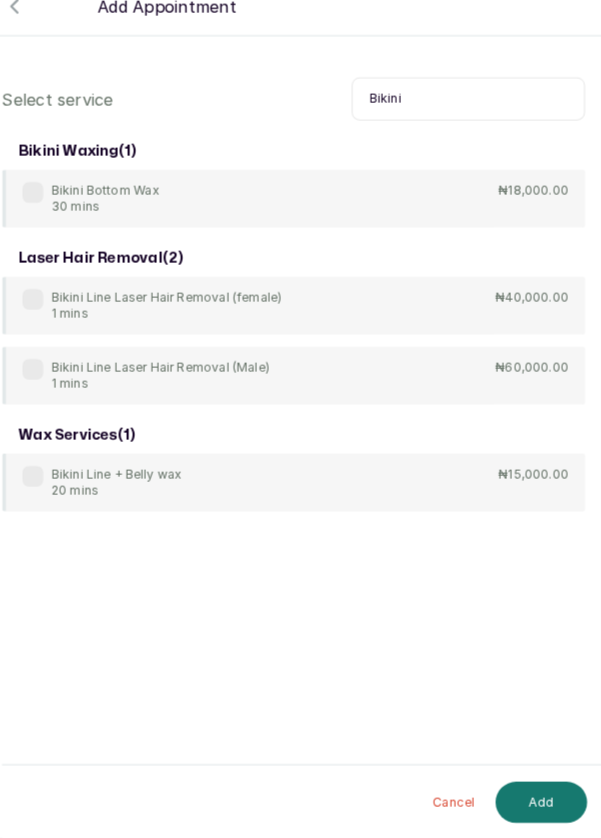 scroll, scrollTop: 3, scrollLeft: 0, axis: vertical 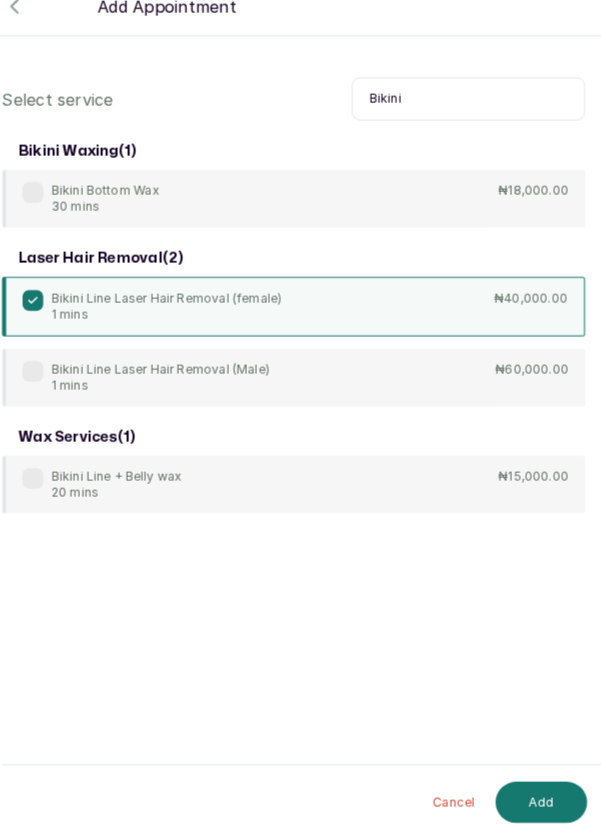 click on "Add" at bounding box center [541, 802] 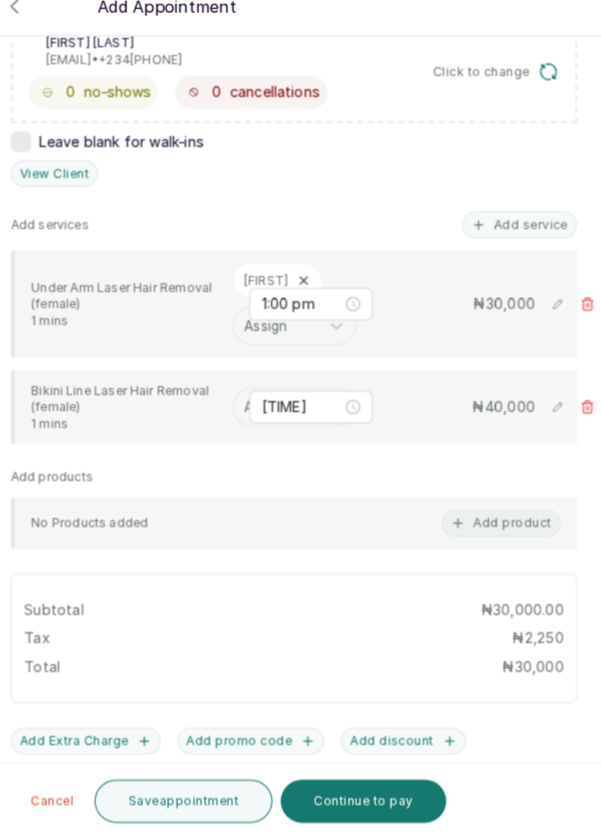 scroll, scrollTop: 445, scrollLeft: 0, axis: vertical 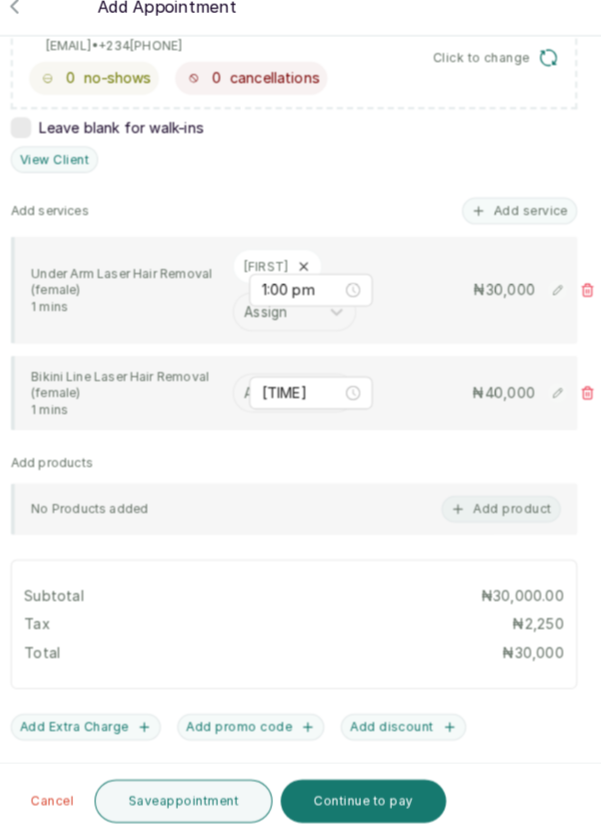 click at bounding box center [254, 404] 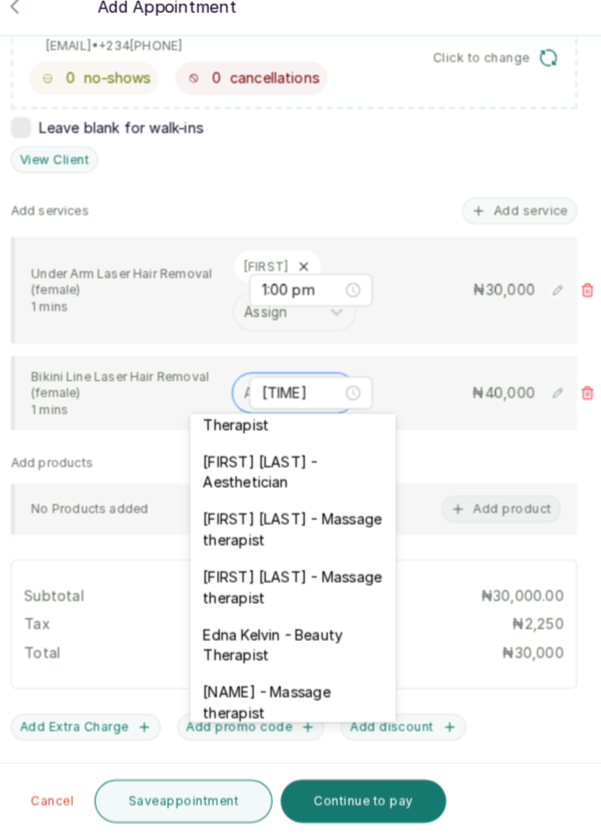 scroll, scrollTop: 597, scrollLeft: 0, axis: vertical 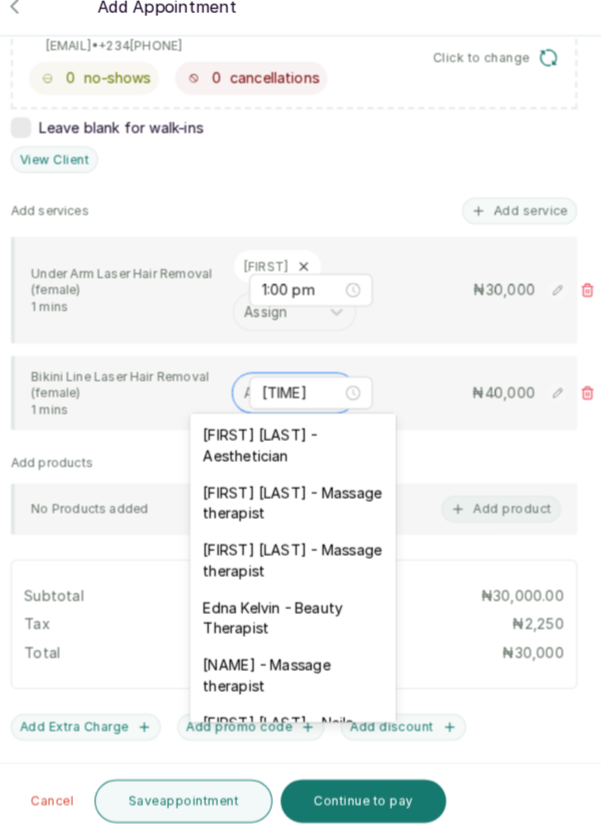 click on "[FIRST] [LAST] - Aesthetician" at bounding box center [300, 455] 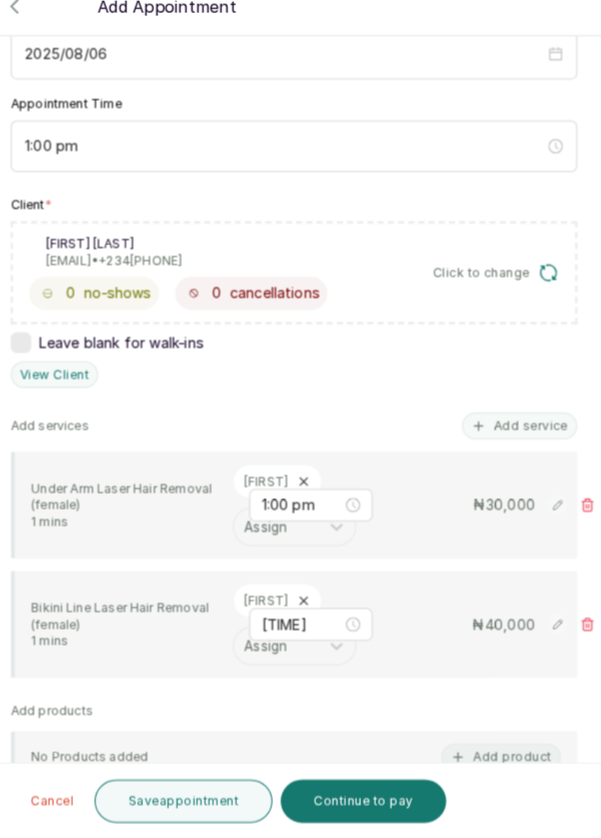 scroll, scrollTop: 243, scrollLeft: 0, axis: vertical 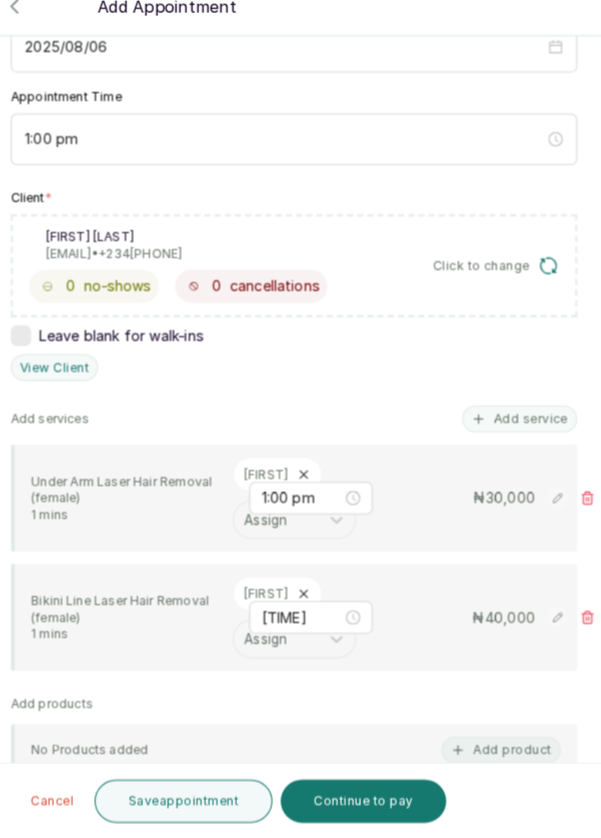 click on "Save  appointment" at bounding box center [194, 801] 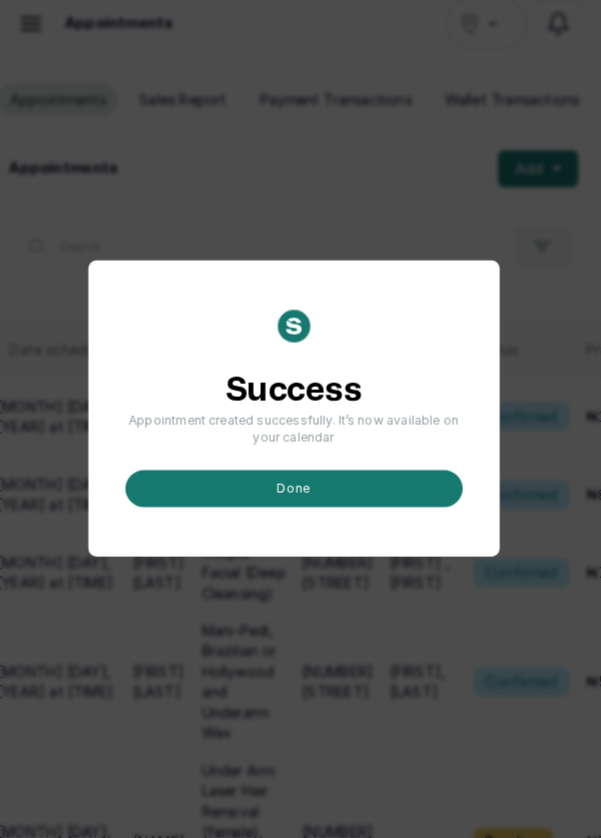 click on "done" at bounding box center [301, 497] 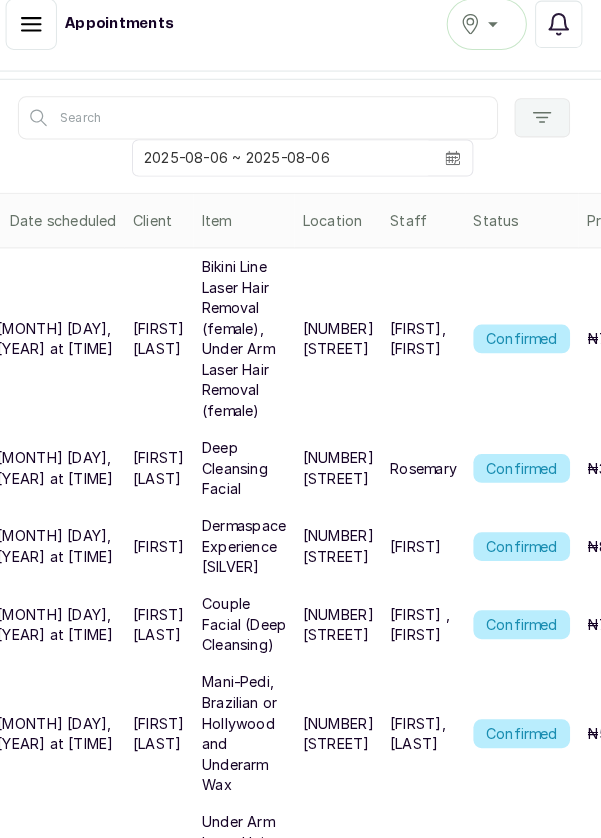 scroll, scrollTop: 0, scrollLeft: 0, axis: both 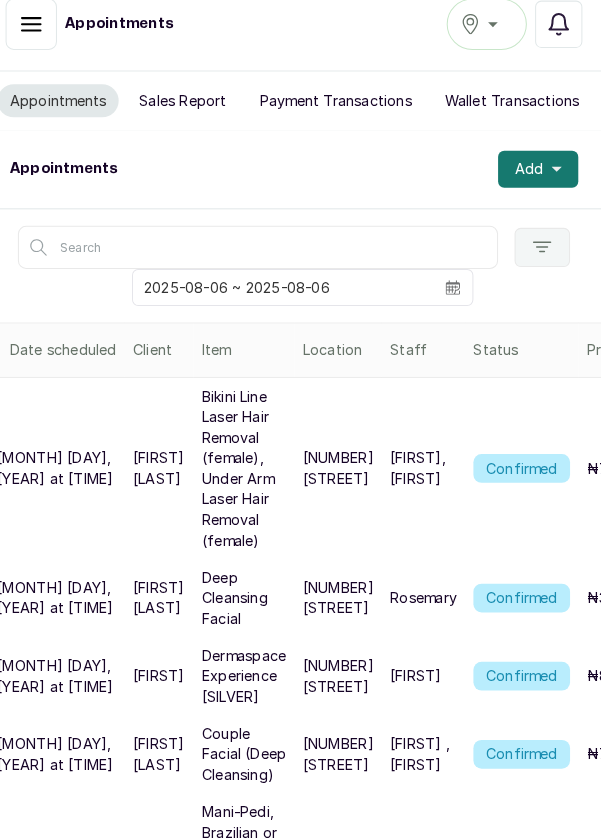 click on "Add" at bounding box center [538, 186] 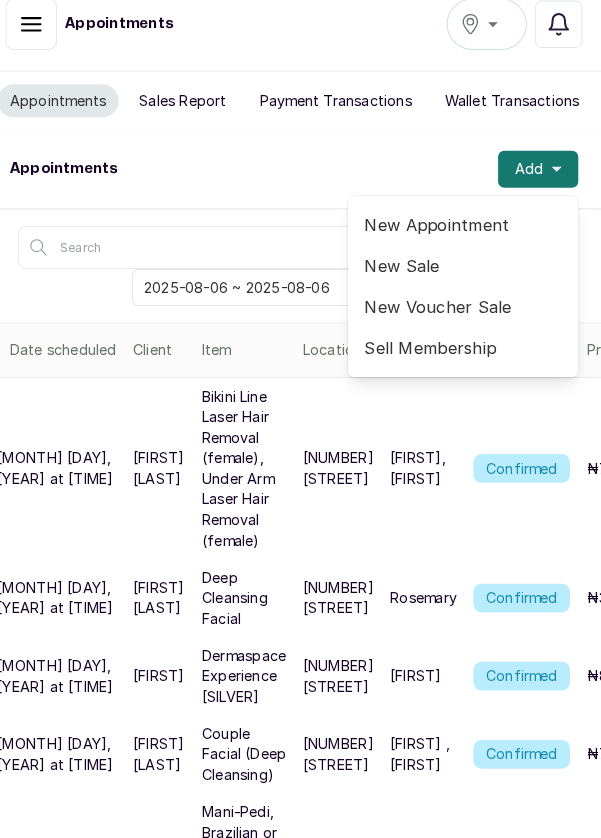 click on "New Appointment" at bounding box center [465, 240] 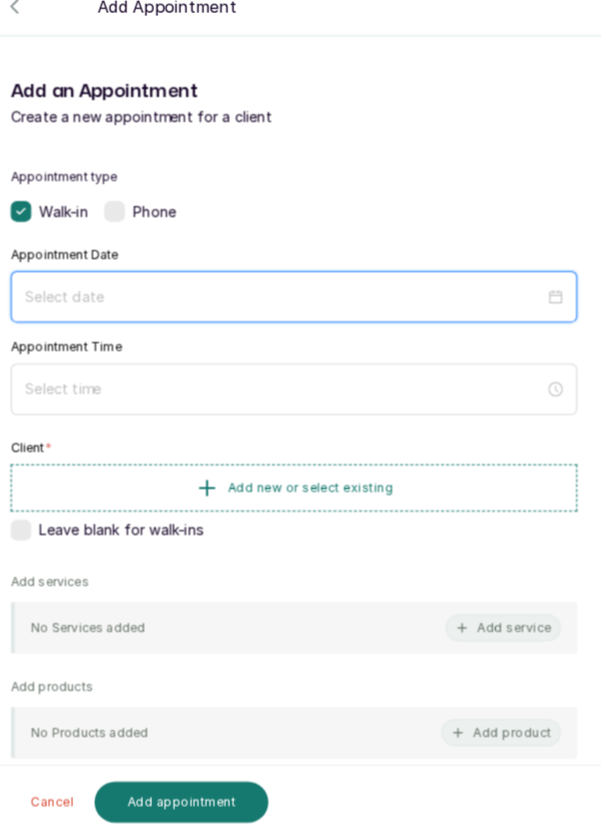 click at bounding box center [291, 310] 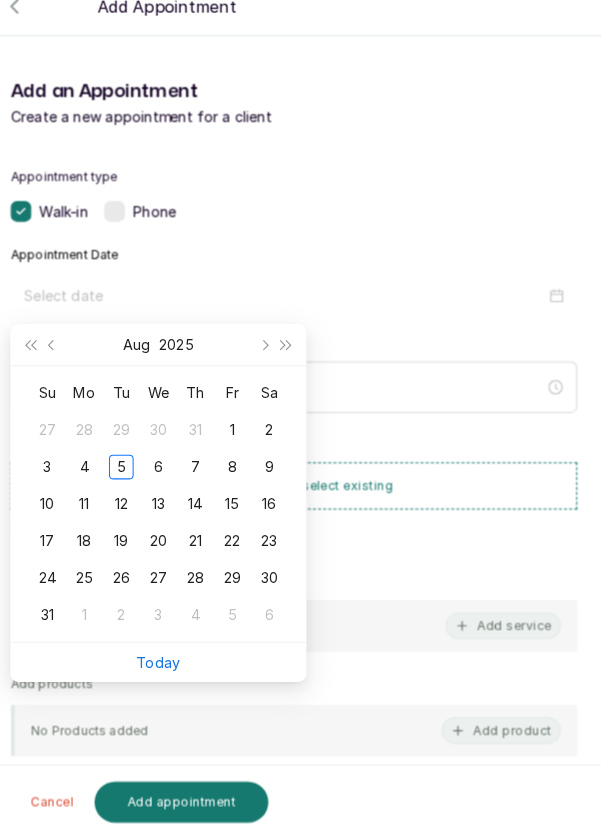 click on "6" at bounding box center [169, 476] 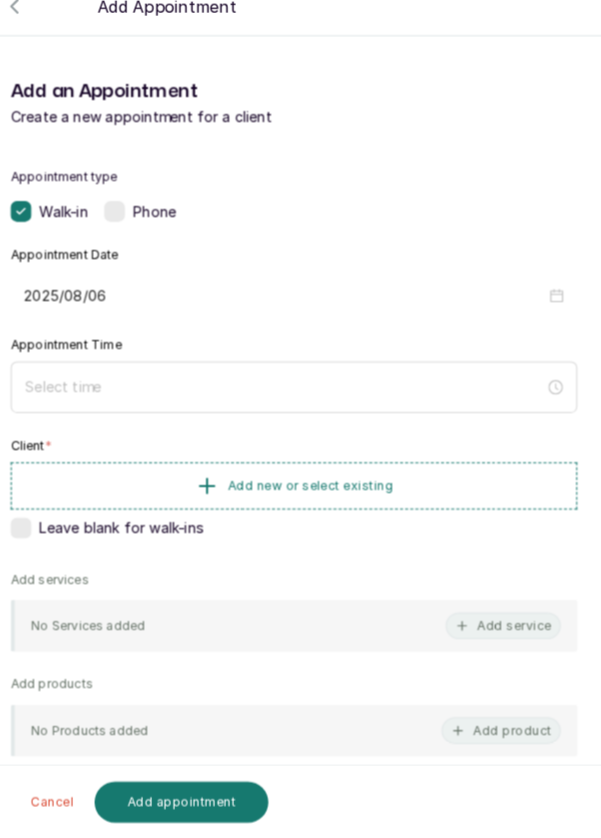 type on "2025/08/06" 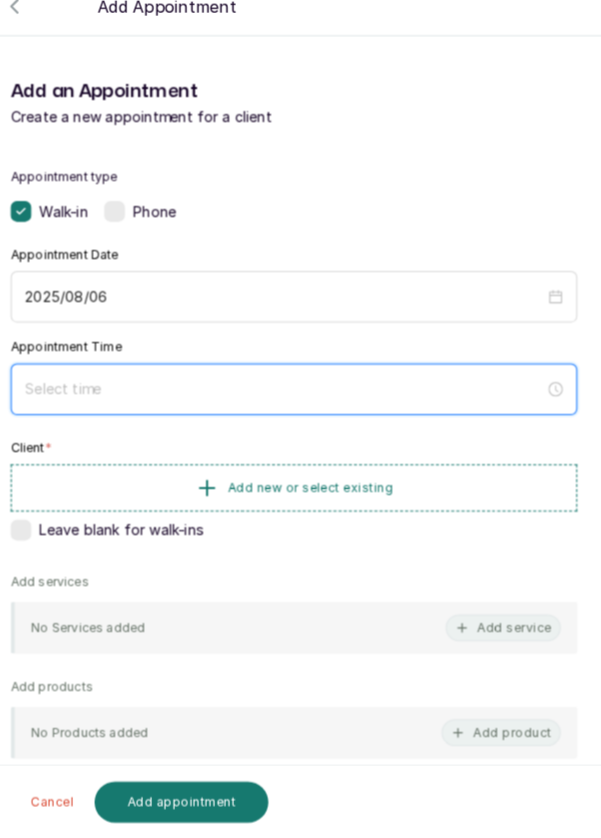 click at bounding box center (291, 400) 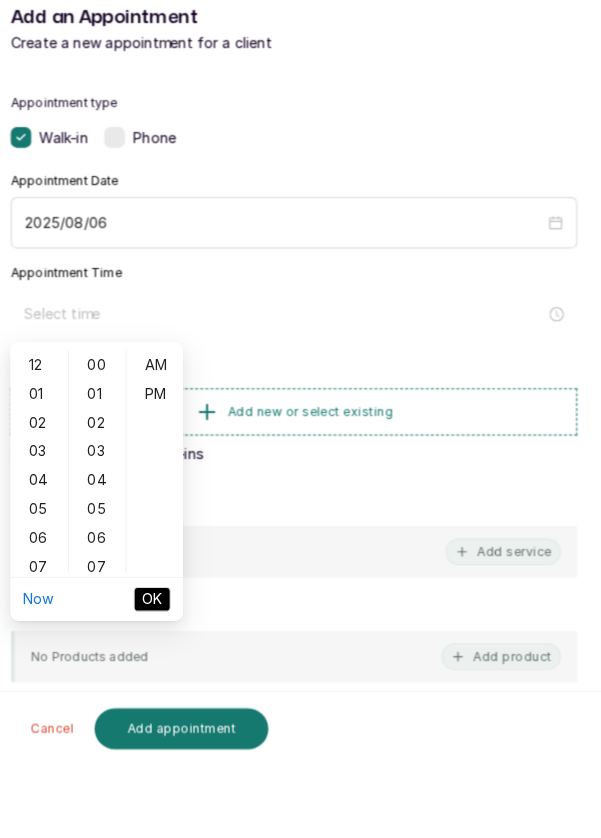 click on "04" at bounding box center (53, 560) 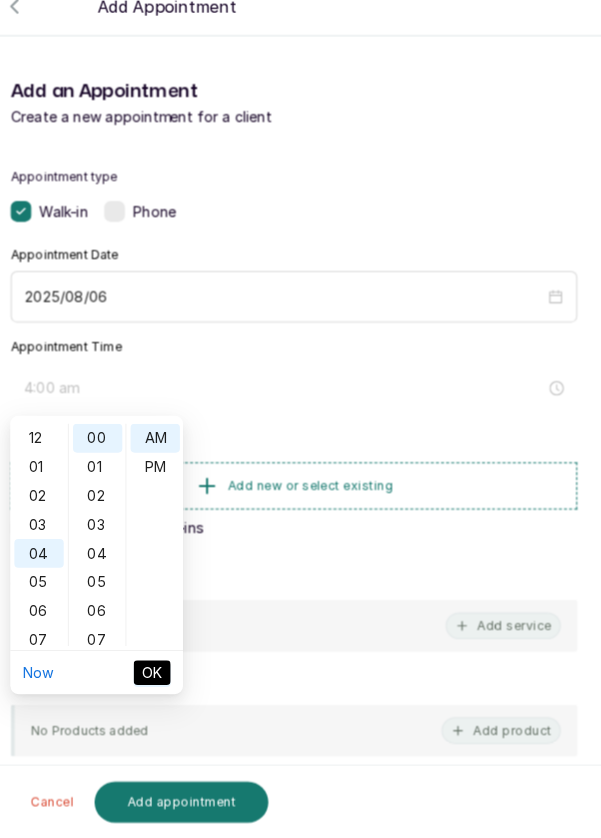 scroll, scrollTop: 102, scrollLeft: 0, axis: vertical 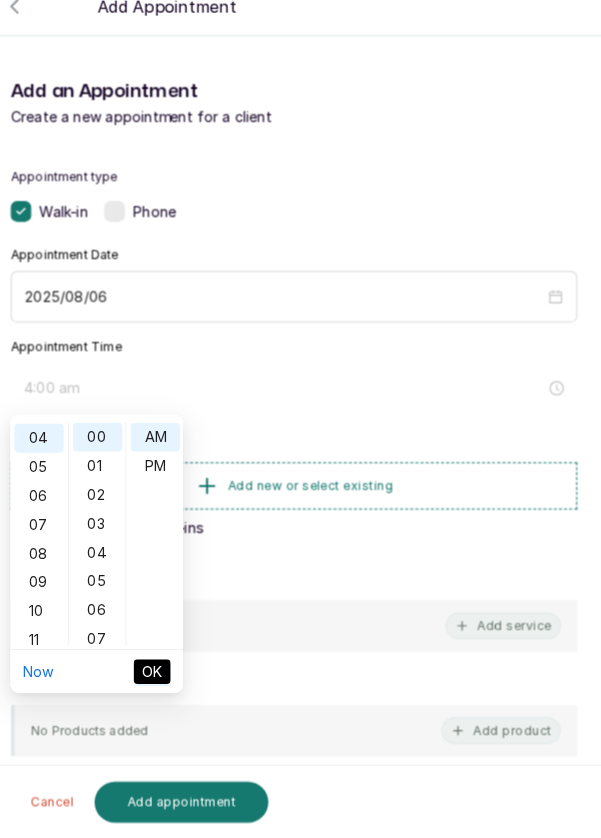 click on "PM" at bounding box center (166, 475) 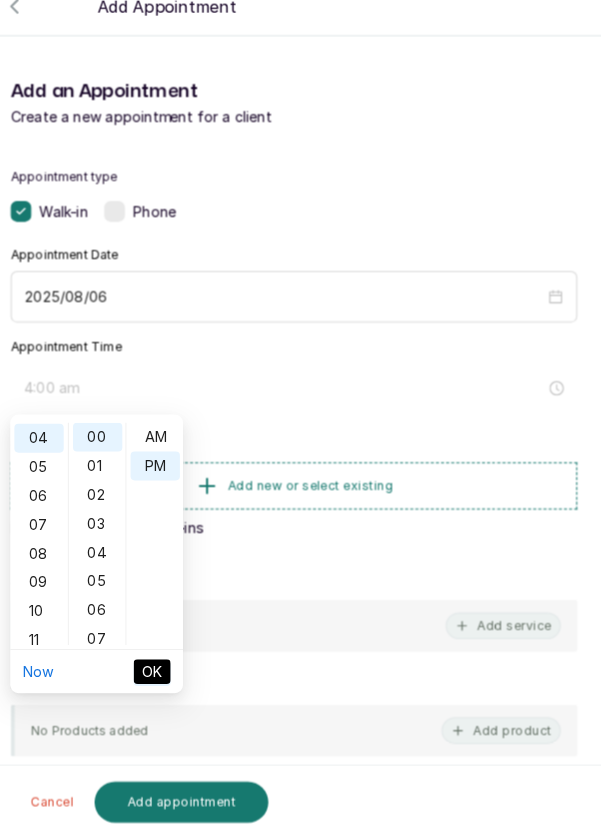 type on "4:00 pm" 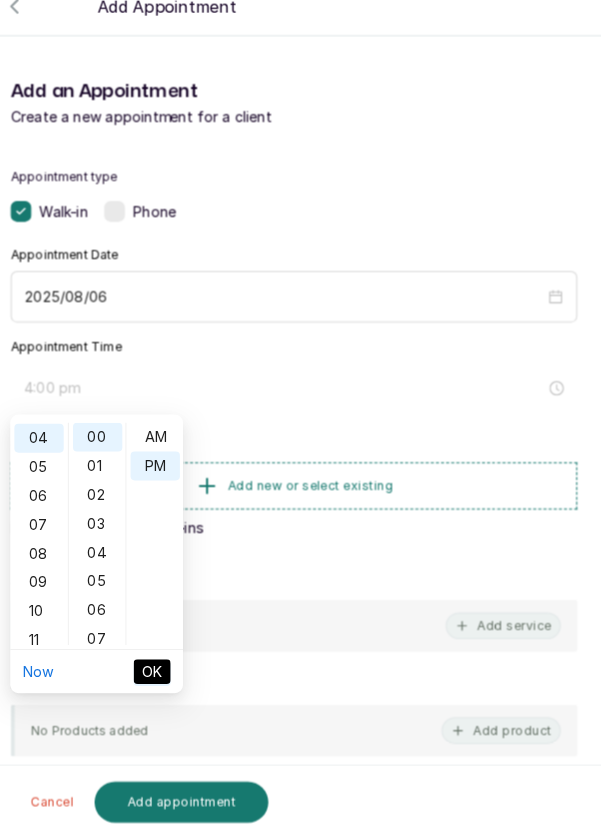click on "OK" at bounding box center (163, 675) 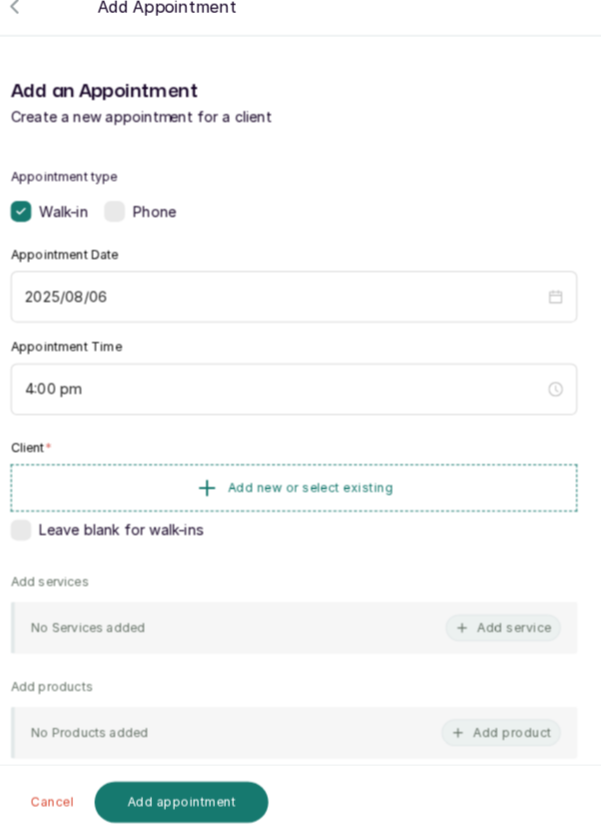 click on "Add new or select existing" at bounding box center (300, 496) 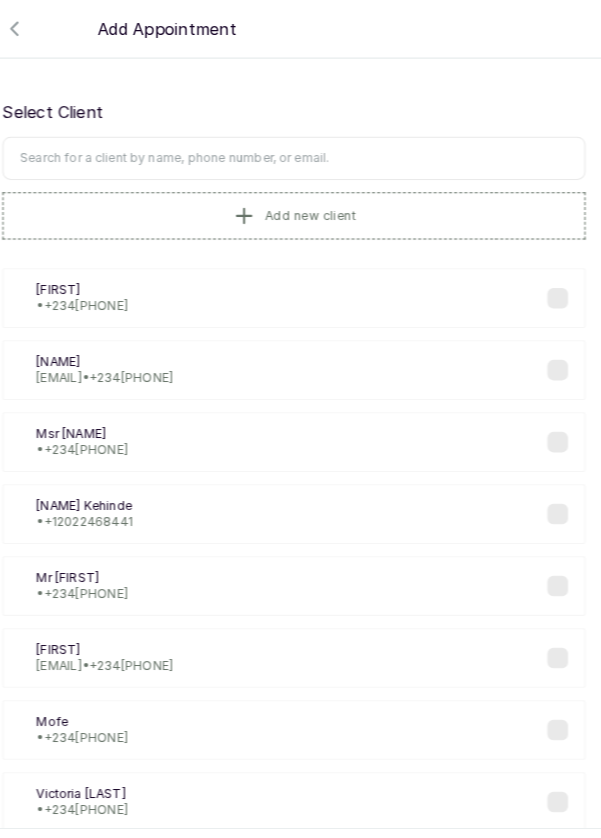 scroll, scrollTop: 0, scrollLeft: 0, axis: both 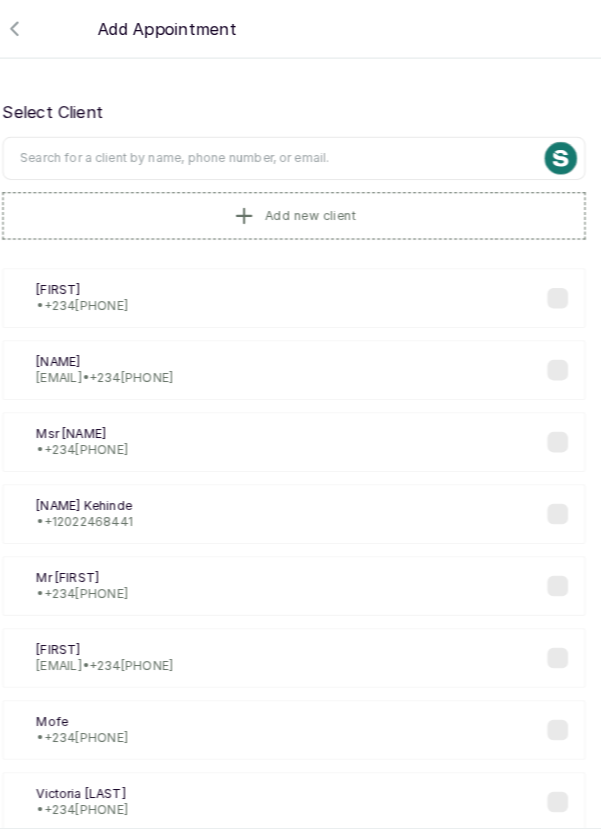 click at bounding box center [300, 154] 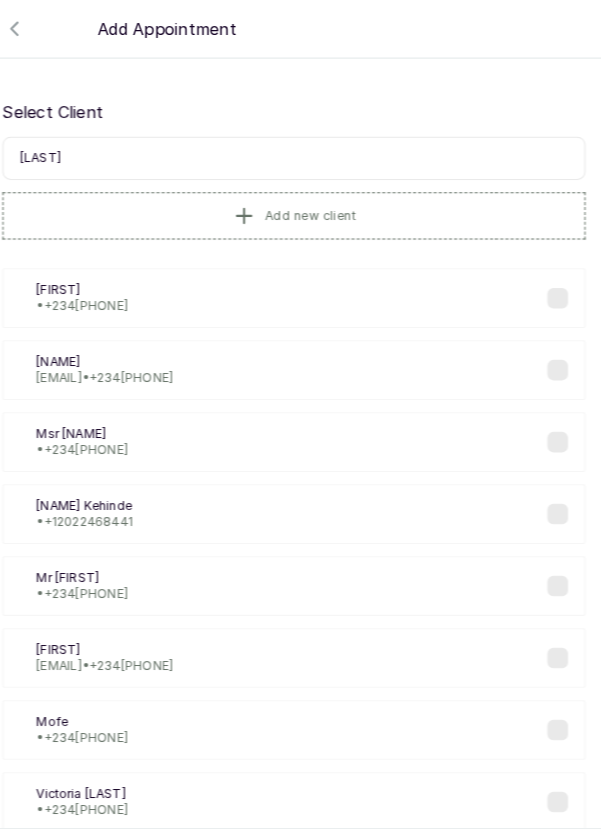 type on "[LAST]" 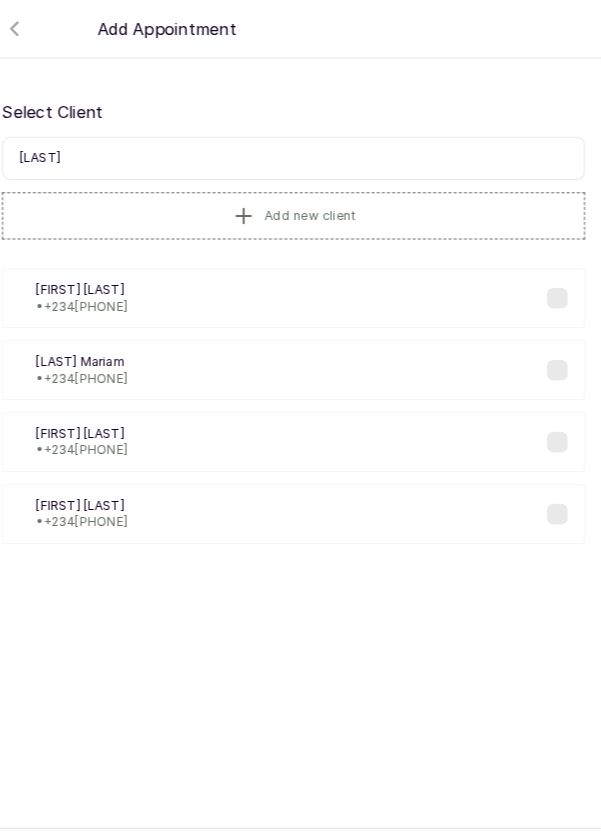 click on "[FIRST] [LAST]   •  [PHONE]" at bounding box center [300, 360] 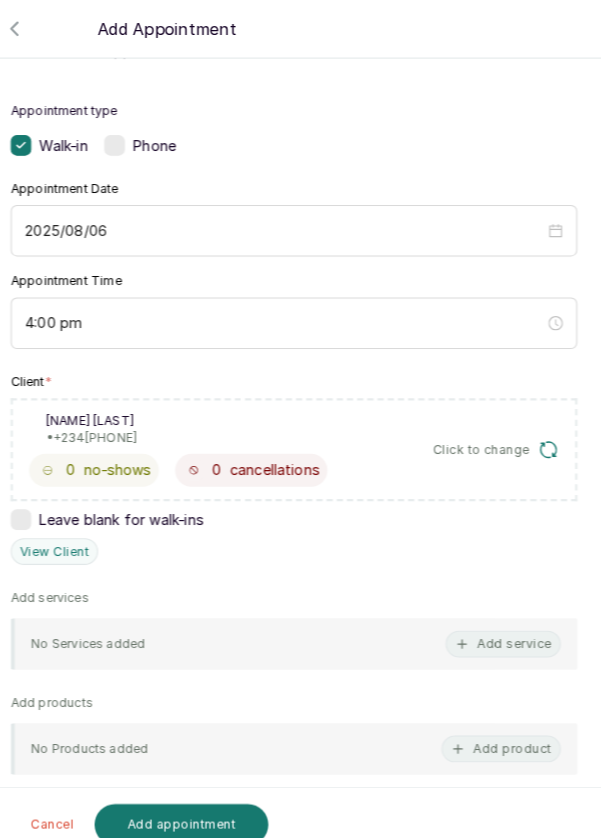 scroll, scrollTop: 147, scrollLeft: 0, axis: vertical 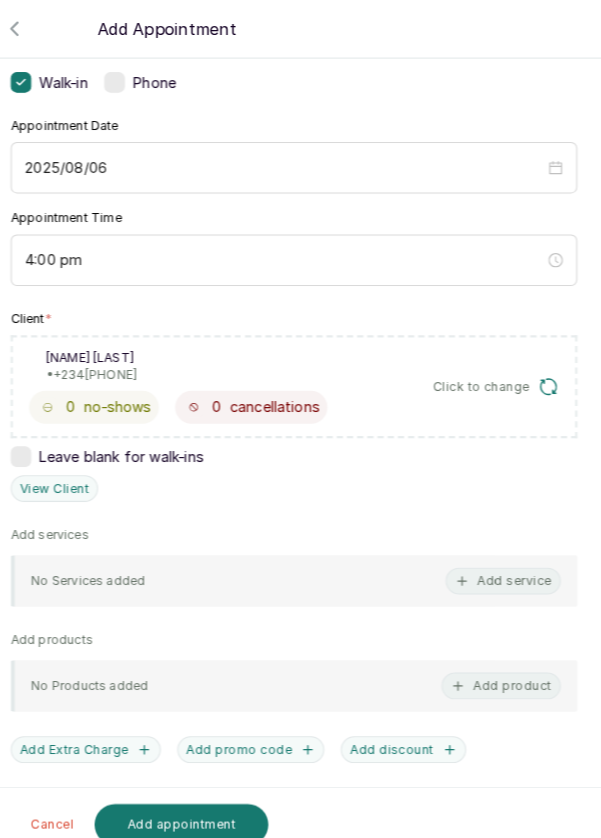 click on "Add service" at bounding box center [504, 565] 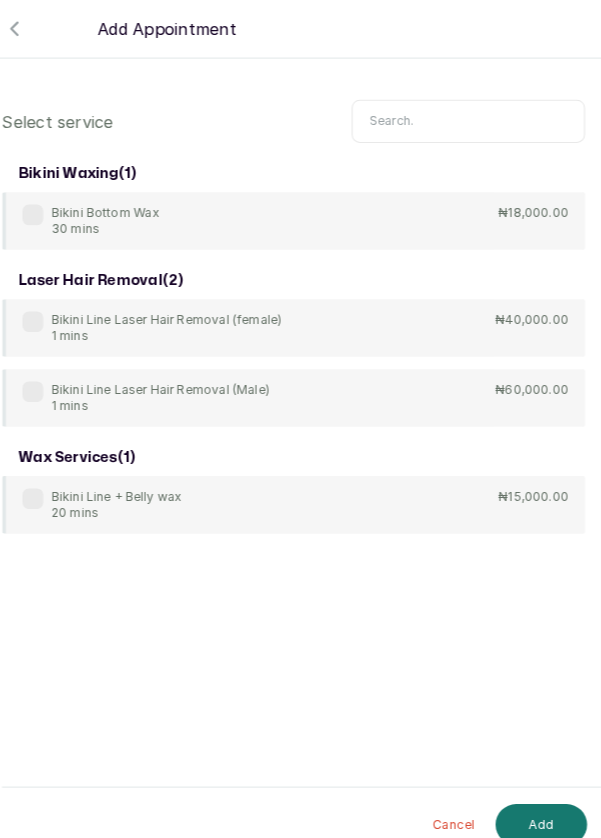 scroll, scrollTop: 0, scrollLeft: 0, axis: both 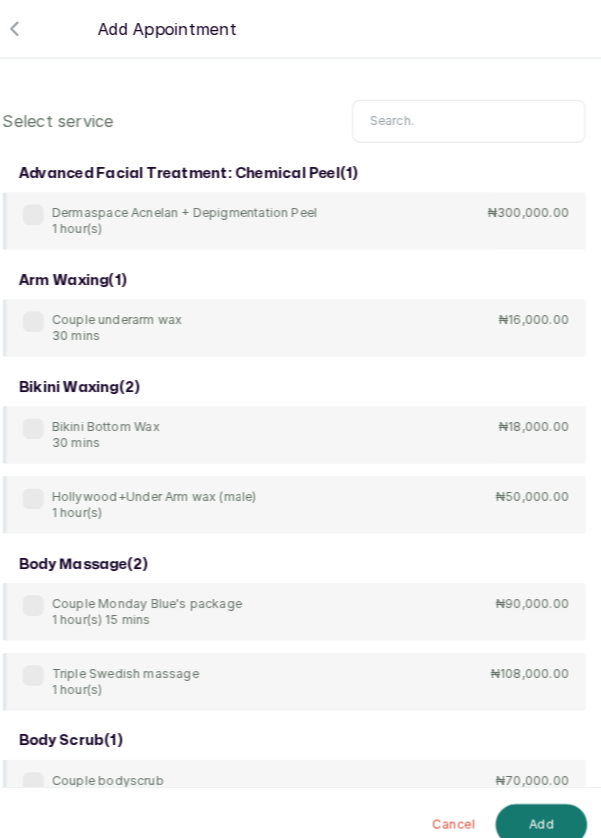 click at bounding box center [470, 118] 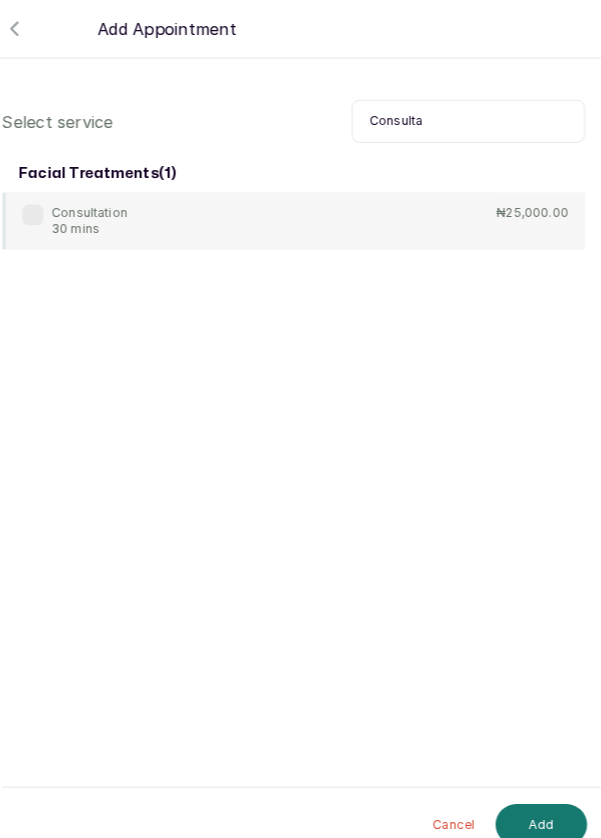 type on "Consulta" 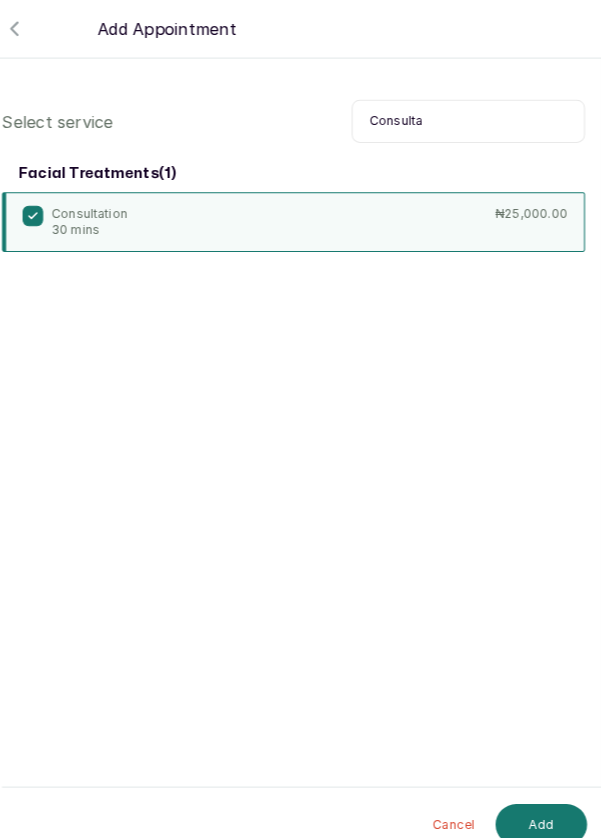click on "Add" at bounding box center [541, 802] 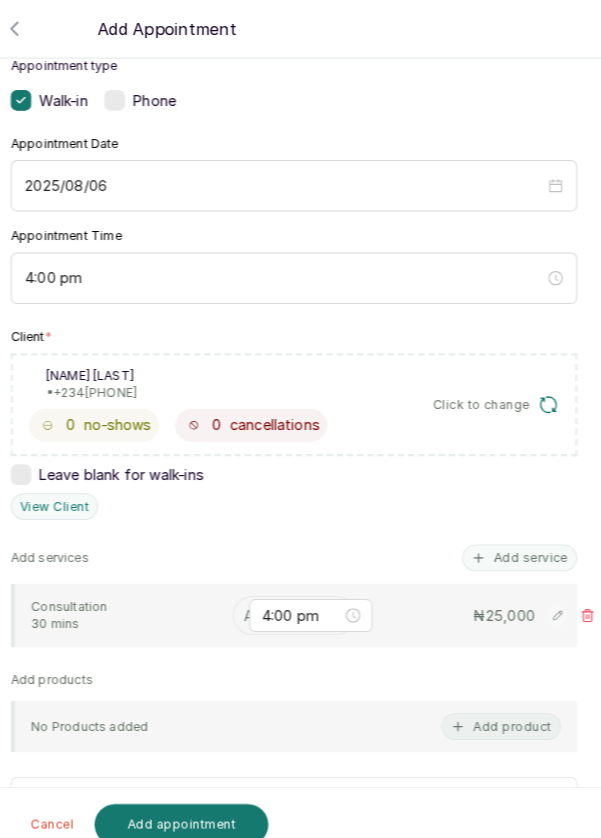 scroll, scrollTop: 136, scrollLeft: 0, axis: vertical 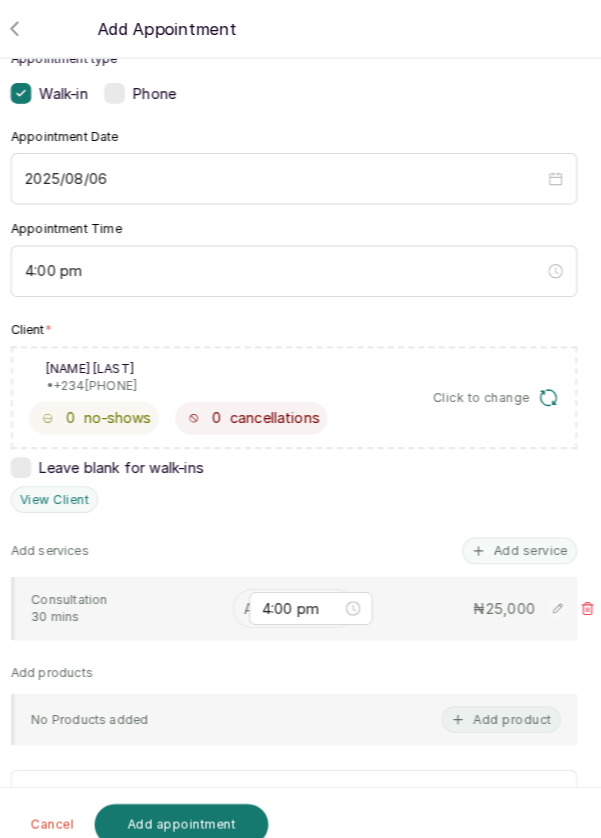 click at bounding box center (254, 592) 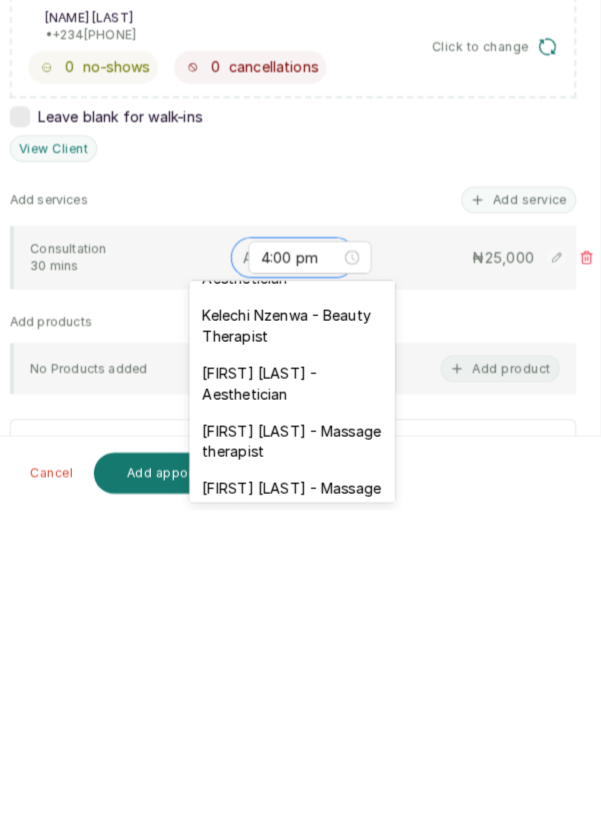 scroll, scrollTop: 528, scrollLeft: 0, axis: vertical 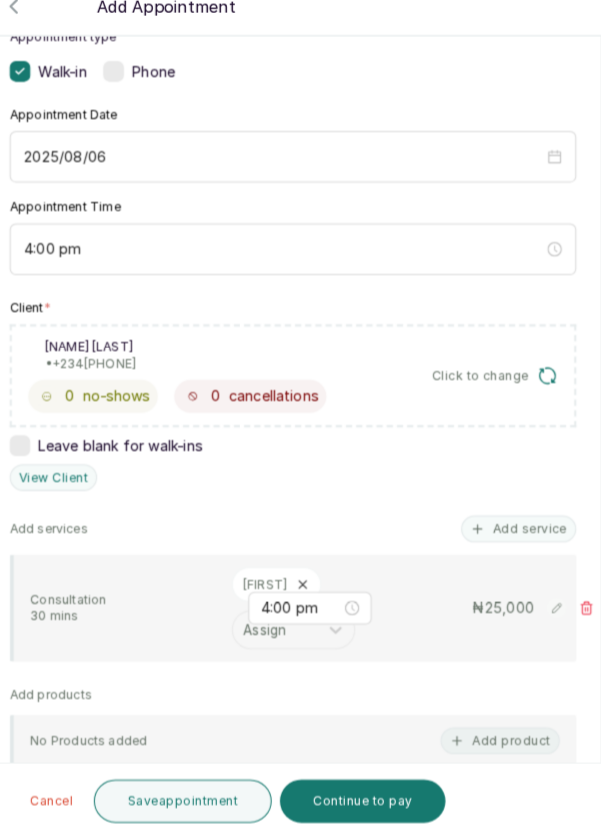 click on "Save  appointment" at bounding box center (194, 801) 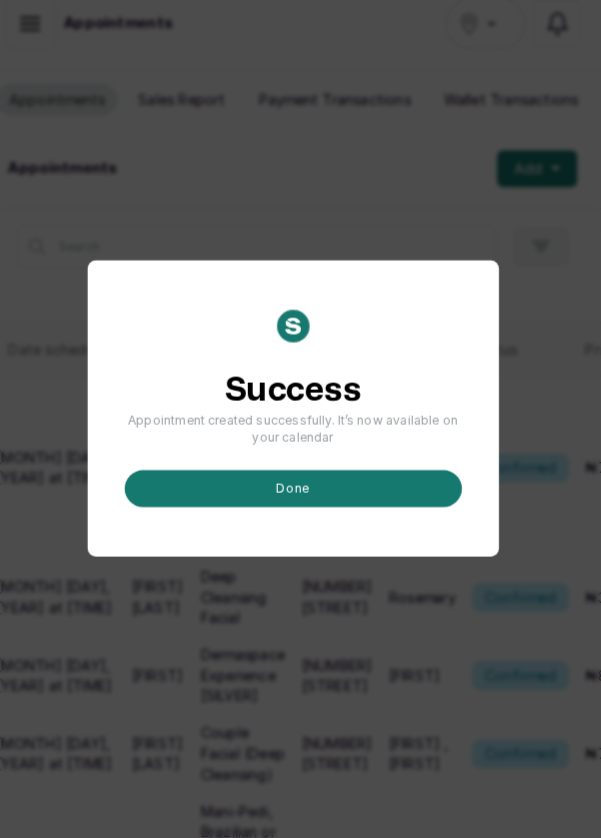 click on "done" at bounding box center [301, 497] 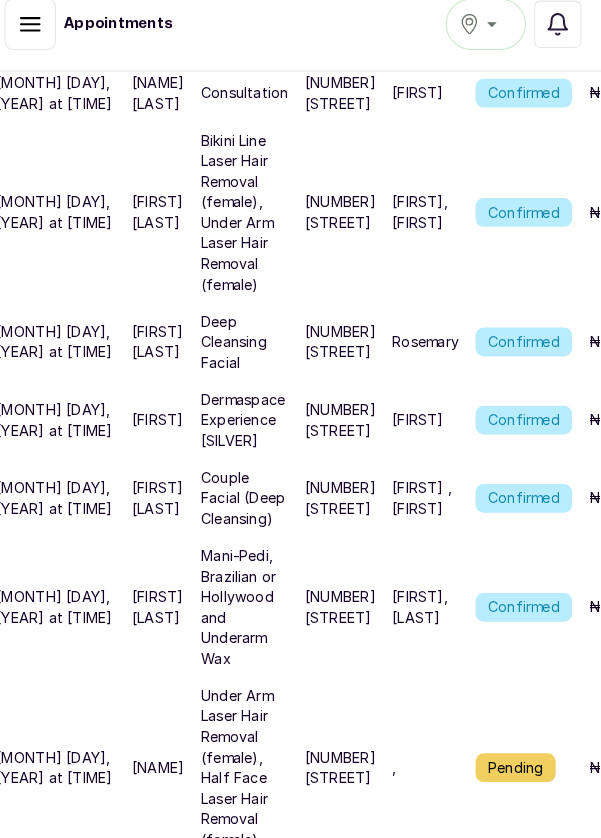 scroll, scrollTop: 313, scrollLeft: 0, axis: vertical 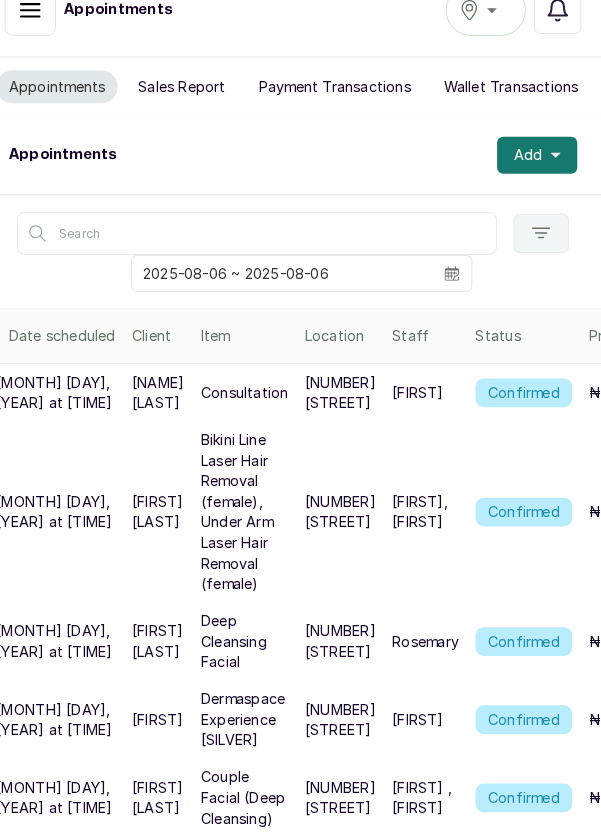 click 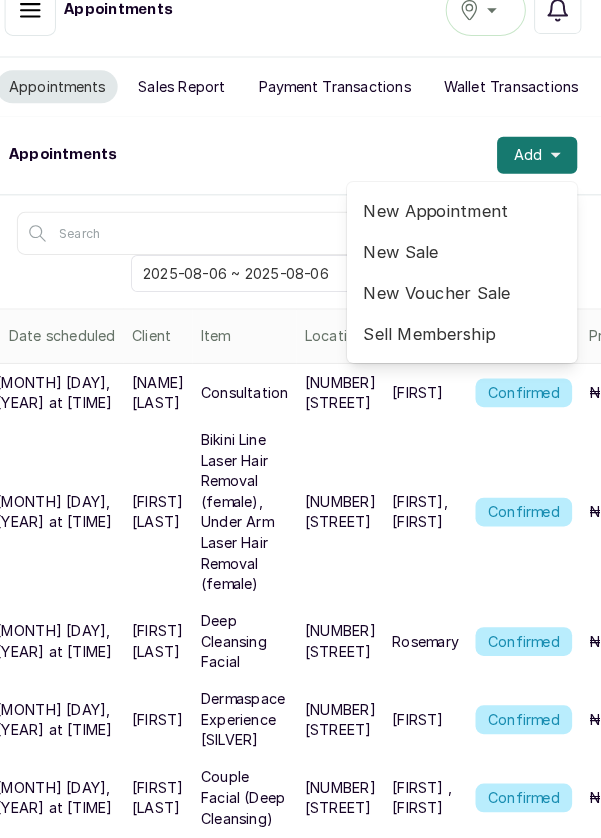 click on "New Appointment" at bounding box center [465, 230] 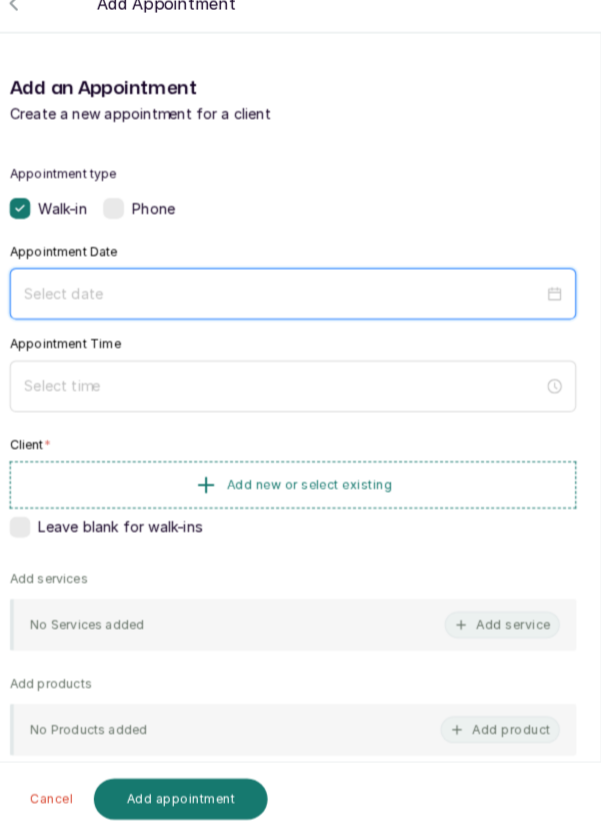 click at bounding box center (291, 310) 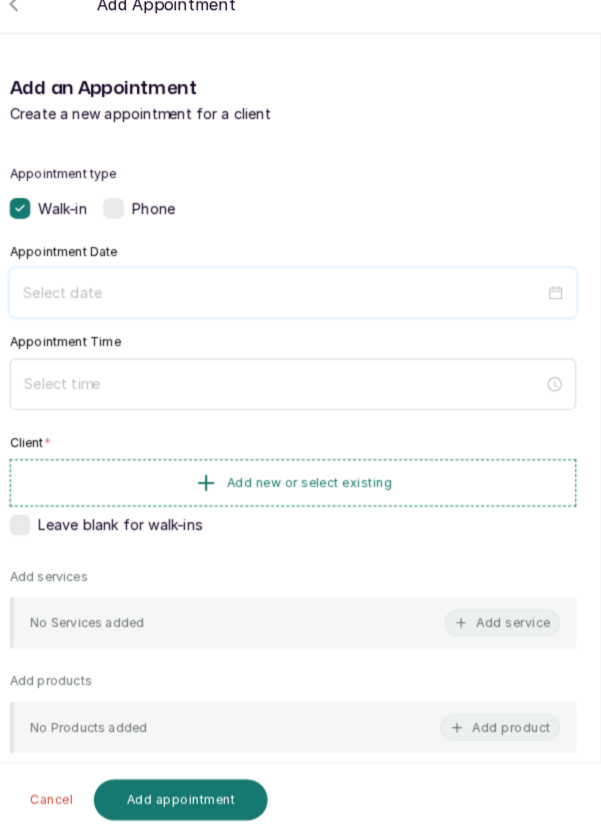scroll, scrollTop: 12, scrollLeft: 0, axis: vertical 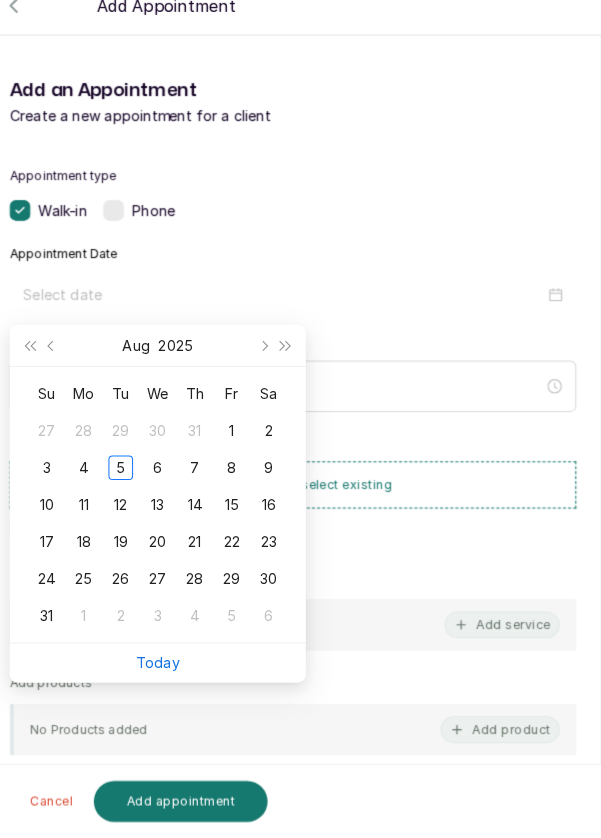 click on "6" at bounding box center (169, 477) 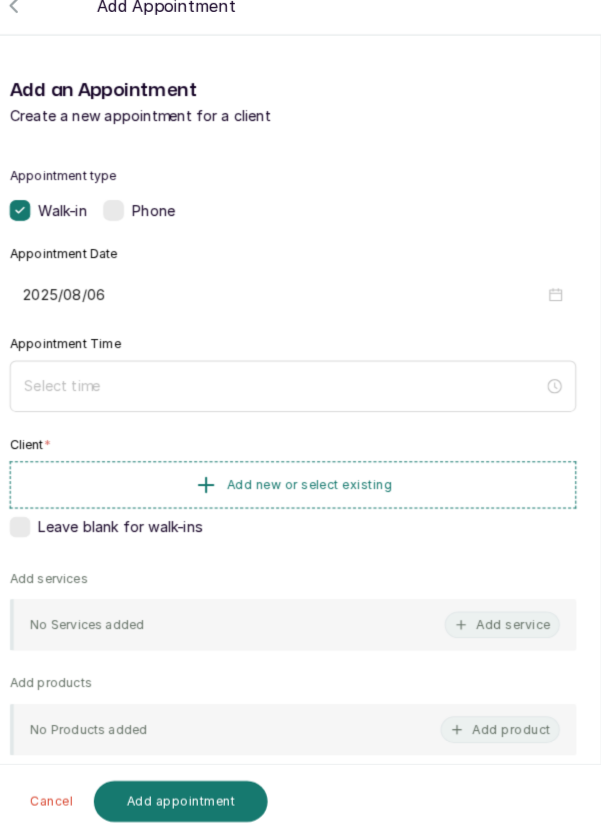 type on "2025/08/06" 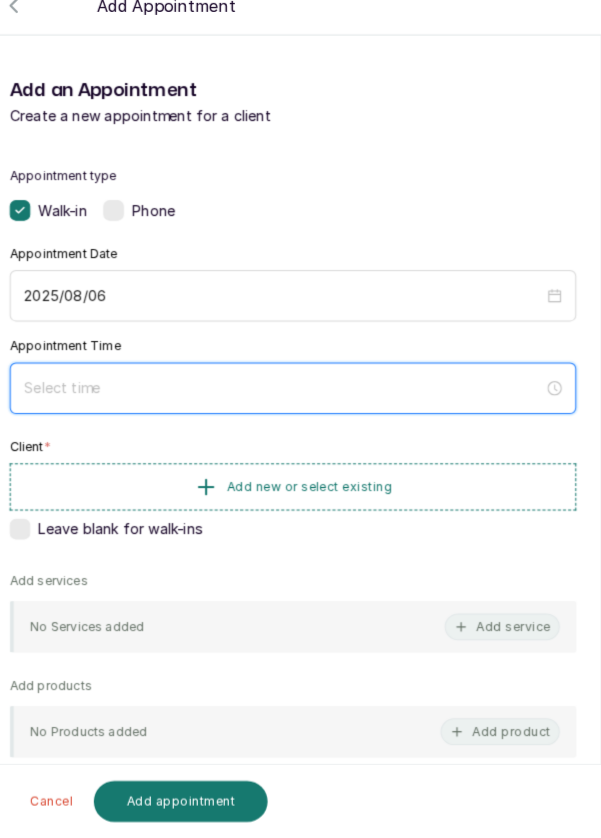 click at bounding box center (291, 400) 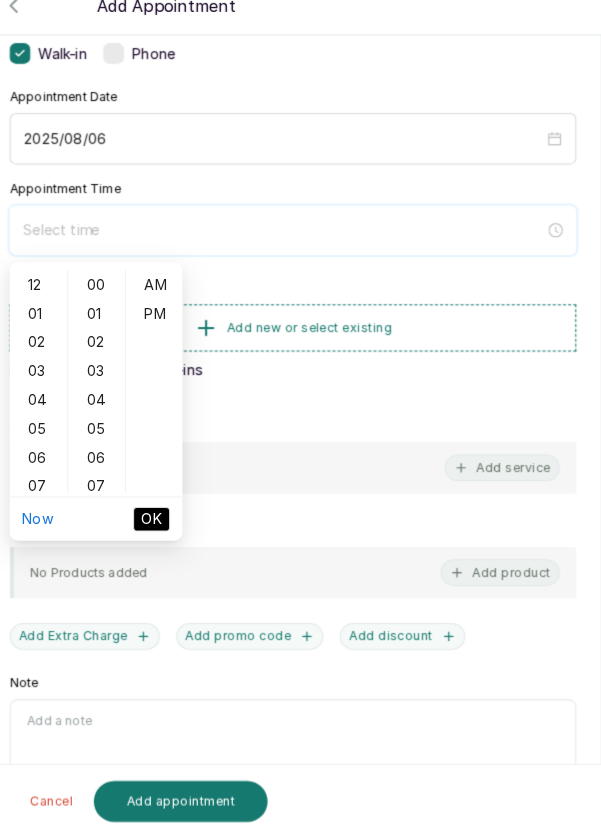 scroll, scrollTop: 150, scrollLeft: 0, axis: vertical 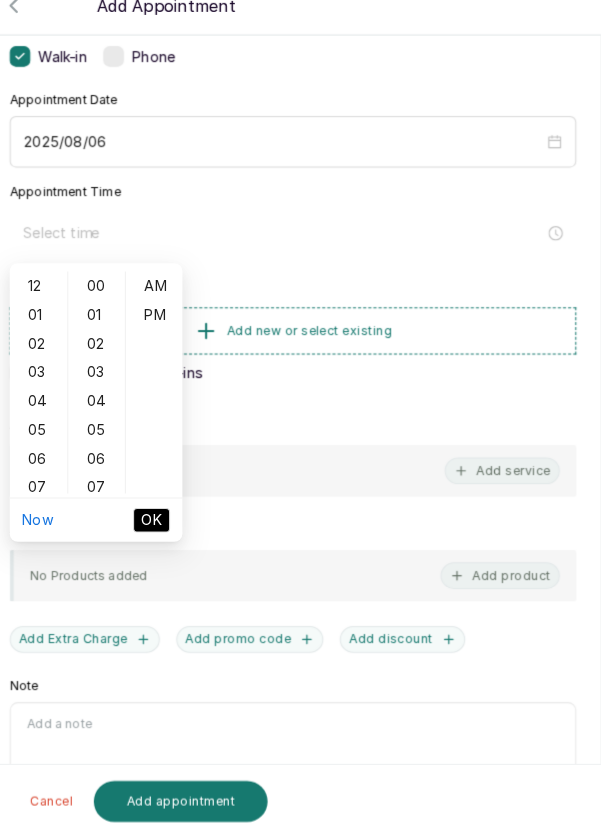 click on "04" at bounding box center [53, 412] 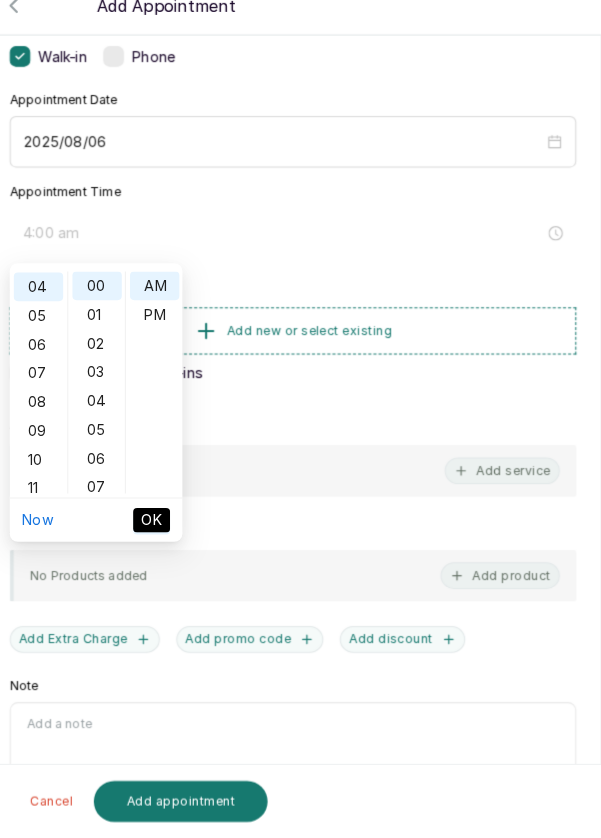 scroll, scrollTop: 111, scrollLeft: 0, axis: vertical 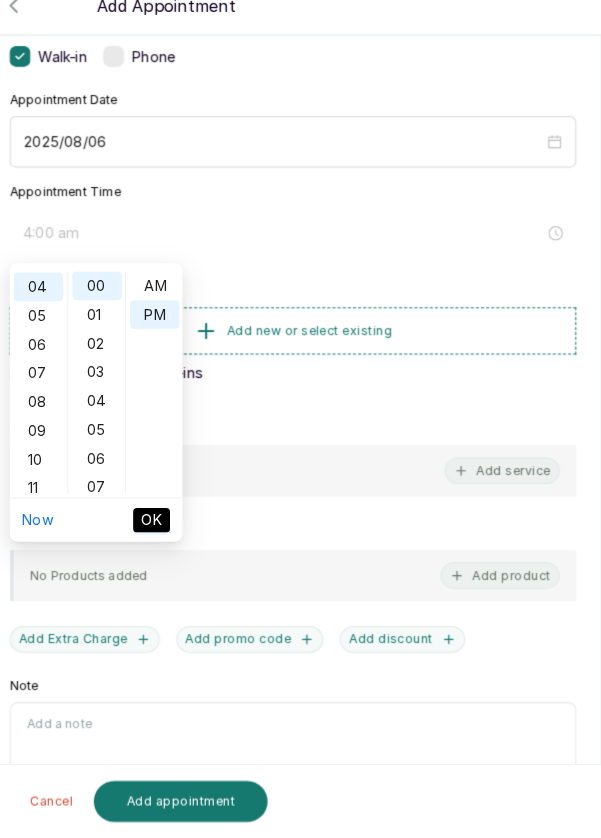 type on "4:00 pm" 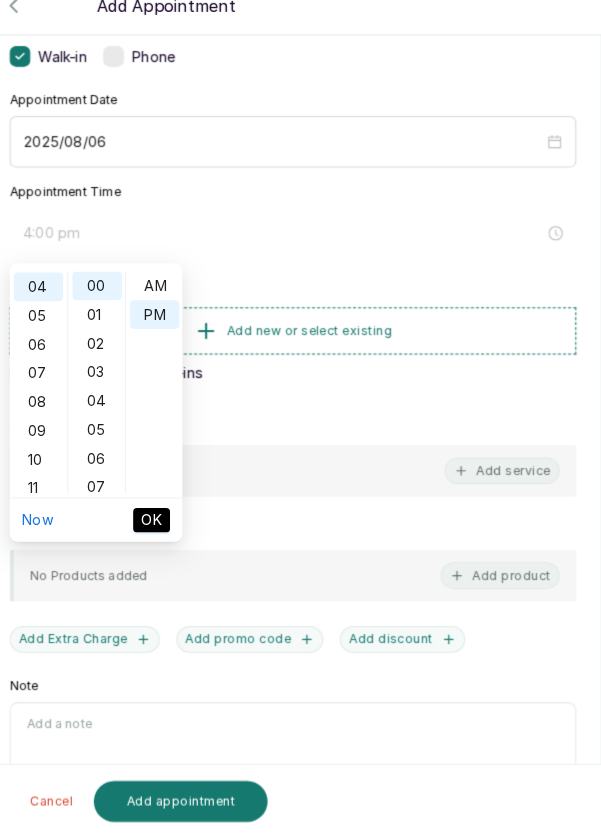 click on "OK" at bounding box center (163, 528) 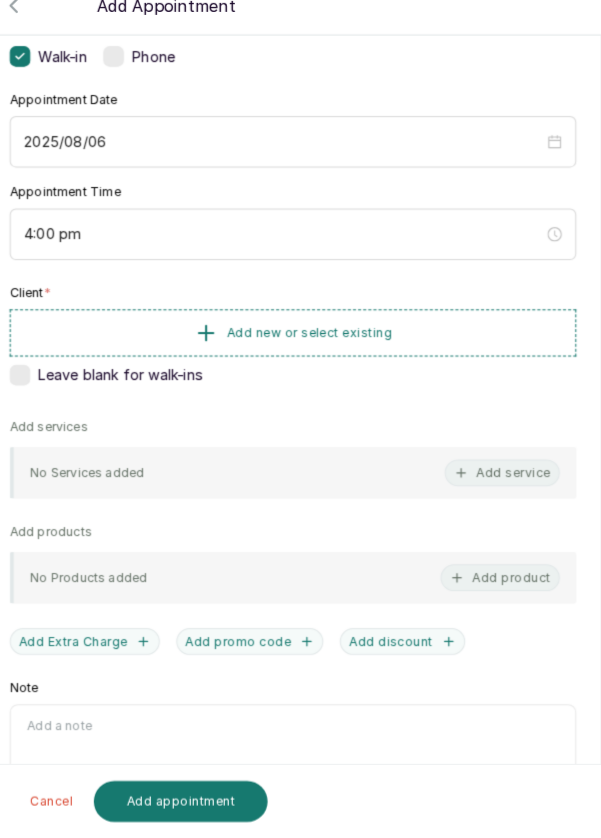click on "Add new or select existing" at bounding box center [300, 346] 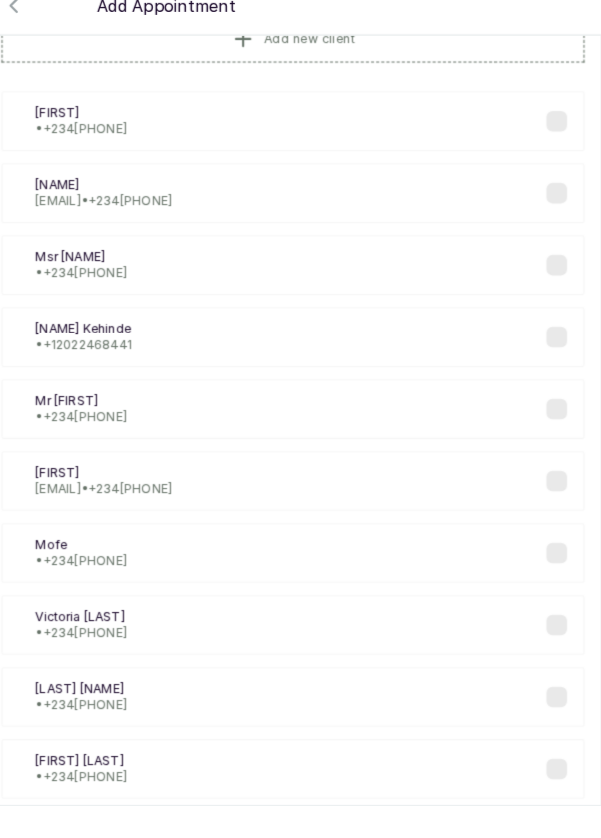 scroll, scrollTop: 12, scrollLeft: 0, axis: vertical 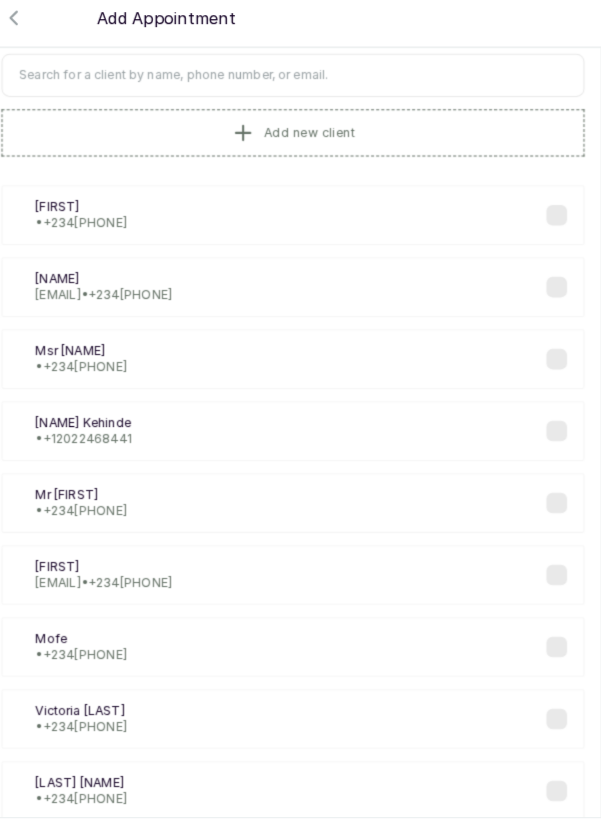 click at bounding box center (300, 84) 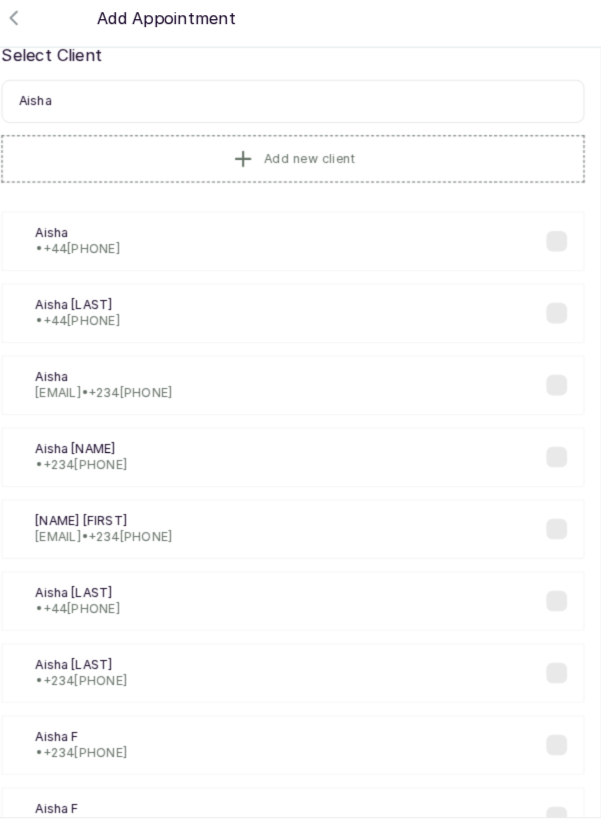 scroll, scrollTop: 0, scrollLeft: 0, axis: both 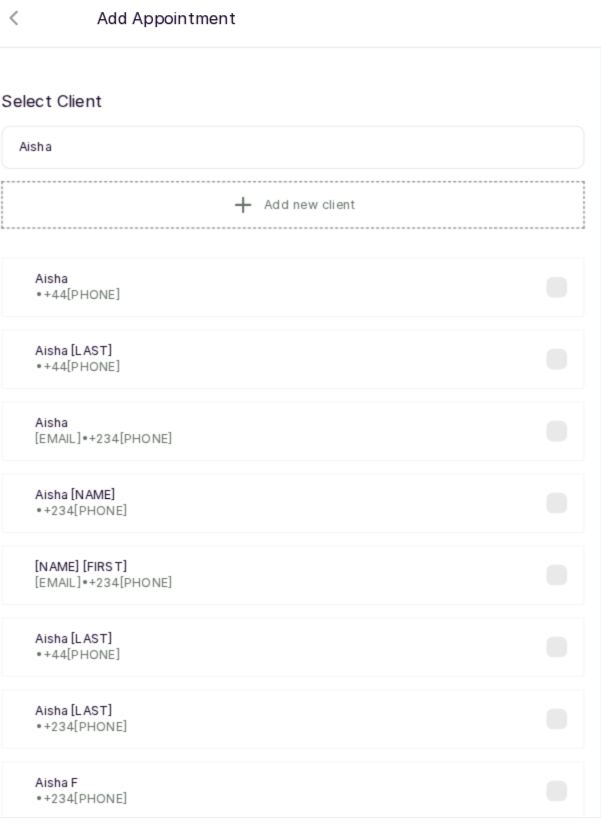 click on "Aisha" at bounding box center (300, 154) 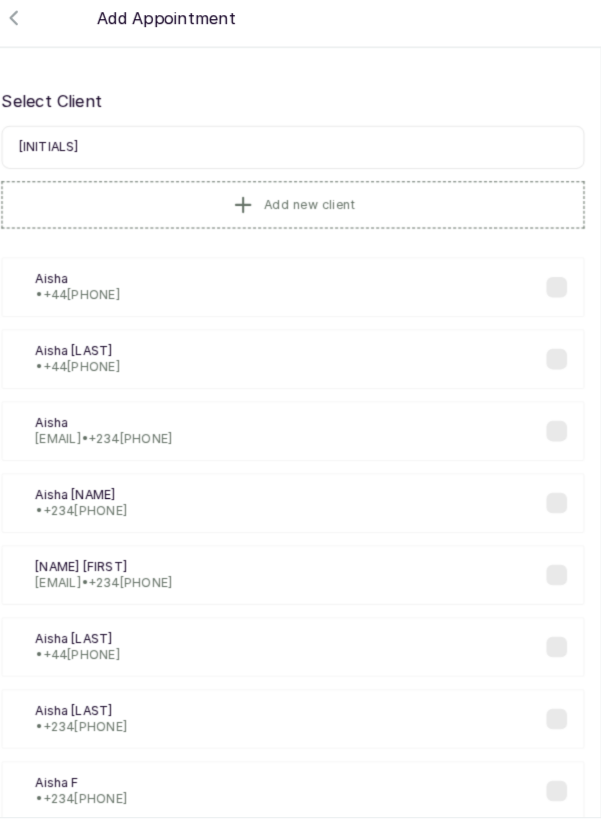 type on "A" 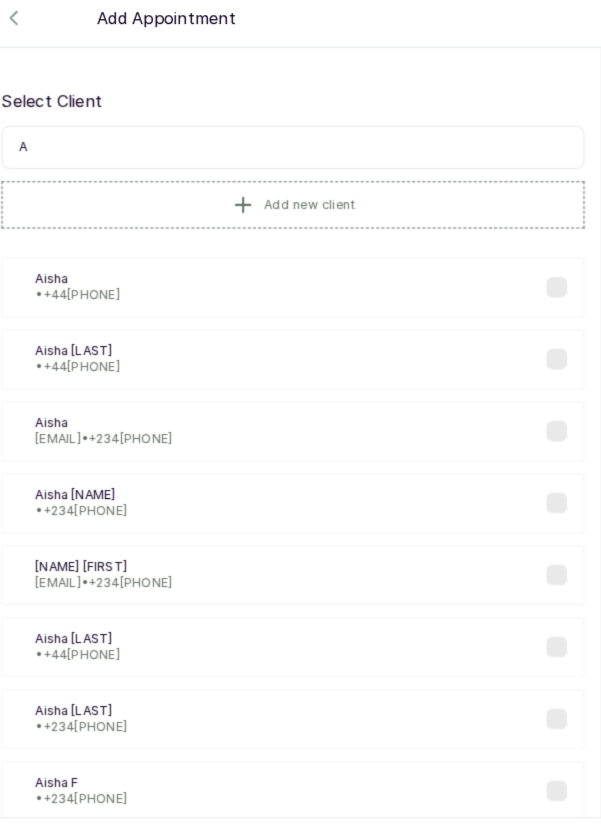 type 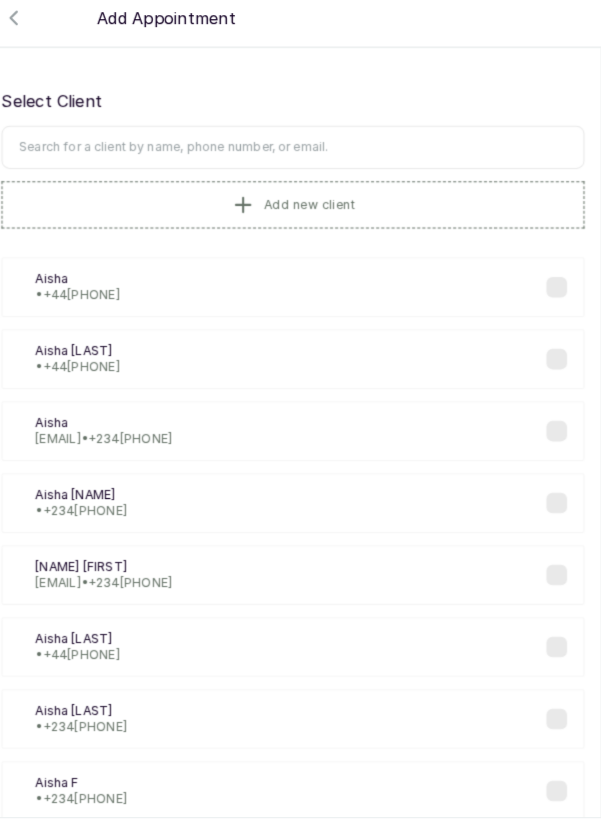 click on "Add new client" at bounding box center [300, 210] 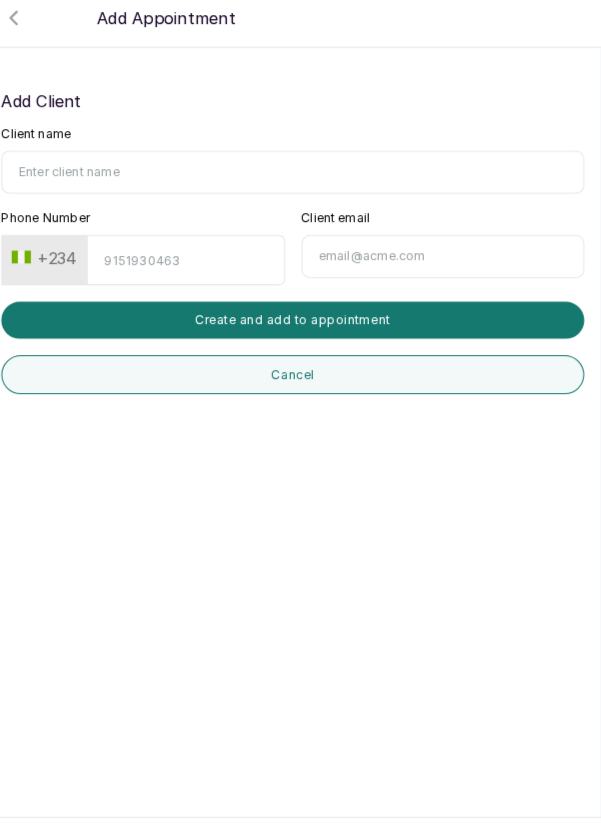click on "Client name" at bounding box center [300, 178] 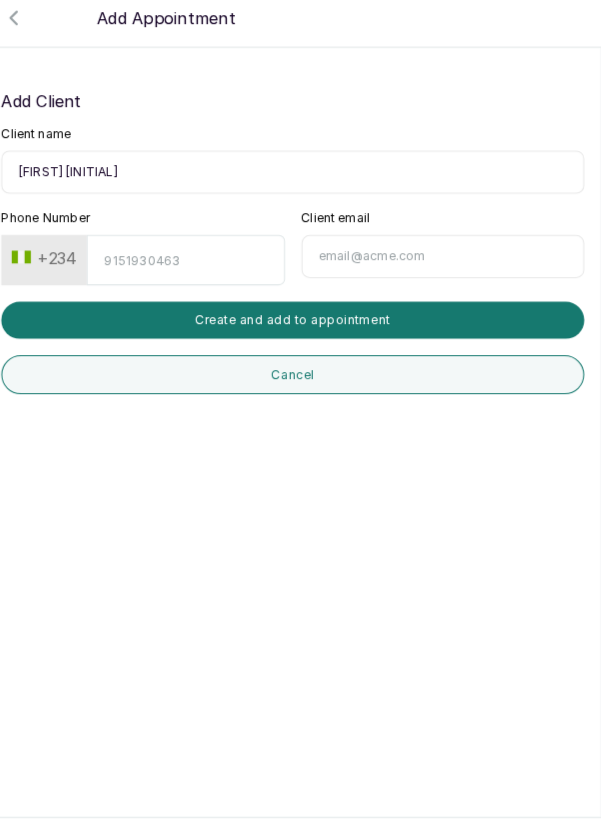 type on "[FIRST] [INITIAL]" 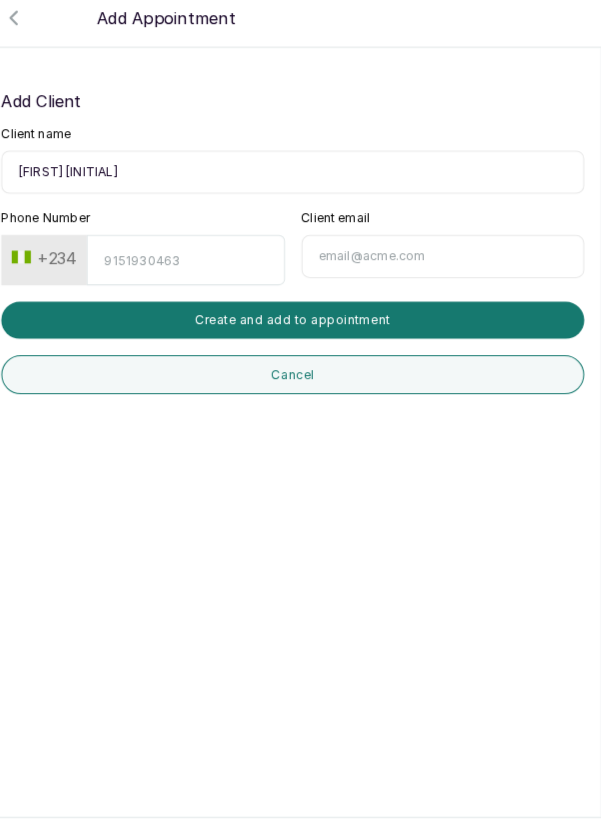 click on "Phone Number" at bounding box center (196, 263) 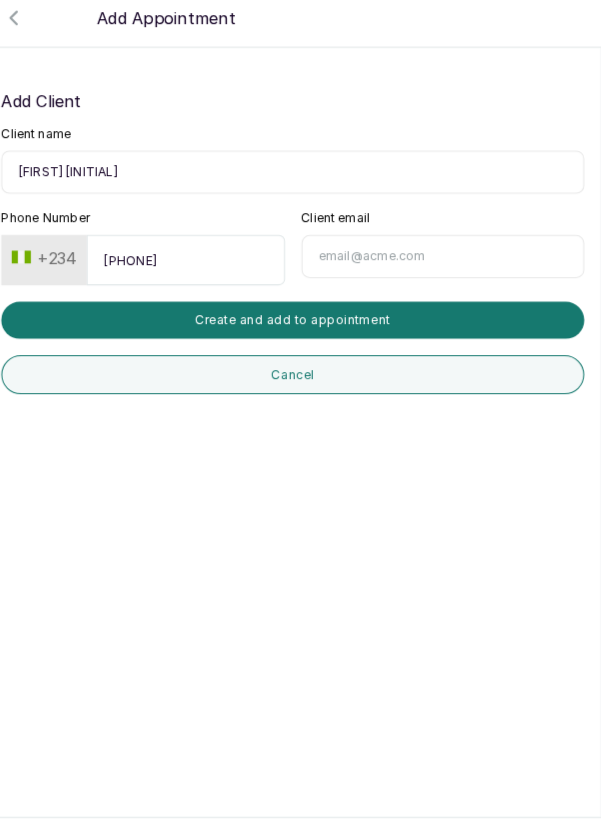 type on "[PHONE]" 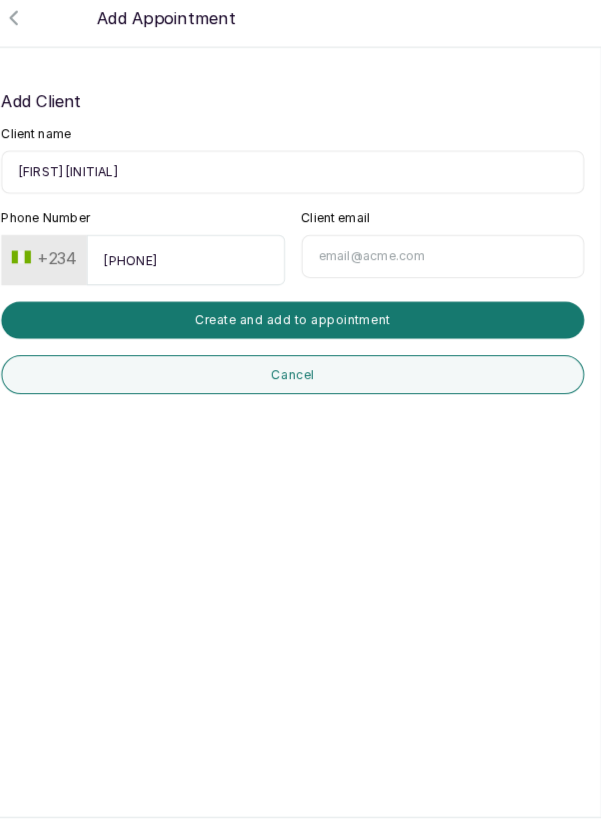 click on "Create and add to appointment" at bounding box center (300, 322) 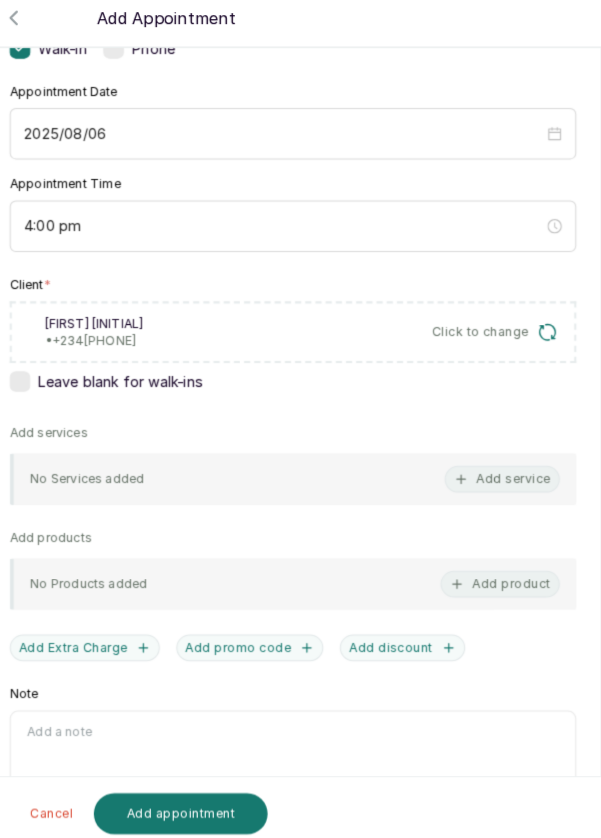 scroll, scrollTop: 177, scrollLeft: 0, axis: vertical 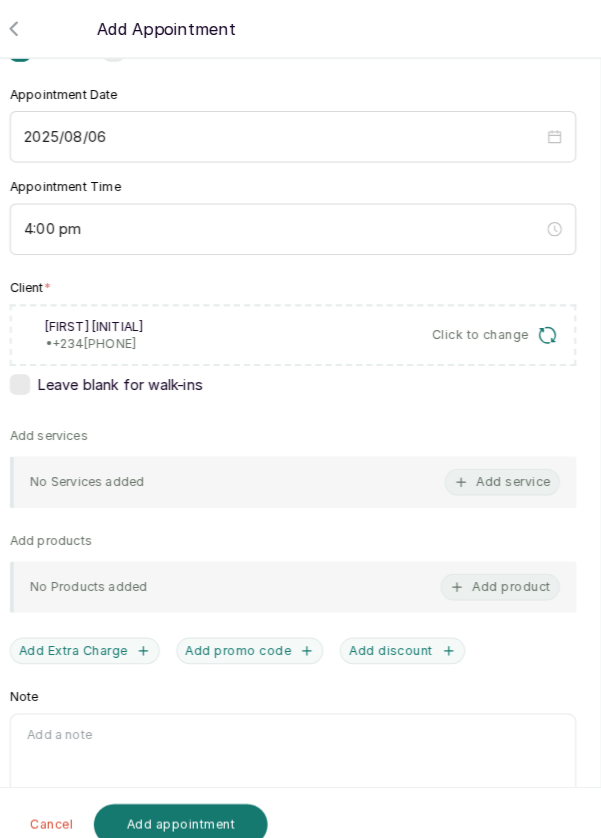 click on "Add service" at bounding box center [504, 469] 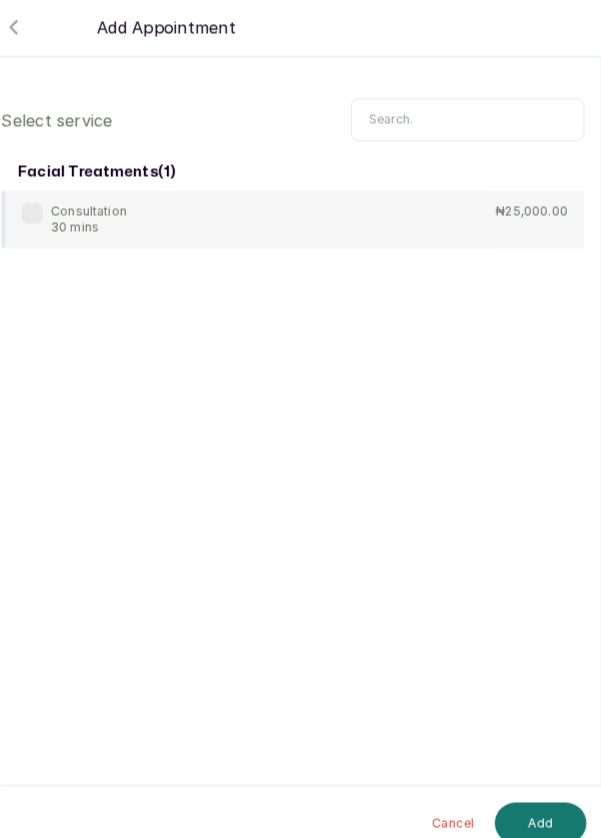 scroll, scrollTop: 10, scrollLeft: 0, axis: vertical 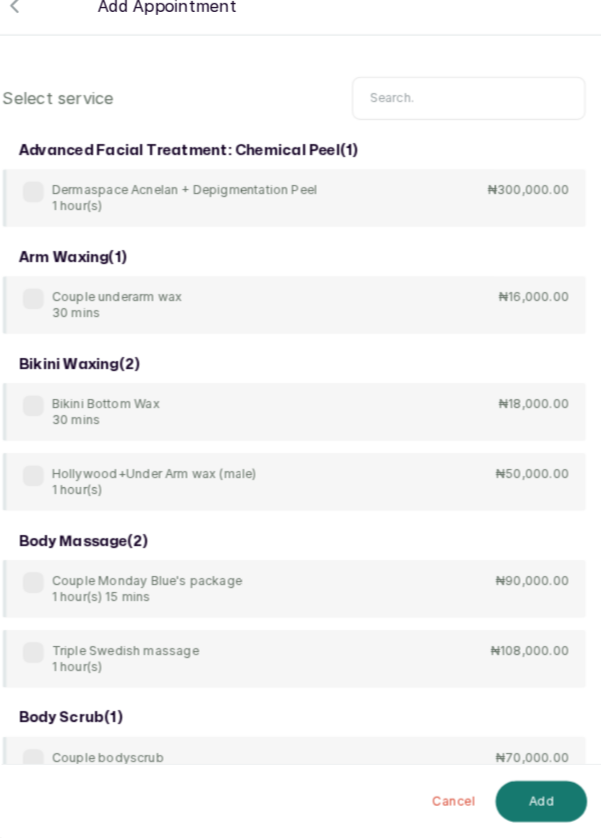 click at bounding box center (470, 118) 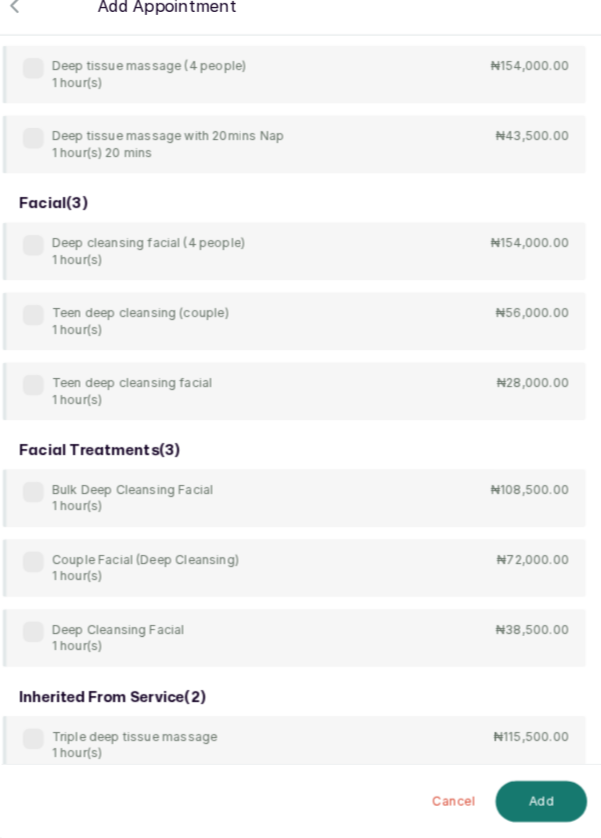 scroll, scrollTop: 600, scrollLeft: 0, axis: vertical 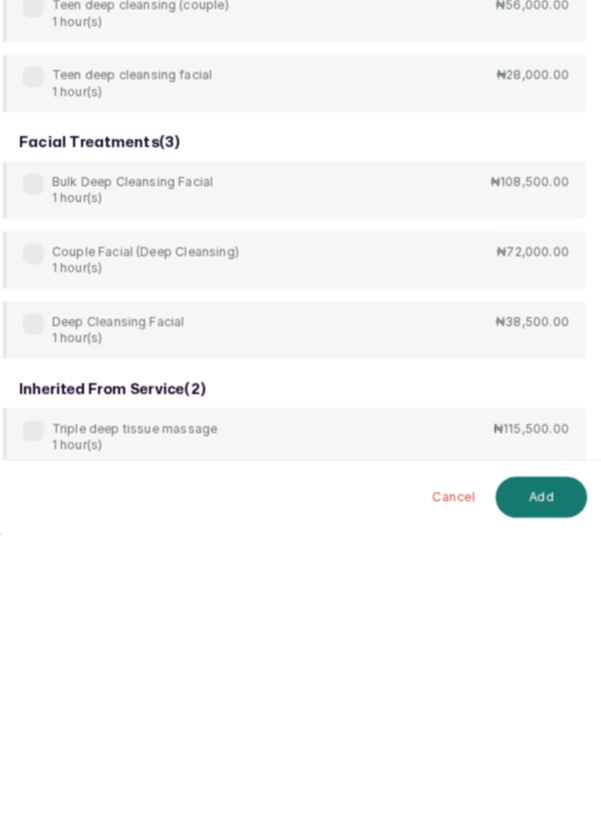 type on "Deep" 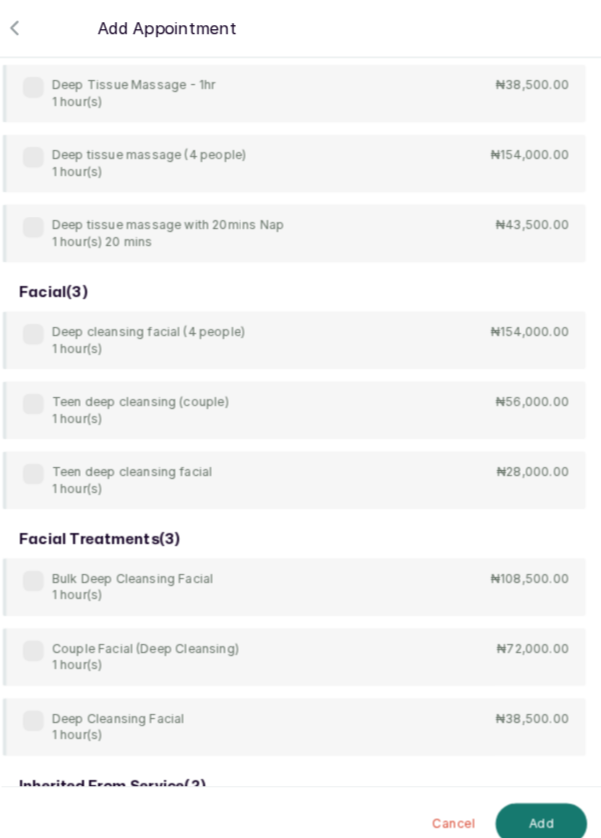 scroll, scrollTop: 601, scrollLeft: 0, axis: vertical 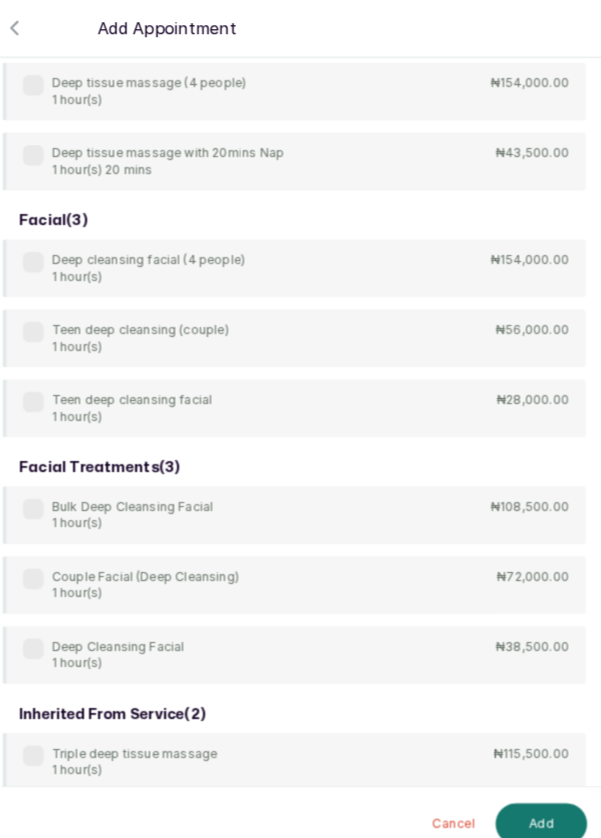click at bounding box center (47, 632) 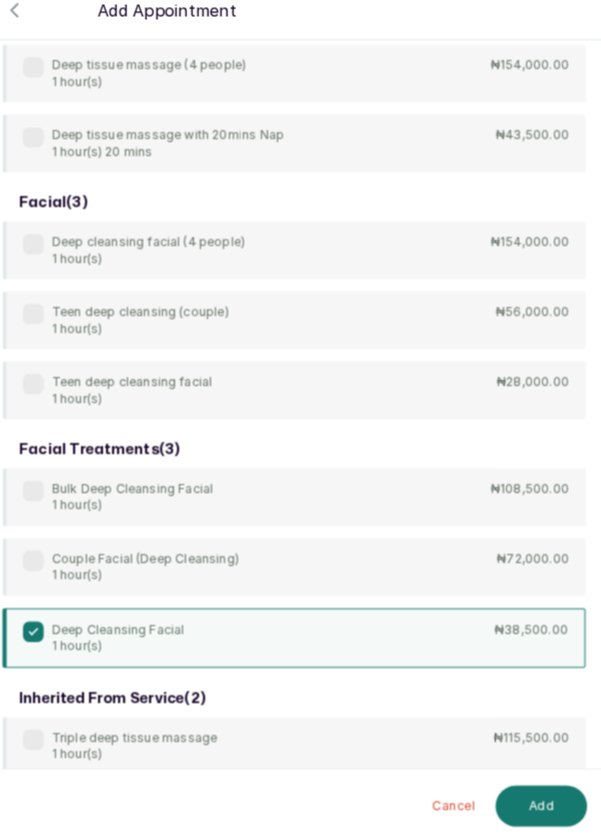 scroll, scrollTop: 10, scrollLeft: 0, axis: vertical 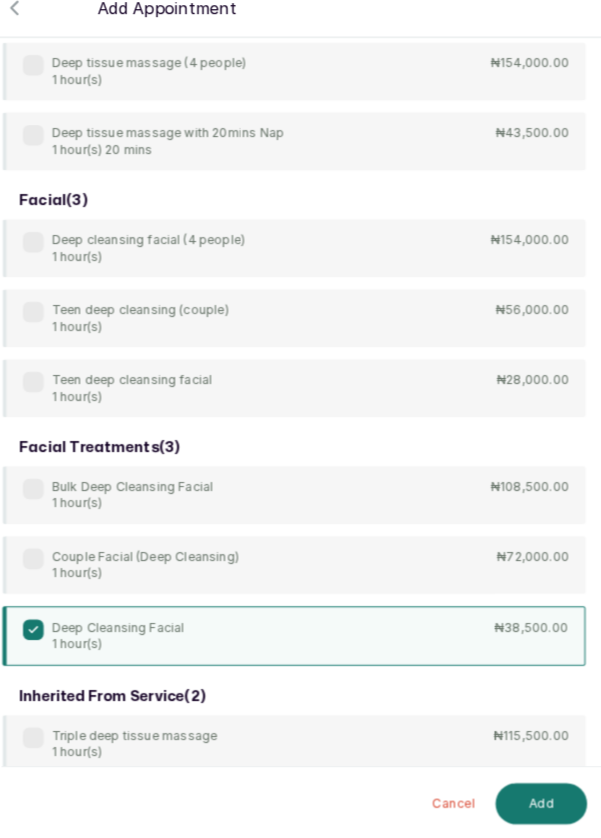 click on "Add" at bounding box center (541, 802) 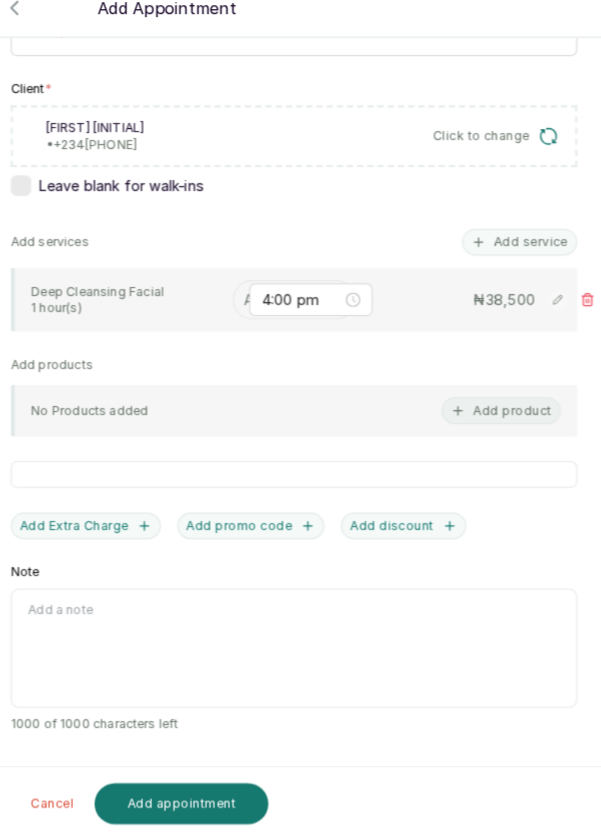 scroll, scrollTop: 248, scrollLeft: 0, axis: vertical 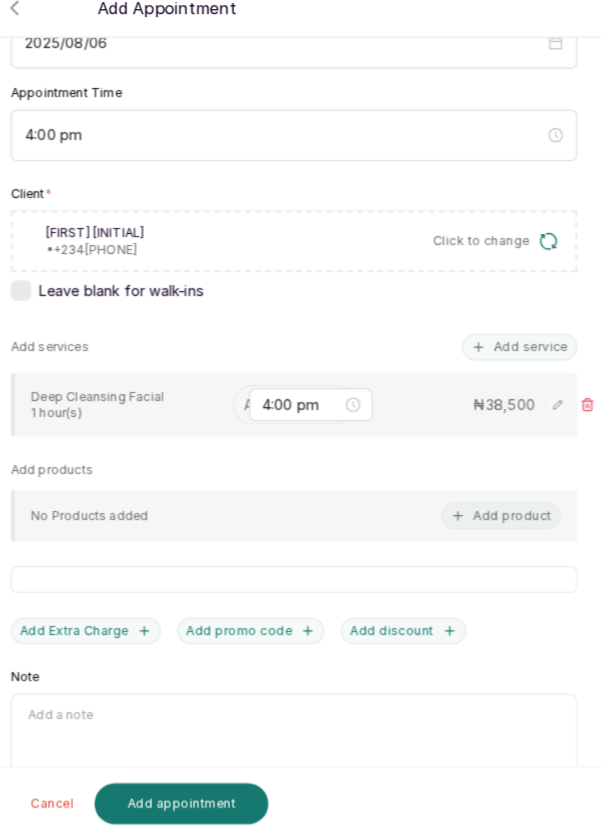 click at bounding box center [254, 414] 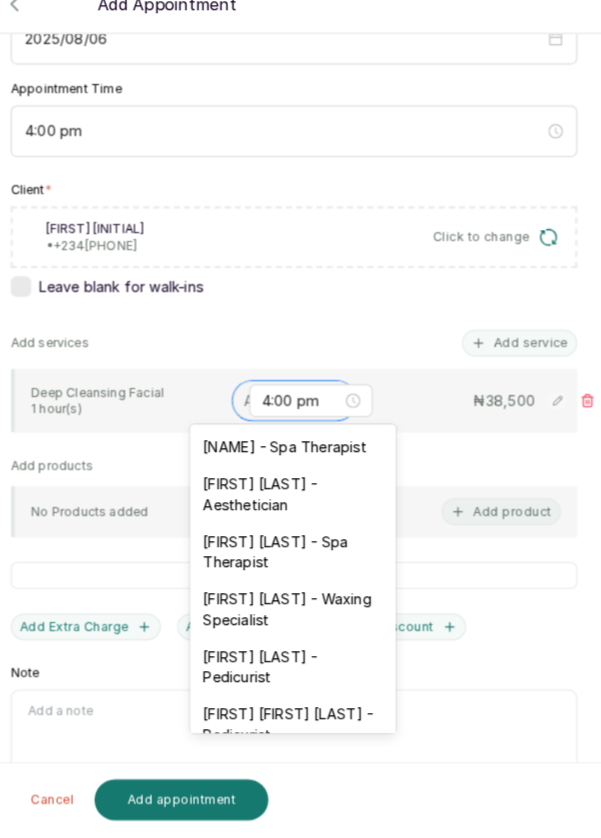 scroll, scrollTop: 12, scrollLeft: 0, axis: vertical 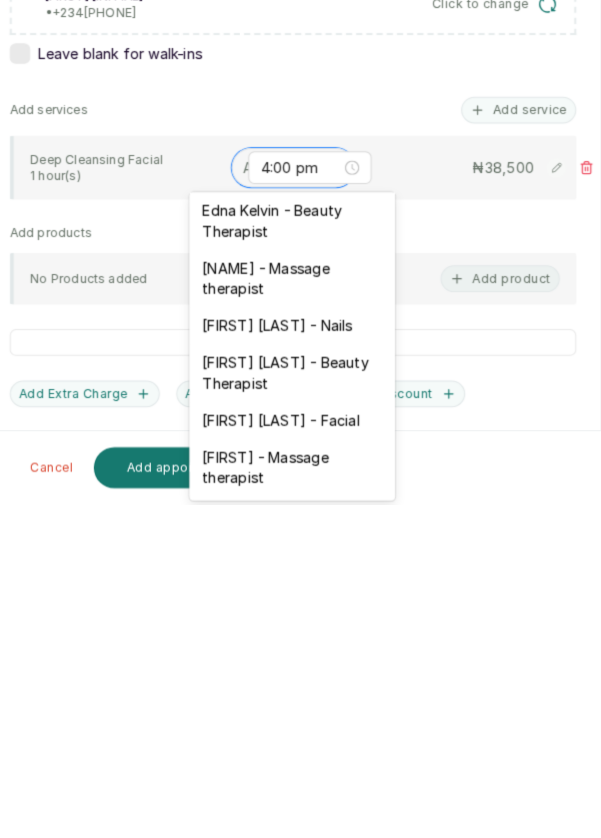 click on "[FIRST] [LAST] - Facial" at bounding box center (300, 756) 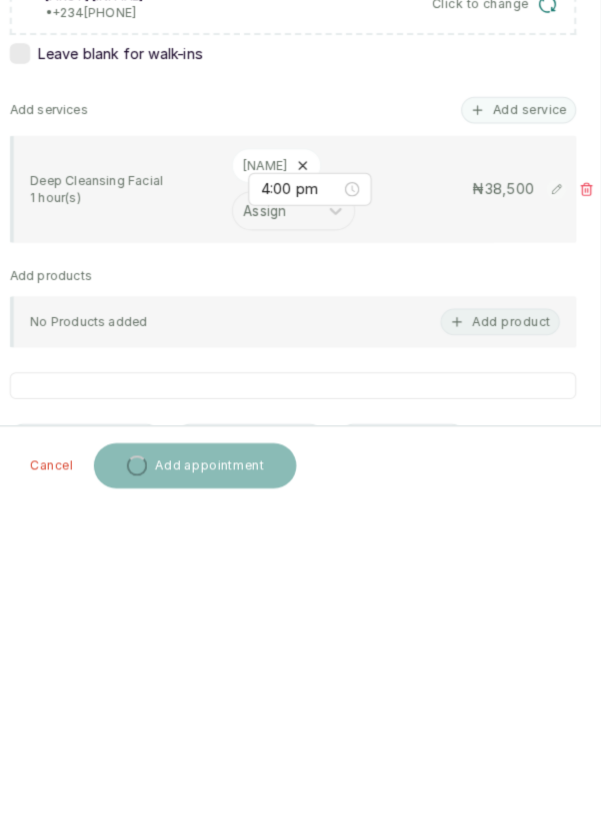 scroll, scrollTop: 12, scrollLeft: 0, axis: vertical 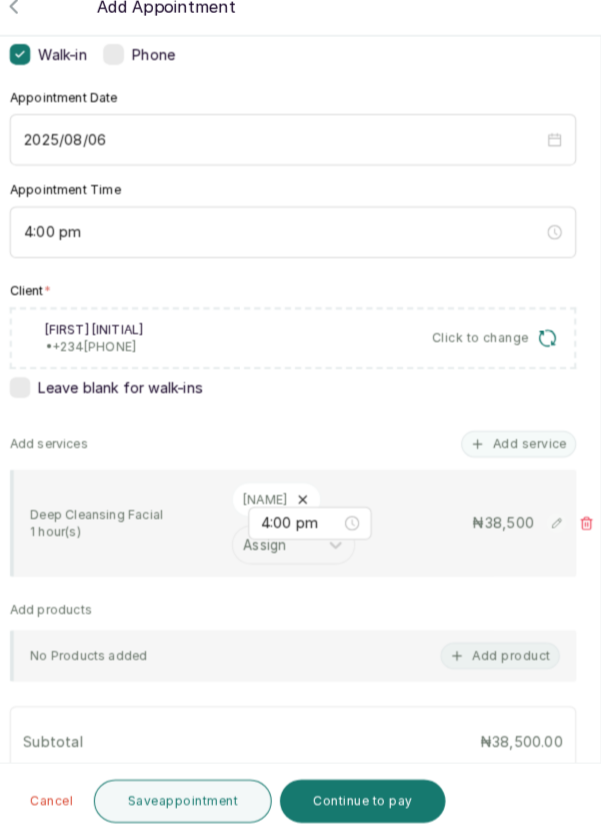 click on "Save  appointment" at bounding box center [194, 801] 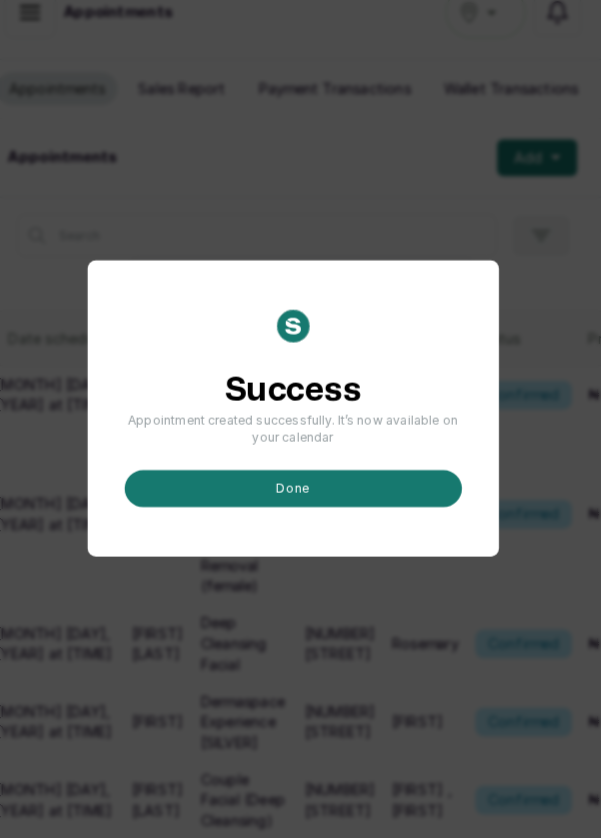 click on "done" at bounding box center [301, 497] 